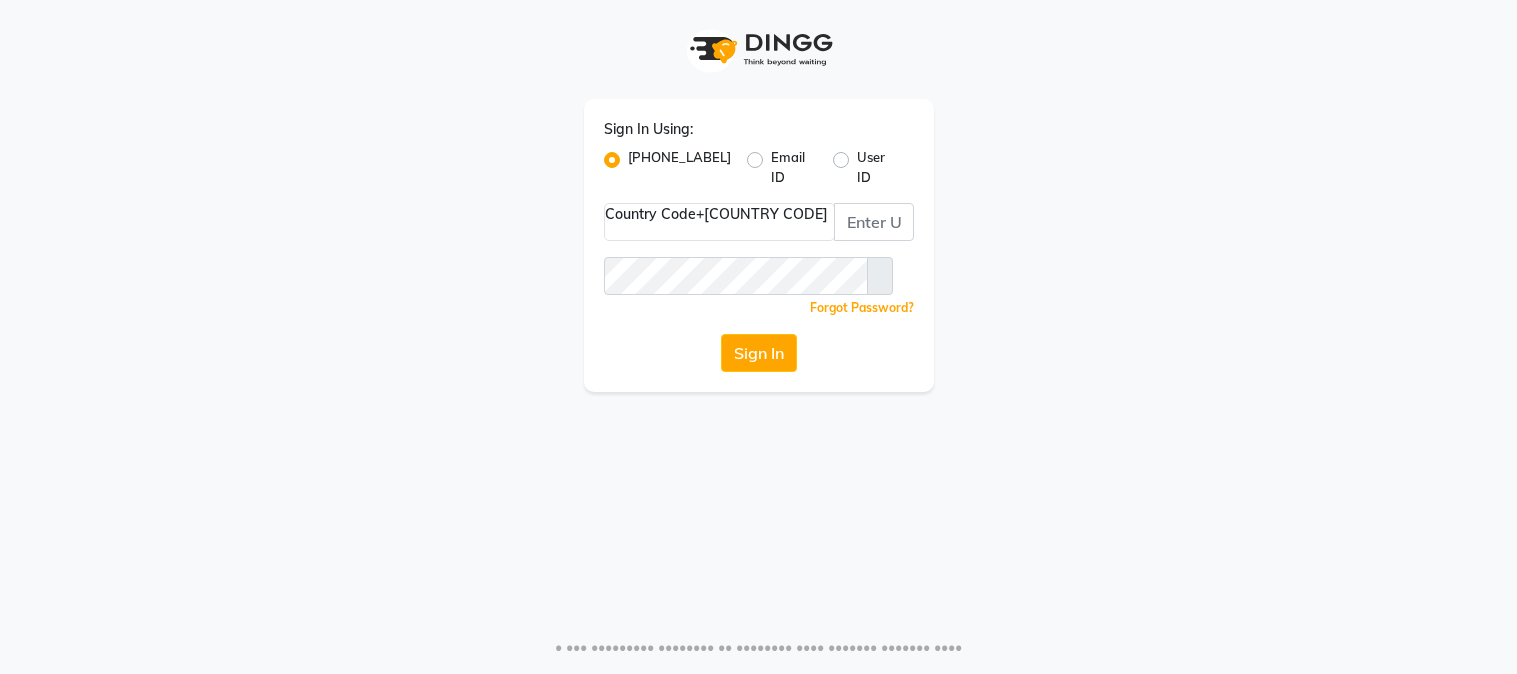 scroll, scrollTop: 0, scrollLeft: 0, axis: both 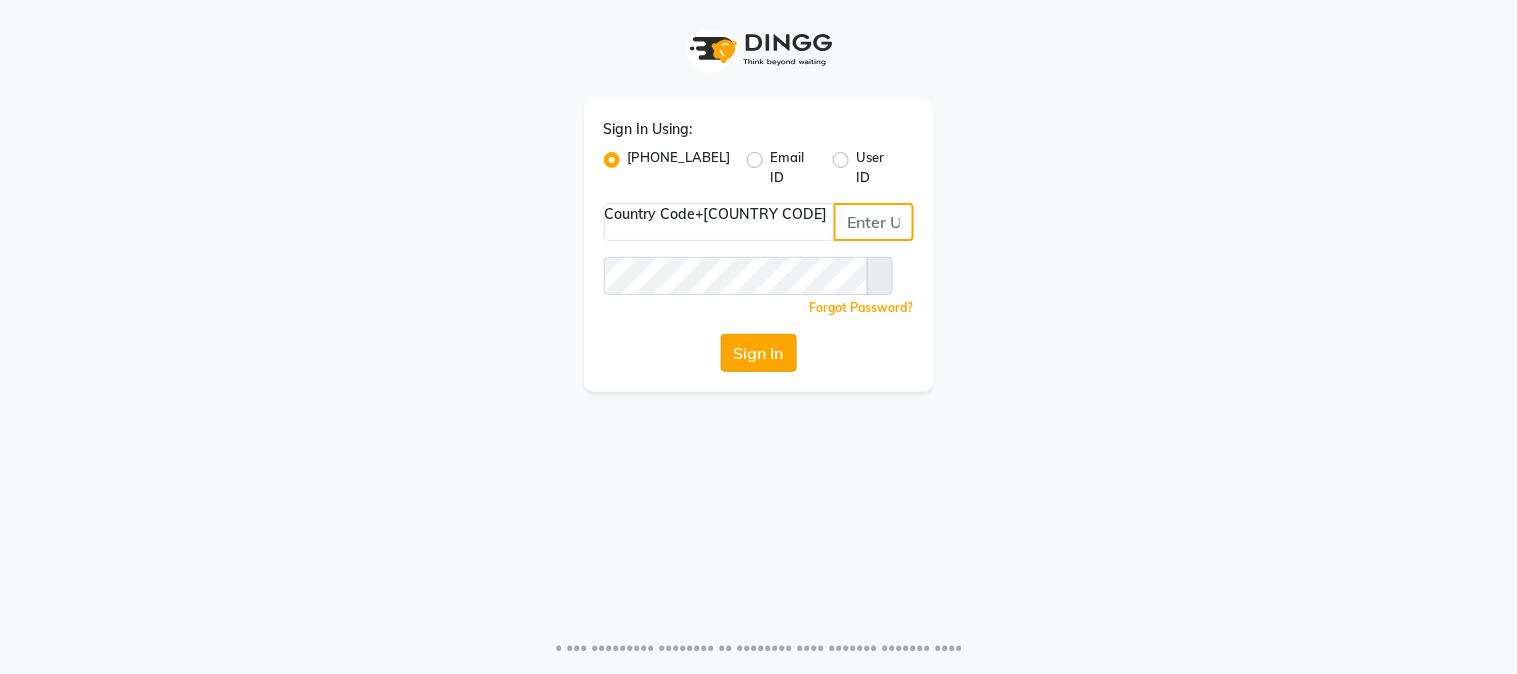 type on "8450977774" 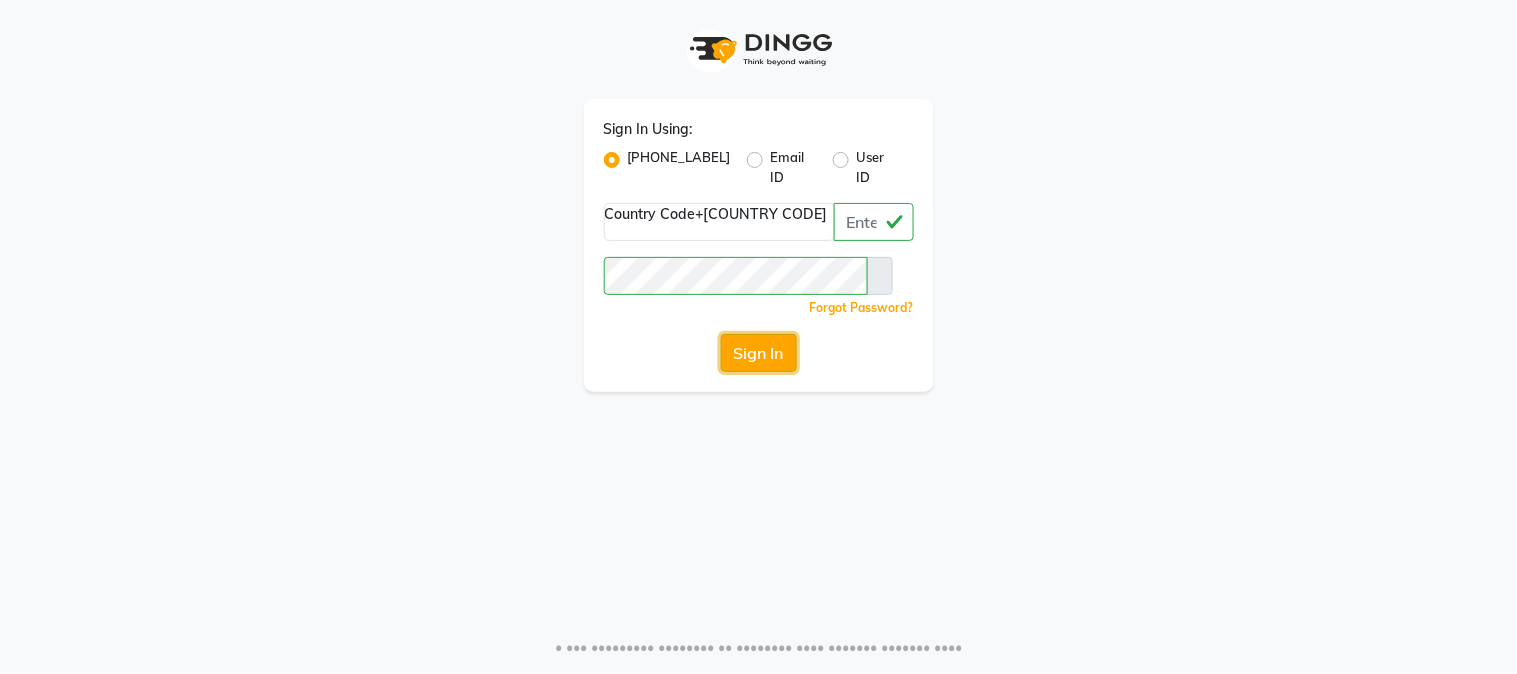 click on "Sign In" at bounding box center [759, 353] 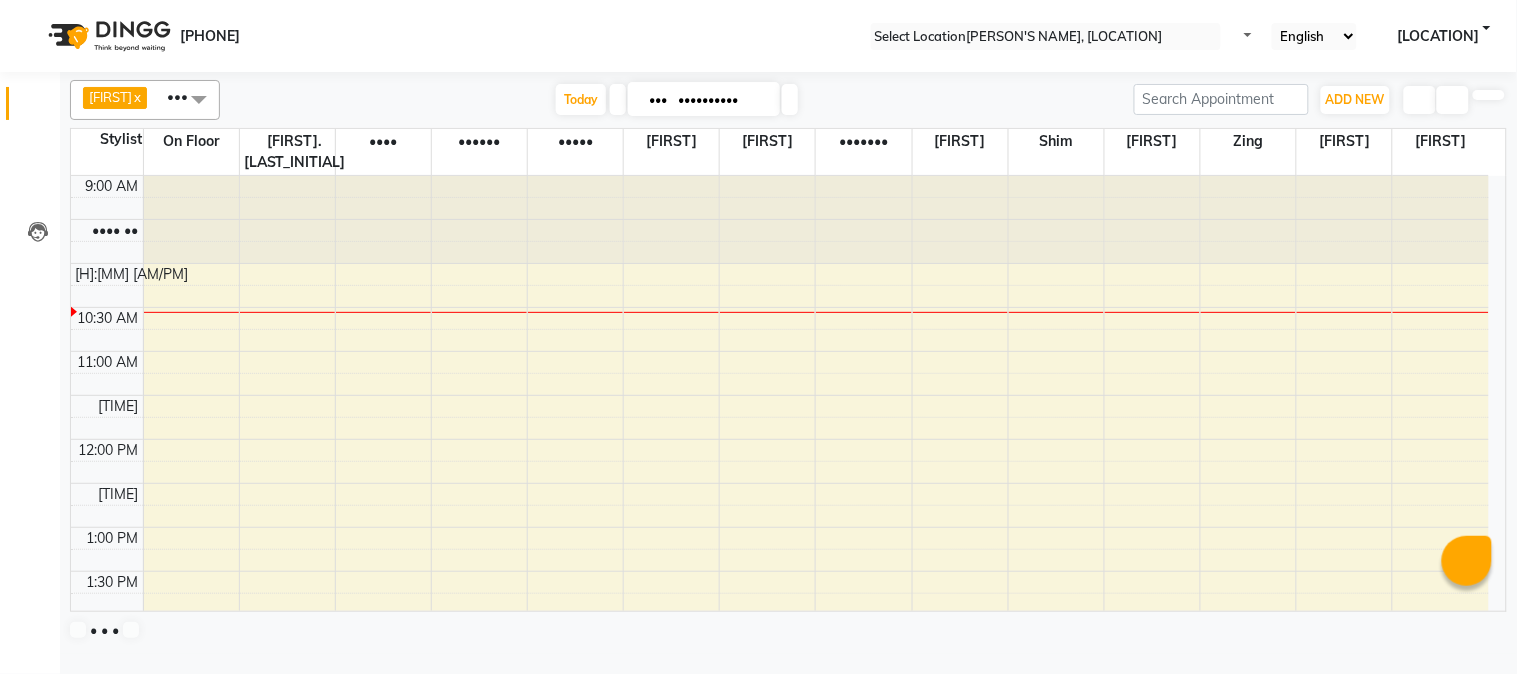 scroll, scrollTop: 0, scrollLeft: 0, axis: both 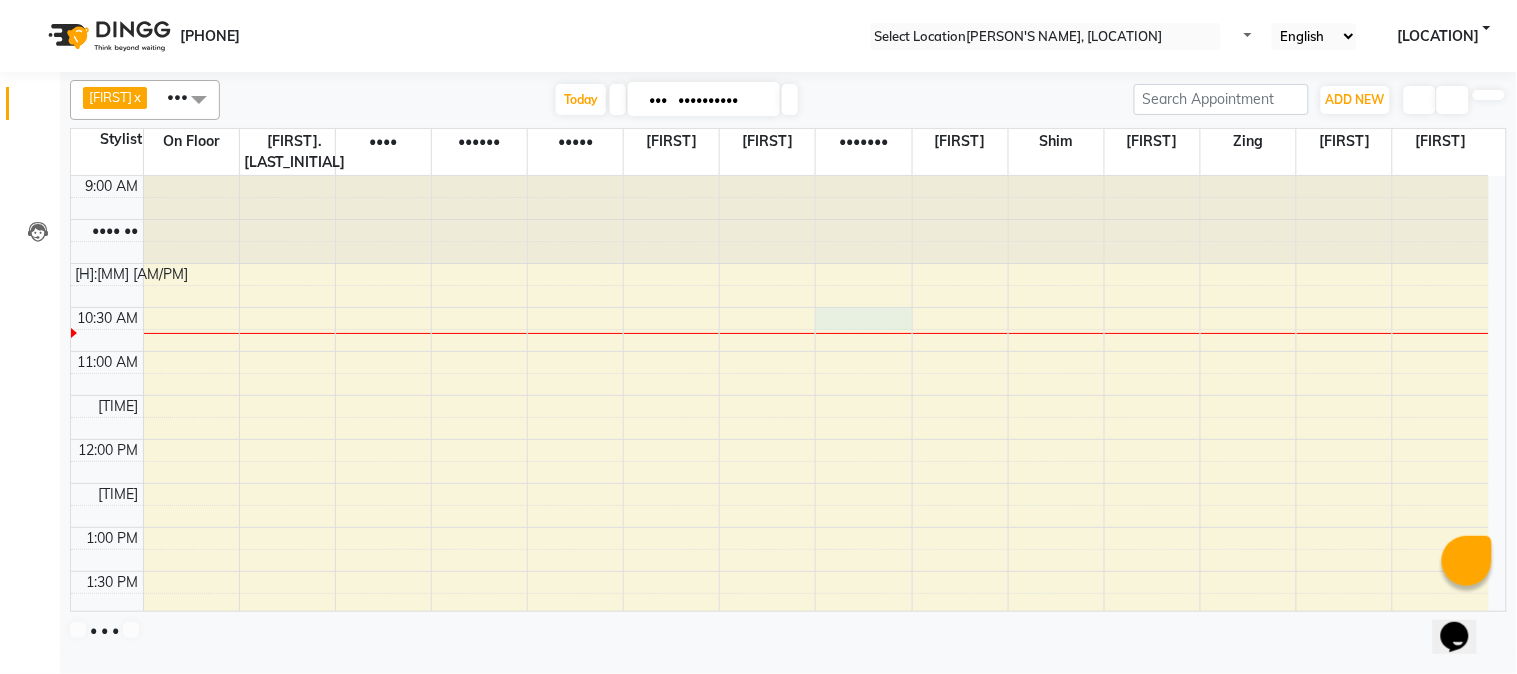 click on "9:00 AM 9:30 AM 10:00 AM 10:30 AM 11:00 AM 11:30 AM 12:00 PM 12:30 PM 1:00 PM 1:30 PM 2:00 PM 2:30 PM 3:00 PM 3:30 PM 4:00 PM 4:30 PM 5:00 PM 5:30 PM 6:00 PM 6:30 PM 7:00 PM 7:30 PM 8:00 PM 8:30 PM 9:00 PM 9:30 PM 10:00 PM 10:30 PM" at bounding box center [780, 791] 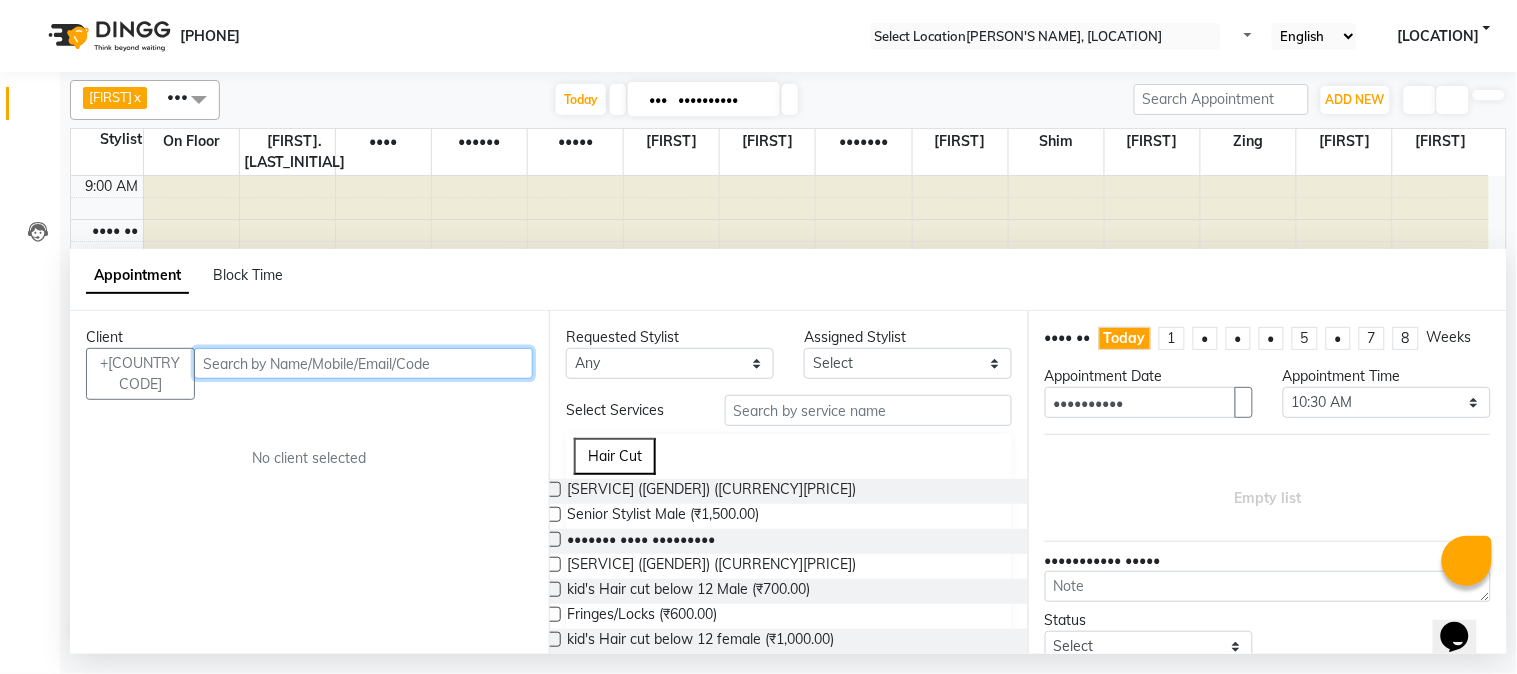 drag, startPoint x: 223, startPoint y: 376, endPoint x: 187, endPoint y: 318, distance: 68.26419 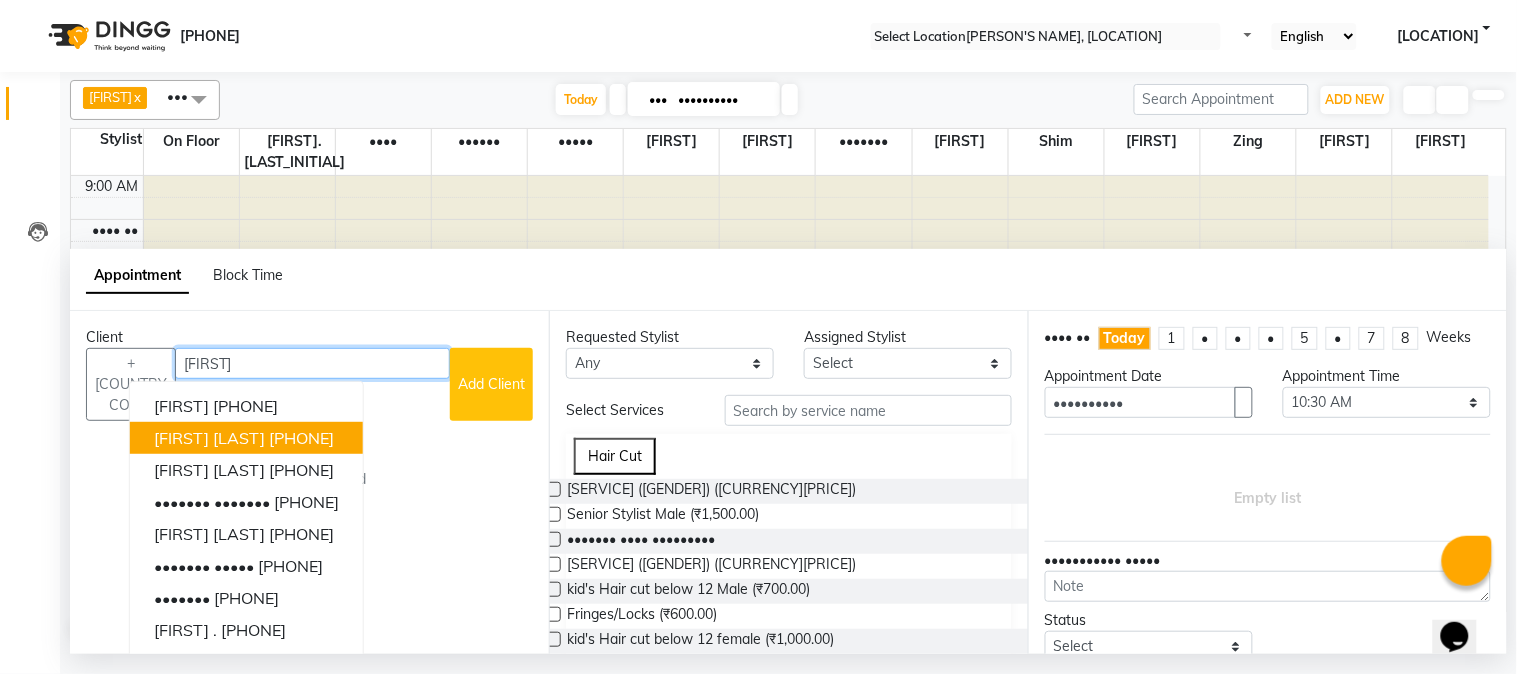 click on "KRISHNA SHROFF" at bounding box center (209, 438) 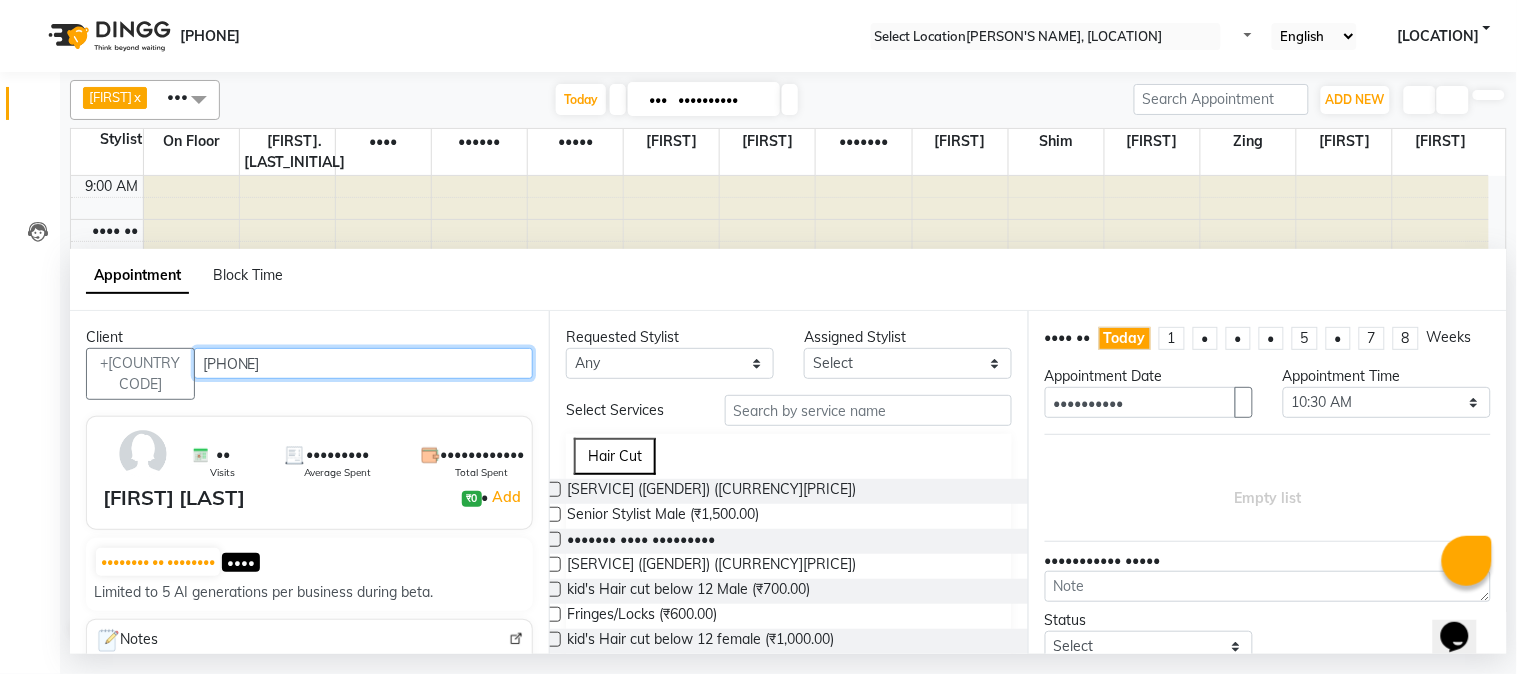 type on "[PHONE]" 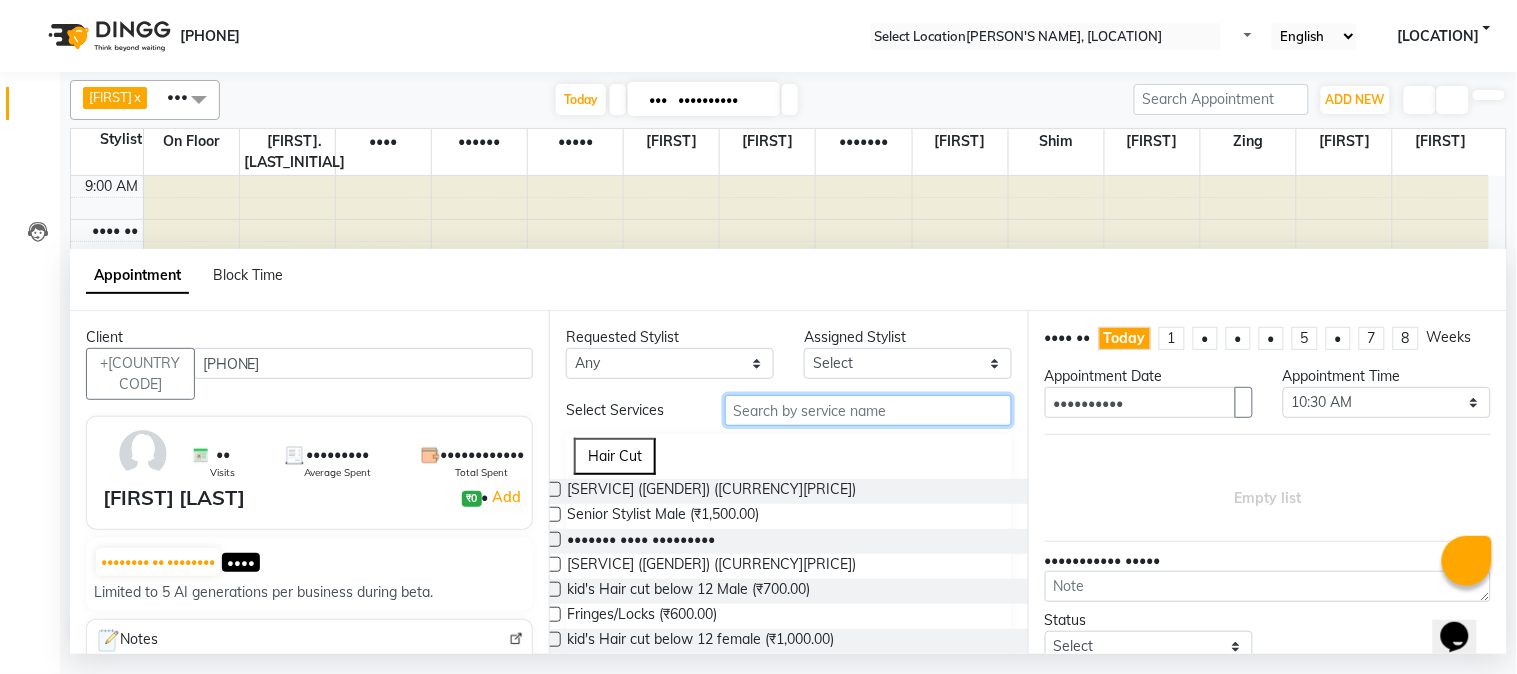 click at bounding box center (868, 410) 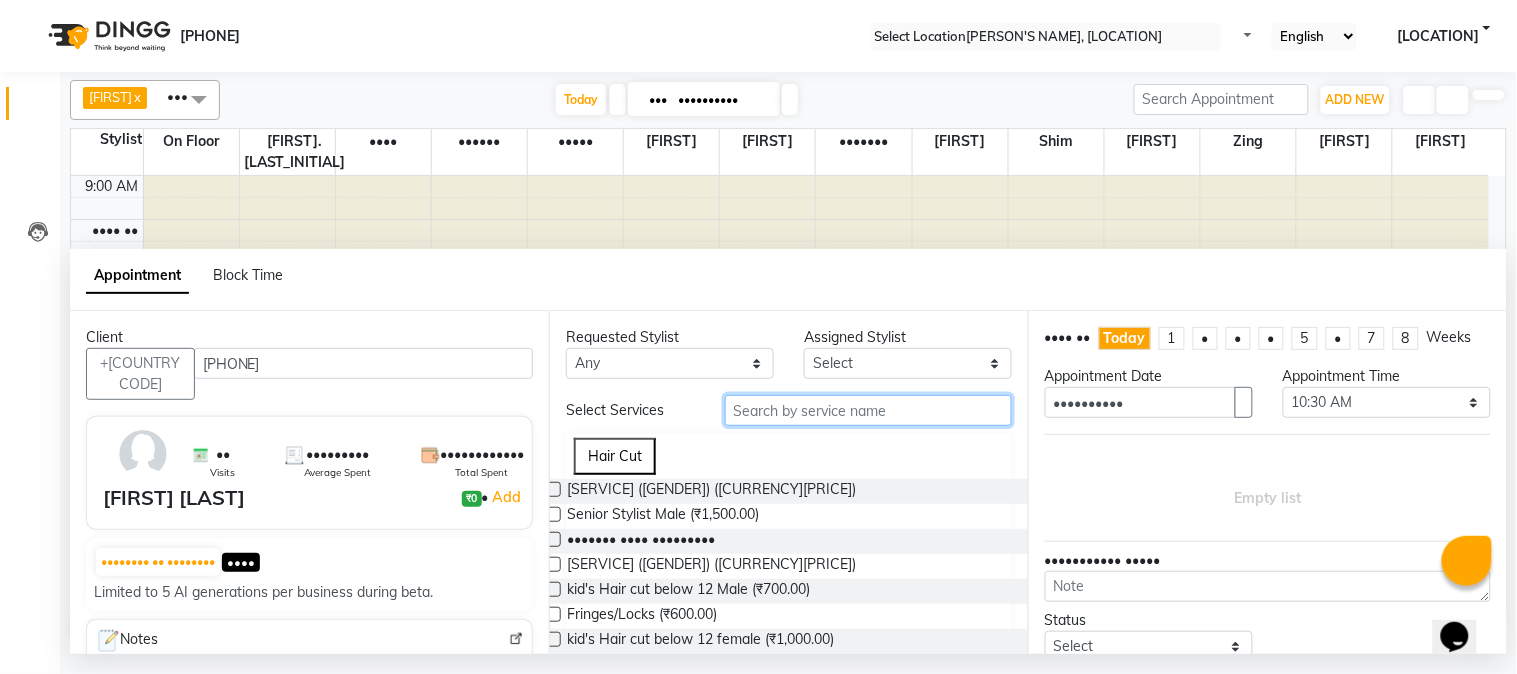 click at bounding box center [868, 410] 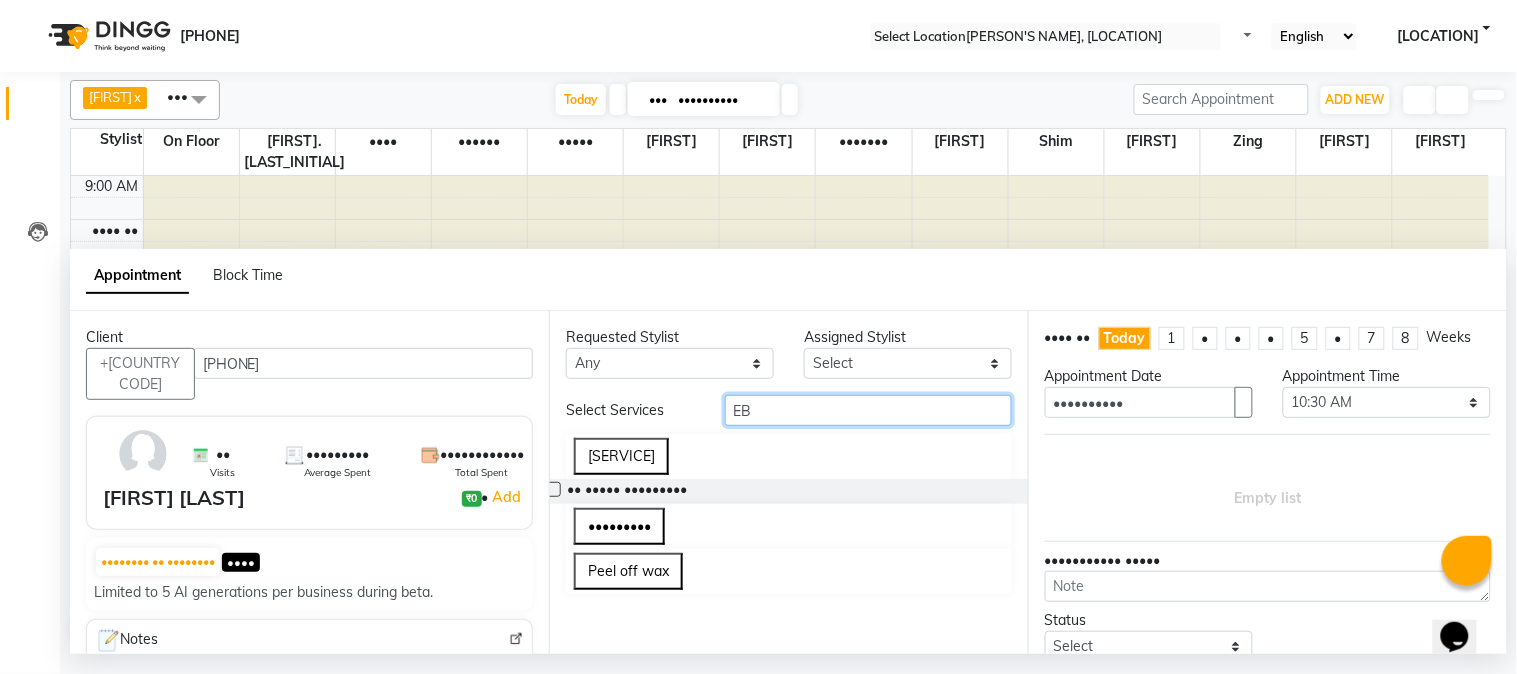 type on "EB" 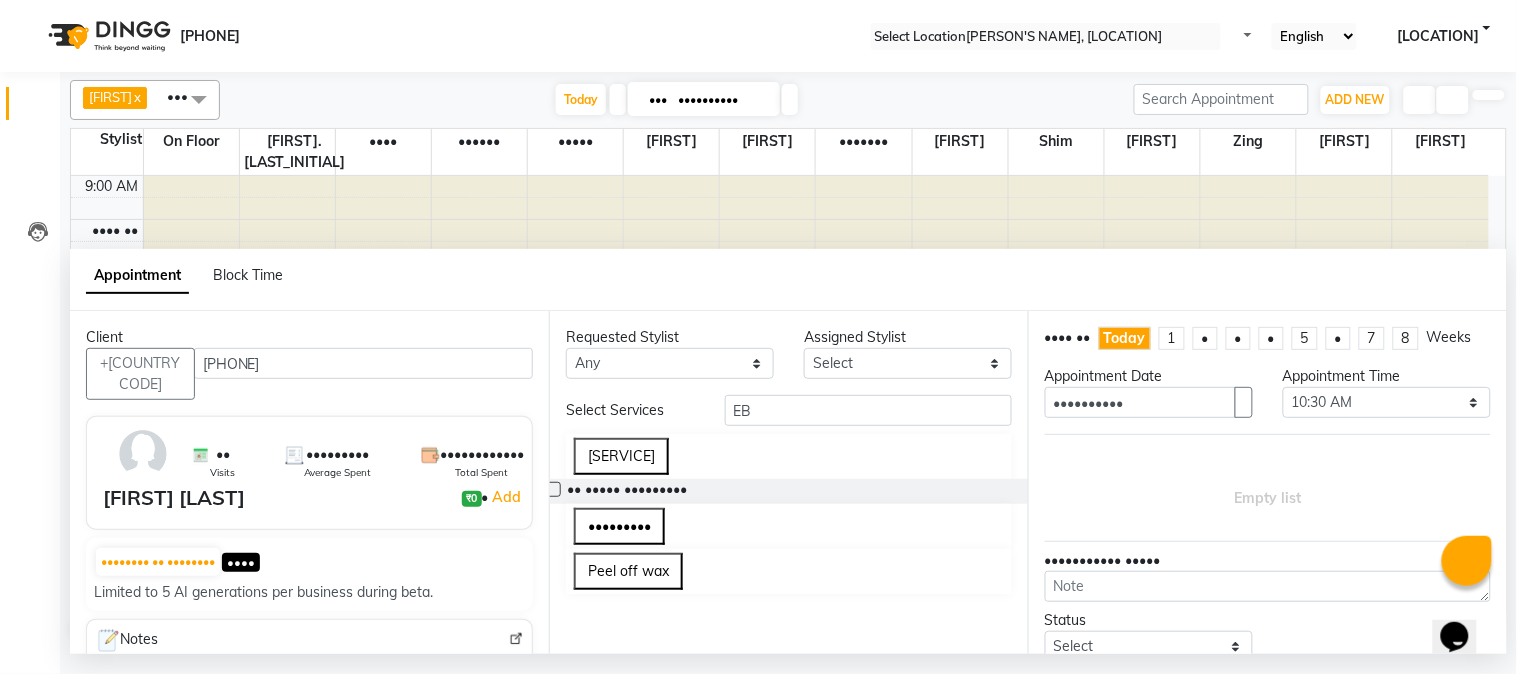 click at bounding box center [553, 489] 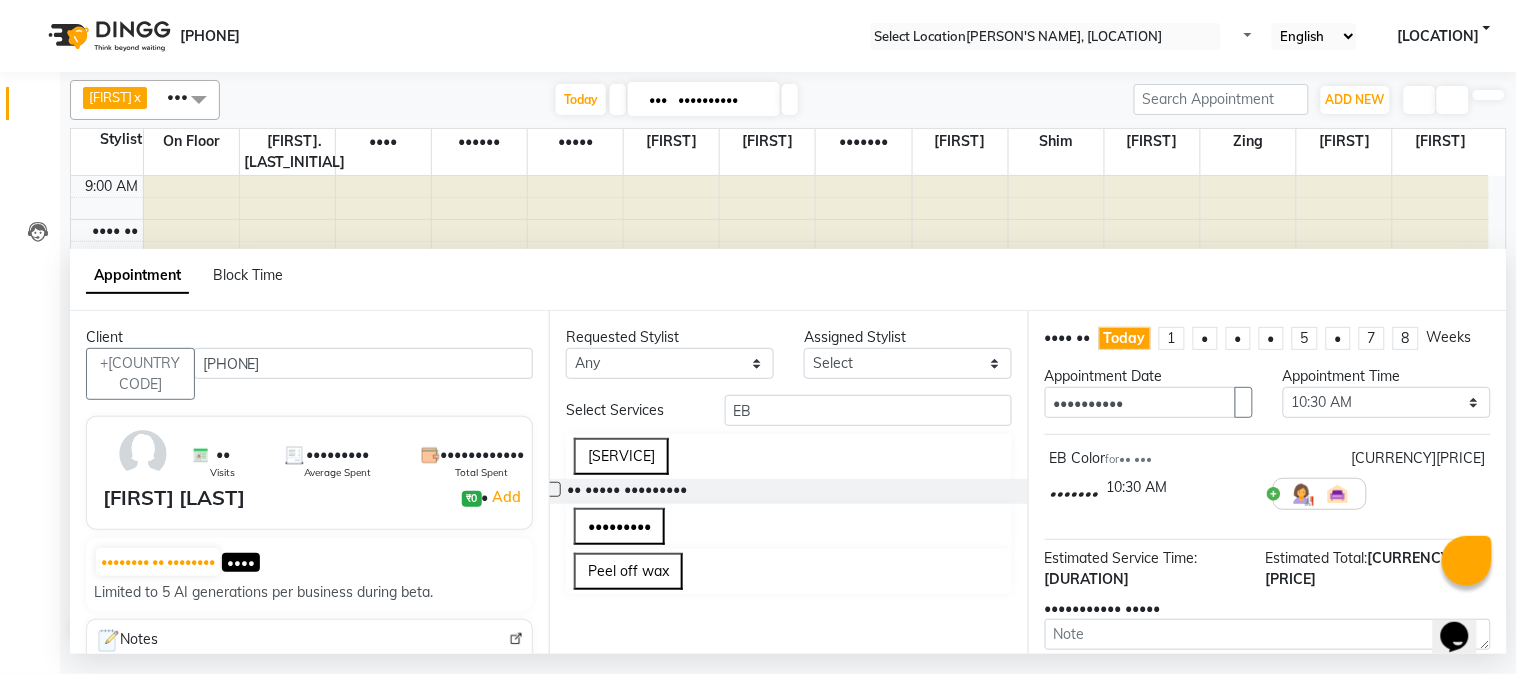 scroll, scrollTop: 183, scrollLeft: 0, axis: vertical 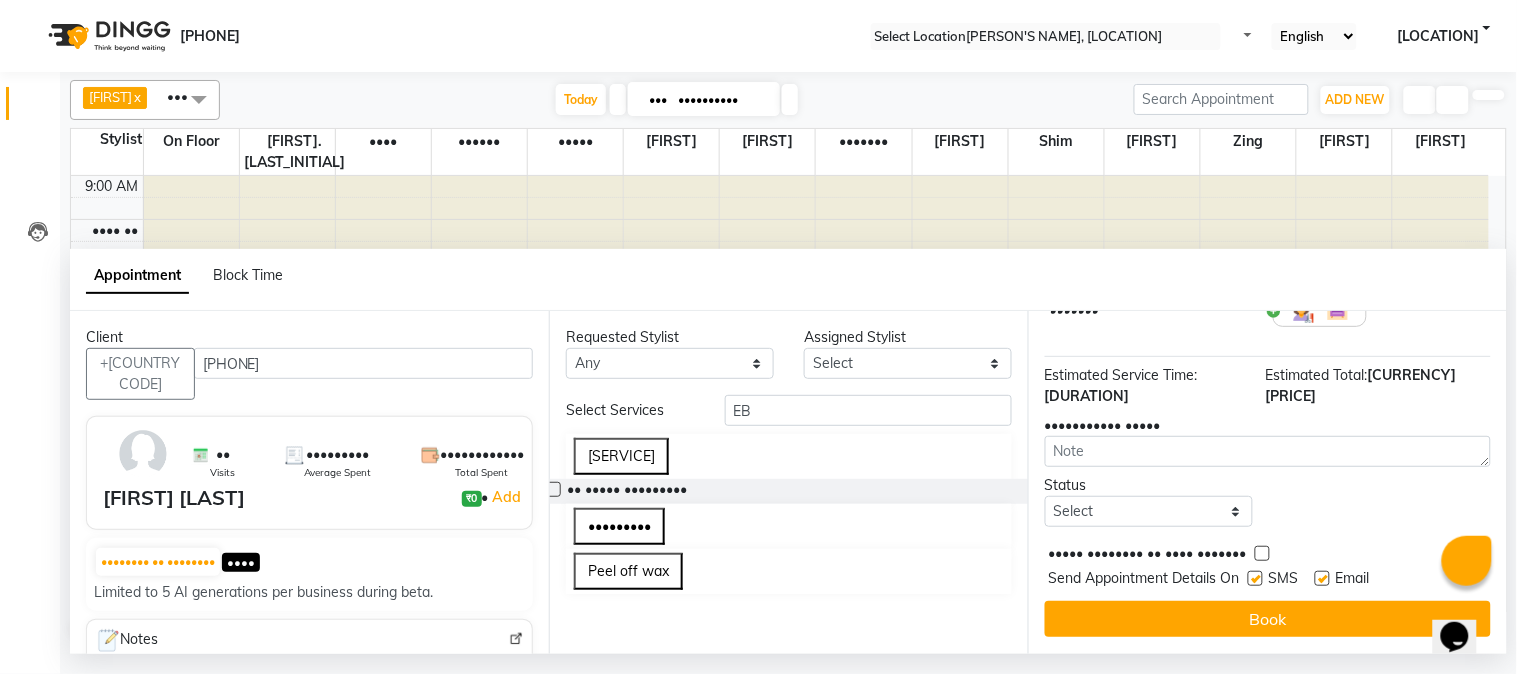 click at bounding box center (1255, 578) 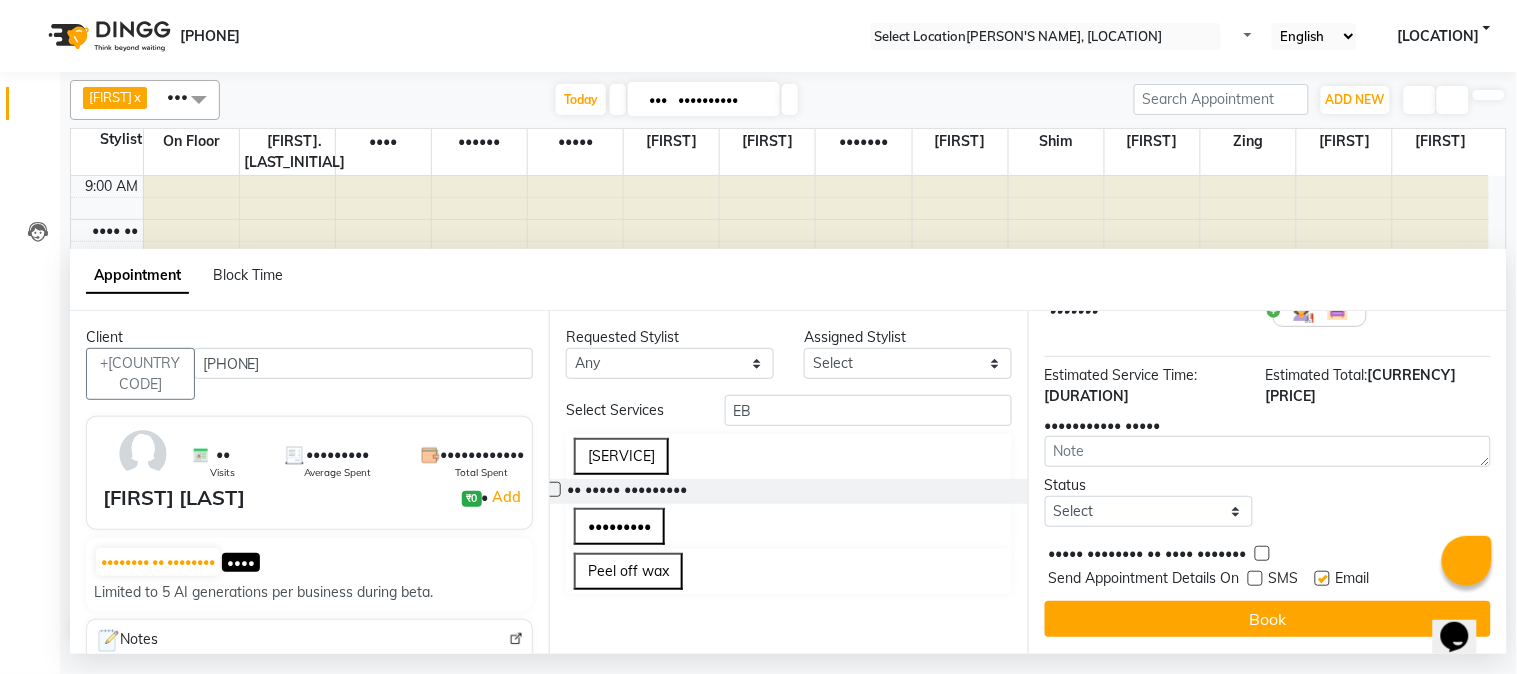 click at bounding box center (1322, 578) 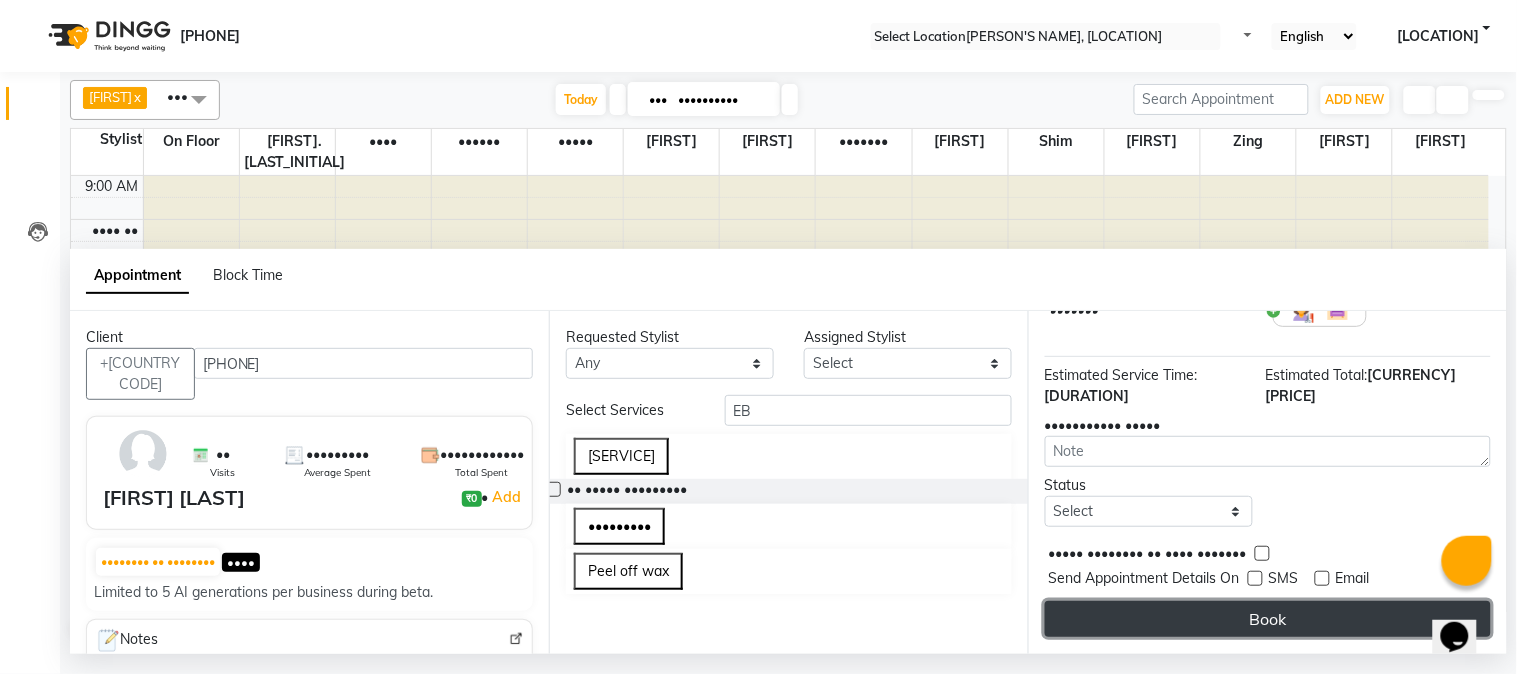 click on "Book" at bounding box center [1268, 619] 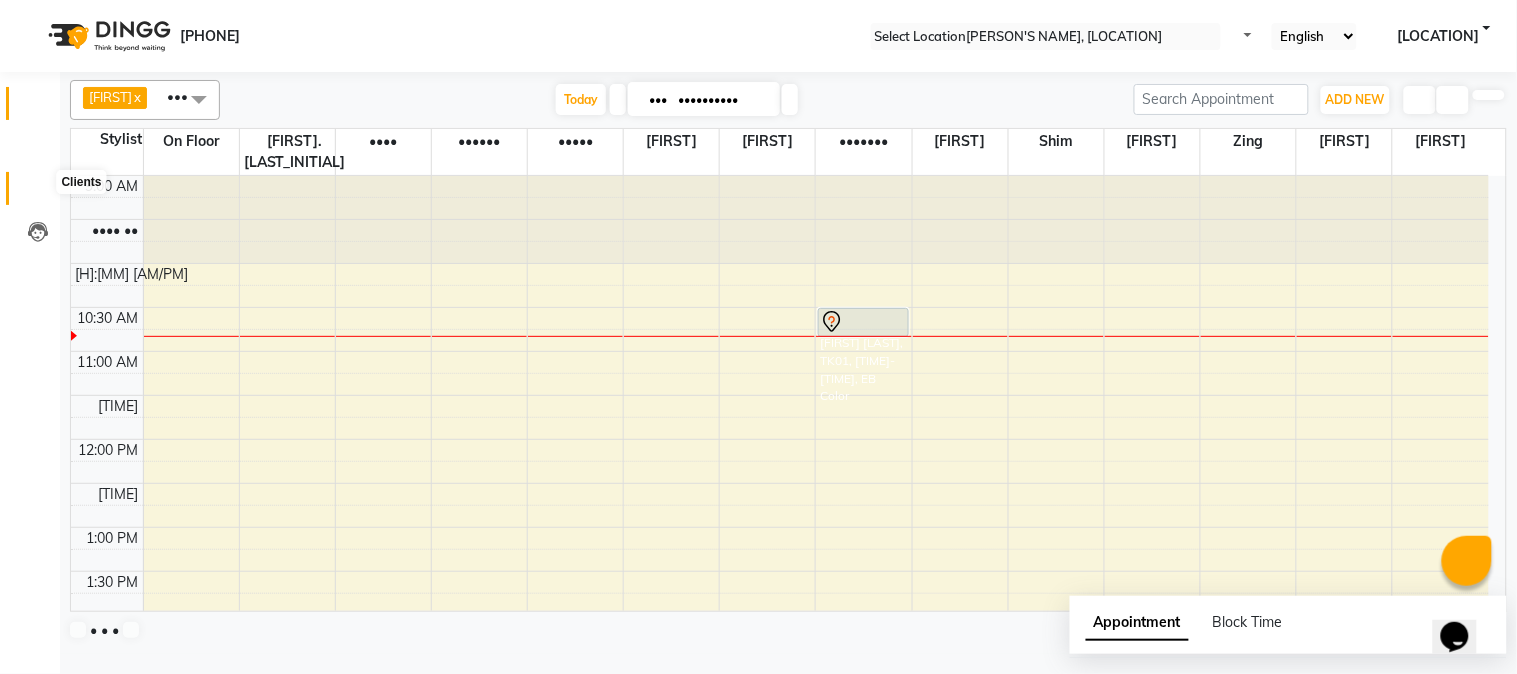 click at bounding box center (38, 193) 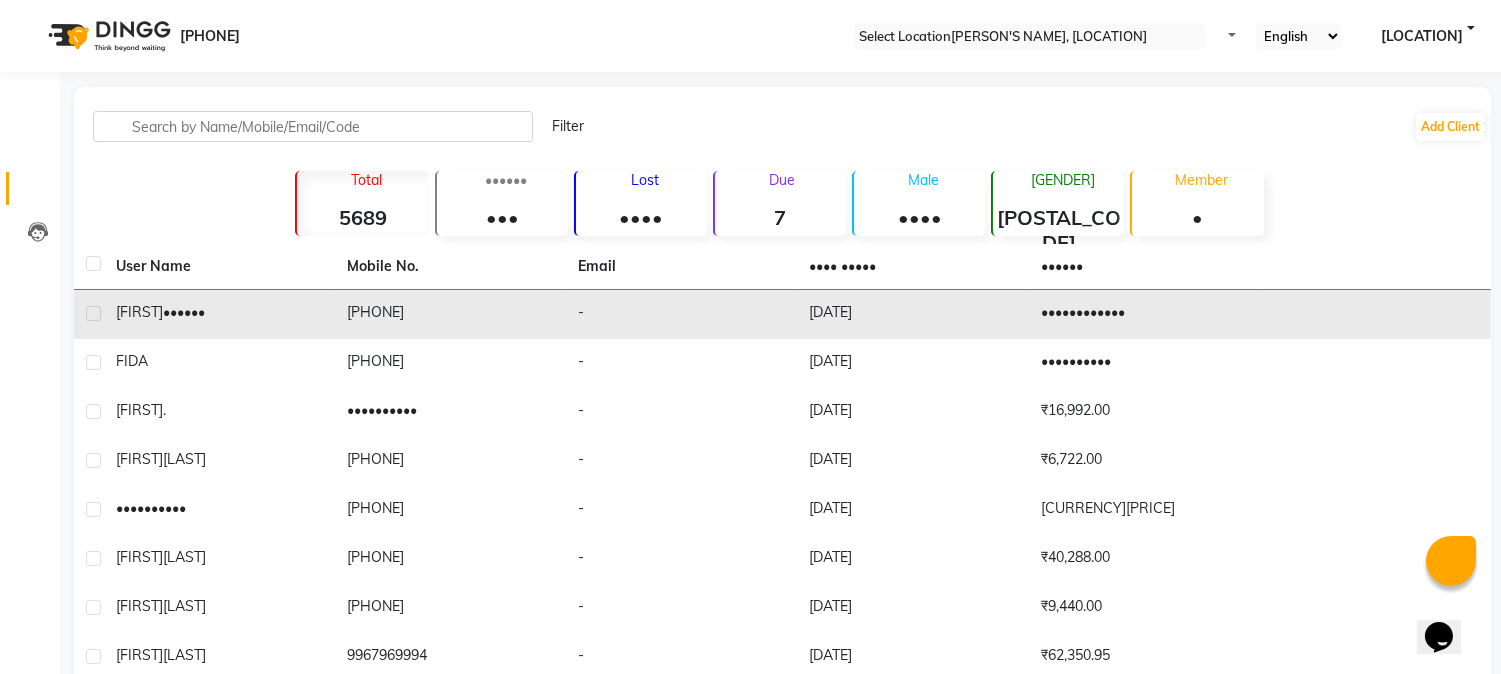 click on "KRISHNA  SHROFF" at bounding box center [219, 312] 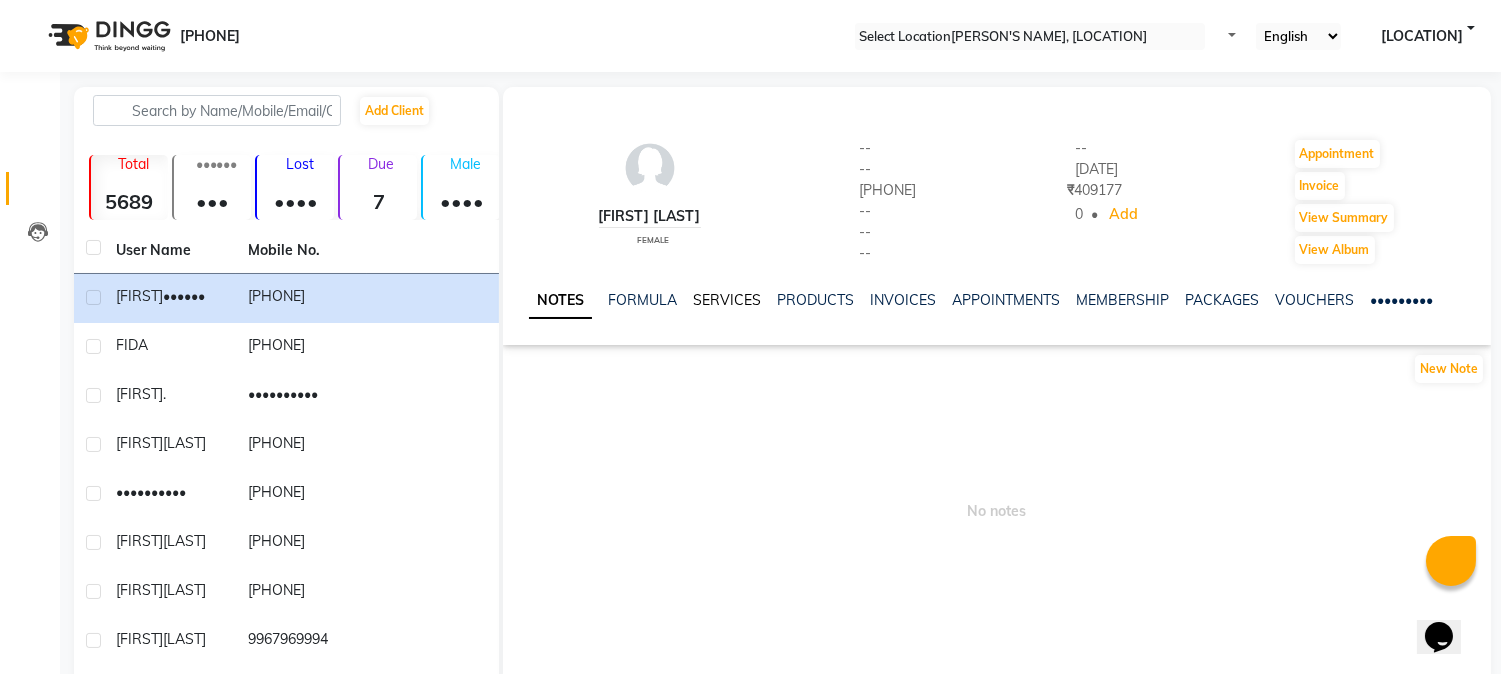 click on "SERVICES" at bounding box center (727, 300) 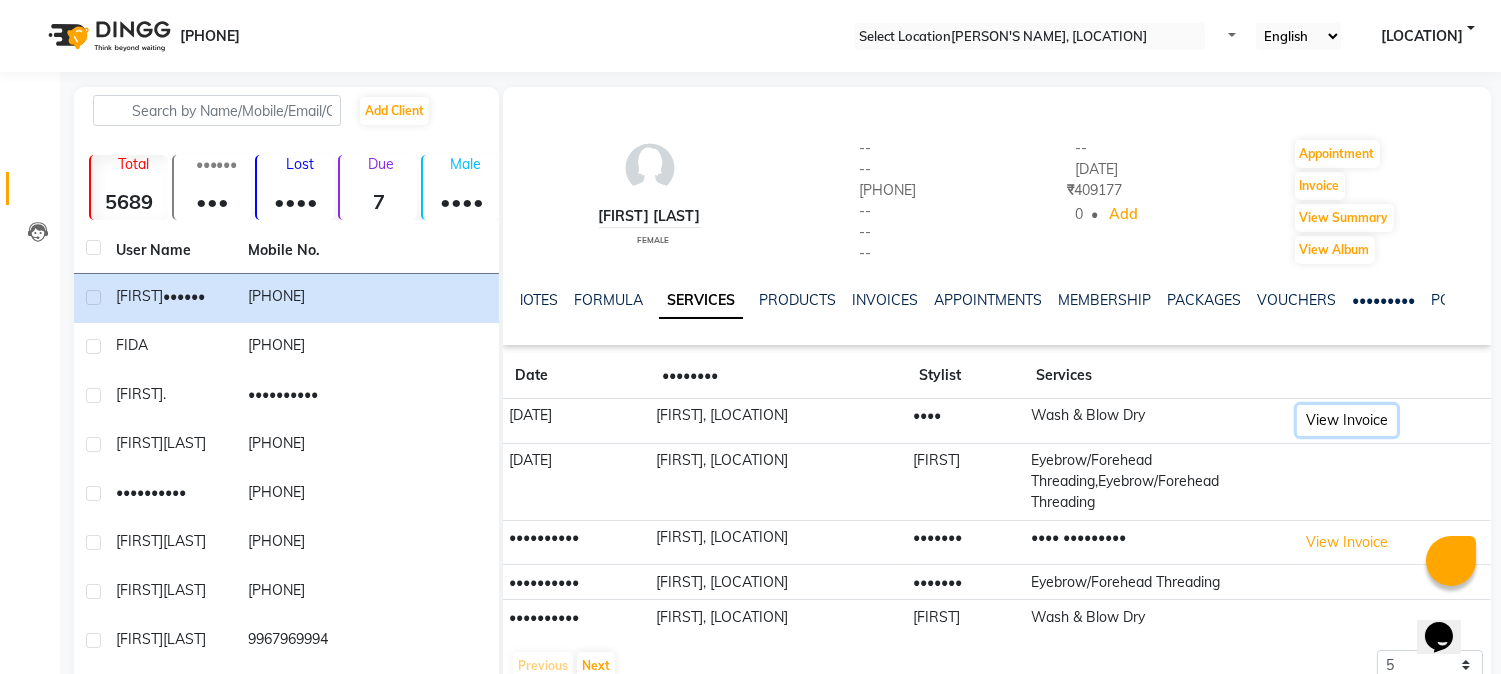 click on "[INVOICE_ACTION]" at bounding box center [1347, 420] 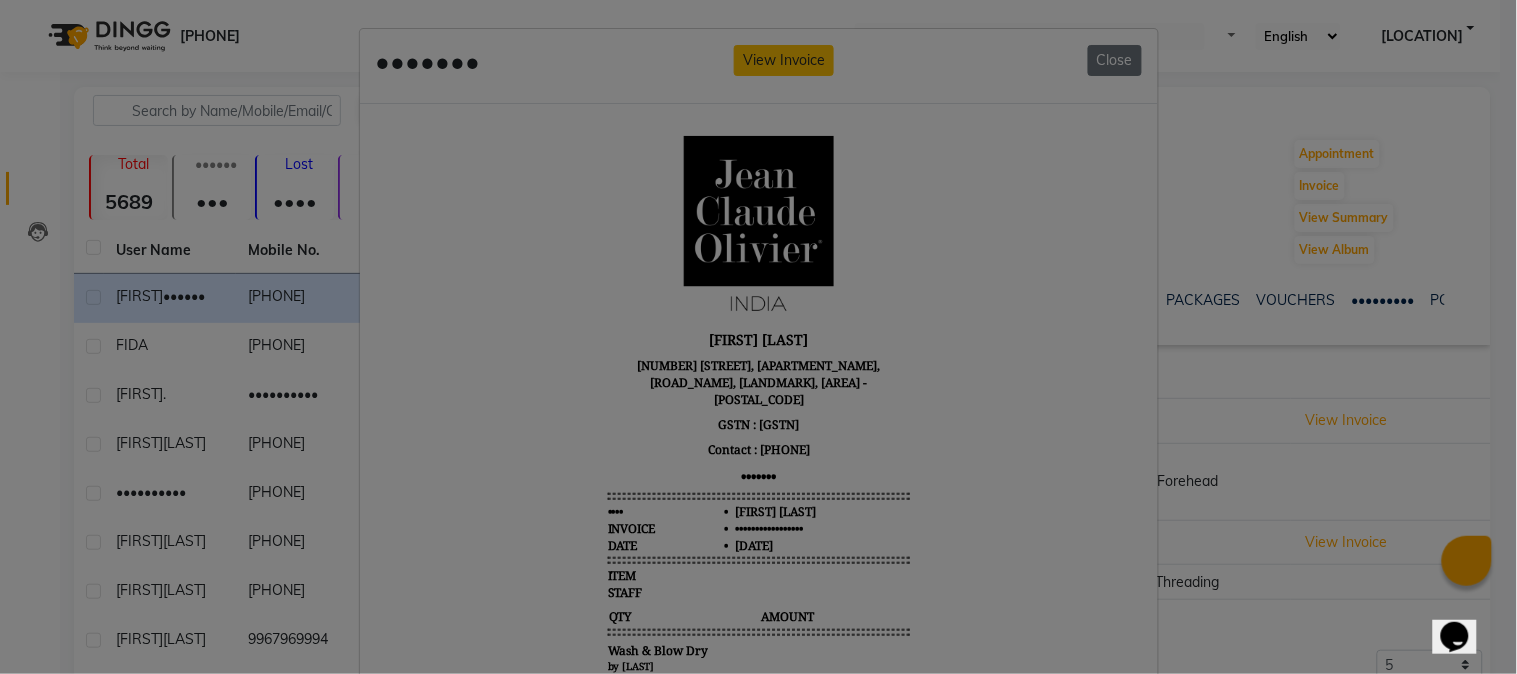scroll, scrollTop: 0, scrollLeft: 0, axis: both 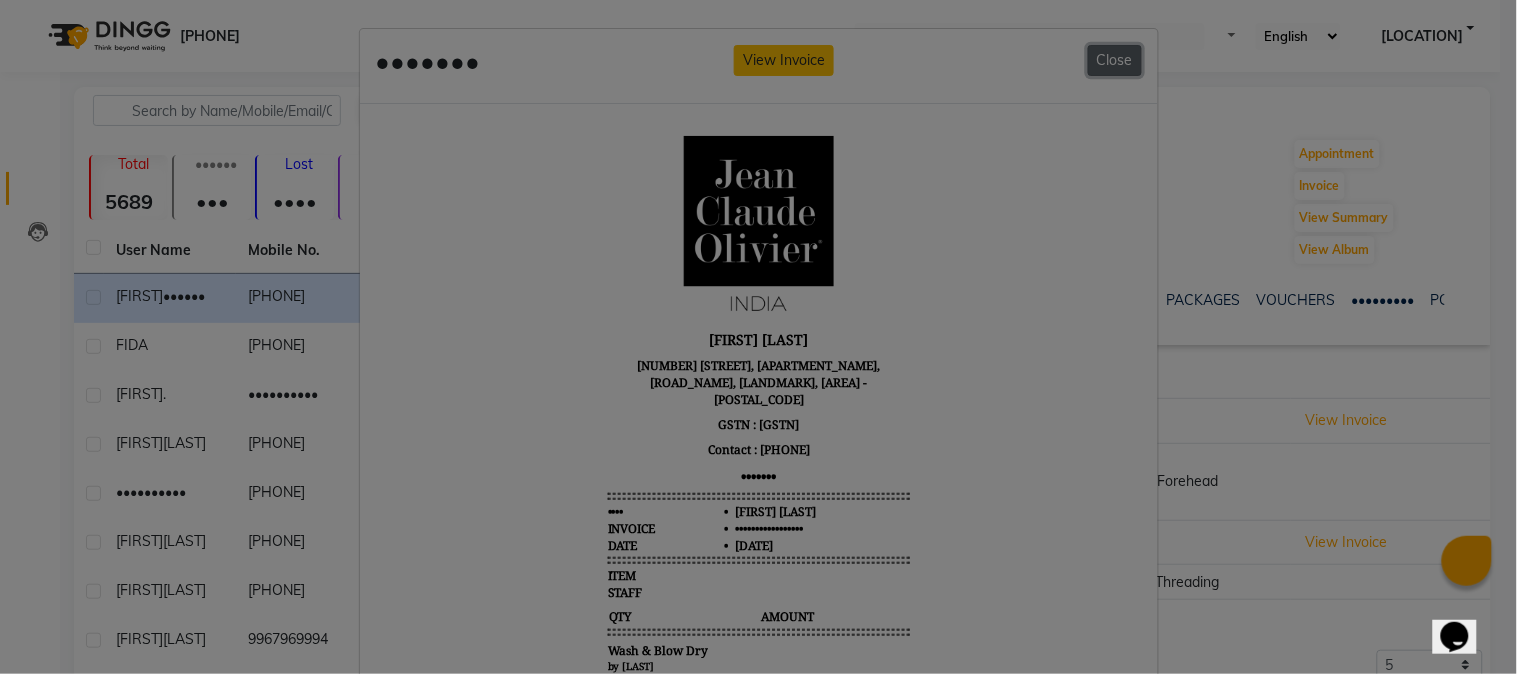 click on "•••••" at bounding box center (1115, 60) 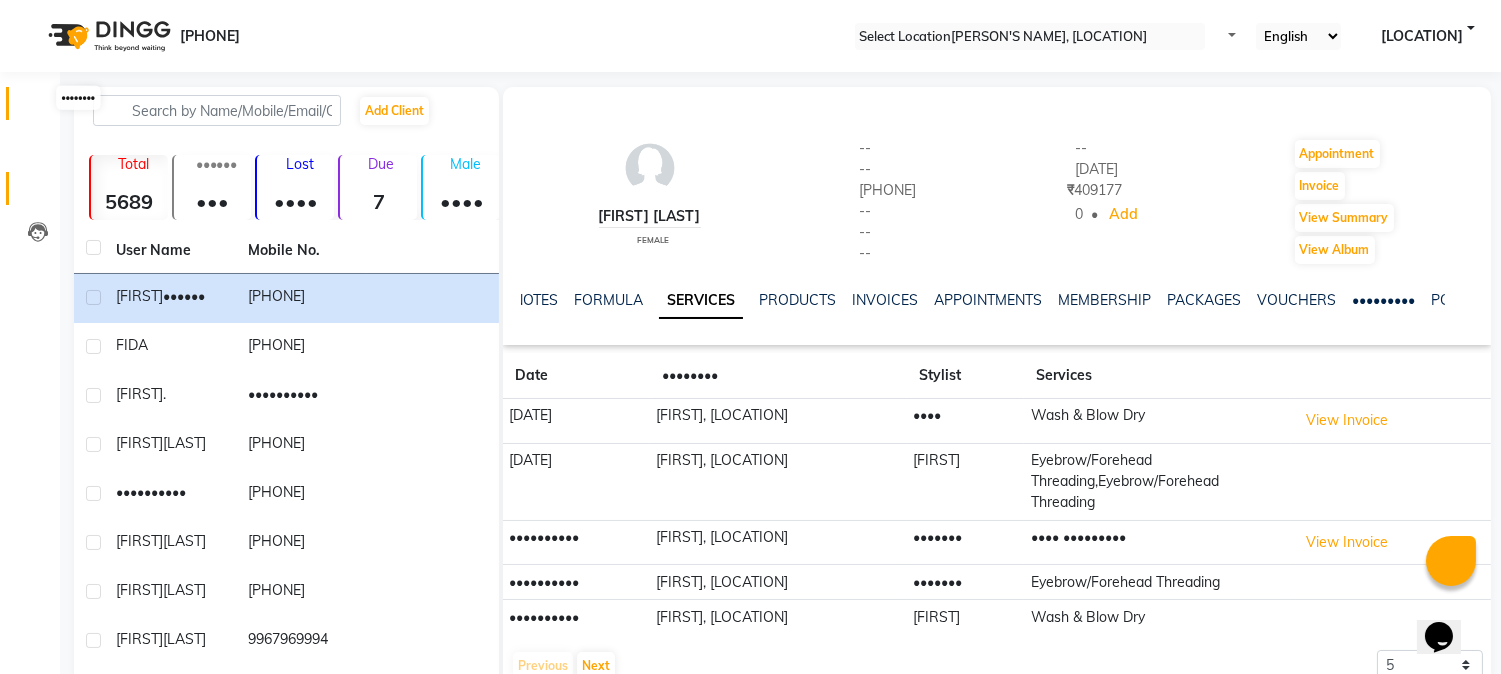 click at bounding box center (38, 108) 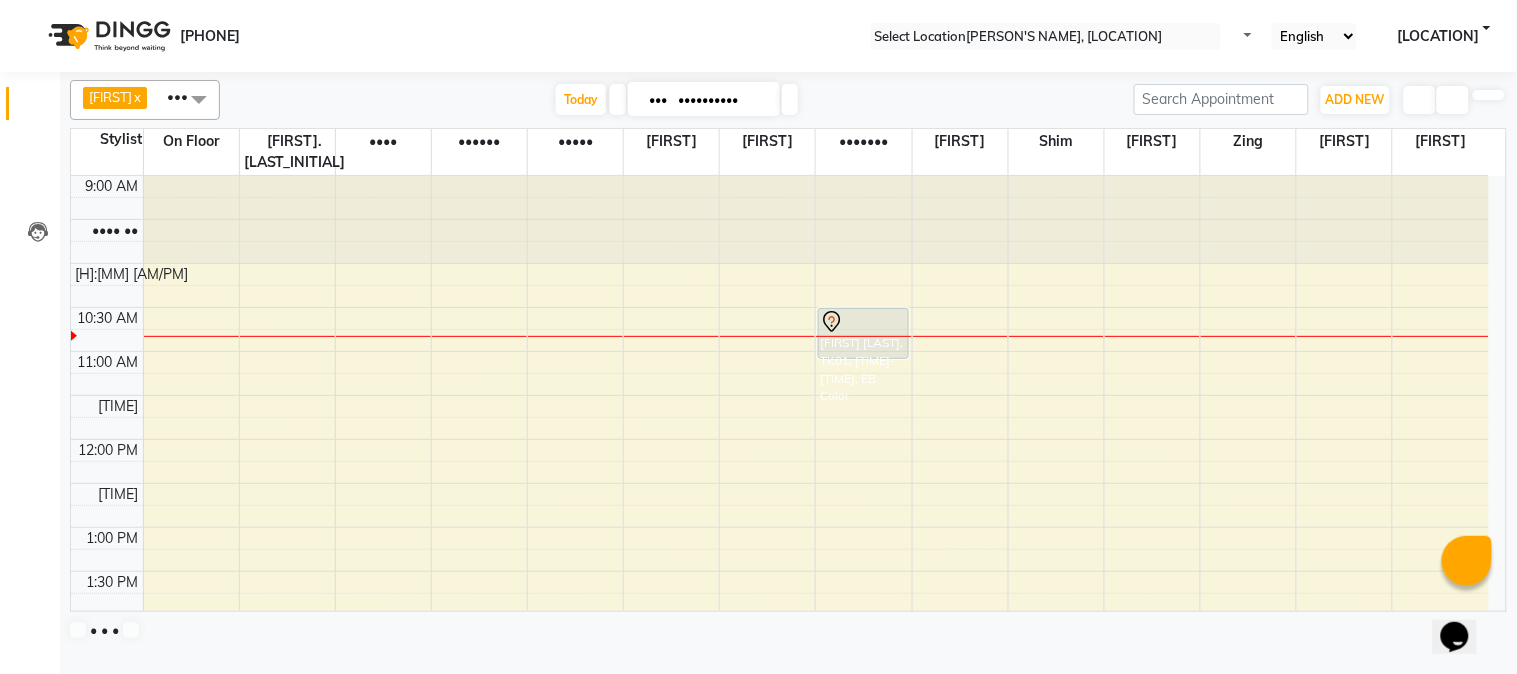 drag, startPoint x: 838, startPoint y: 313, endPoint x: 842, endPoint y: 356, distance: 43.185646 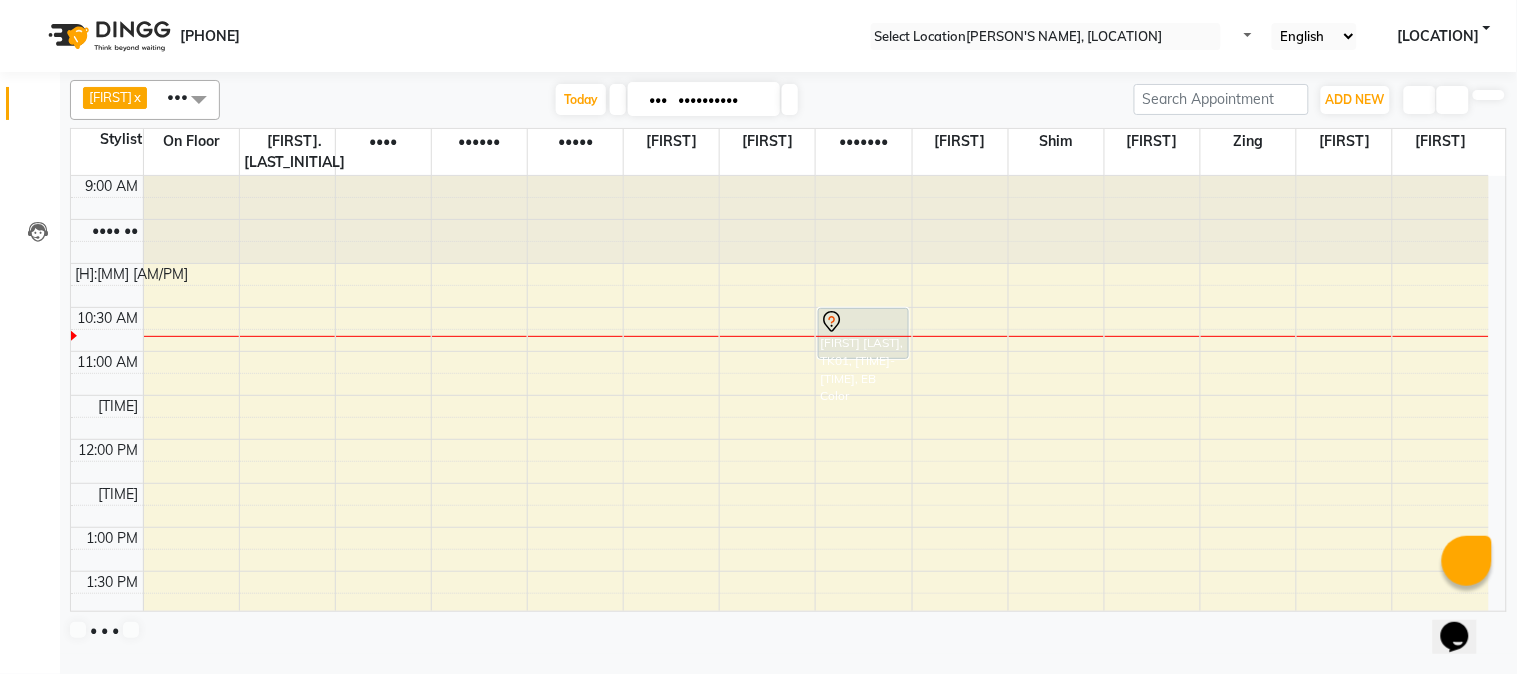click on "Start Service" at bounding box center (49, 750) 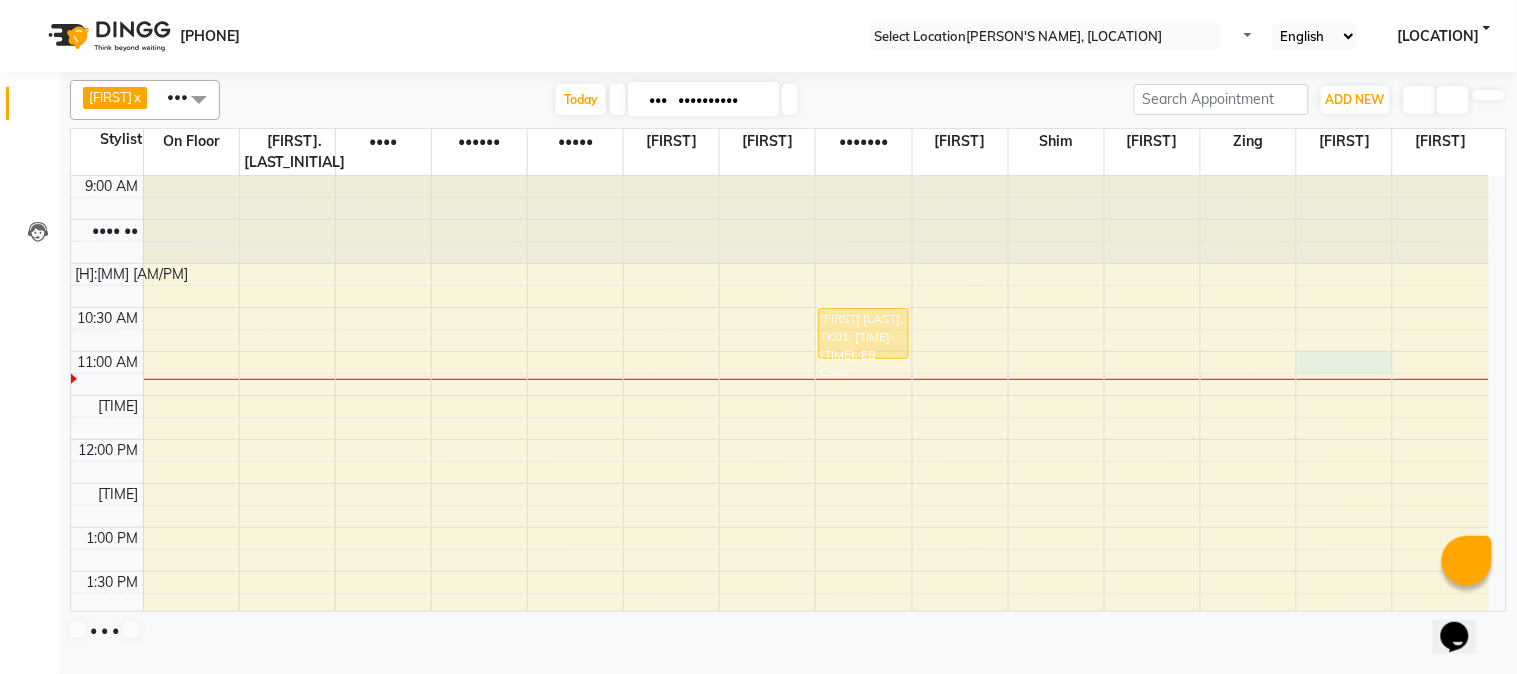 click on "9:00 AM 9:30 AM 10:00 AM 10:30 AM 11:00 AM 11:30 AM 12:00 PM 12:30 PM 1:00 PM 1:30 PM 2:00 PM 2:30 PM 3:00 PM 3:30 PM 4:00 PM 4:30 PM 5:00 PM 5:30 PM 6:00 PM 6:30 PM 7:00 PM 7:30 PM 8:00 PM 8:30 PM 9:00 PM 9:30 PM 10:00 PM 10:30 PM    KRISHNA SHROFF, TK01, 10:30 AM-11:05 AM, EB  Color" at bounding box center [780, 791] 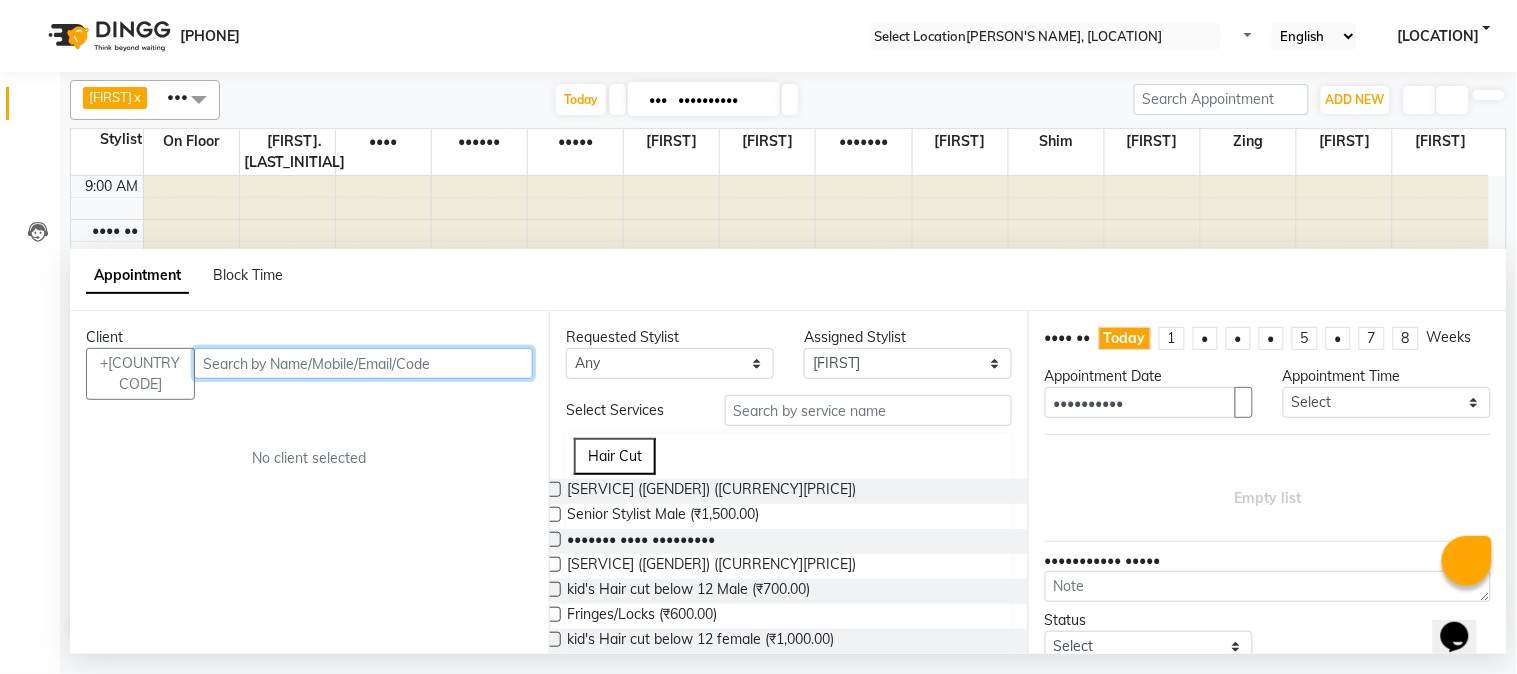 click at bounding box center [363, 363] 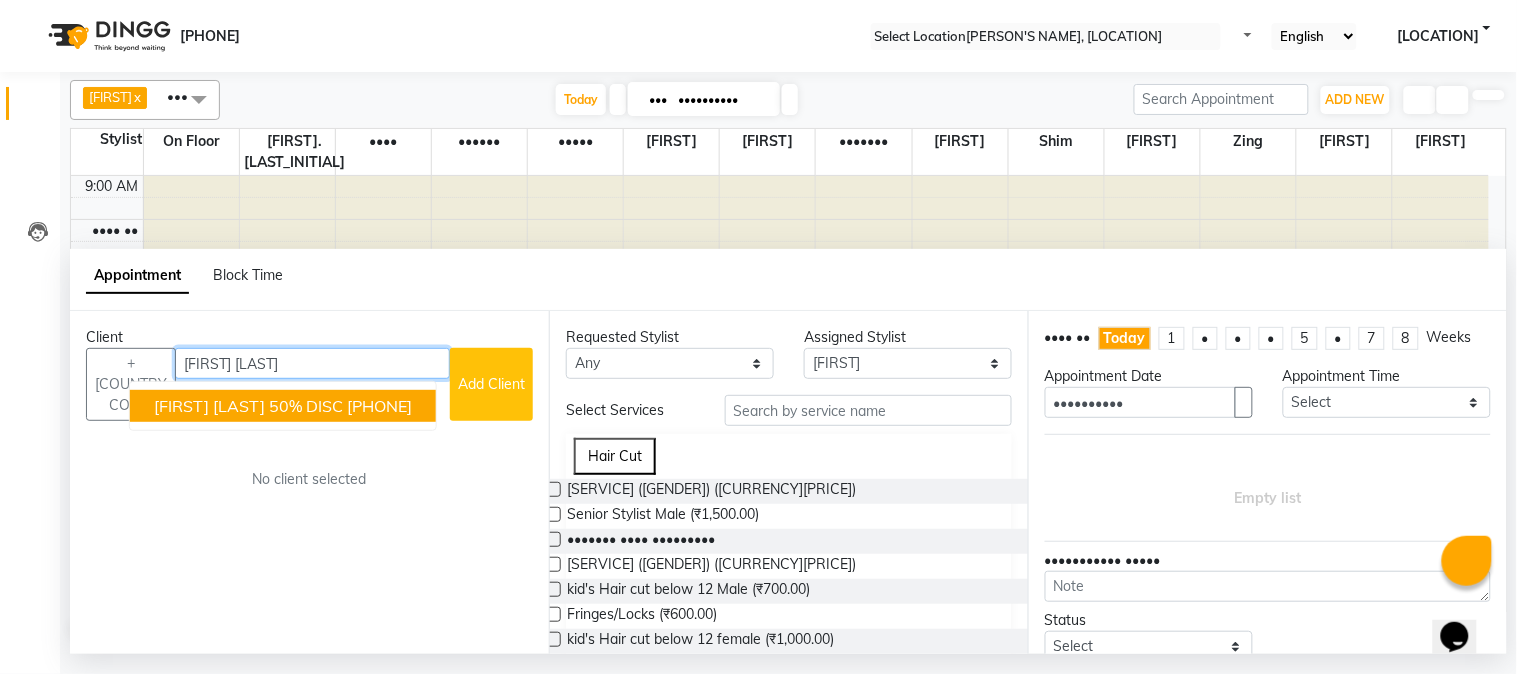 click on "MARIA DSOUZA 50% DISC  9136279243" at bounding box center [283, 406] 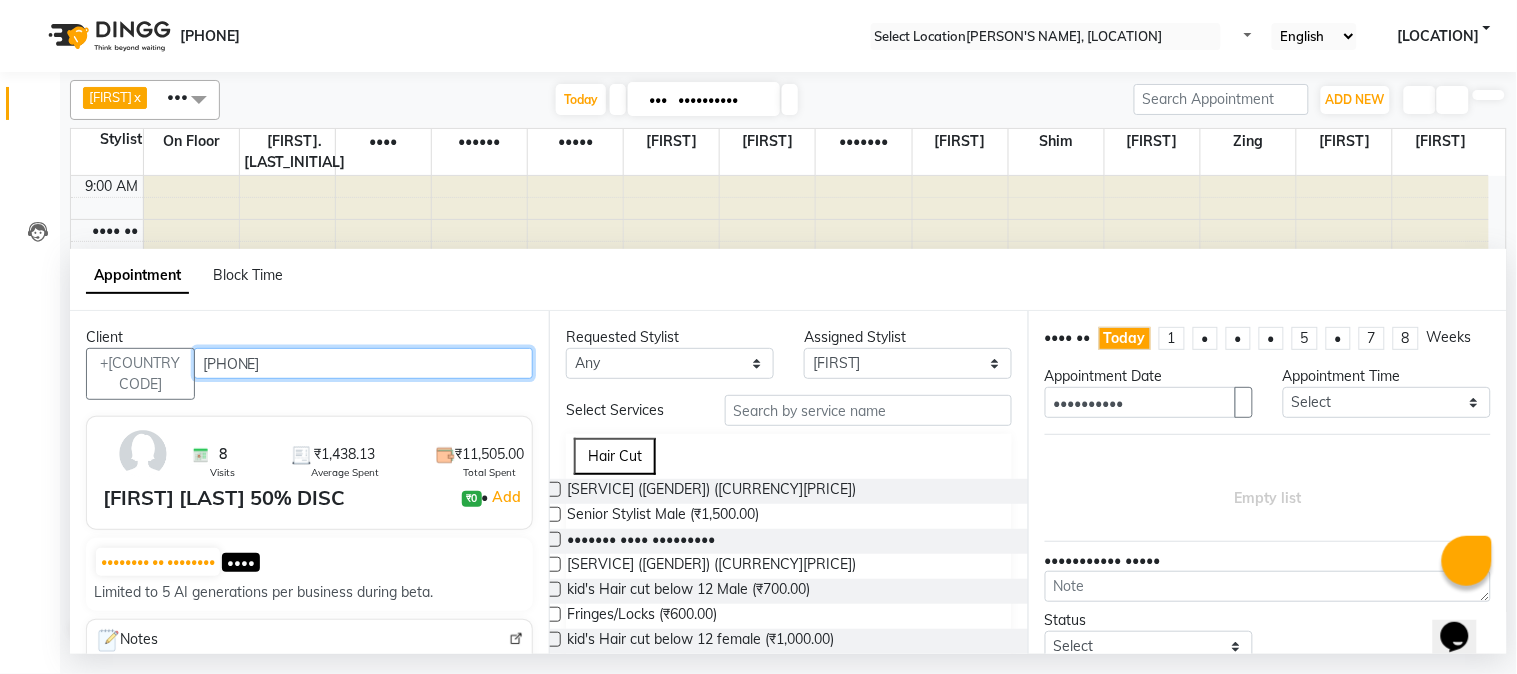 type on "••••••••••" 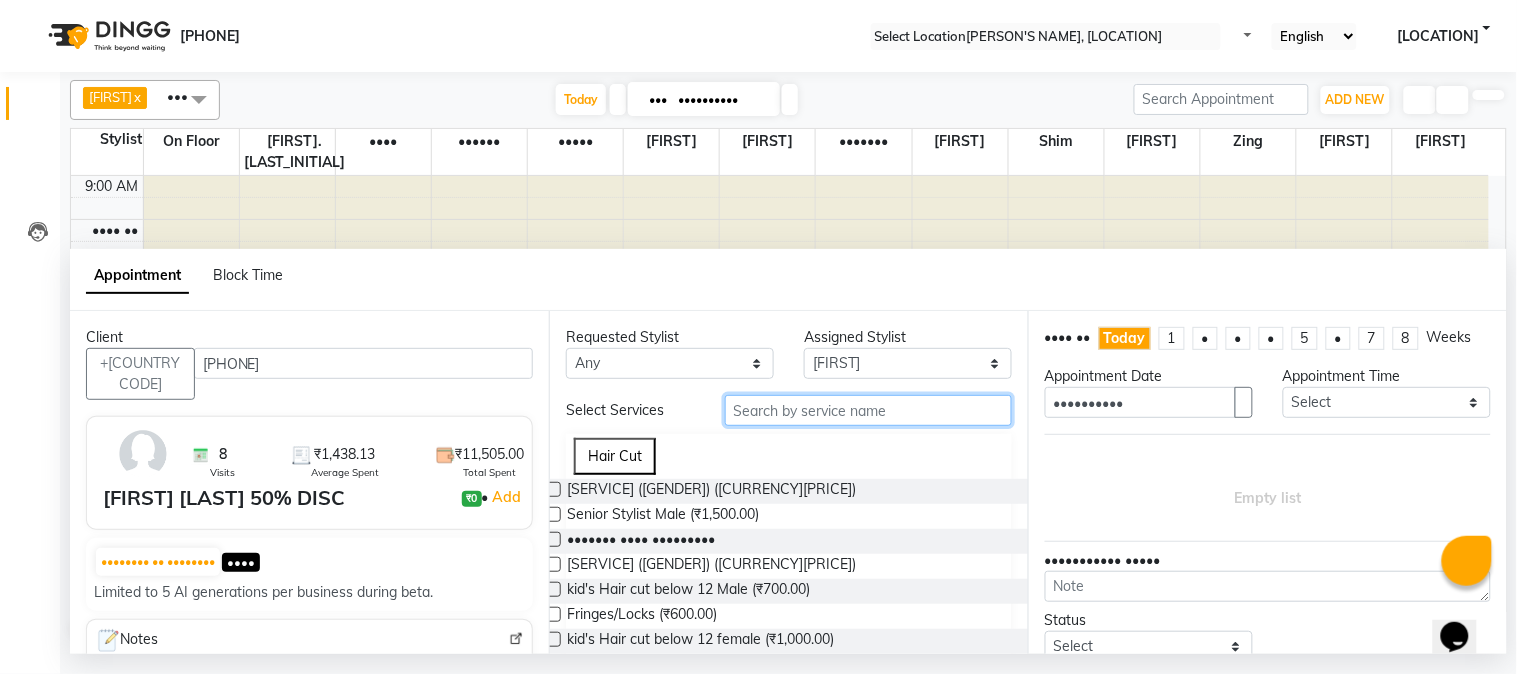 click at bounding box center (868, 410) 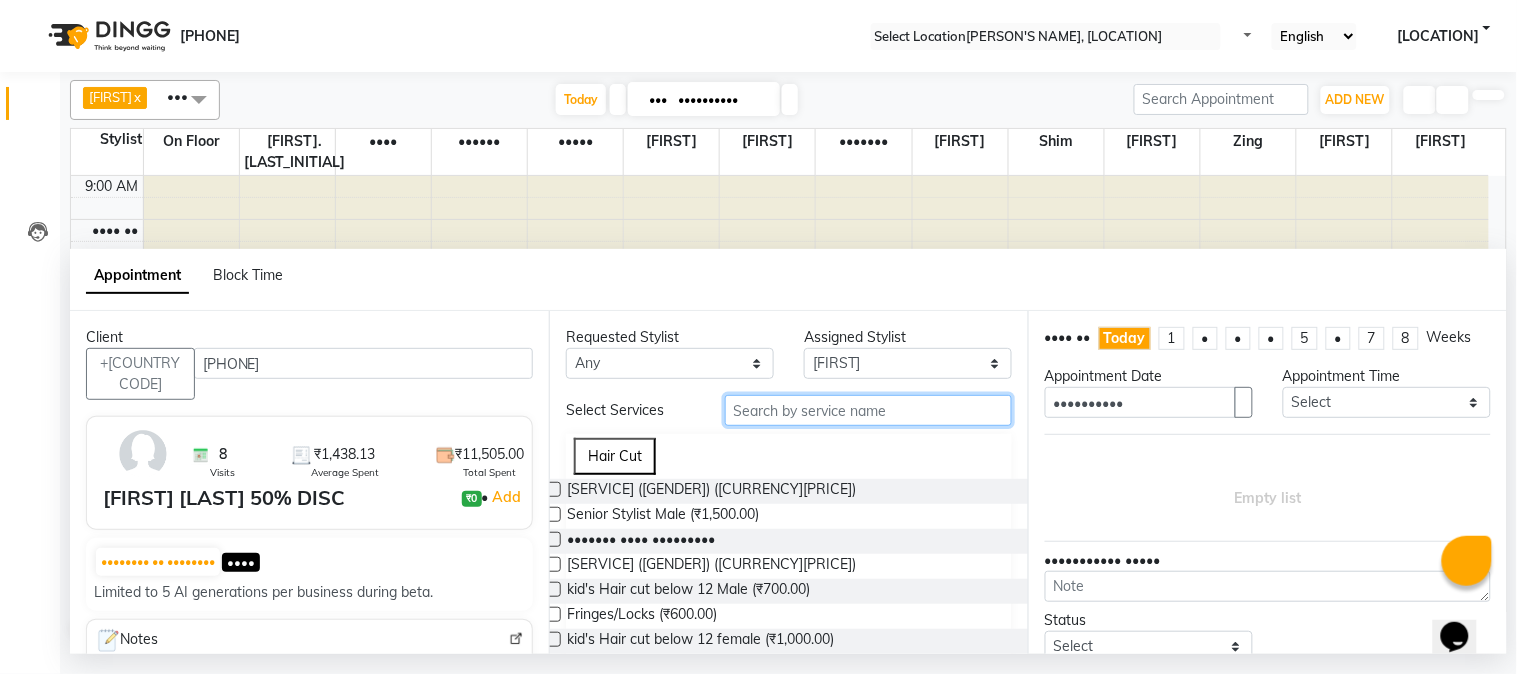 click at bounding box center [868, 410] 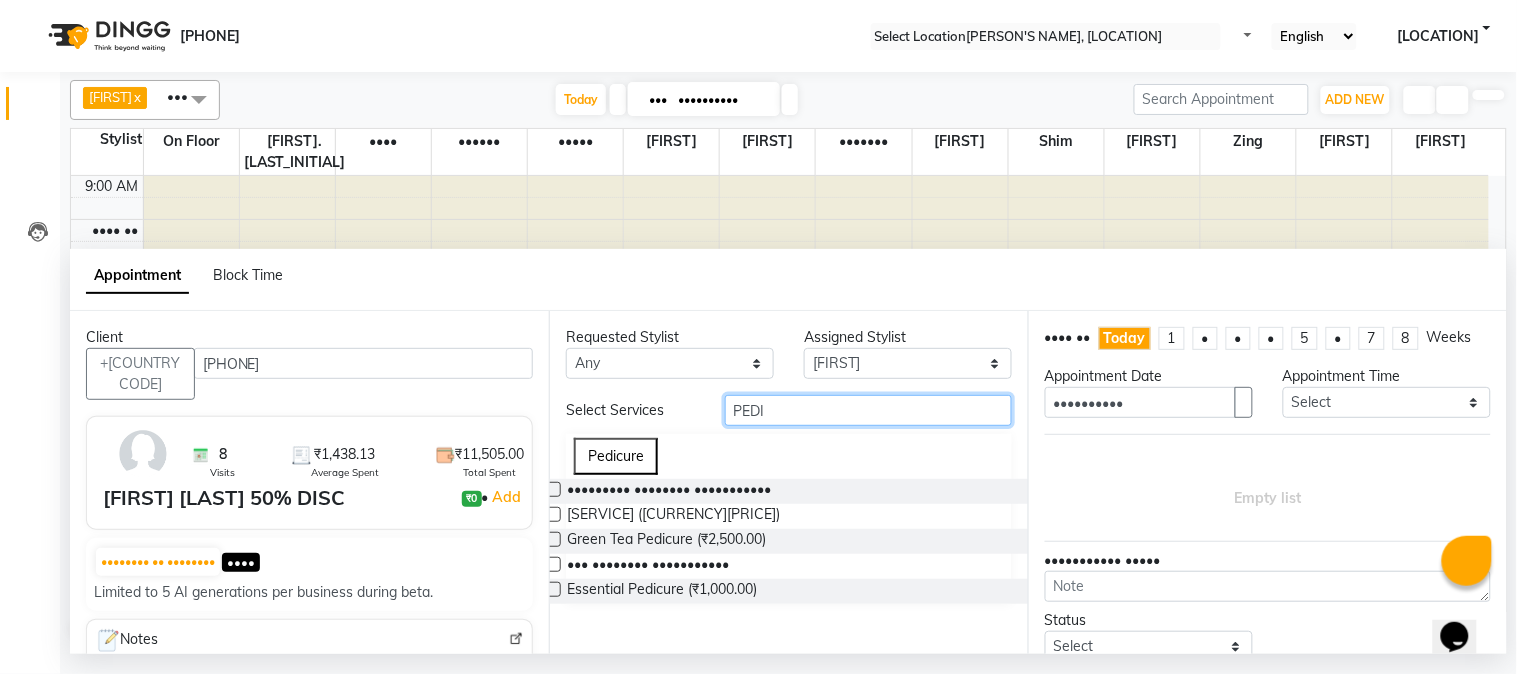 type on "PEDI" 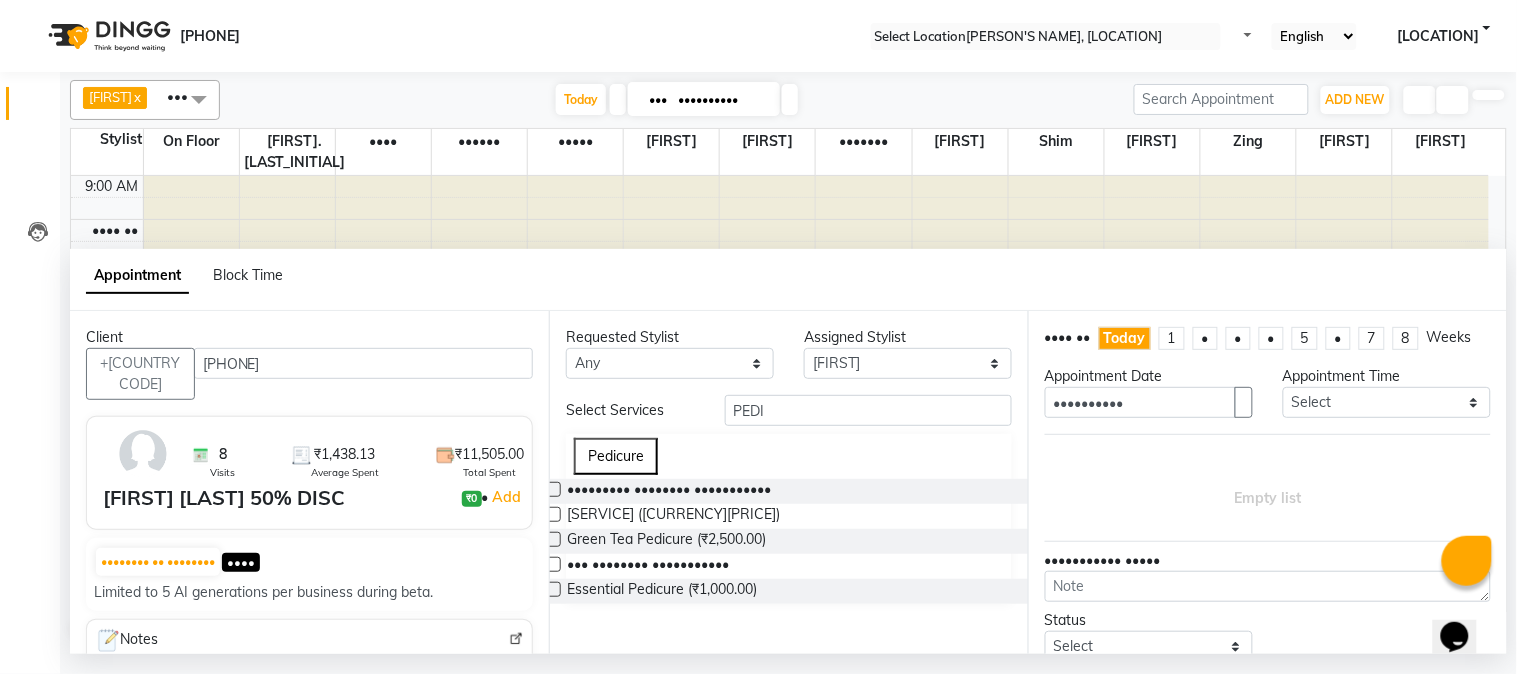 click at bounding box center (553, 489) 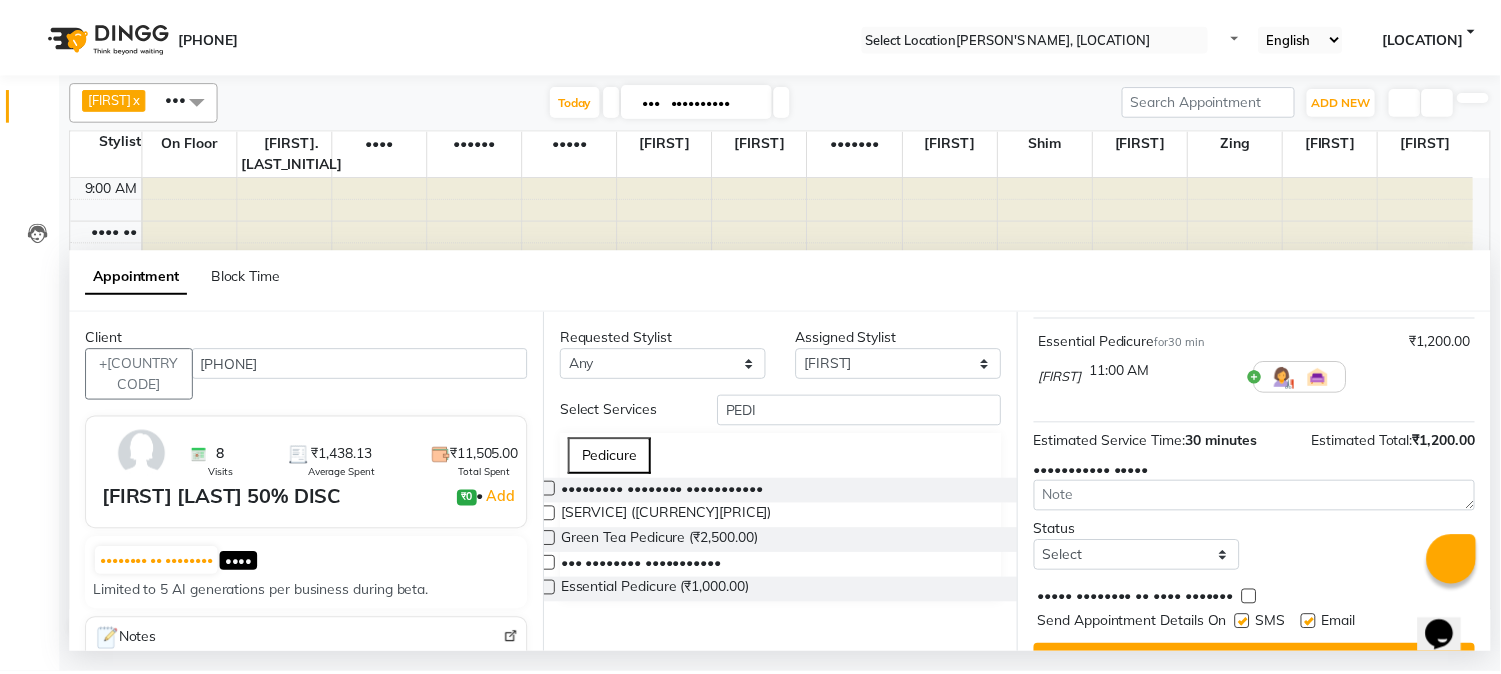 scroll, scrollTop: 183, scrollLeft: 0, axis: vertical 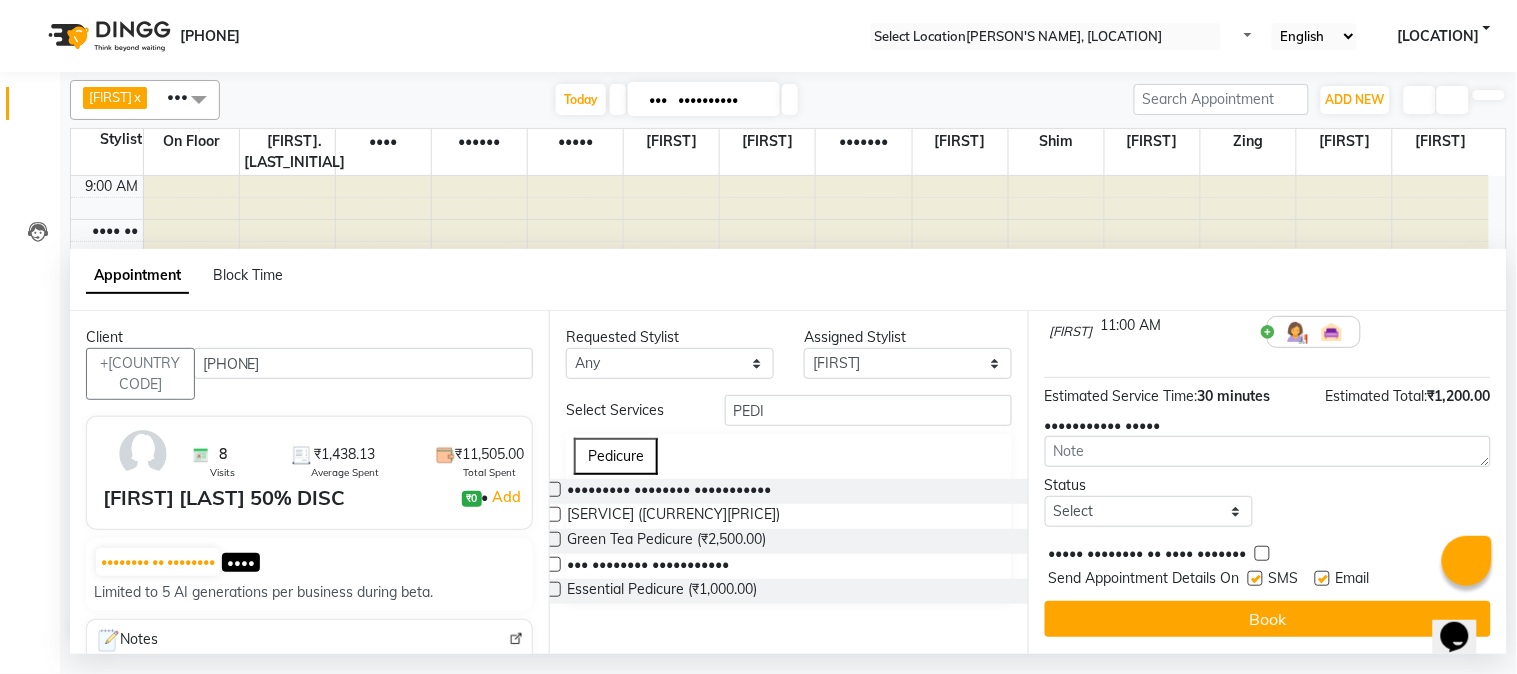 click at bounding box center (1255, 578) 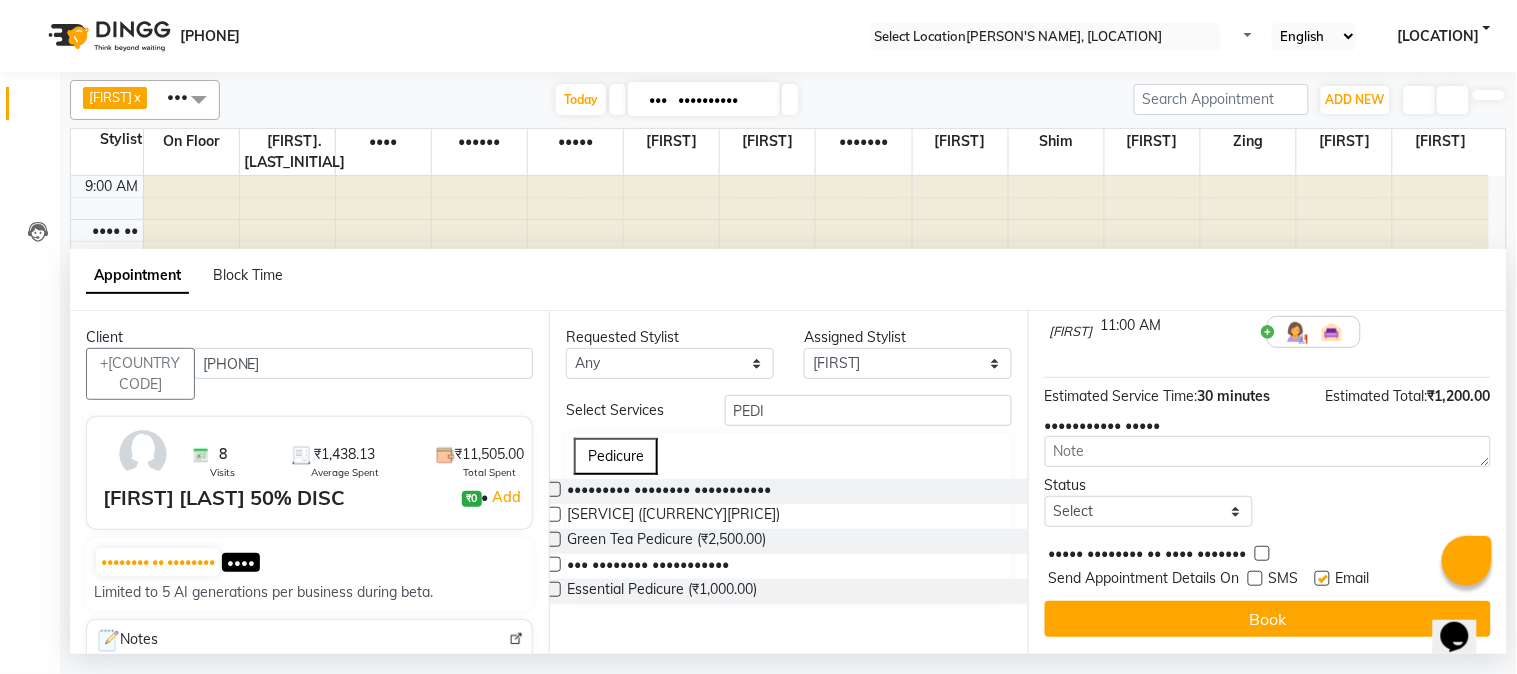 click at bounding box center [1322, 578] 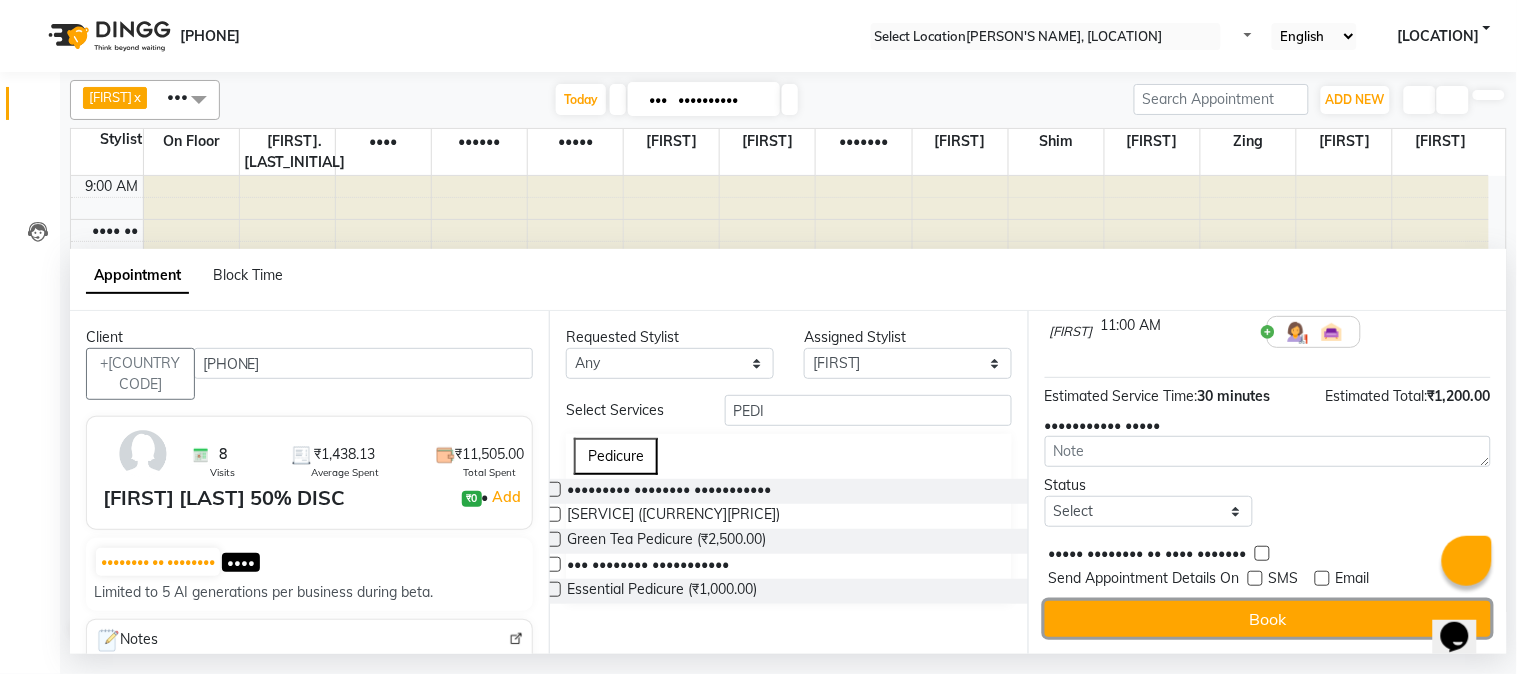 click on "Book" at bounding box center [1268, 619] 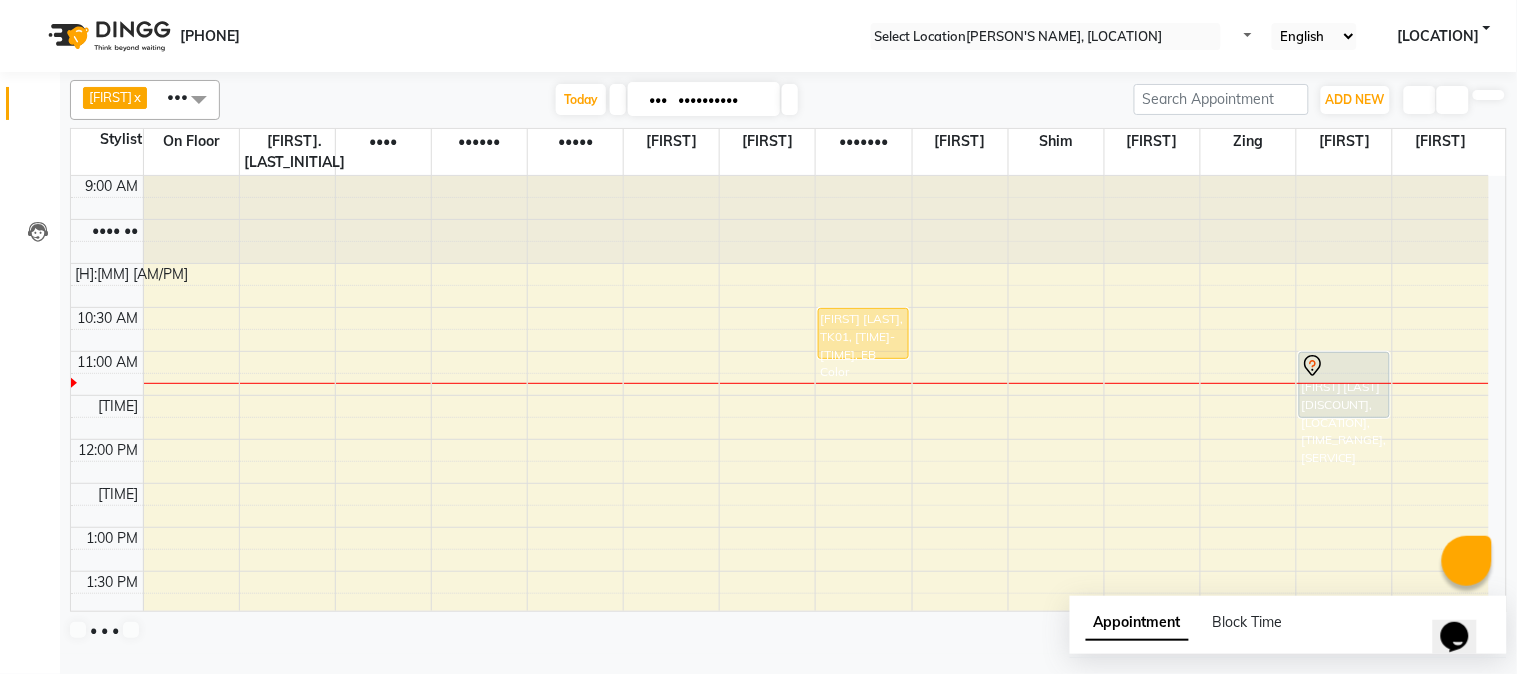 drag, startPoint x: 1328, startPoint y: 370, endPoint x: 1326, endPoint y: 386, distance: 16.124516 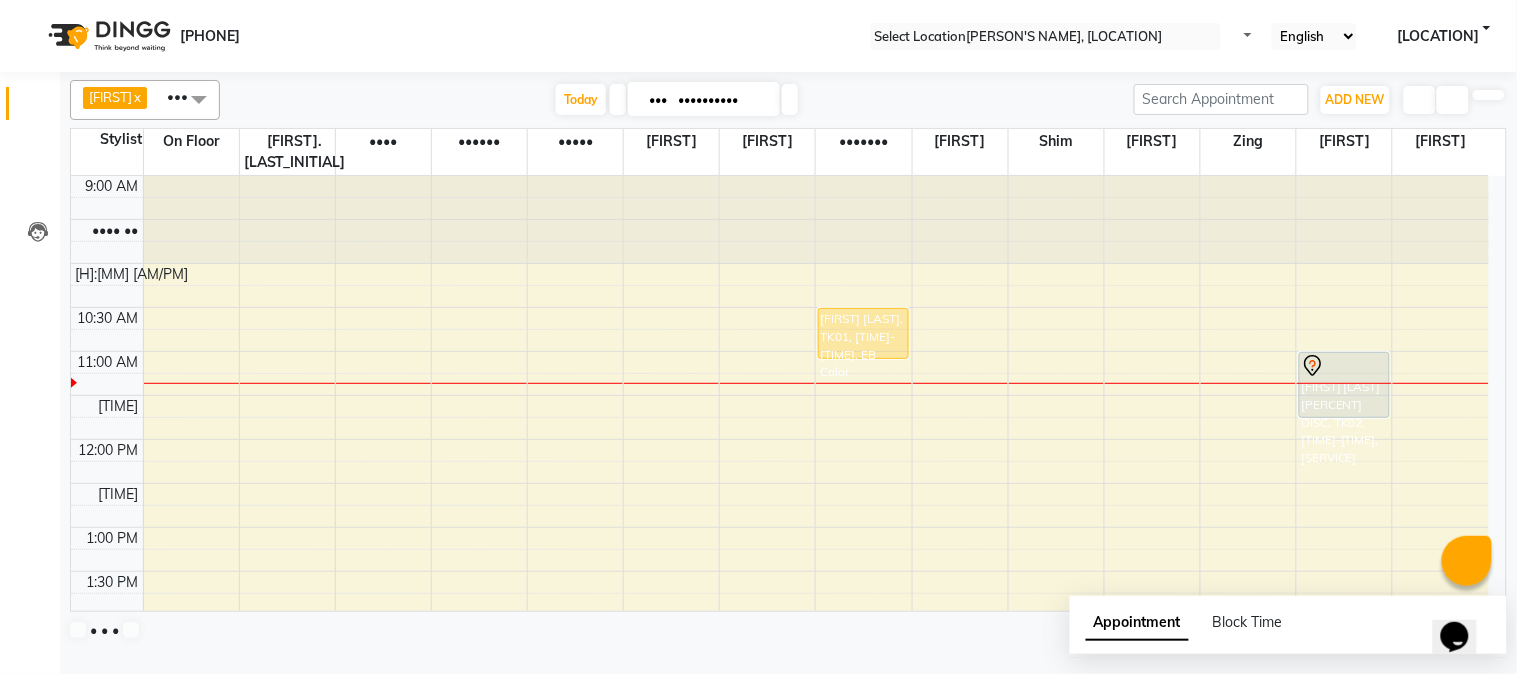 click at bounding box center (863, 310) 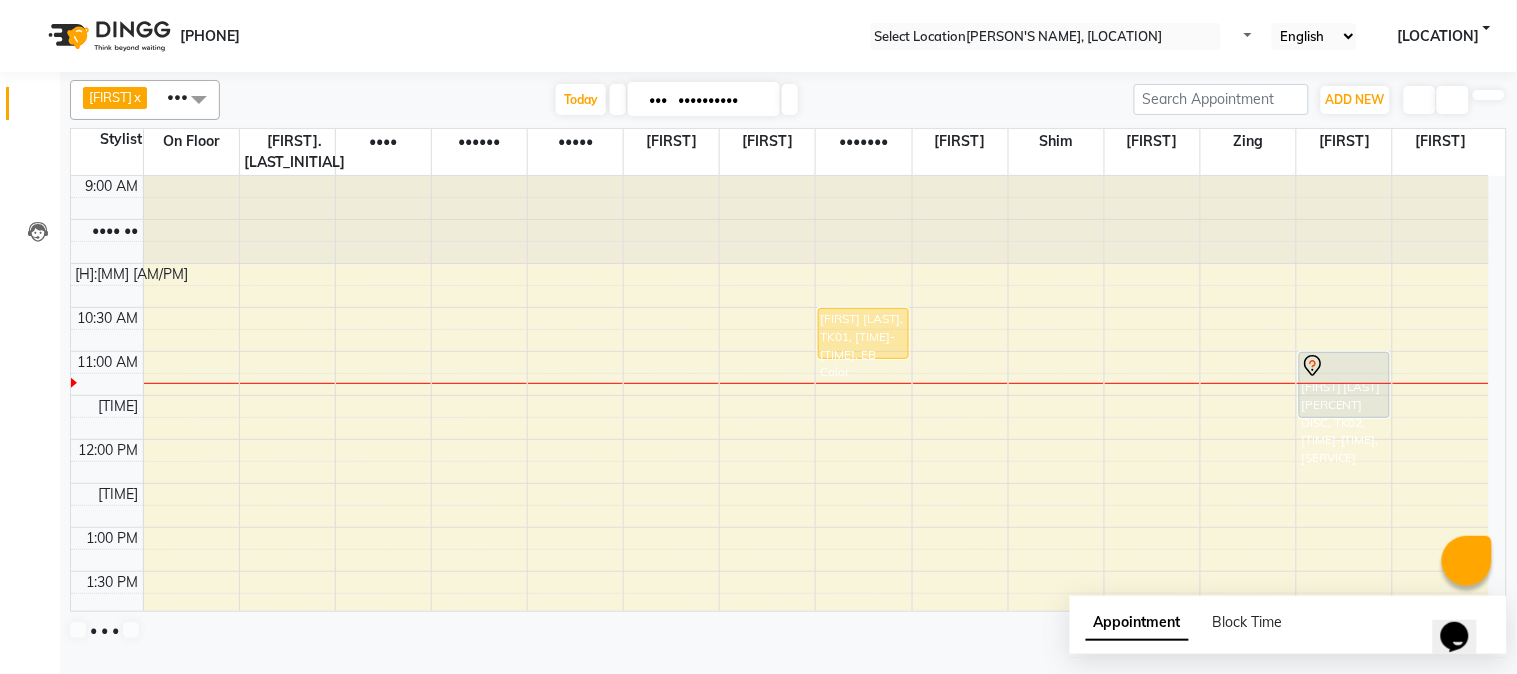 click on "Start Service" at bounding box center (49, 792) 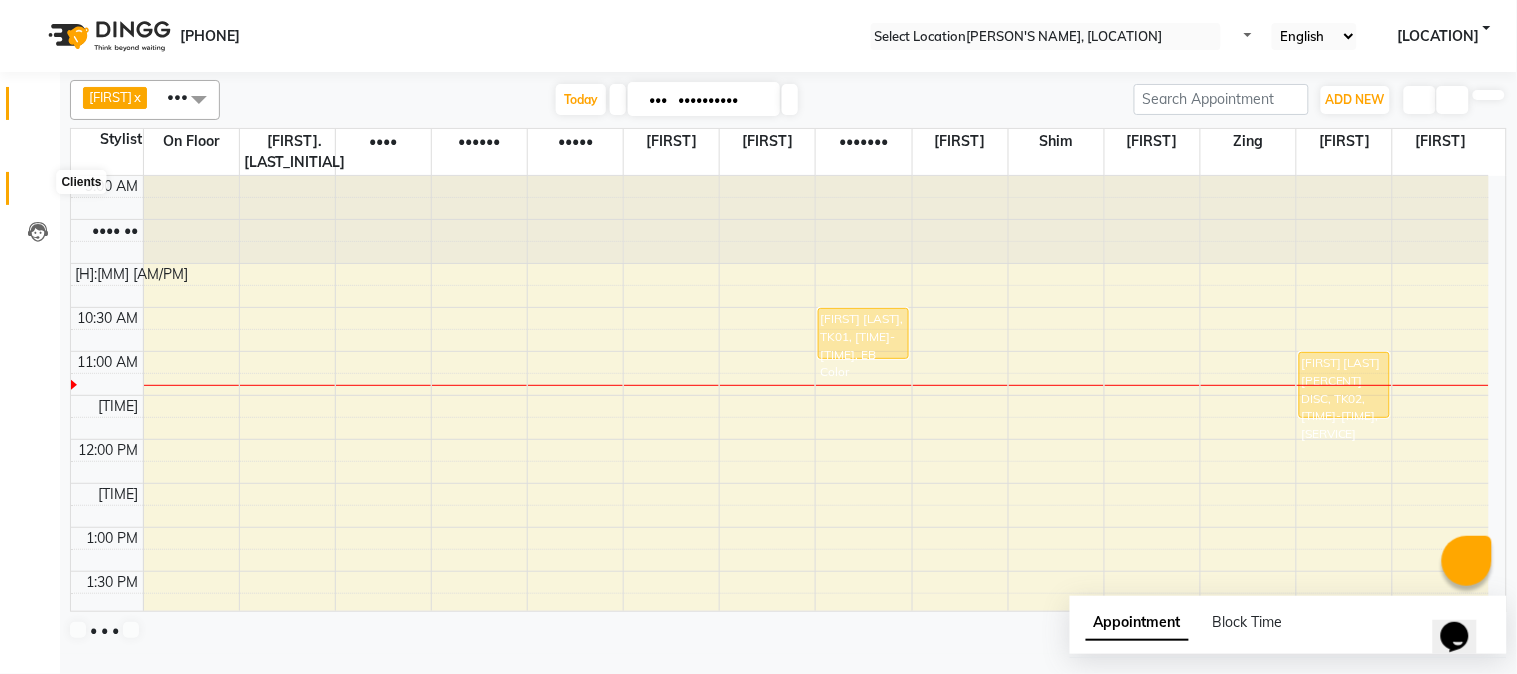 click at bounding box center [38, 193] 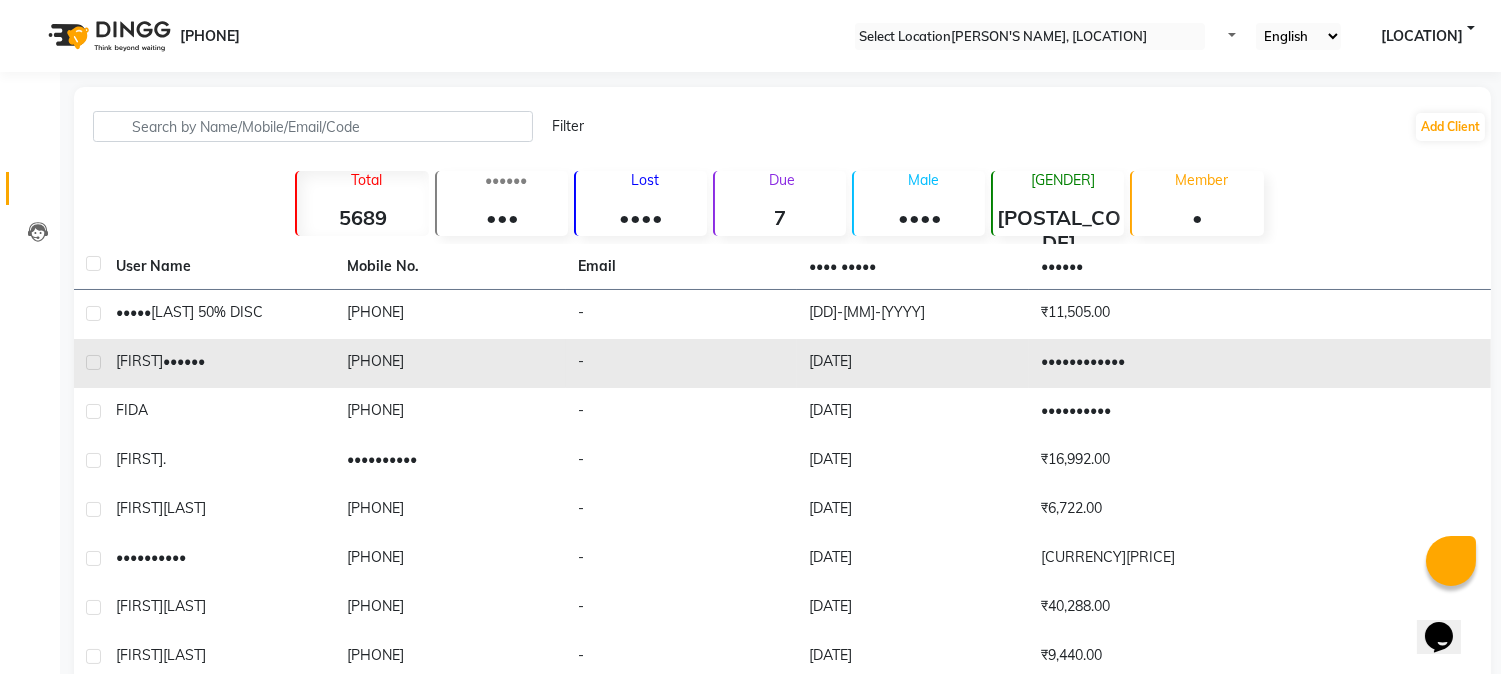 drag, startPoint x: 402, startPoint y: 324, endPoint x: 407, endPoint y: 367, distance: 43.289722 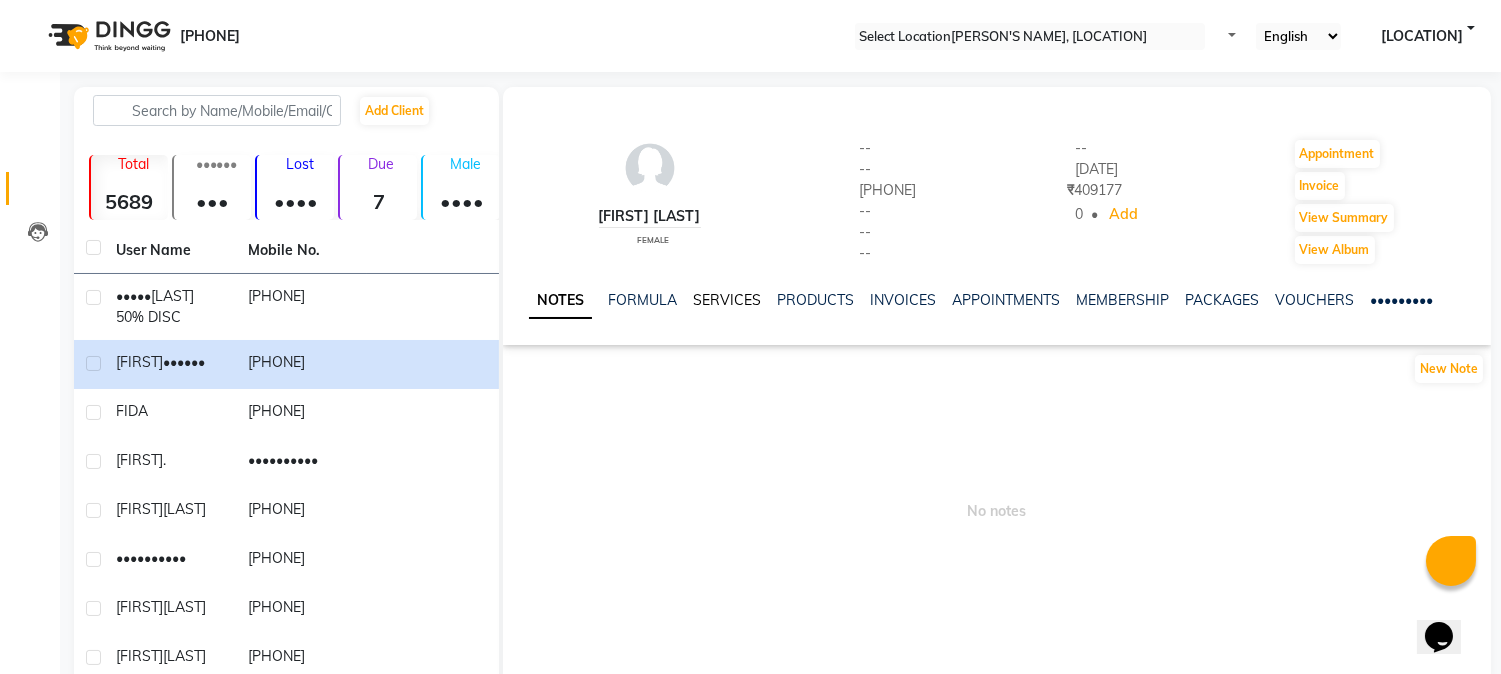 click on "SERVICES" at bounding box center [727, 300] 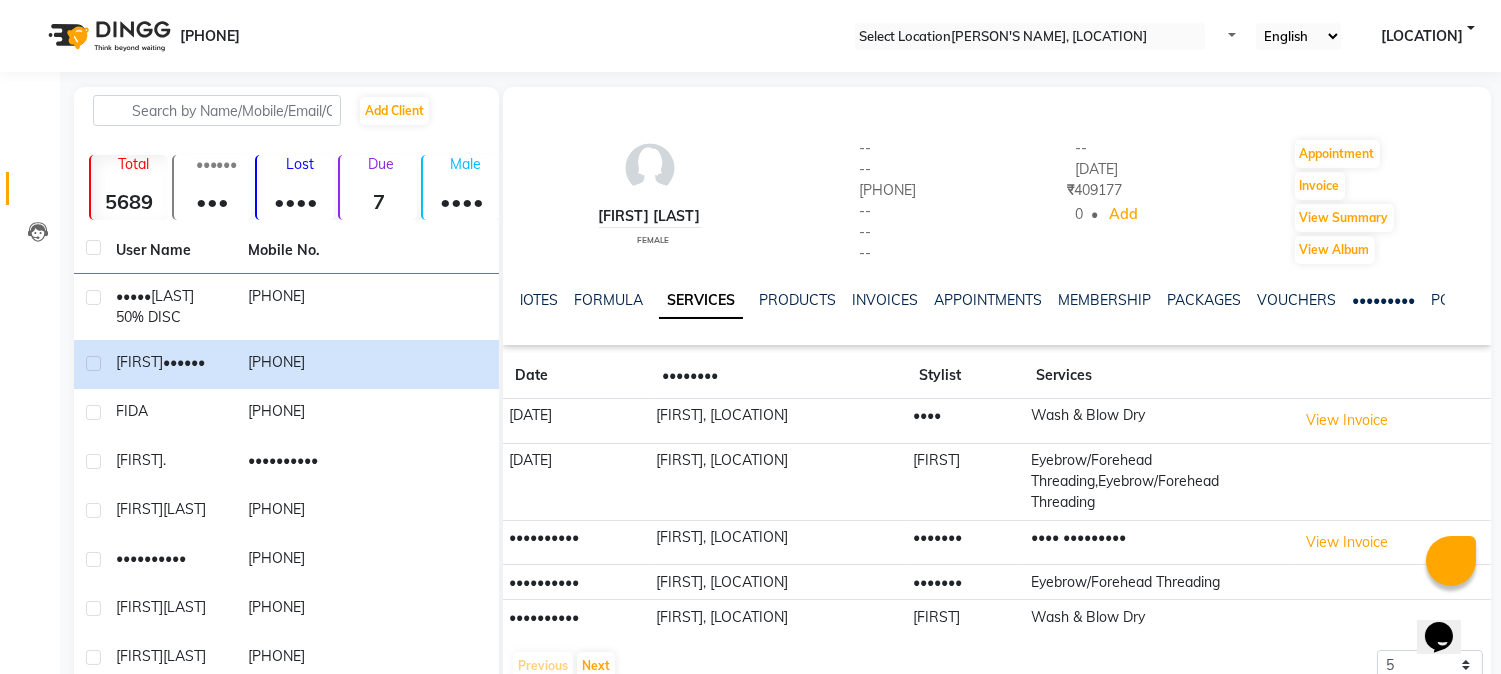 scroll, scrollTop: 157, scrollLeft: 0, axis: vertical 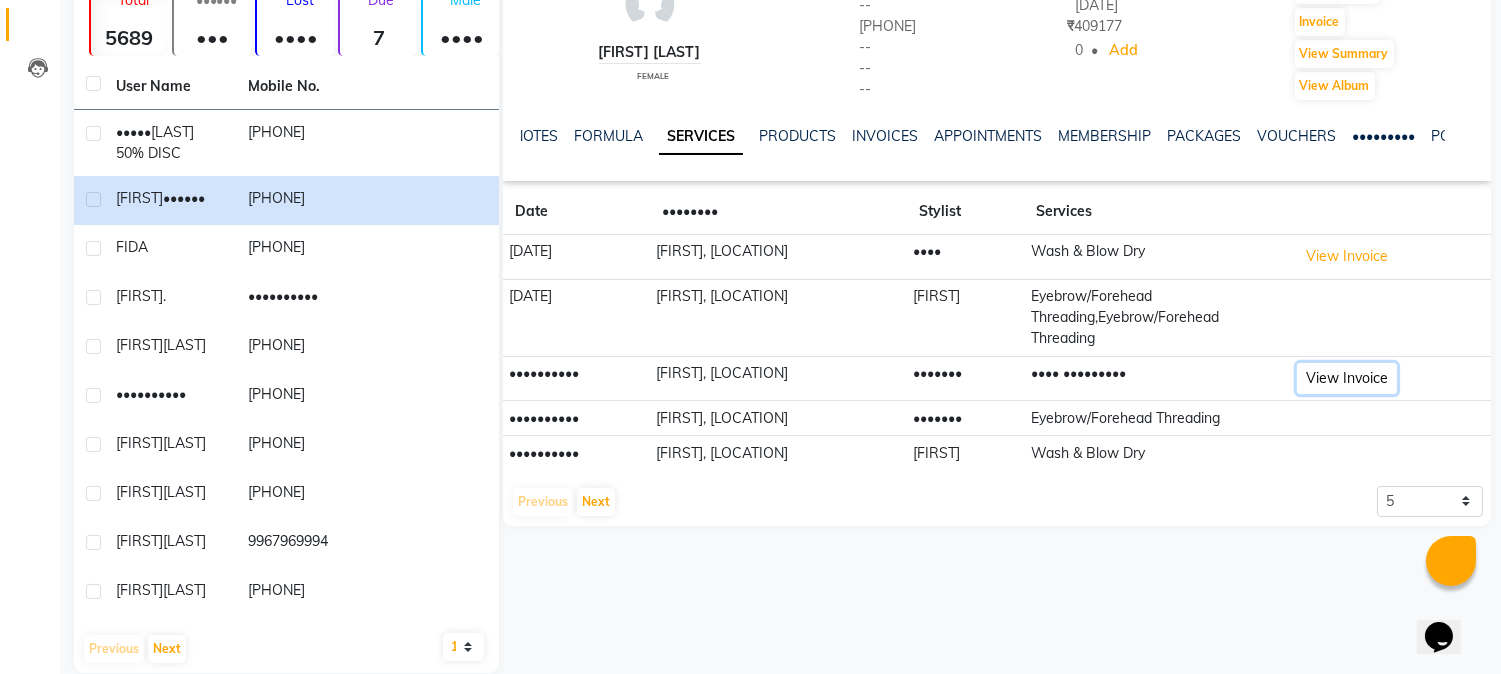 click on "[INVOICE_ACTION]" at bounding box center [1347, 256] 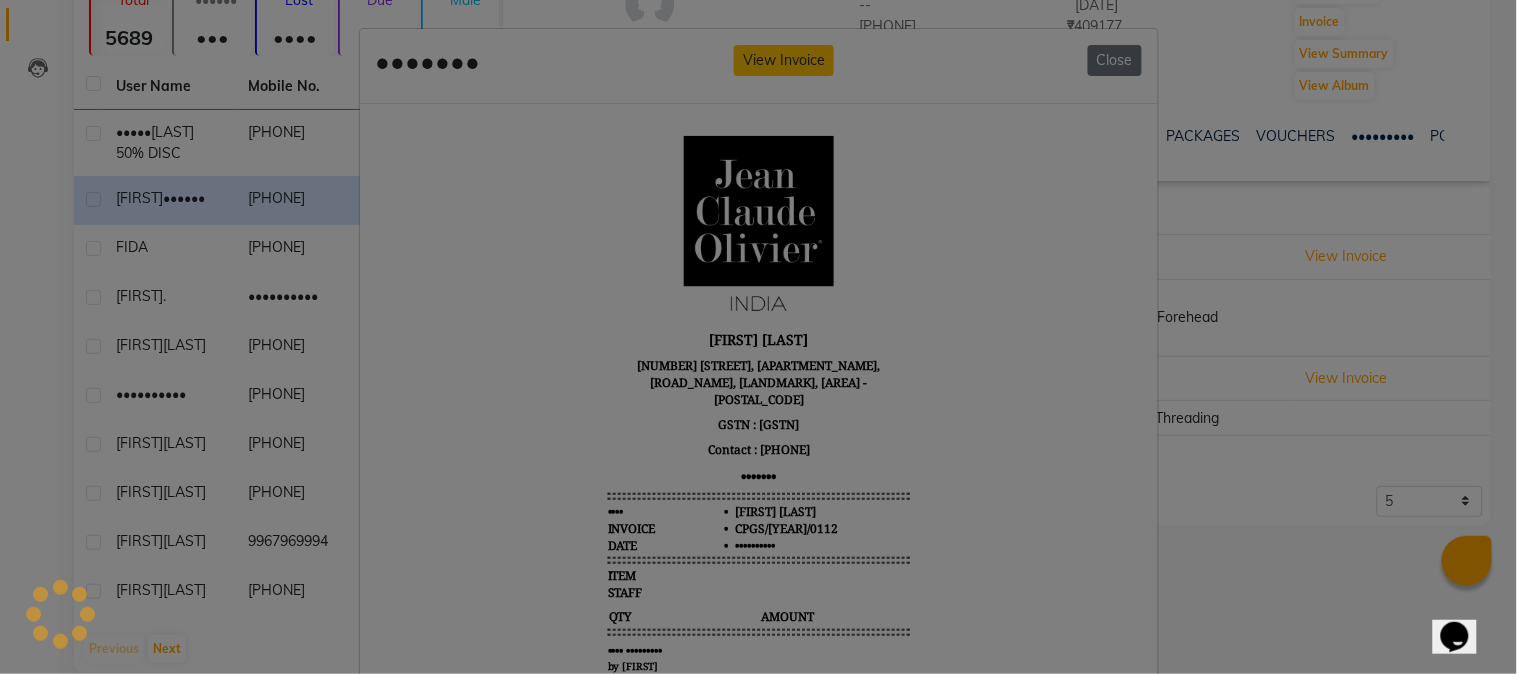 scroll, scrollTop: 0, scrollLeft: 0, axis: both 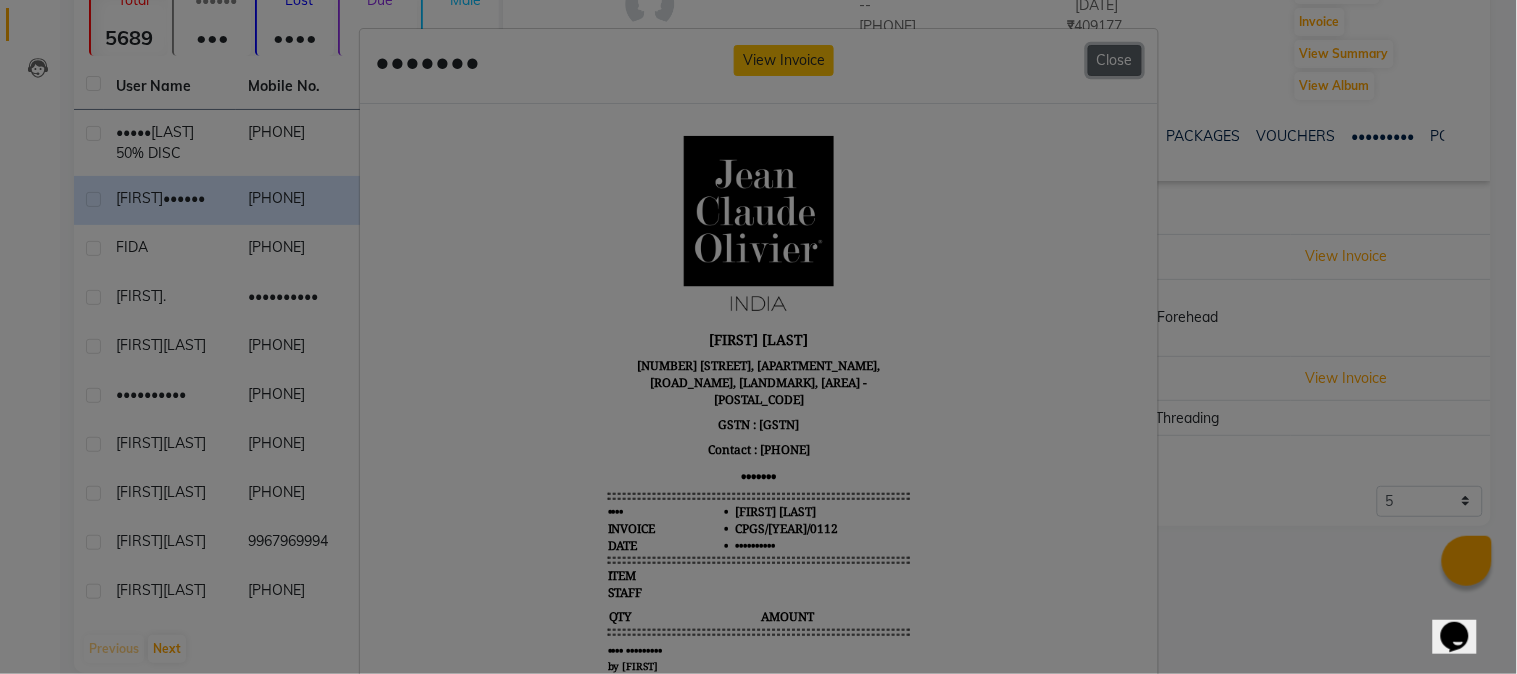 click on "•••••" at bounding box center (1115, 60) 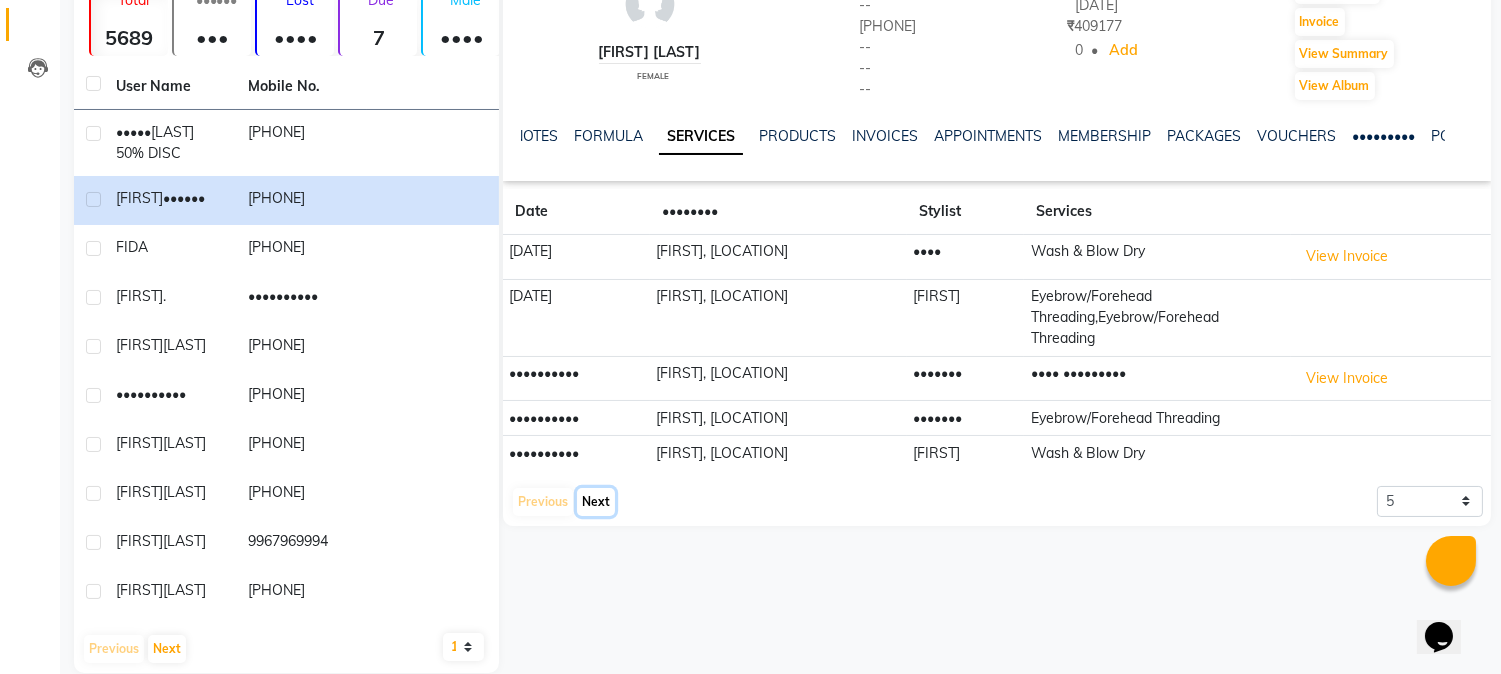 click on "Next" at bounding box center (596, 502) 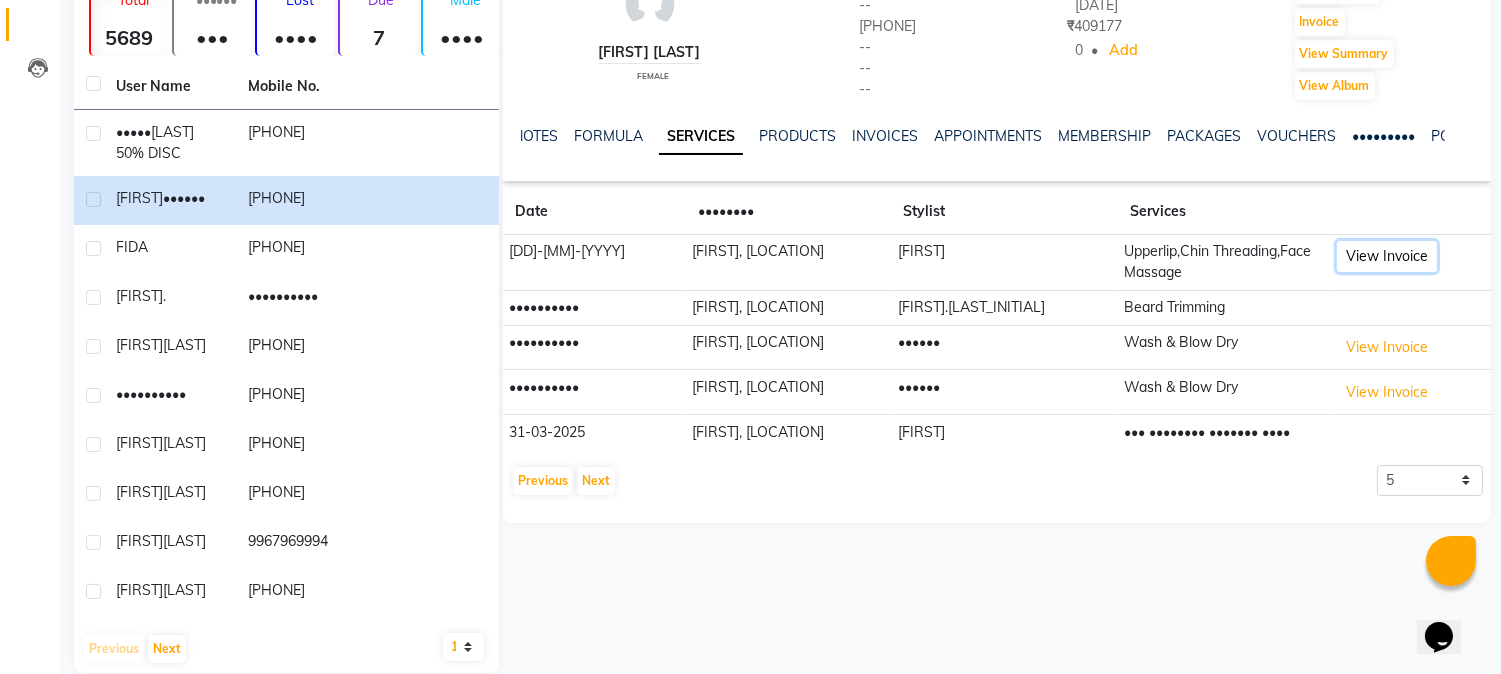 click on "[INVOICE_ACTION]" at bounding box center (1387, 256) 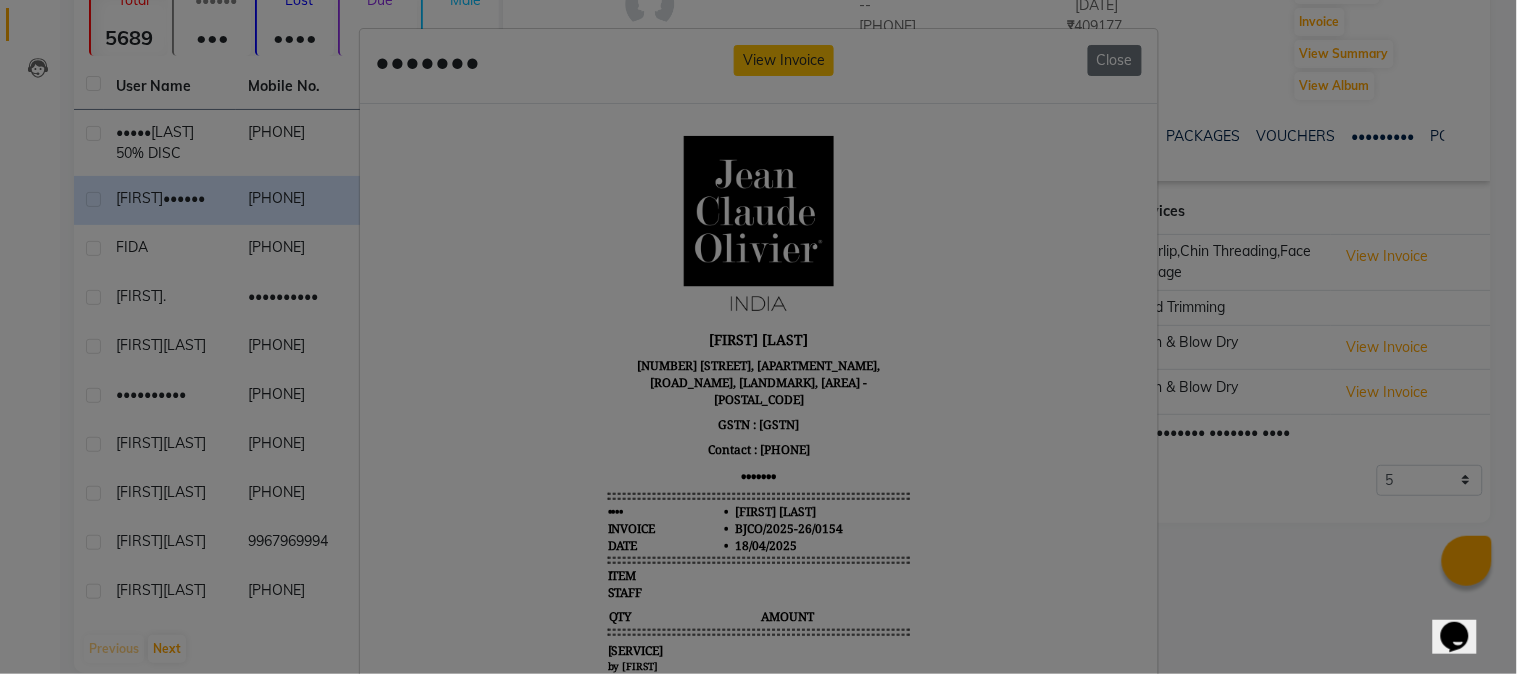 scroll, scrollTop: 0, scrollLeft: 0, axis: both 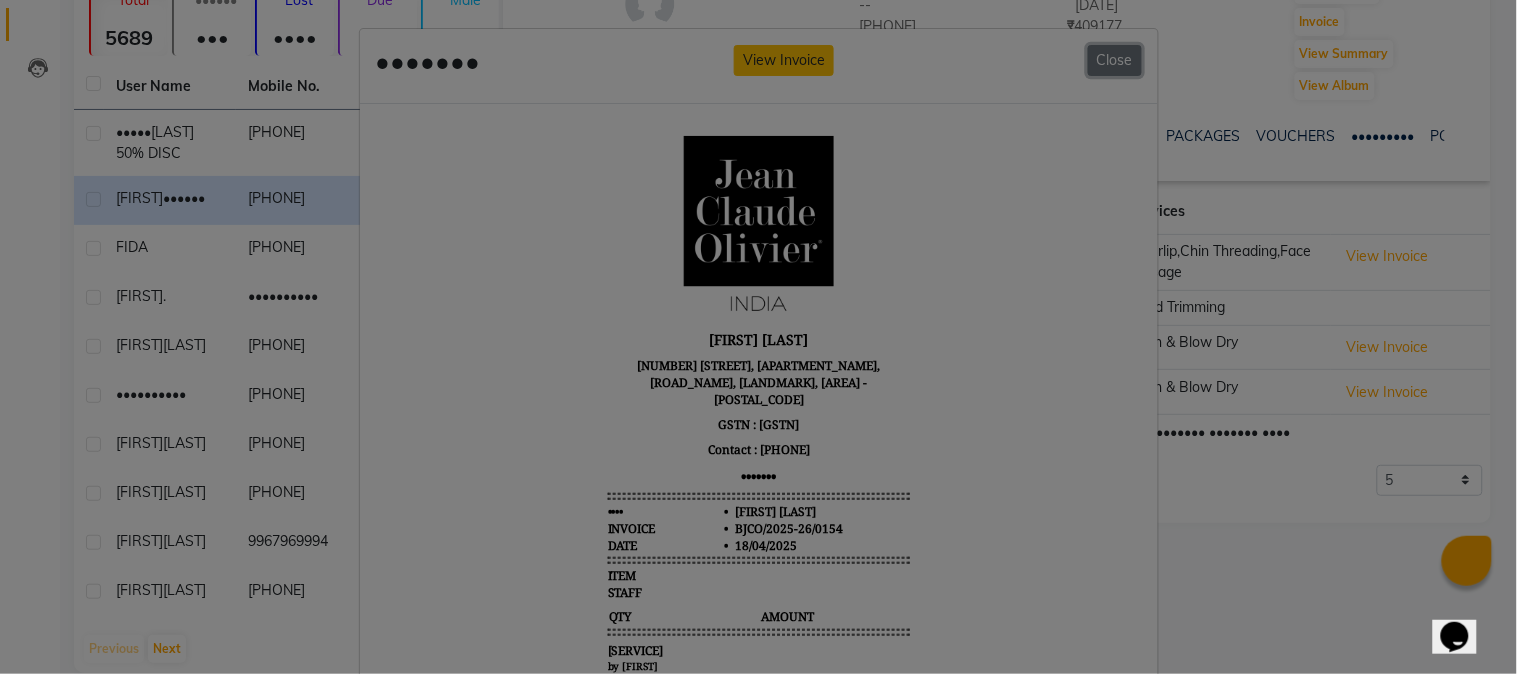 drag, startPoint x: 1104, startPoint y: 60, endPoint x: 1057, endPoint y: 88, distance: 54.708317 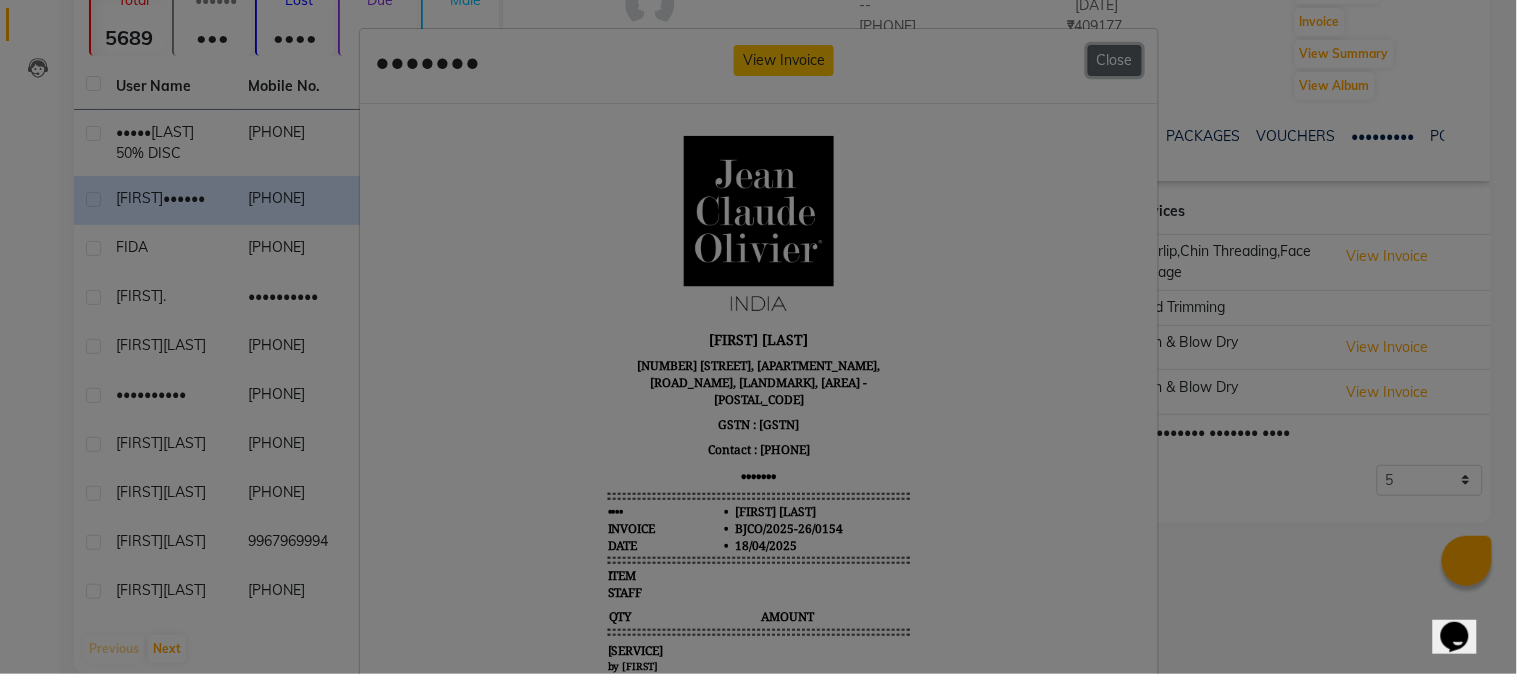 click on "•••••" at bounding box center (1115, 60) 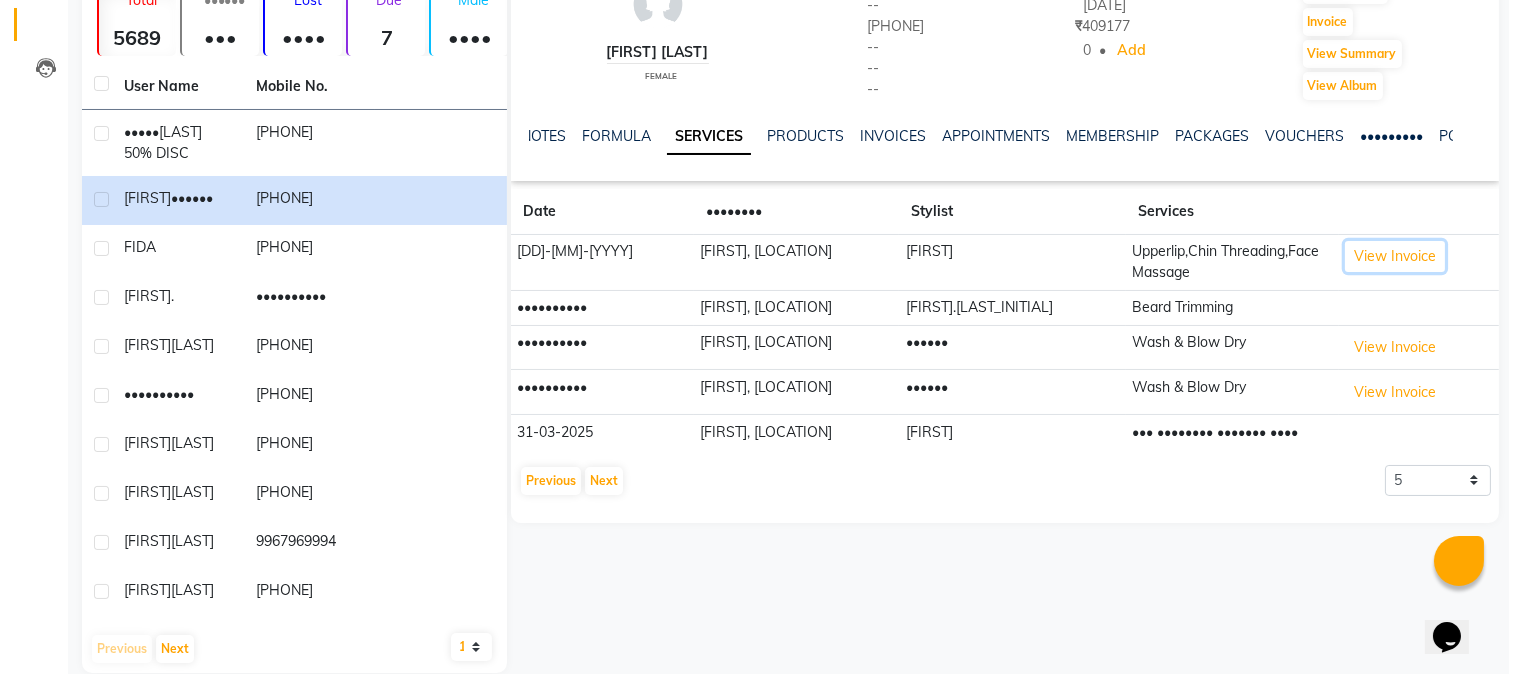 scroll, scrollTop: 0, scrollLeft: 0, axis: both 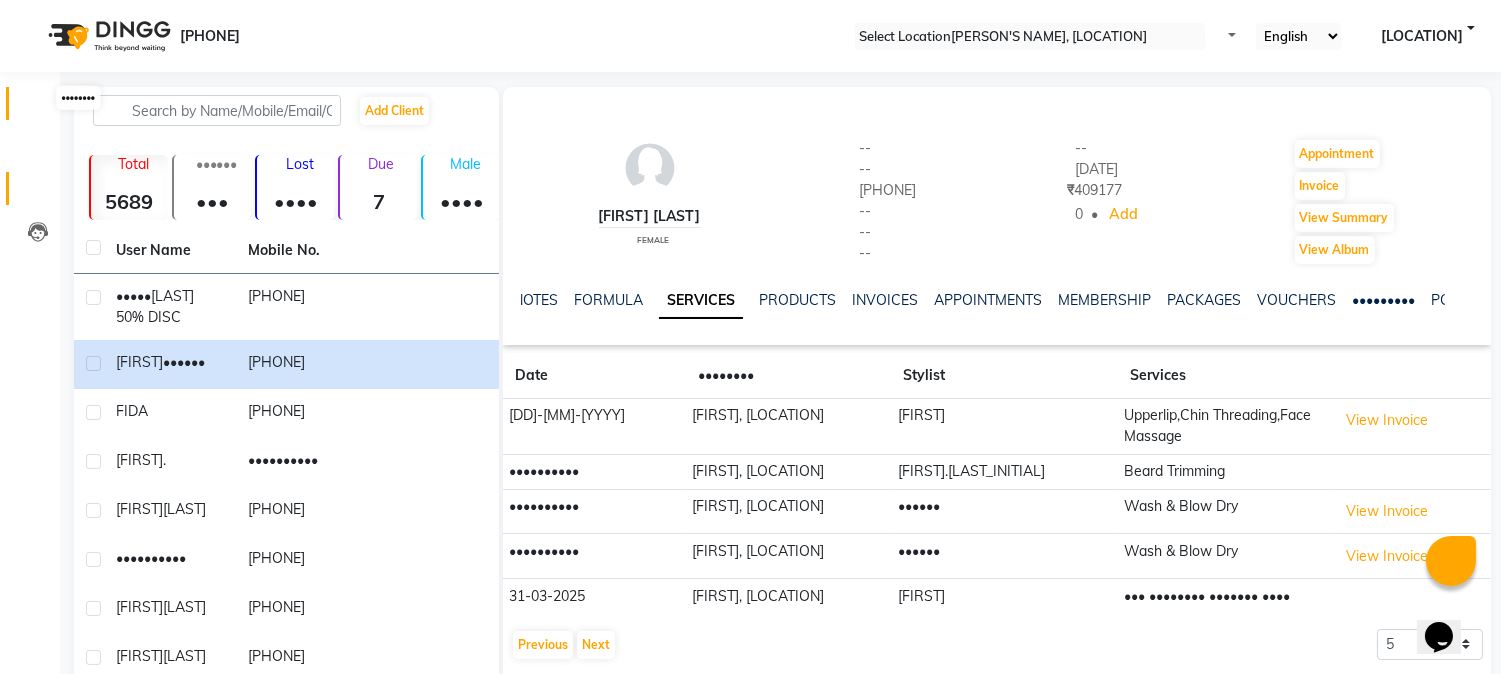 click at bounding box center (38, 108) 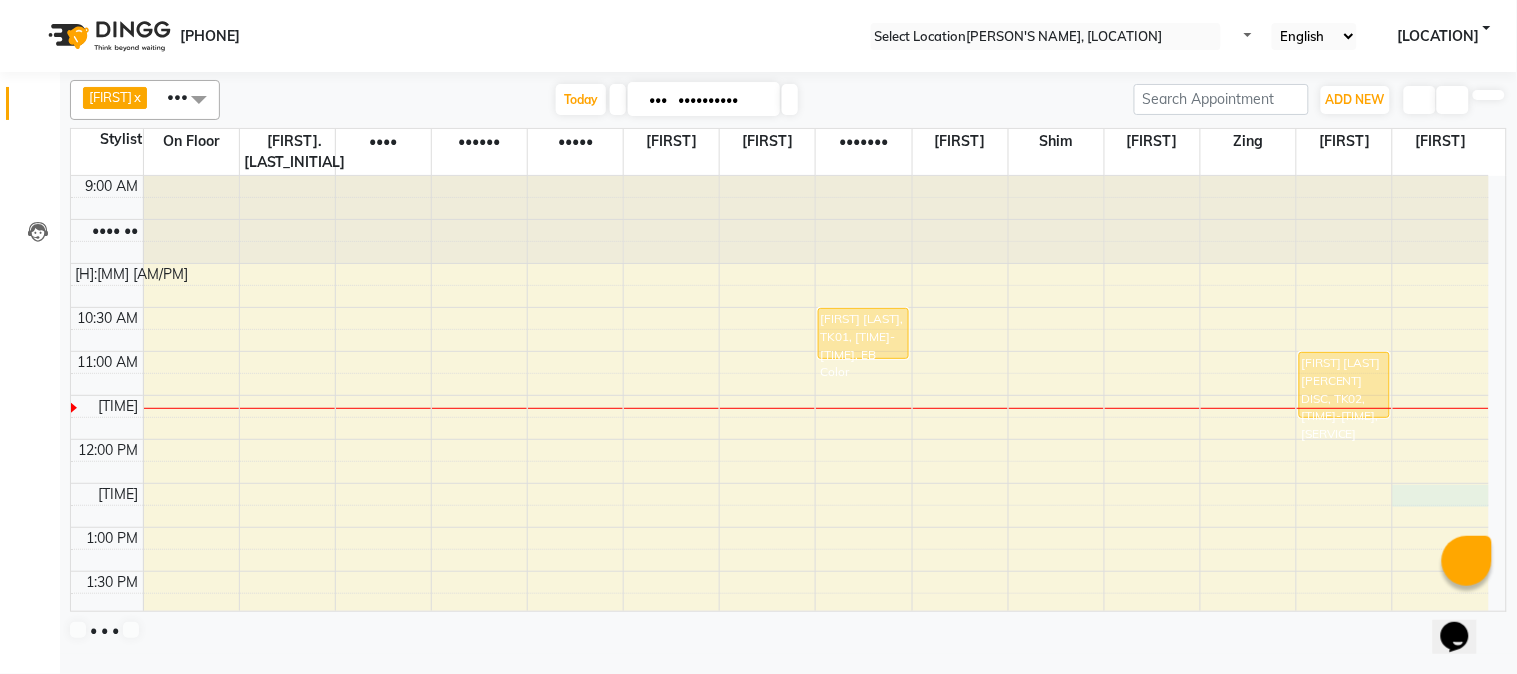 click on "9:00 AM 9:30 AM 10:00 AM 10:30 AM 11:00 AM 11:30 AM 12:00 PM 12:30 PM 1:00 PM 1:30 PM 2:00 PM 2:30 PM 3:00 PM 3:30 PM 4:00 PM 4:30 PM 5:00 PM 5:30 PM 6:00 PM 6:30 PM 7:00 PM 7:30 PM 8:00 PM 8:30 PM 9:00 PM 9:30 PM 10:00 PM 10:30 PM    KRISHNA SHROFF, TK01, 10:30 AM-11:05 AM, EB  Color    MARIA DSOUZA 50% DISC, TK02, 11:00 AM-11:45 AM, Essential Pedicure" at bounding box center [780, 791] 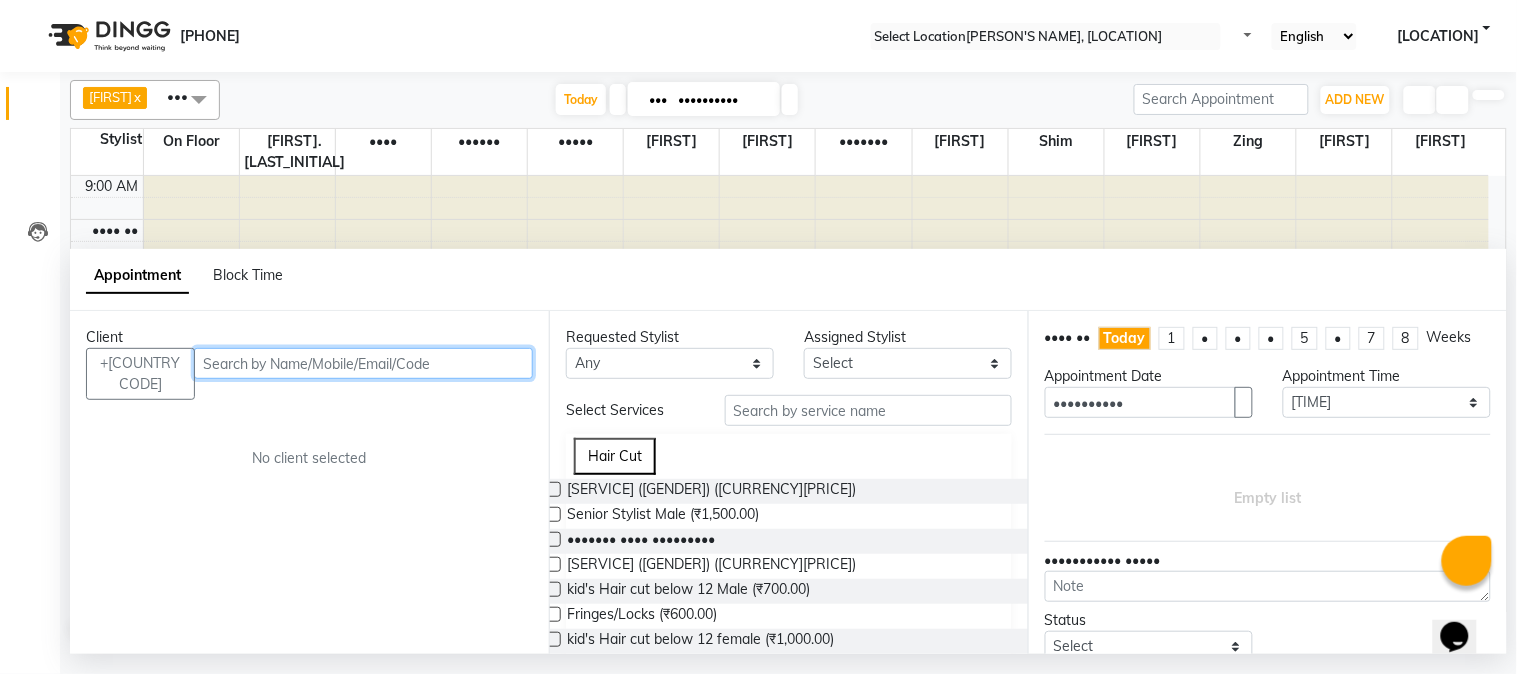 click at bounding box center (363, 363) 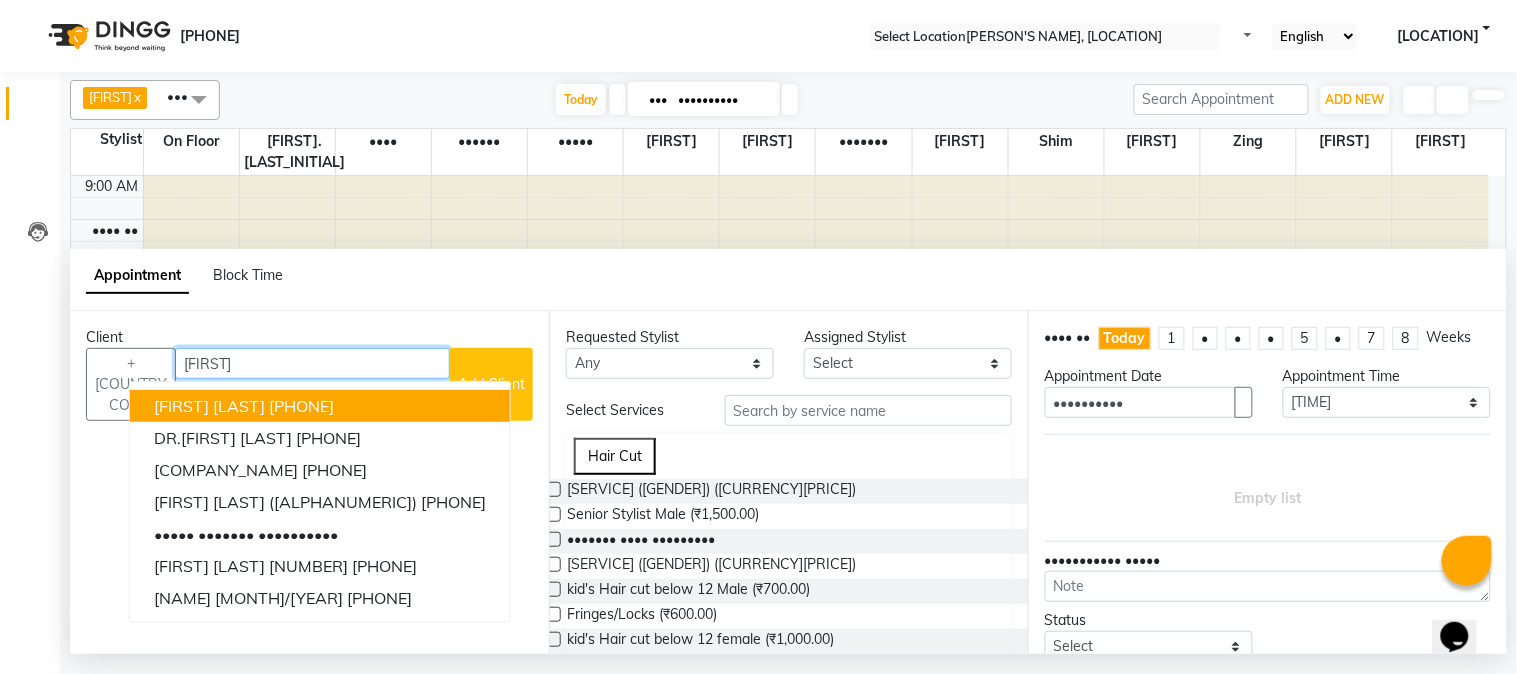 click on "[PHONE]" at bounding box center (301, 406) 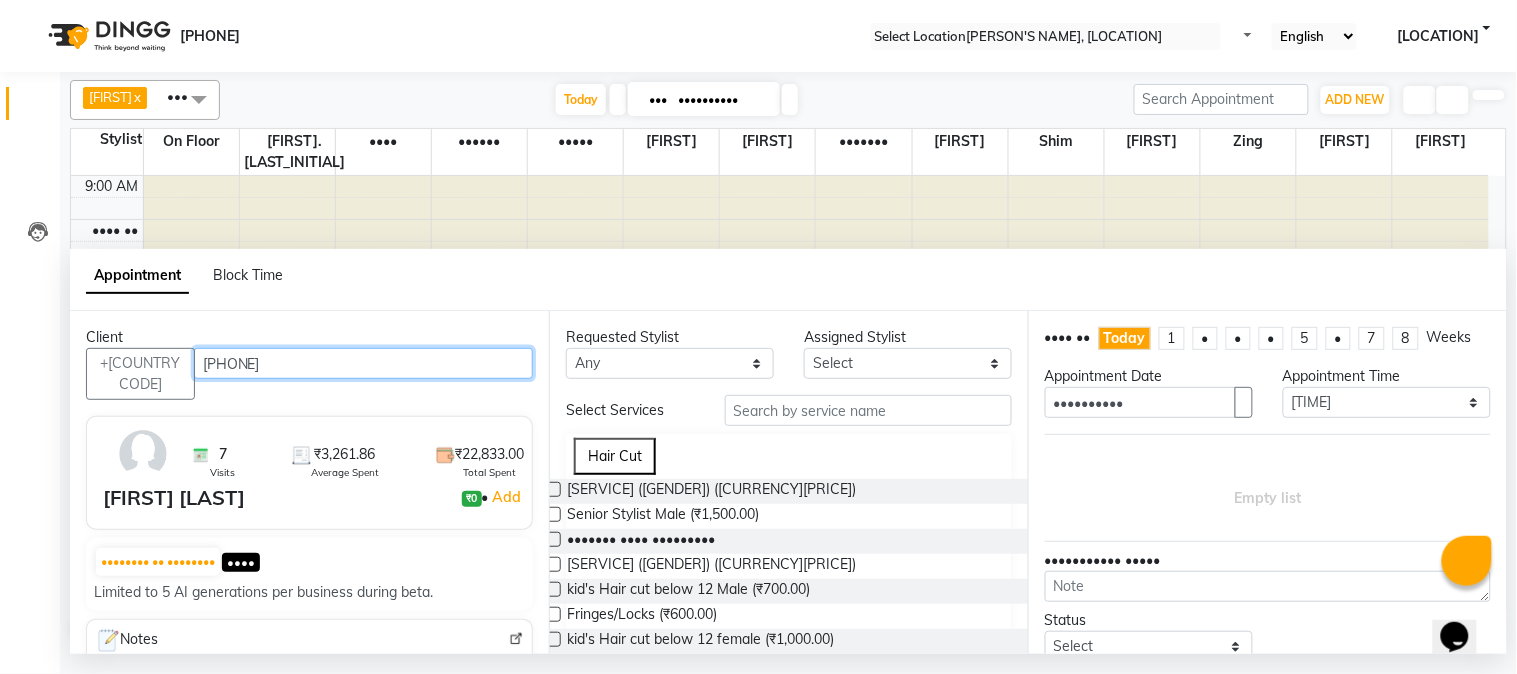 type on "[PHONE]" 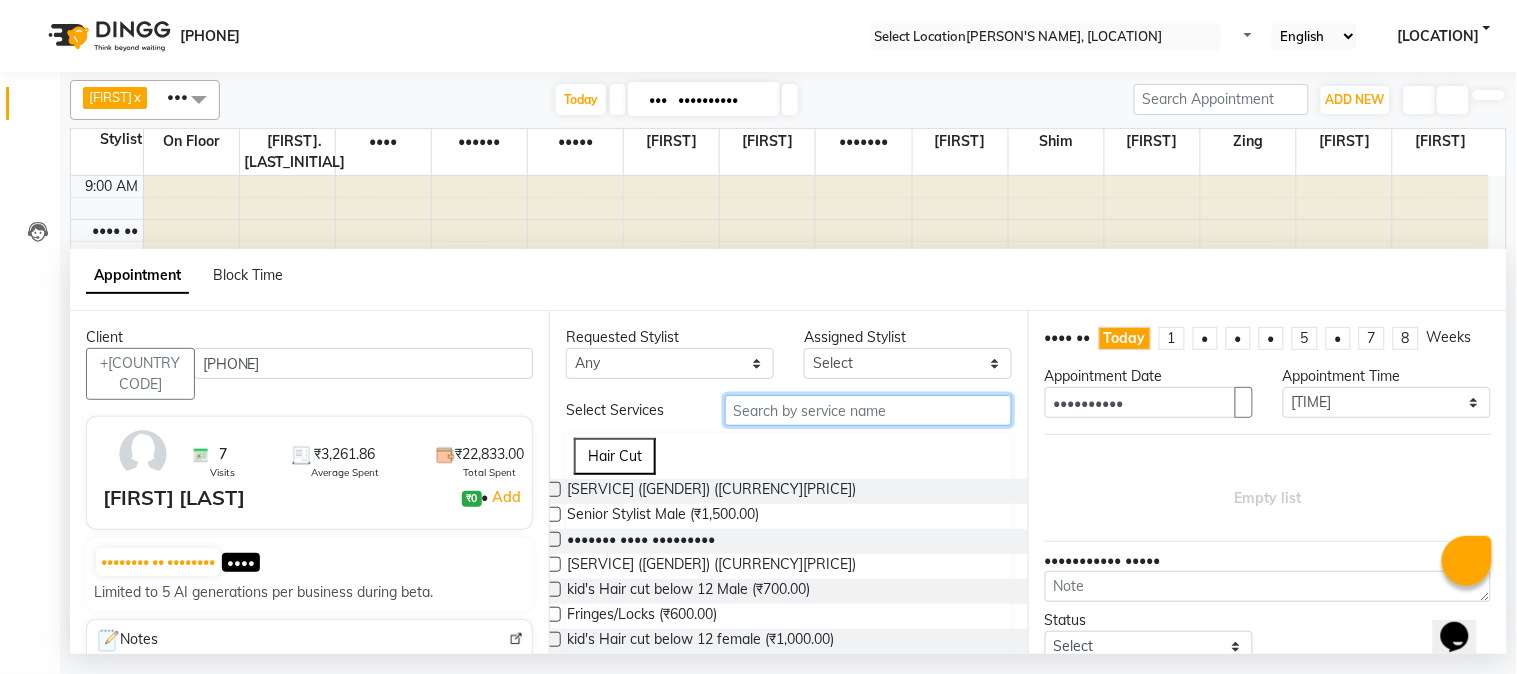 drag, startPoint x: 767, startPoint y: 430, endPoint x: 758, endPoint y: 420, distance: 13.453624 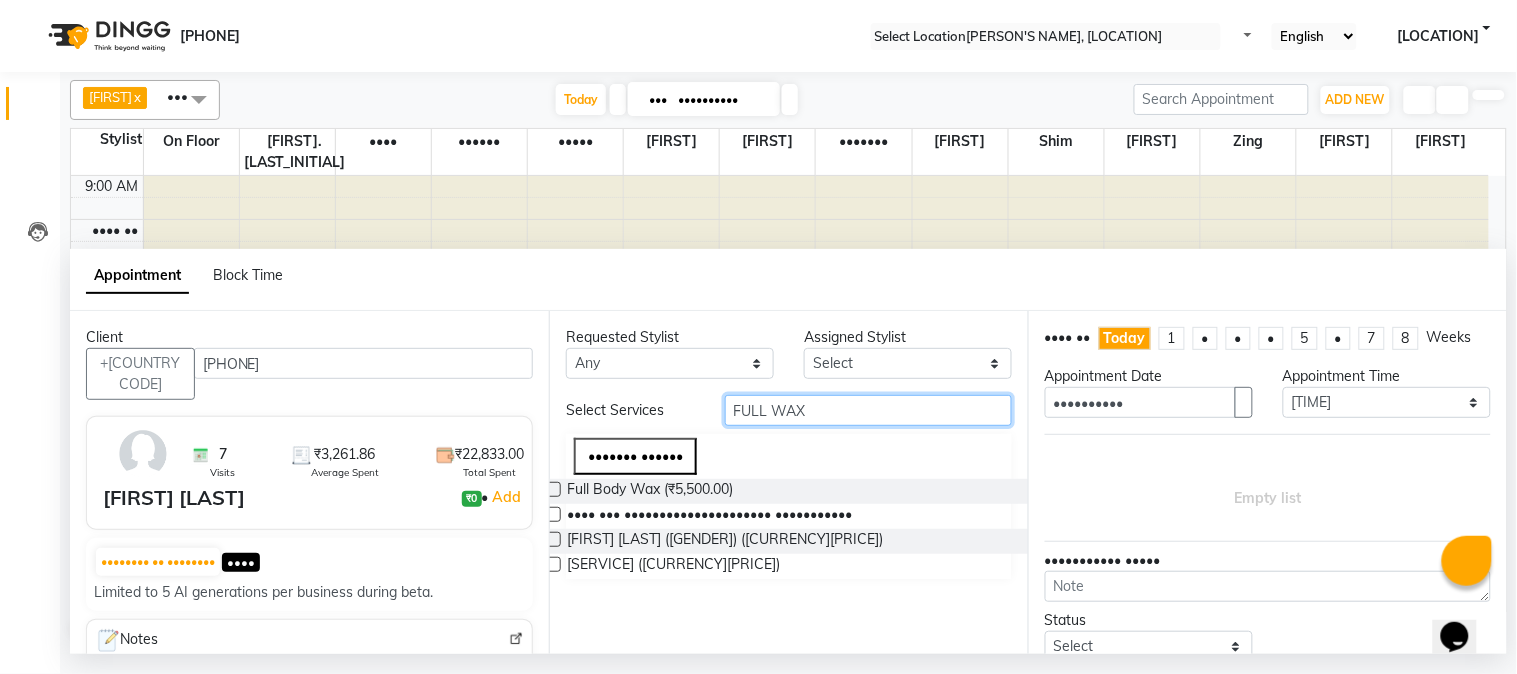 type on "FULL WAX" 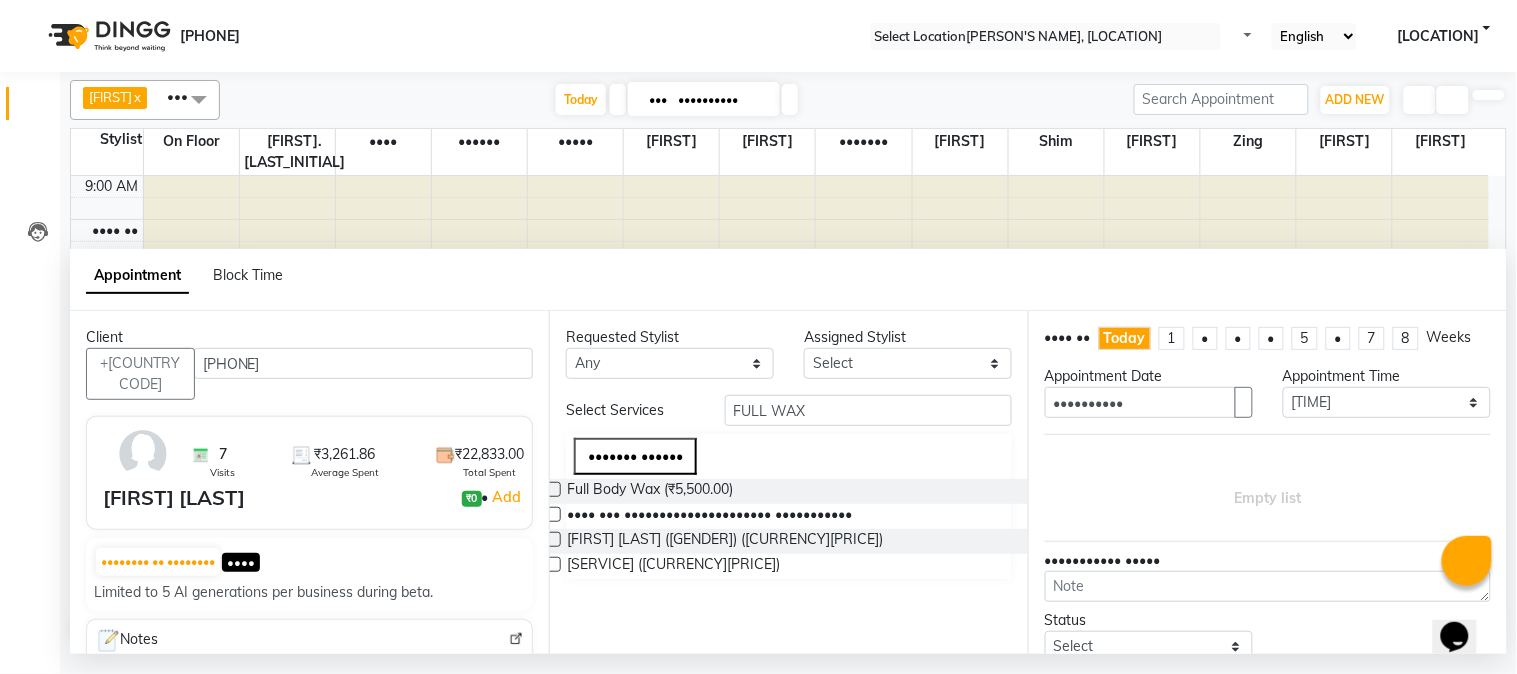click at bounding box center [553, 514] 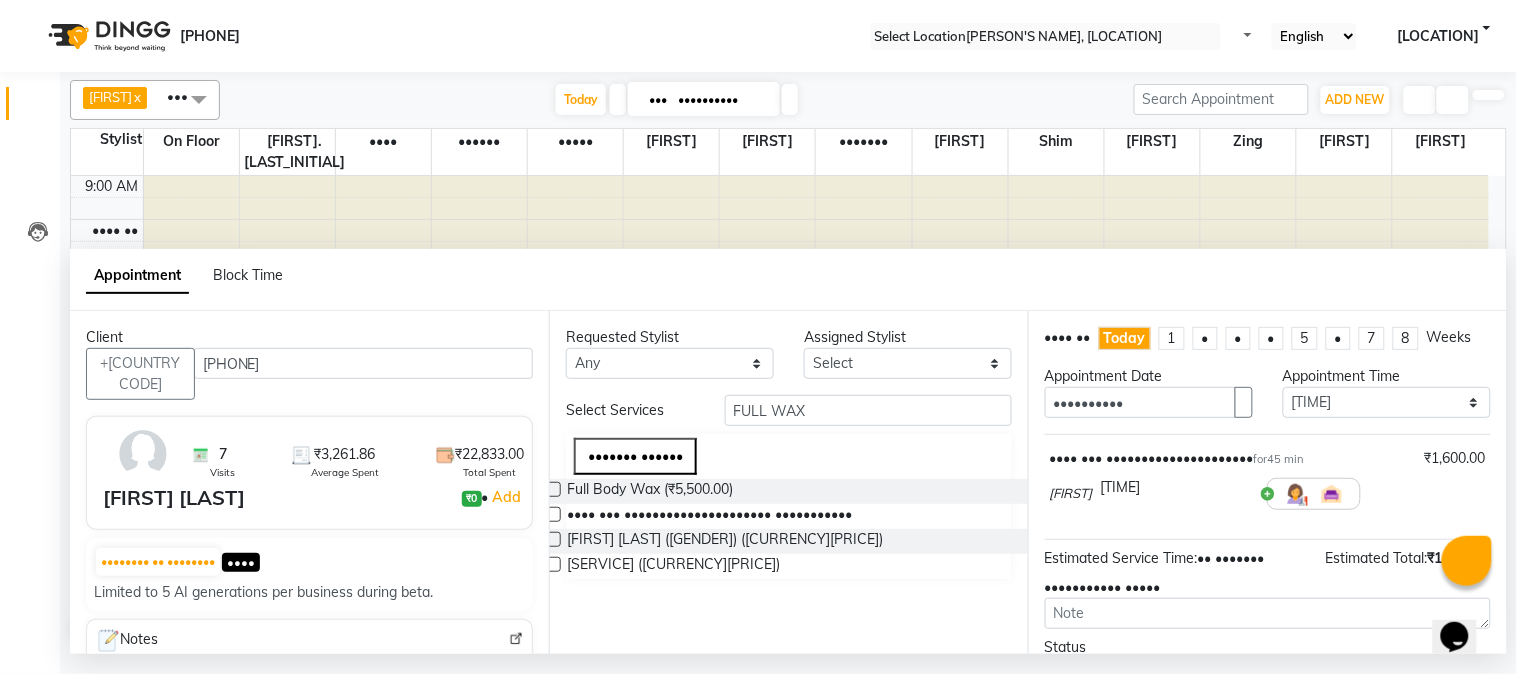scroll, scrollTop: 183, scrollLeft: 0, axis: vertical 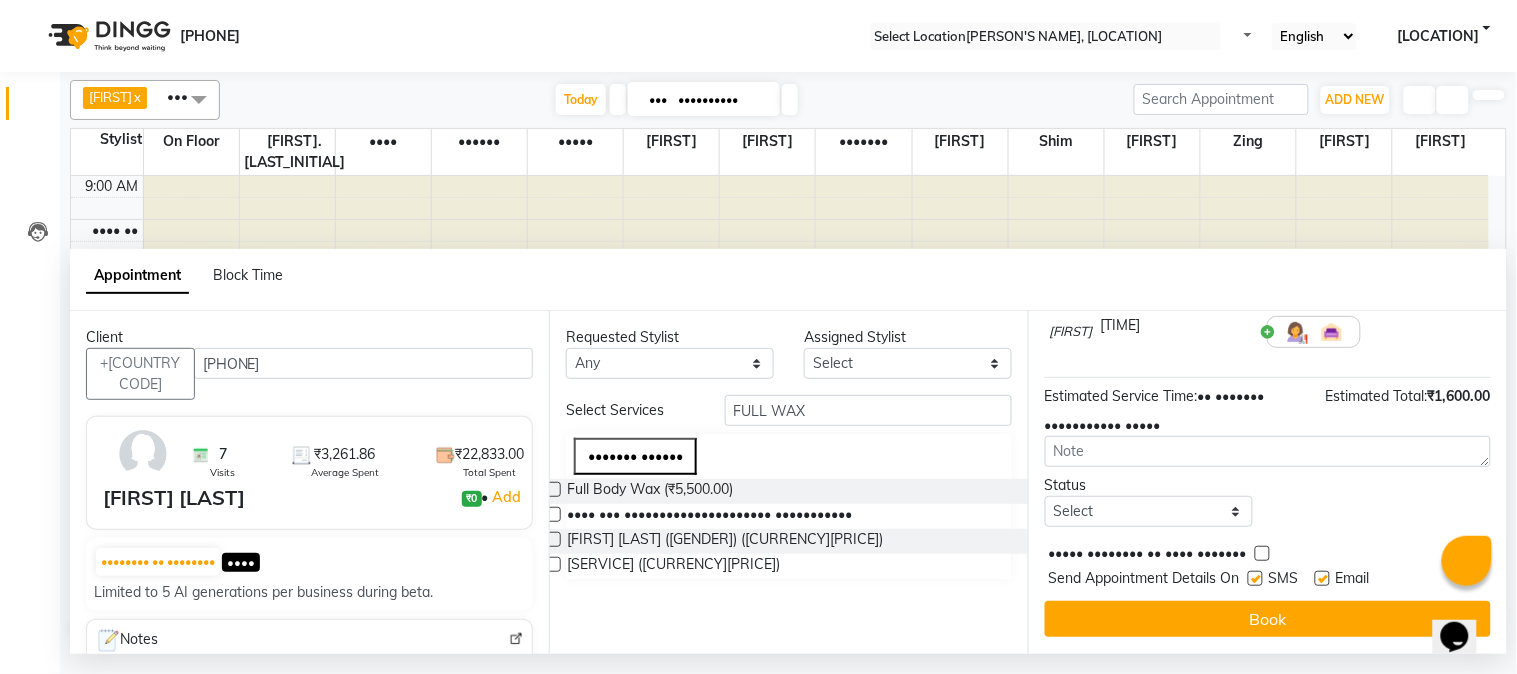 click at bounding box center [1322, 578] 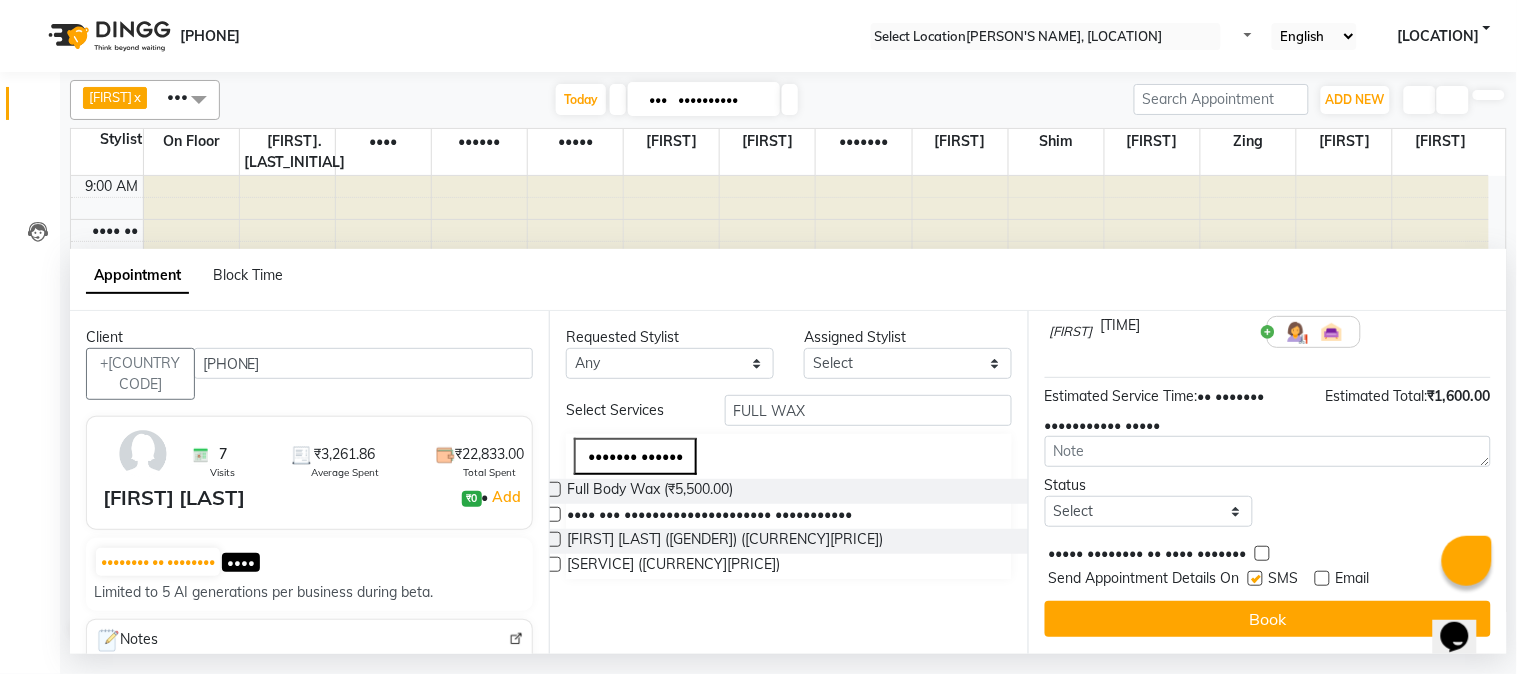click at bounding box center [1255, 578] 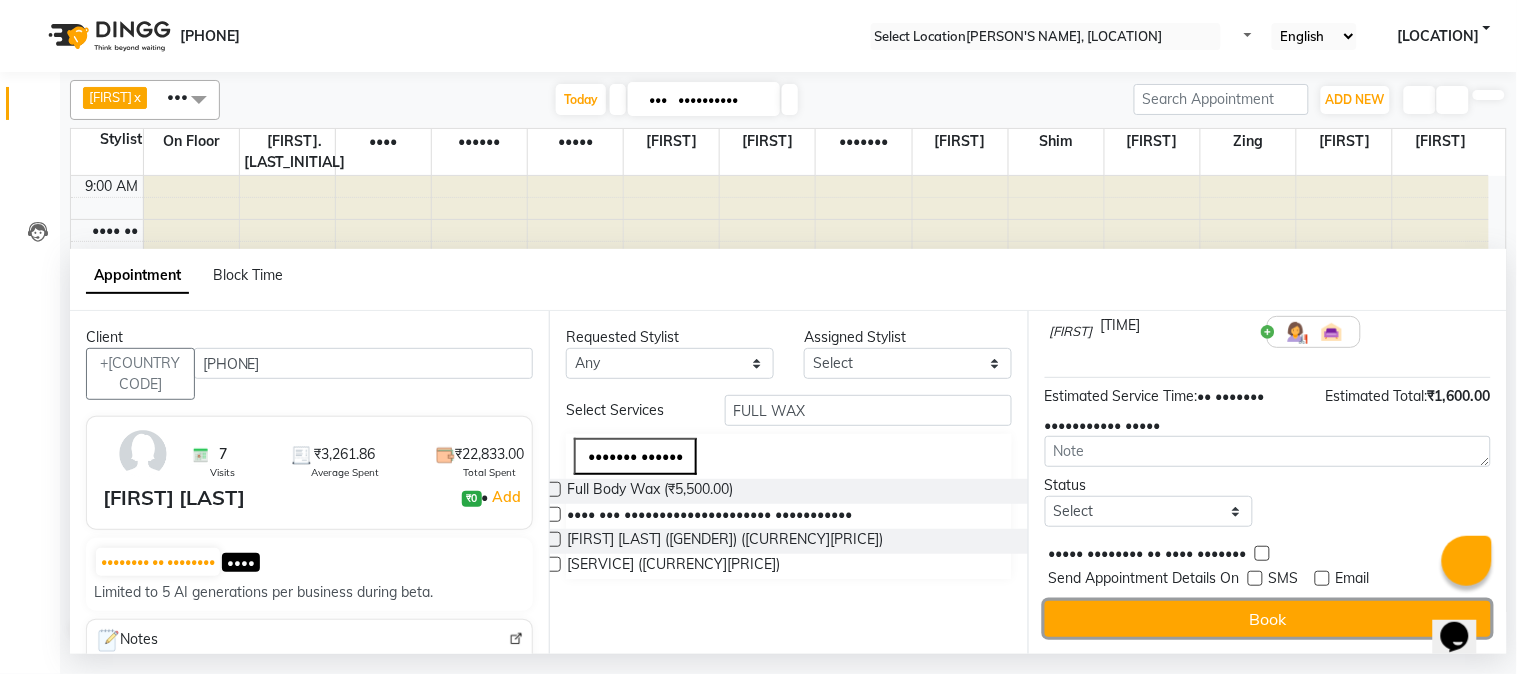 click on "Book" at bounding box center [1268, 619] 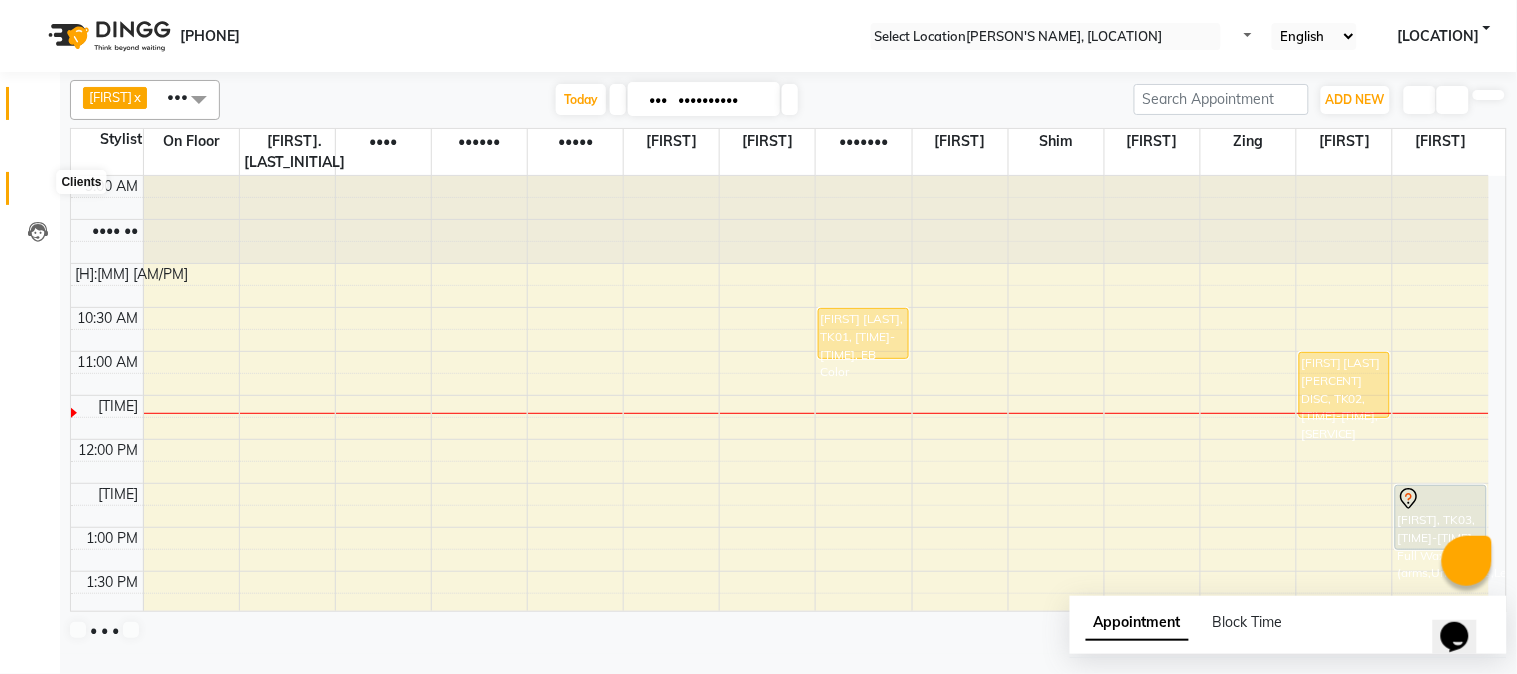 click at bounding box center [38, 193] 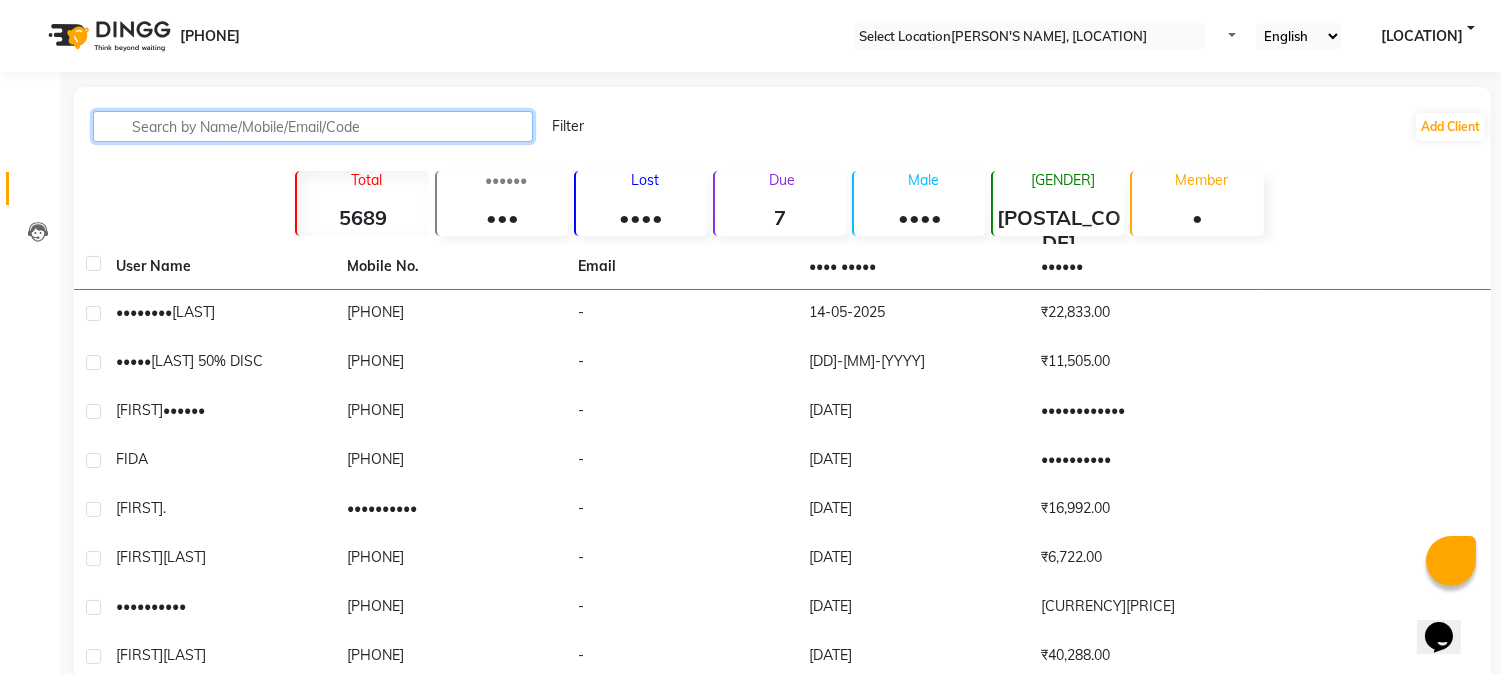 click at bounding box center [313, 126] 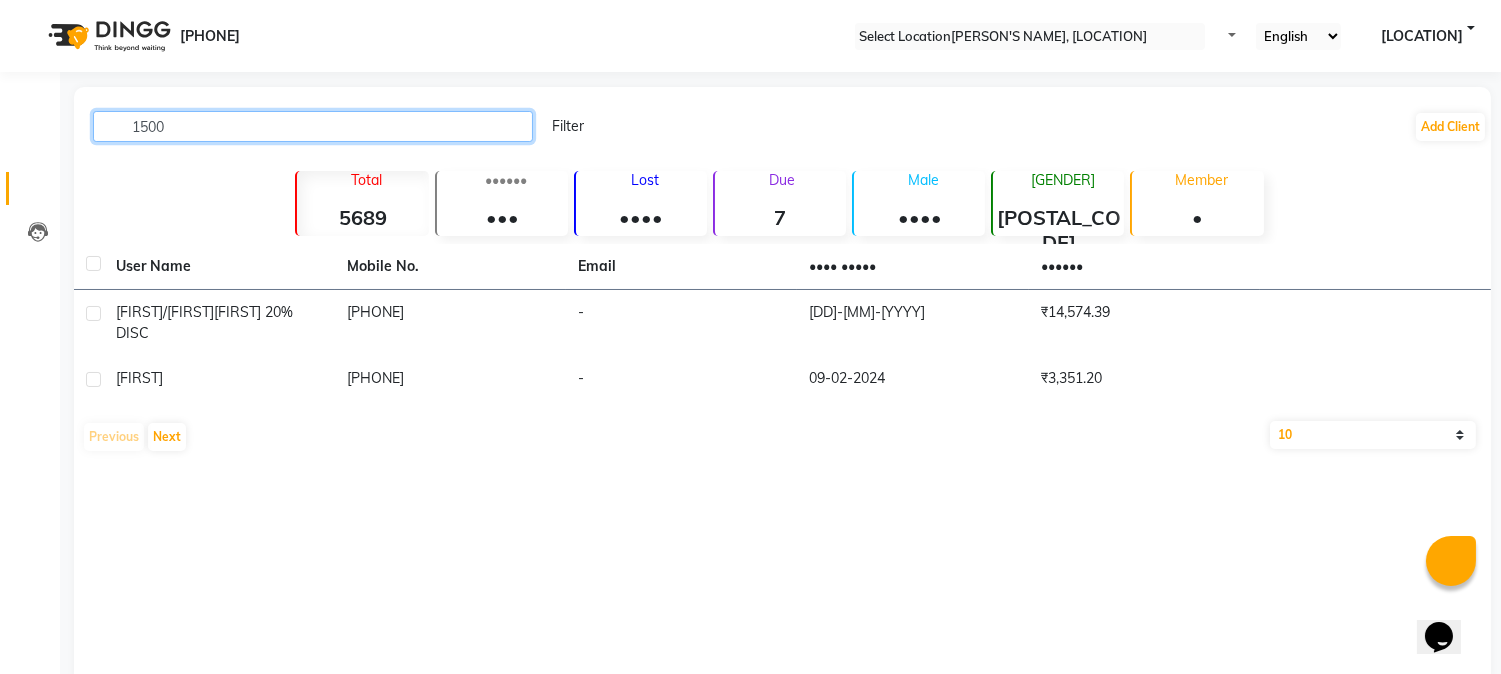 drag, startPoint x: 188, startPoint y: 137, endPoint x: 83, endPoint y: 137, distance: 105 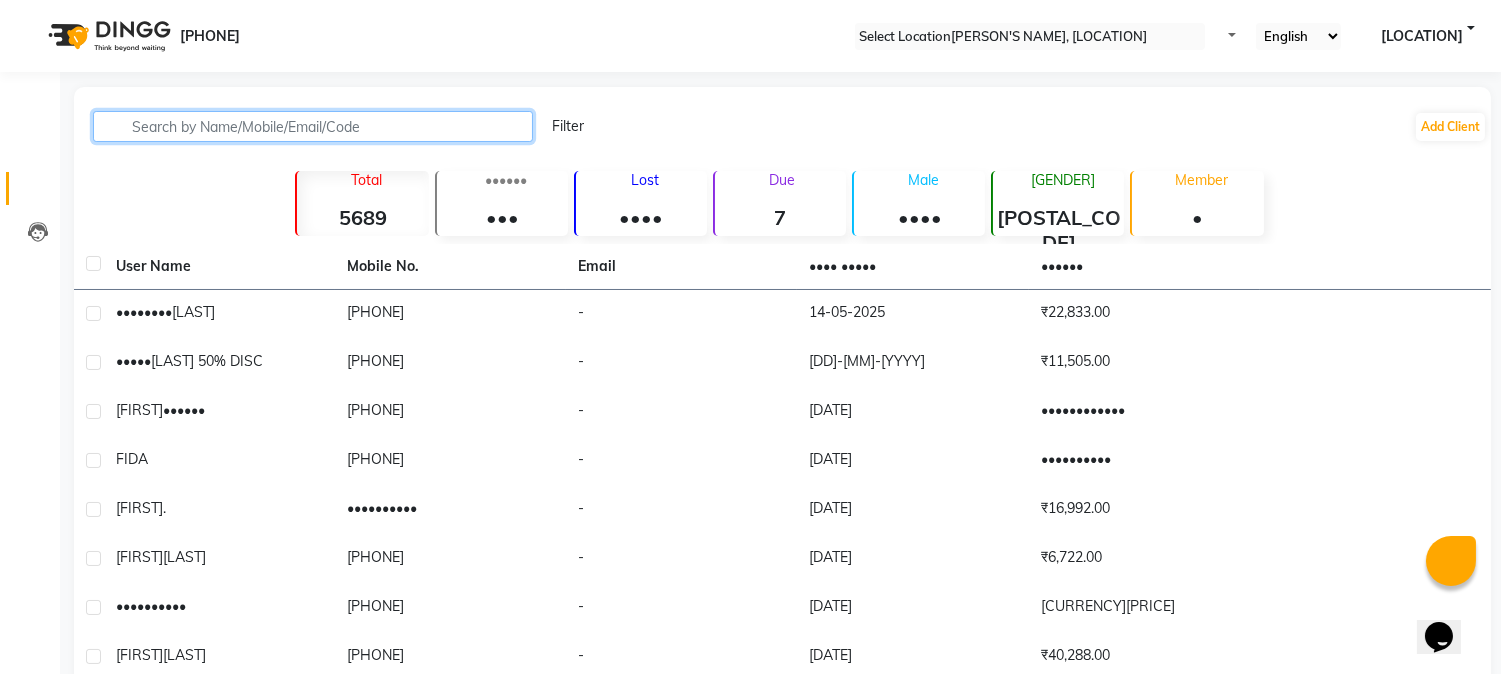 drag, startPoint x: 195, startPoint y: 134, endPoint x: 160, endPoint y: 85, distance: 60.216278 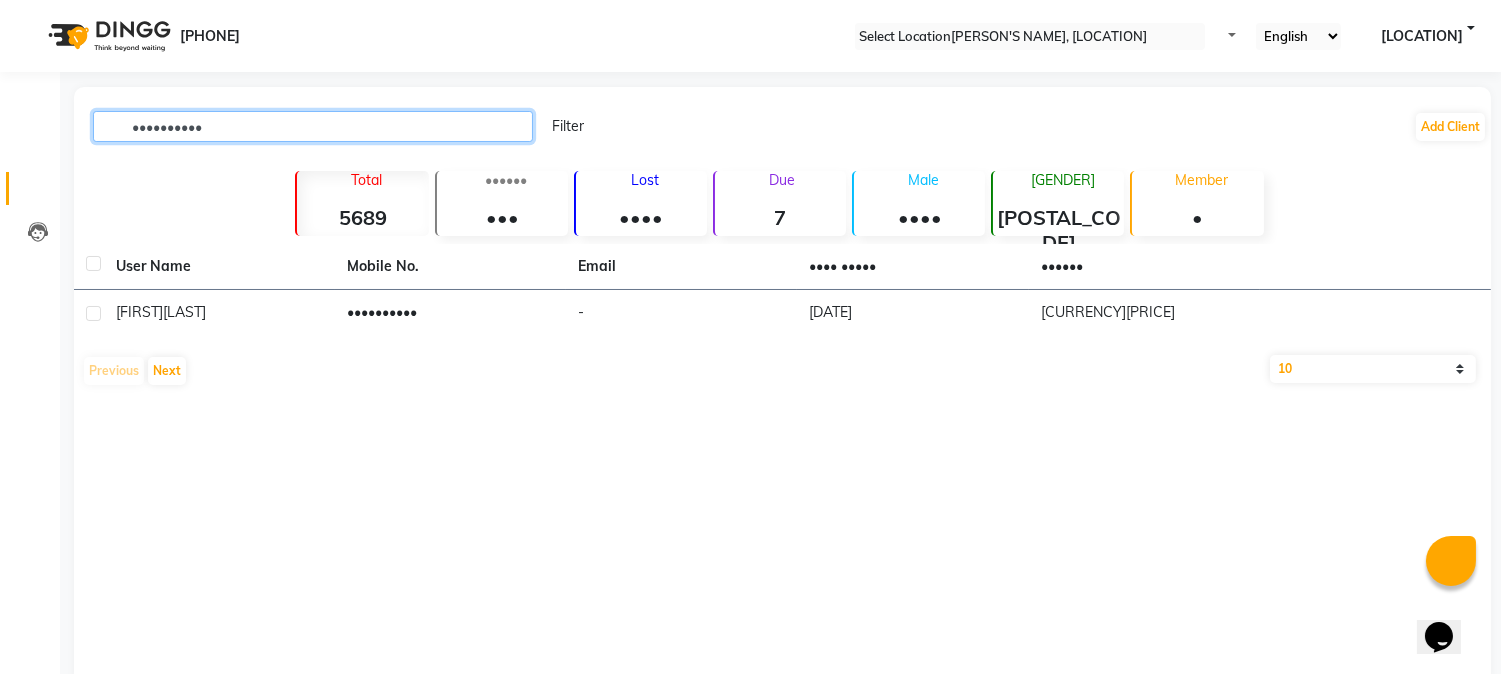 type on "9821005210" 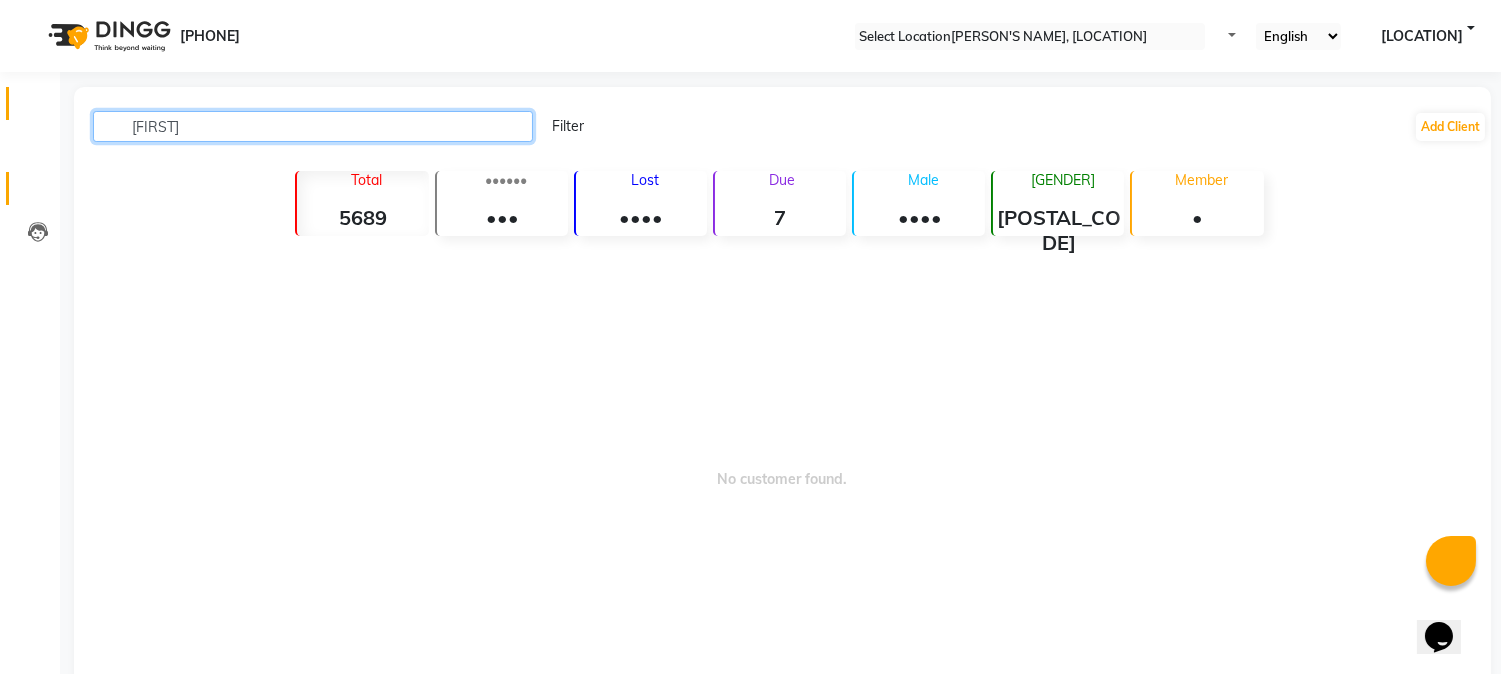 drag, startPoint x: 224, startPoint y: 127, endPoint x: 21, endPoint y: 117, distance: 203.24615 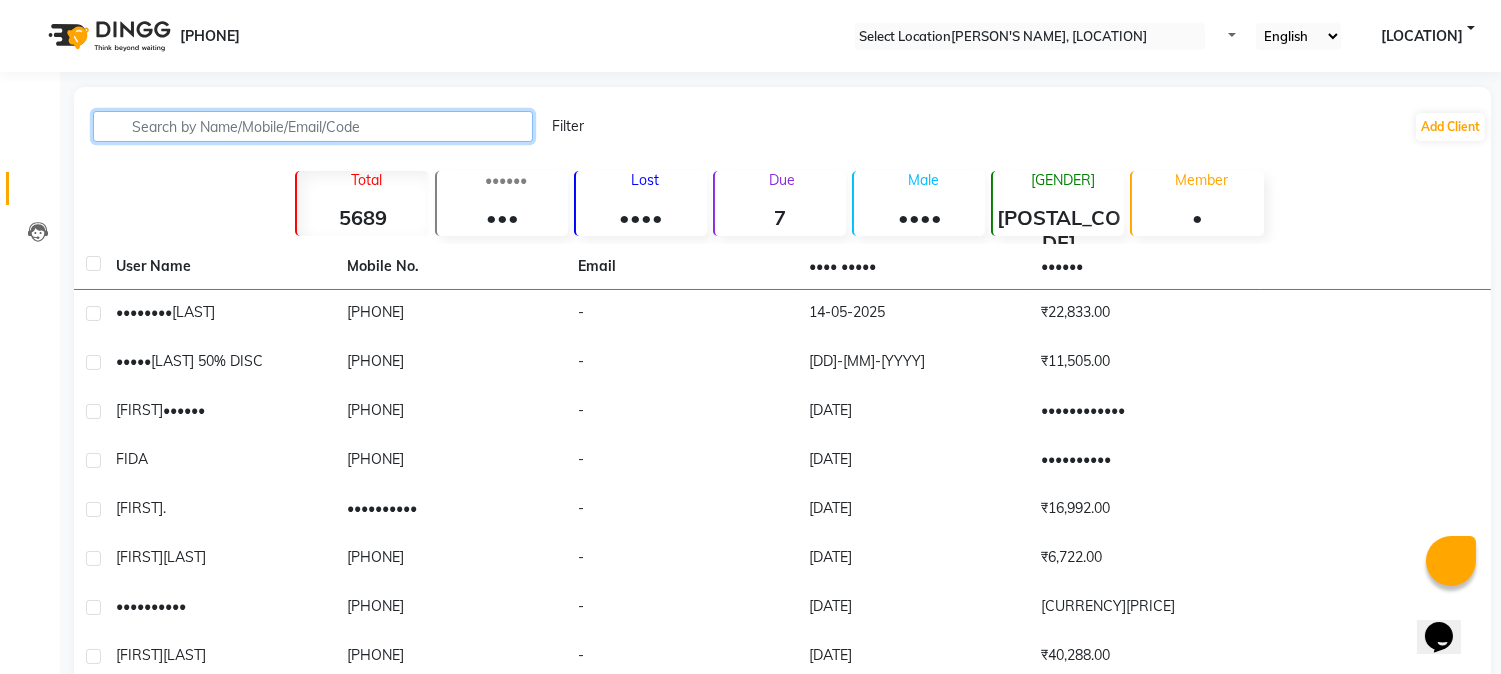 click at bounding box center [313, 126] 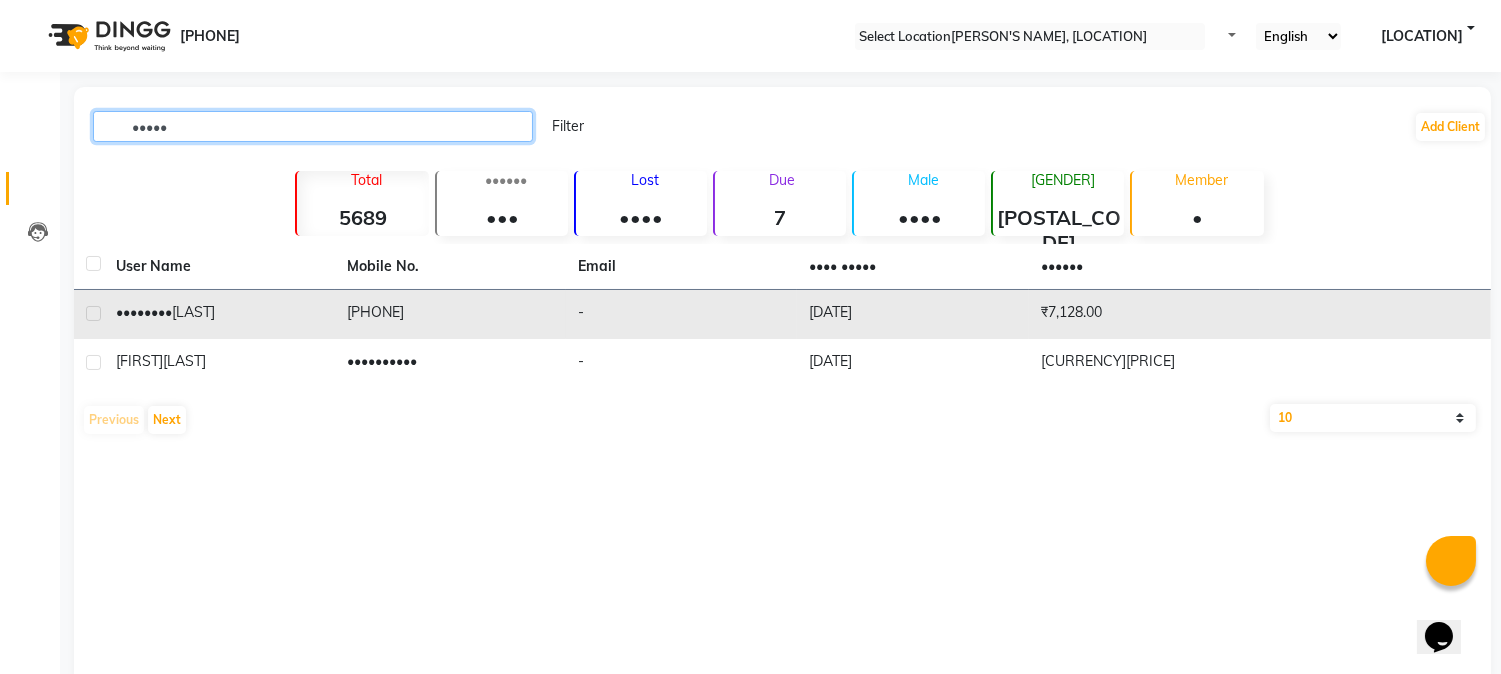 type on "73737" 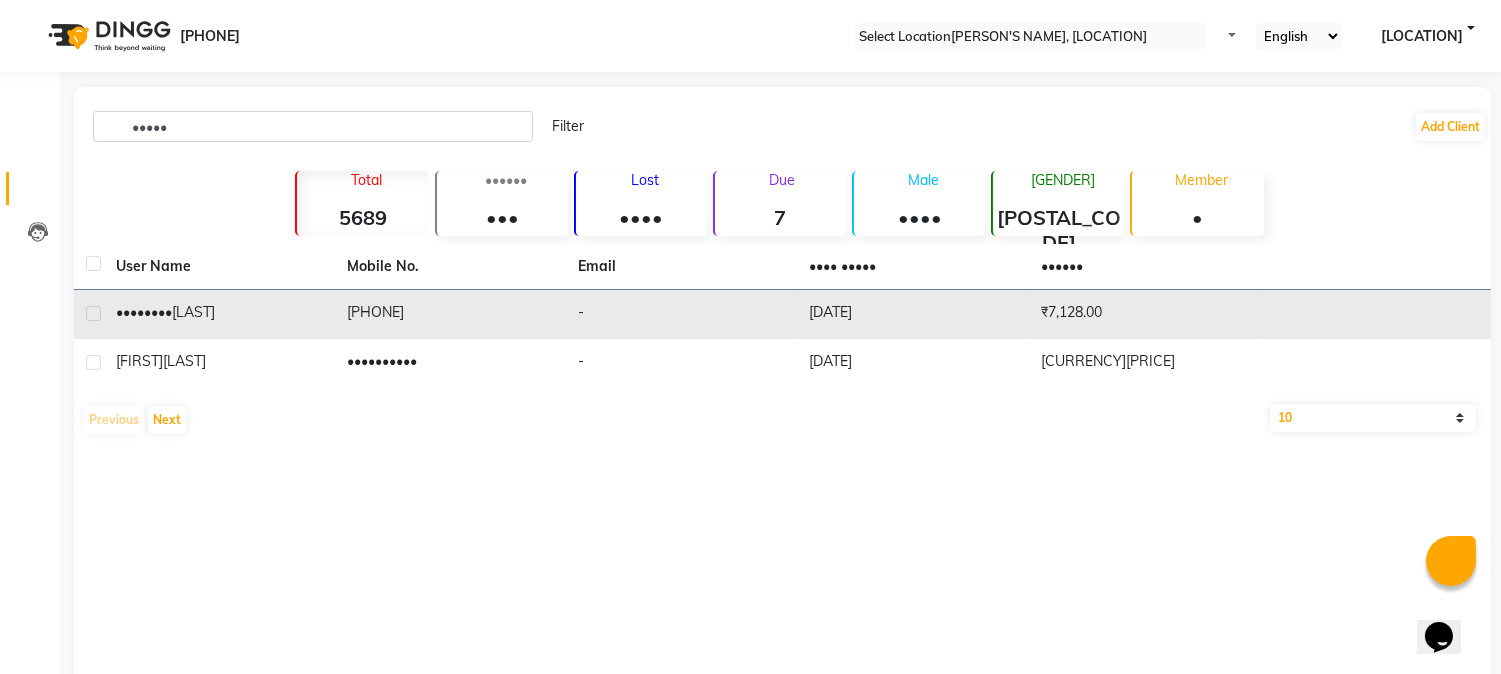 click on "7373703385" at bounding box center (450, 314) 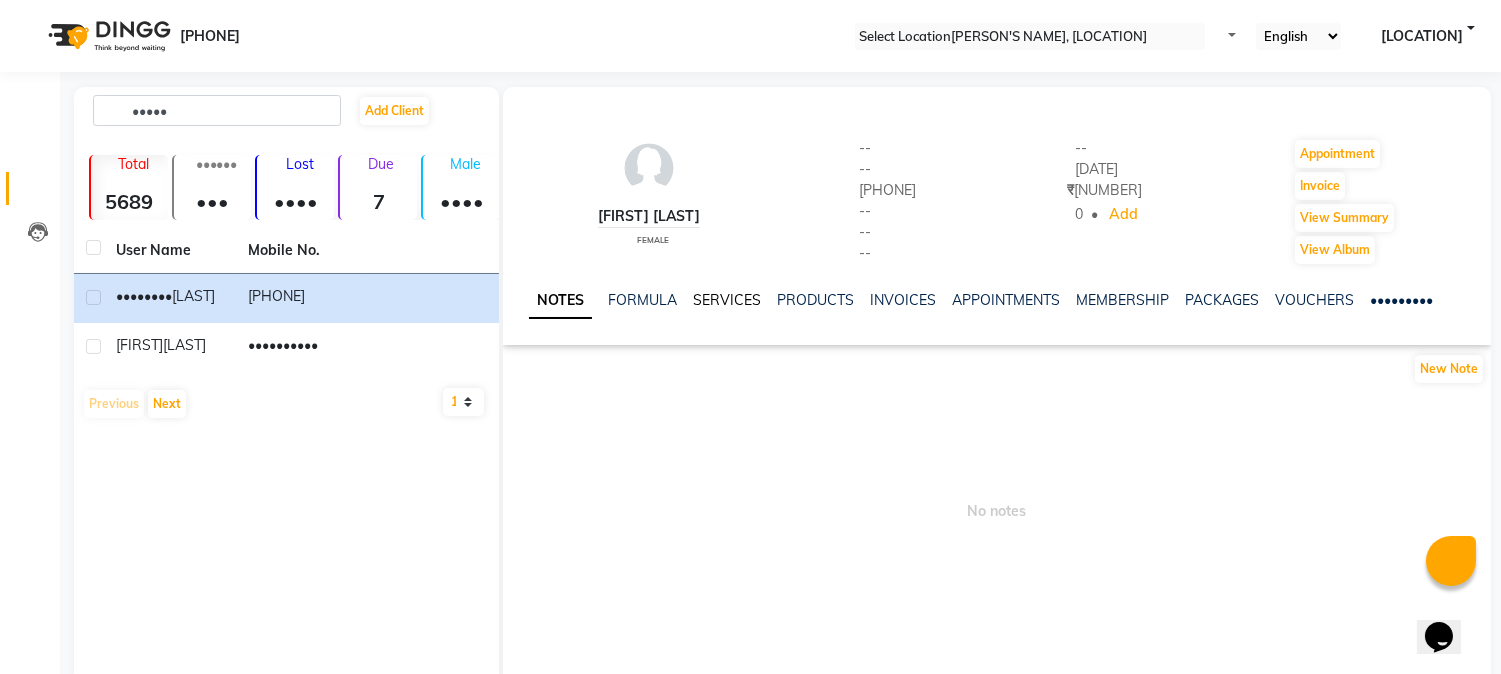 click on "SERVICES" at bounding box center [727, 300] 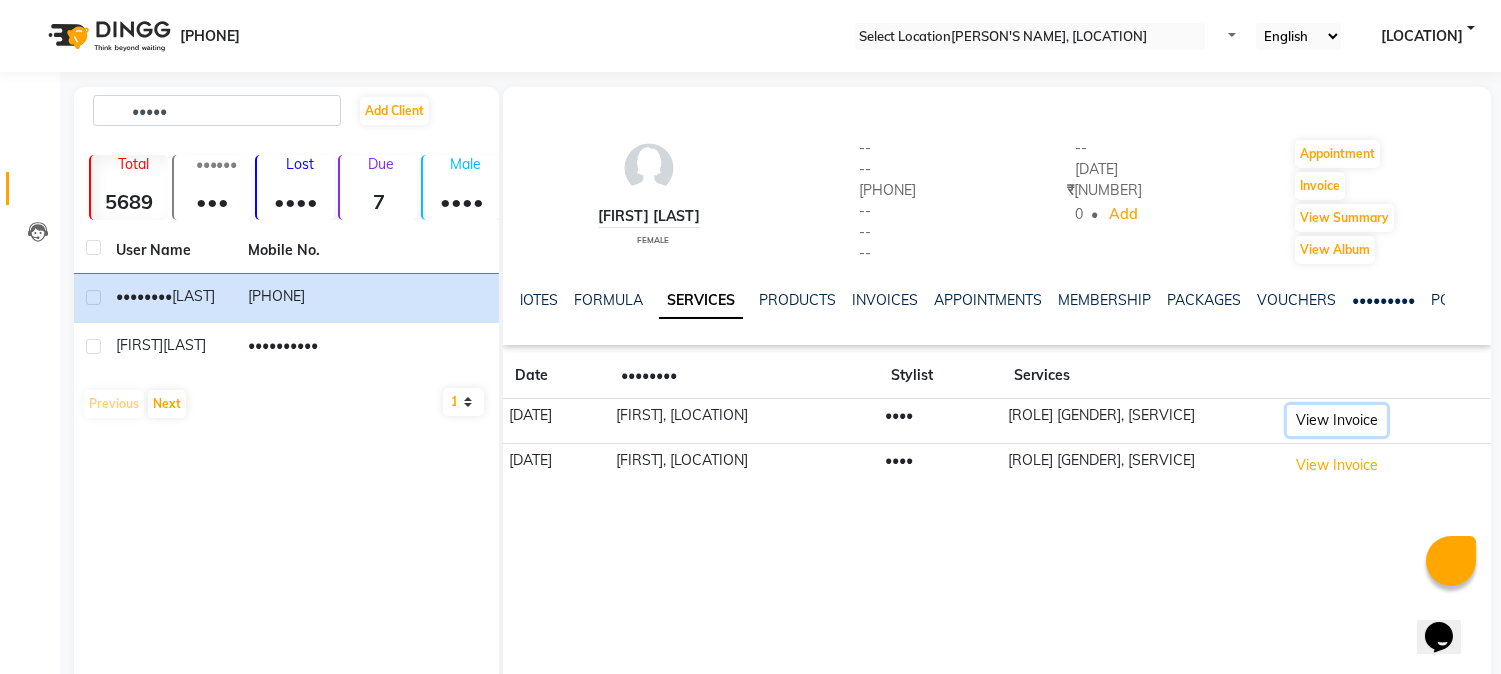 click on "[INVOICE_ACTION]" at bounding box center [1337, 420] 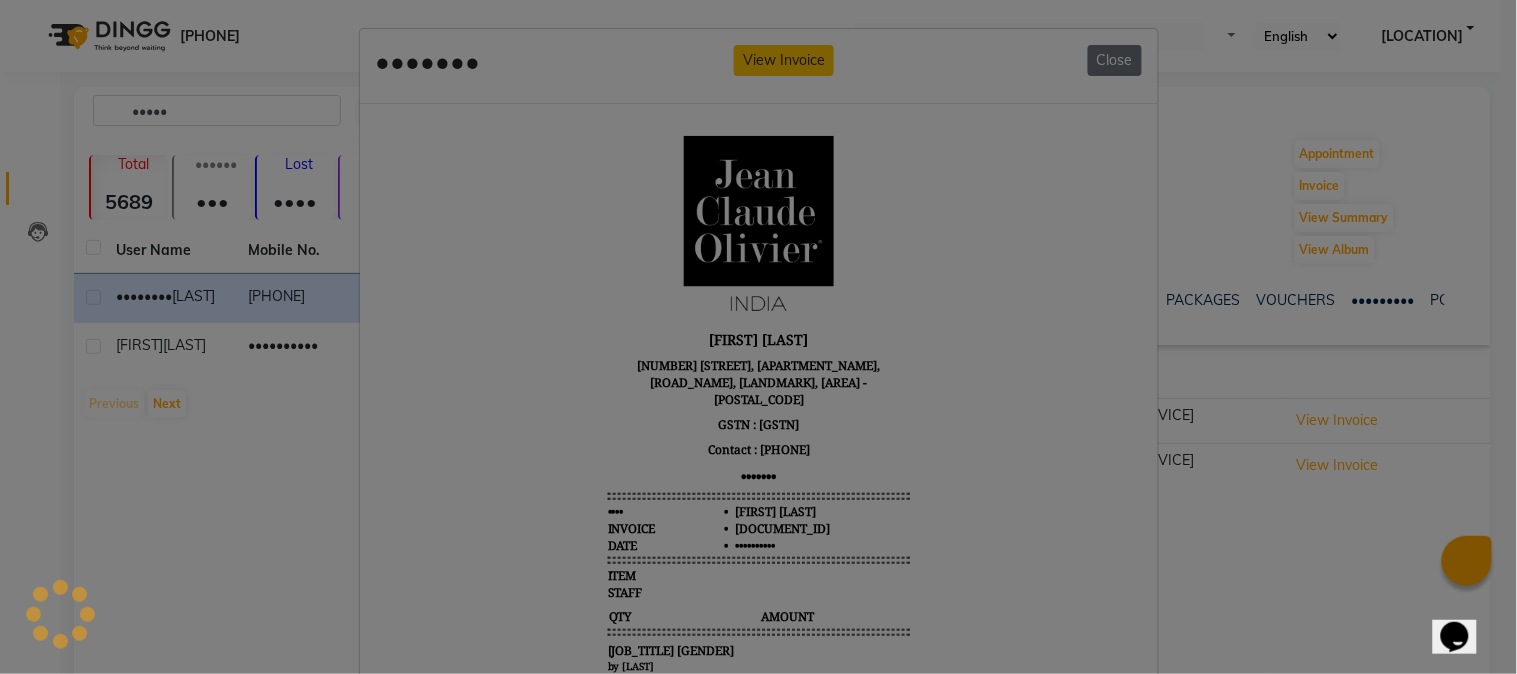 scroll, scrollTop: 0, scrollLeft: 0, axis: both 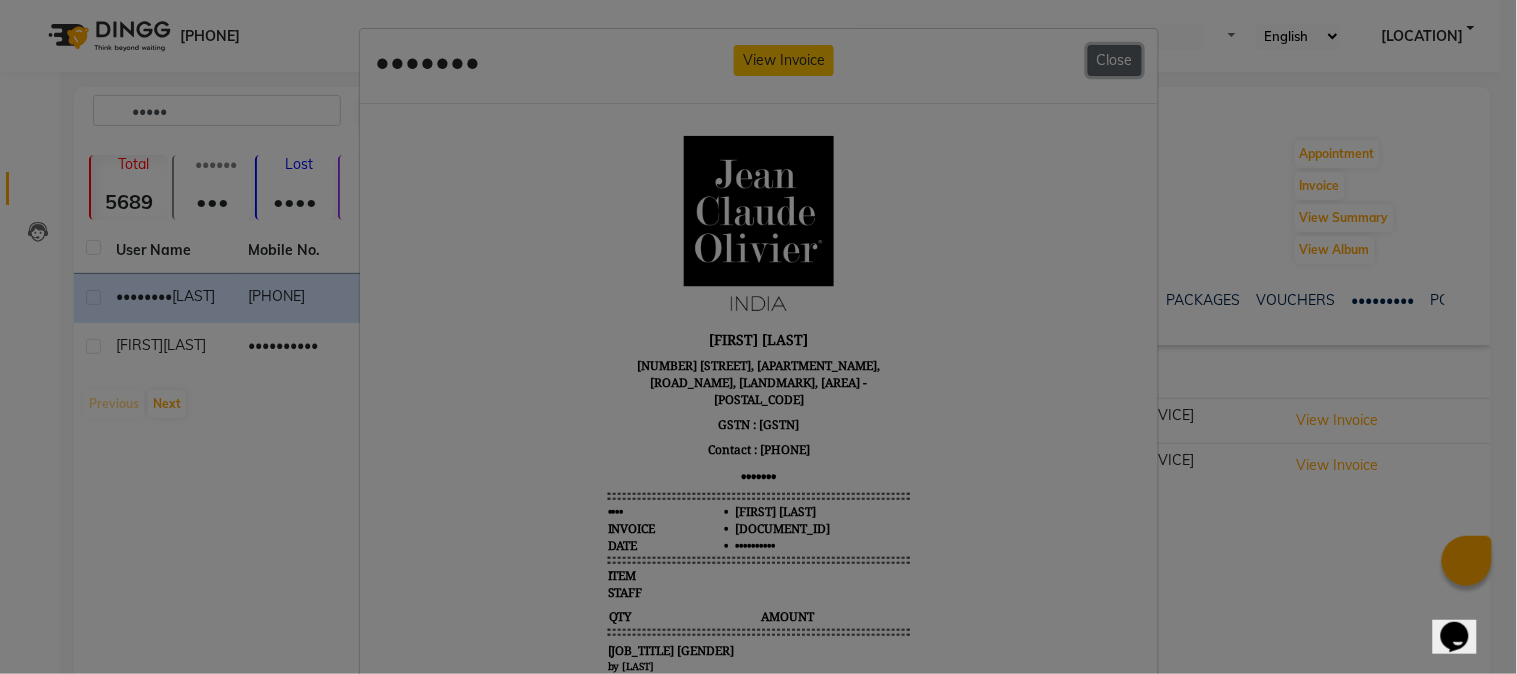 click on "•••••" at bounding box center [1115, 60] 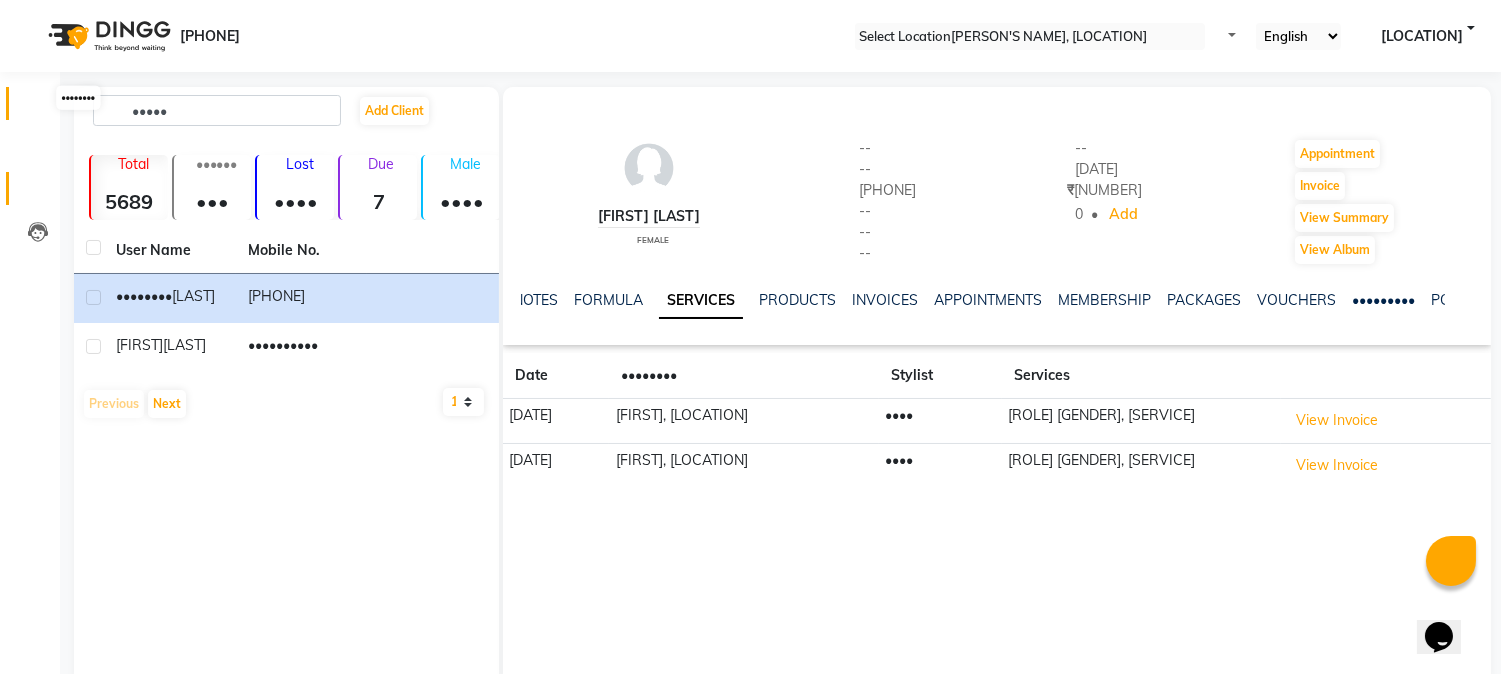 click at bounding box center [38, 108] 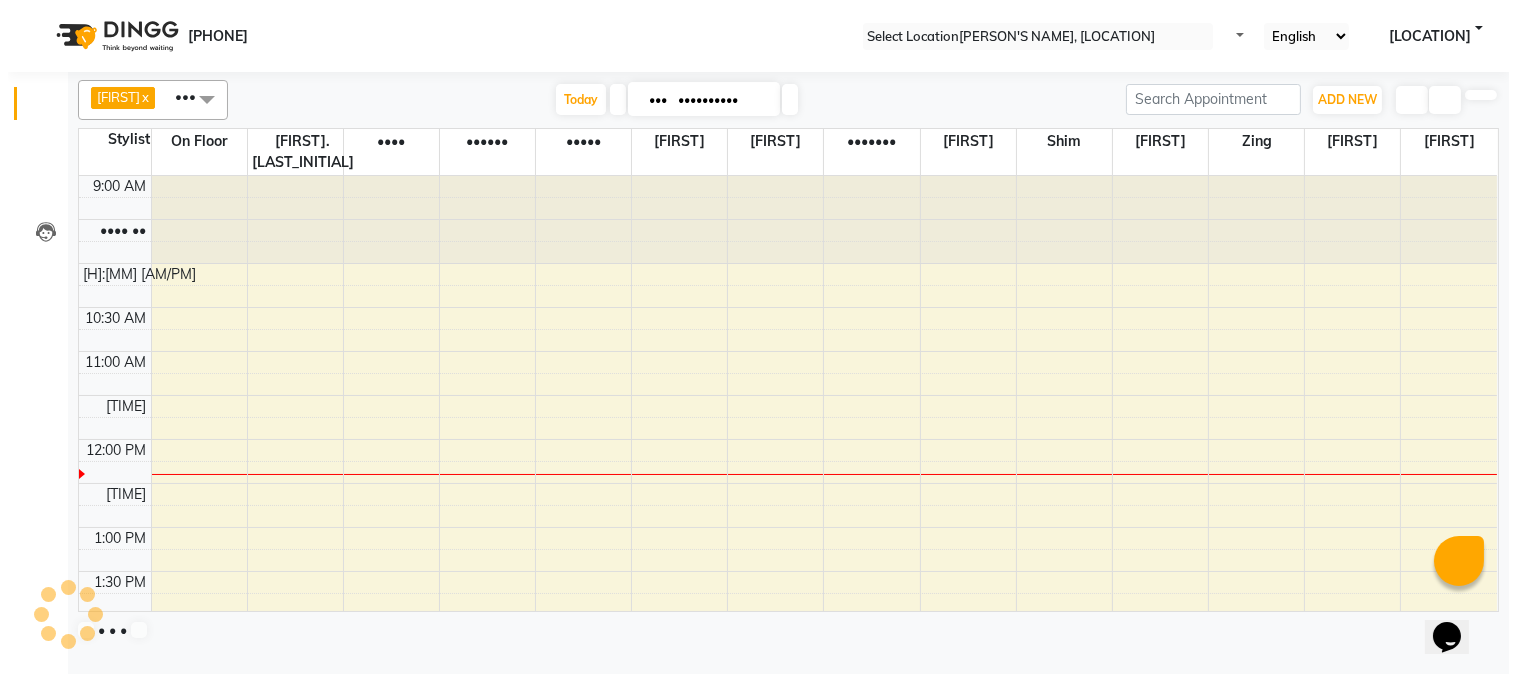 scroll, scrollTop: 0, scrollLeft: 0, axis: both 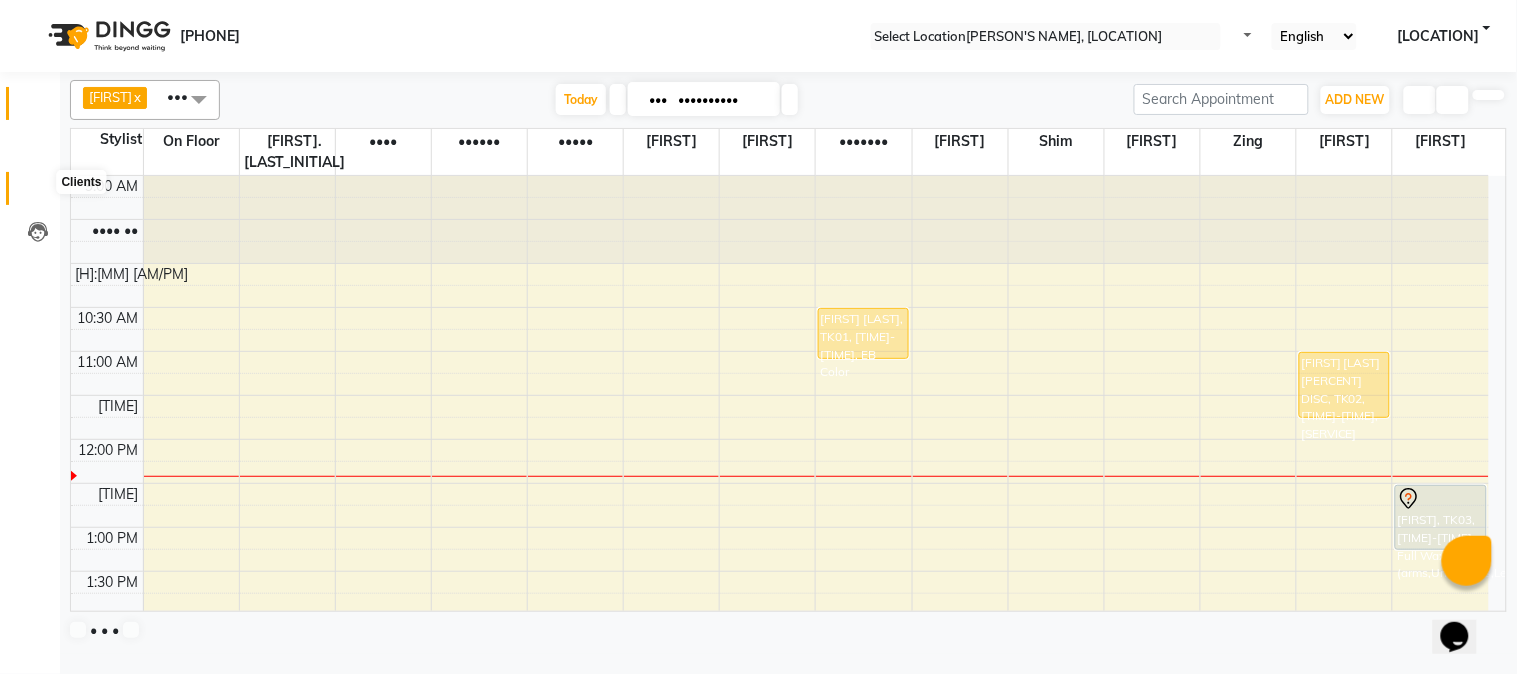 click at bounding box center (38, 193) 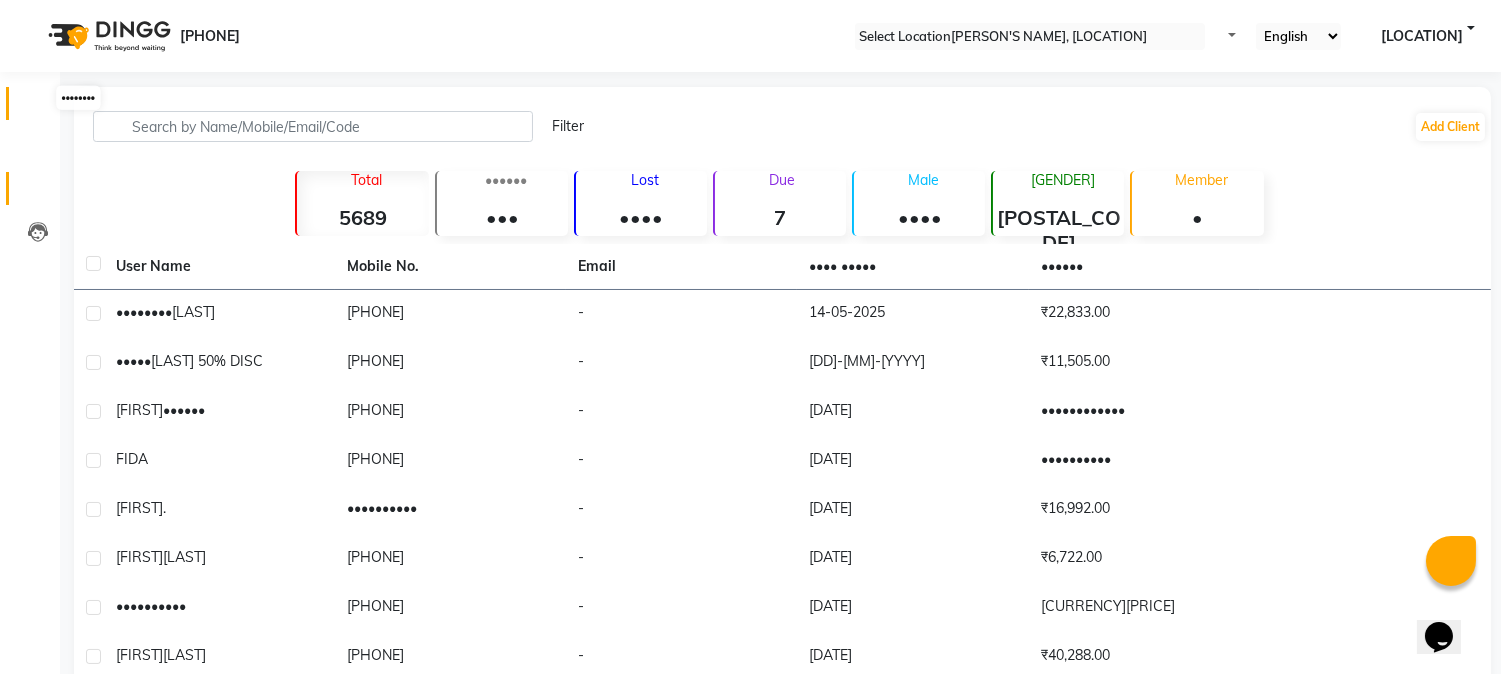 click at bounding box center [38, 108] 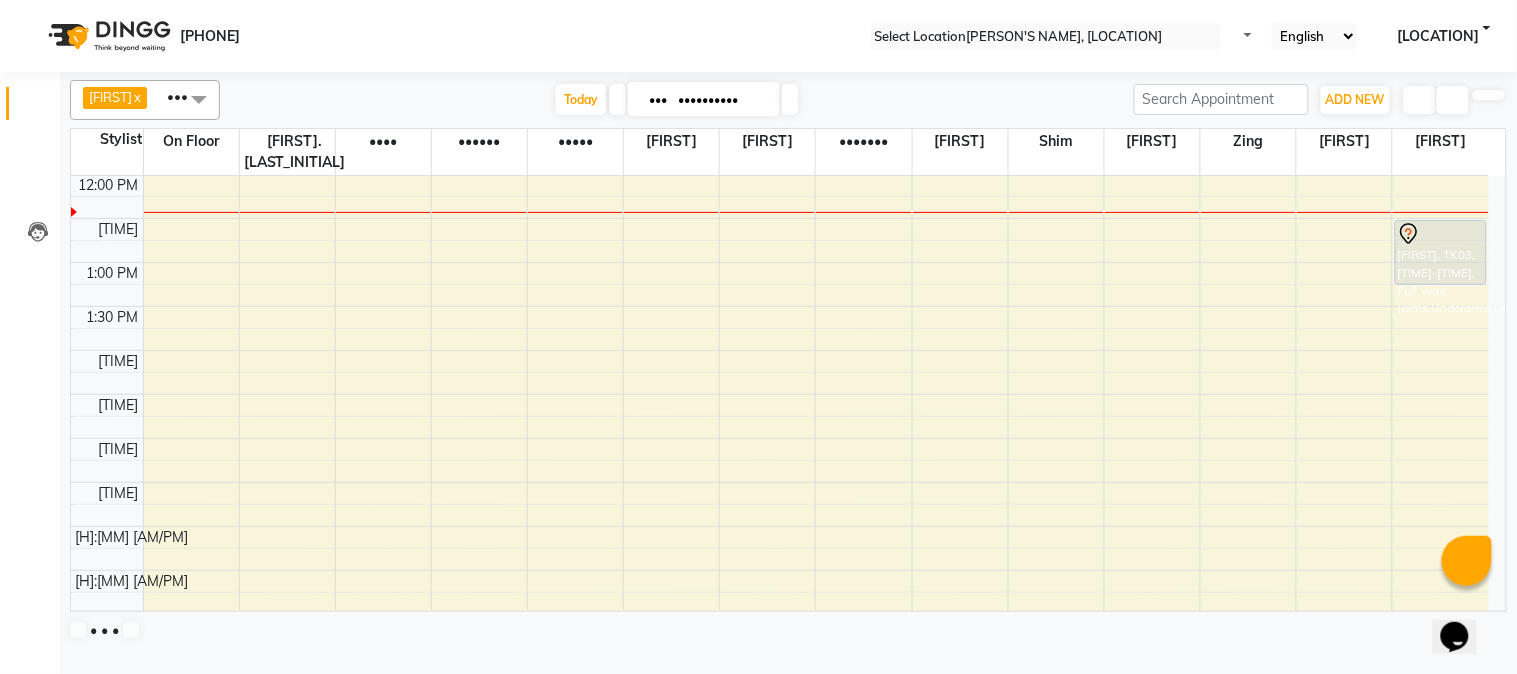 scroll, scrollTop: 0, scrollLeft: 0, axis: both 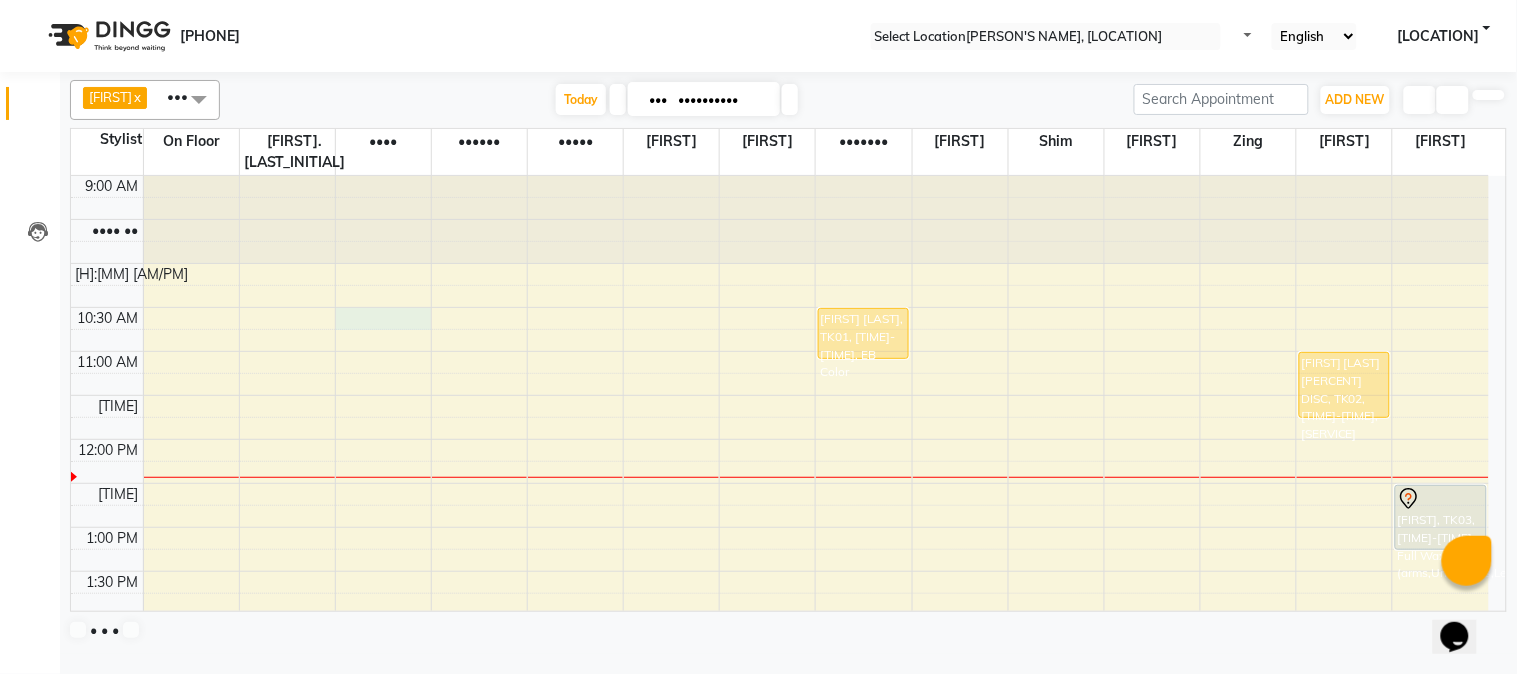 click on "9:00 AM 9:30 AM 10:00 AM 10:30 AM 11:00 AM 11:30 AM 12:00 PM 12:30 PM 1:00 PM 1:30 PM 2:00 PM 2:30 PM 3:00 PM 3:30 PM 4:00 PM 4:30 PM 5:00 PM 5:30 PM 6:00 PM 6:30 PM 7:00 PM 7:30 PM 8:00 PM 8:30 PM 9:00 PM 9:30 PM 10:00 PM 10:30 PM    KRISHNA SHROFF, TK01, 10:30 AM-11:05 AM, EB  Color    MARIA DSOUZA 50% DISC, TK02, 11:00 AM-11:45 AM, Essential Pedicure             DWIJATHA SOMAYAJULA, TK03, 12:30 PM-01:15 PM, Full Wax (arms,Underarms,Legs)" at bounding box center [780, 791] 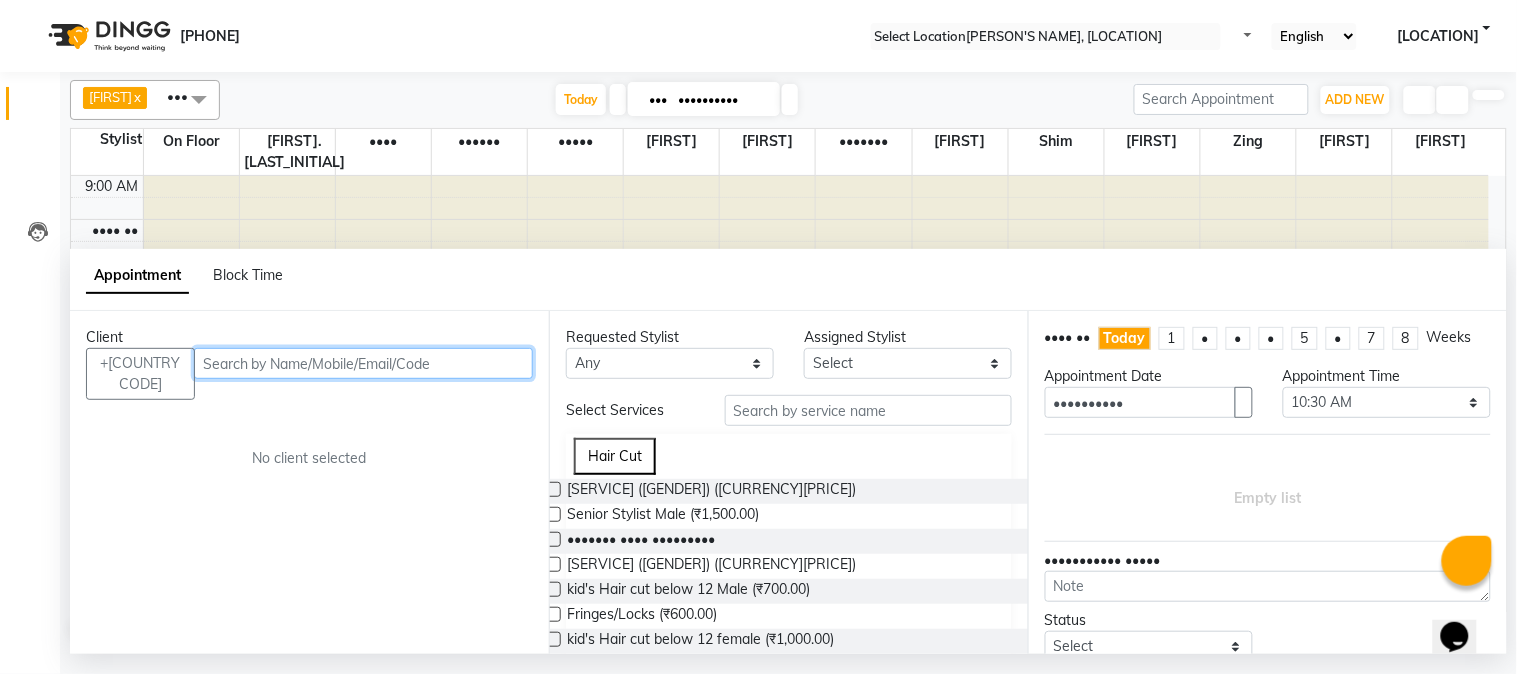 drag, startPoint x: 177, startPoint y: 381, endPoint x: 151, endPoint y: 350, distance: 40.459858 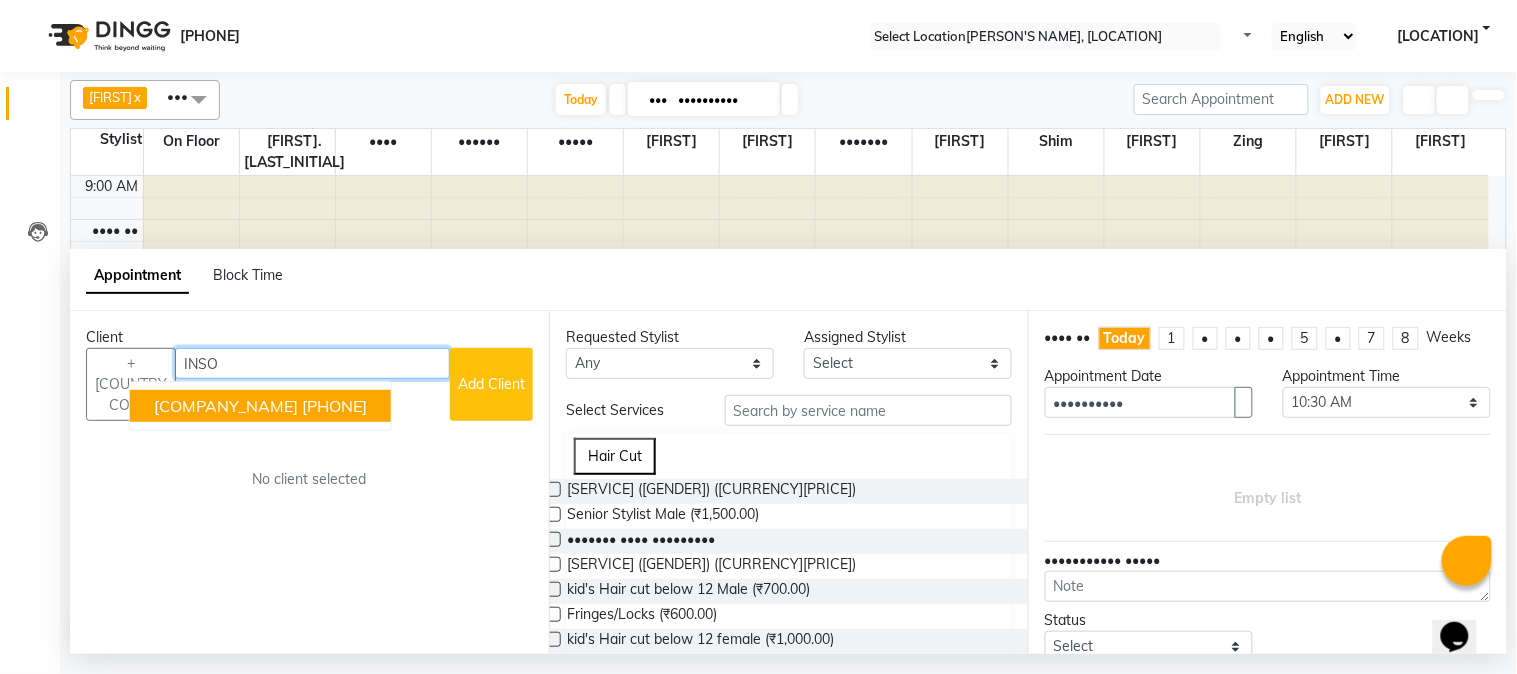 drag, startPoint x: 442, startPoint y: 428, endPoint x: 453, endPoint y: 444, distance: 19.416489 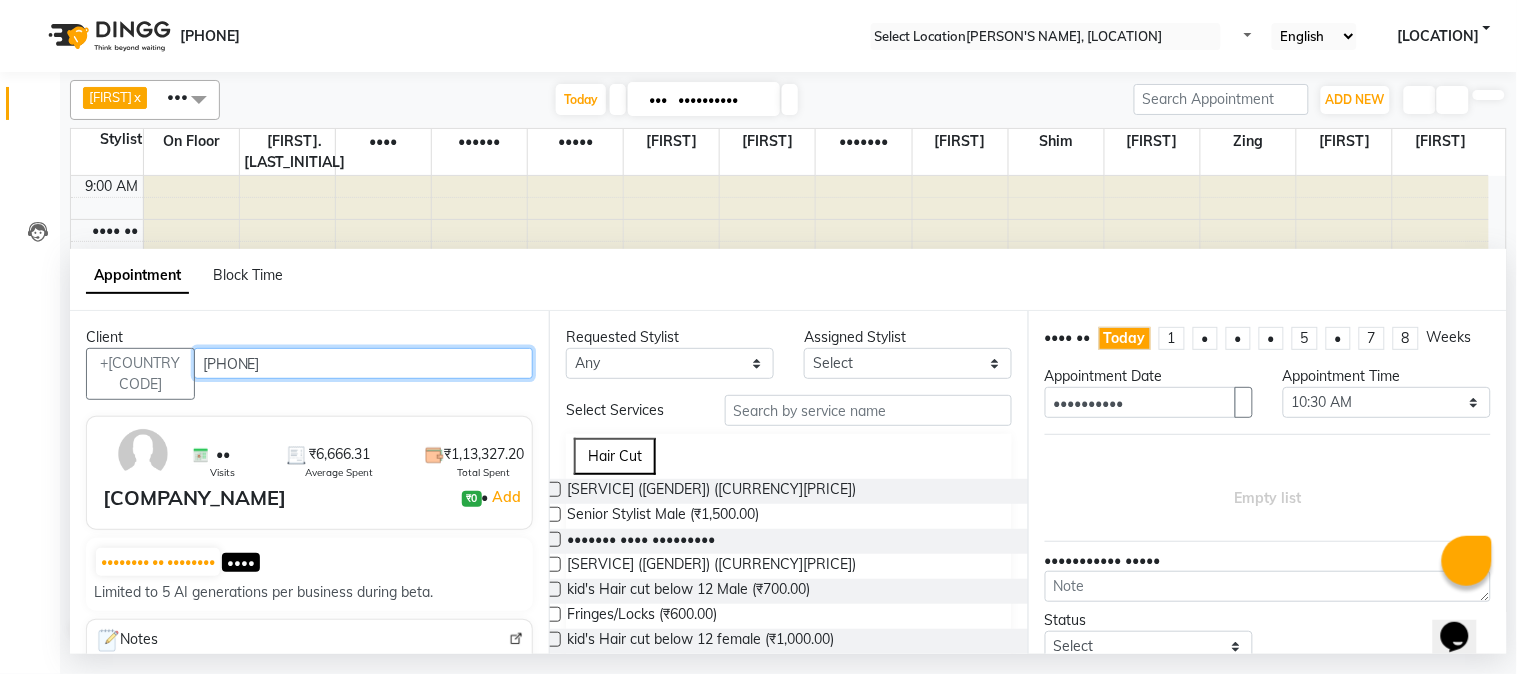 type on "[PHONE]" 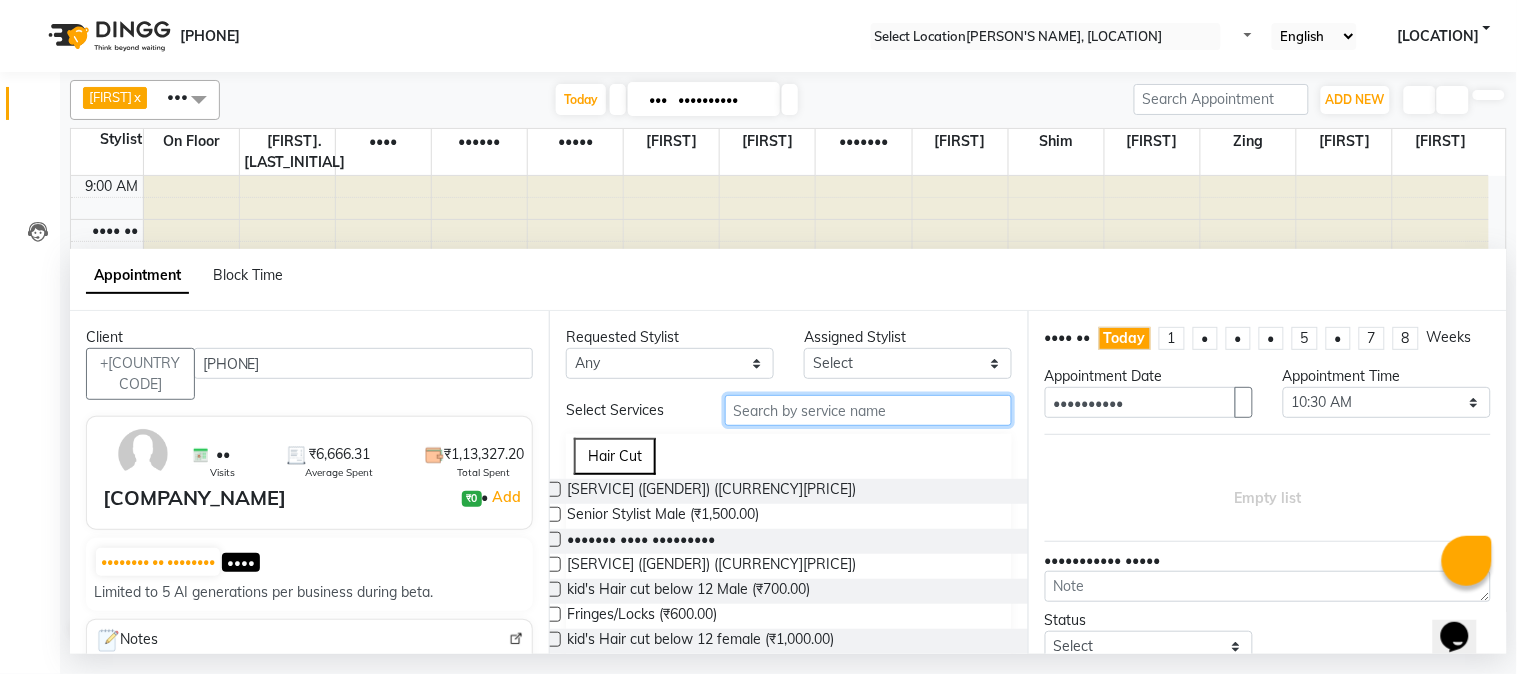 click at bounding box center (868, 410) 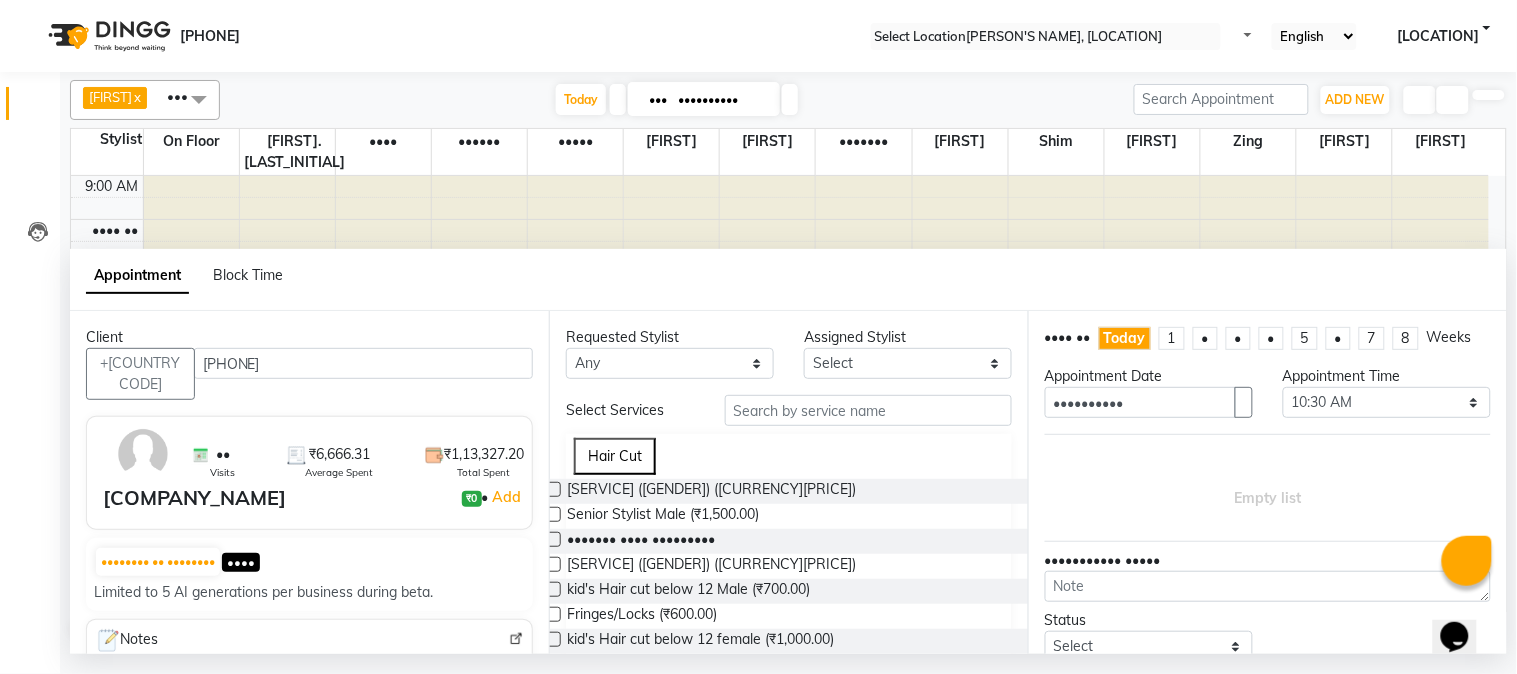 click at bounding box center [553, 514] 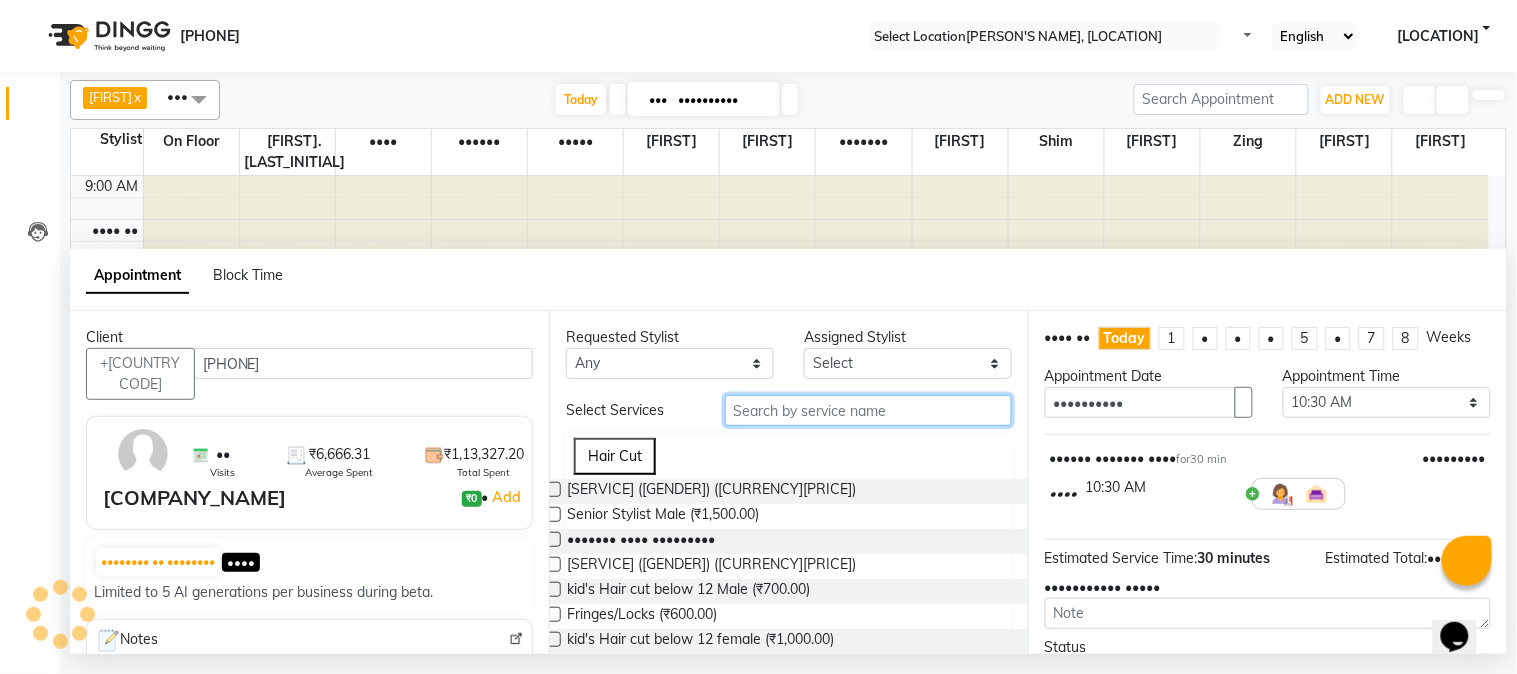 drag, startPoint x: 784, startPoint y: 428, endPoint x: 778, endPoint y: 444, distance: 17.088007 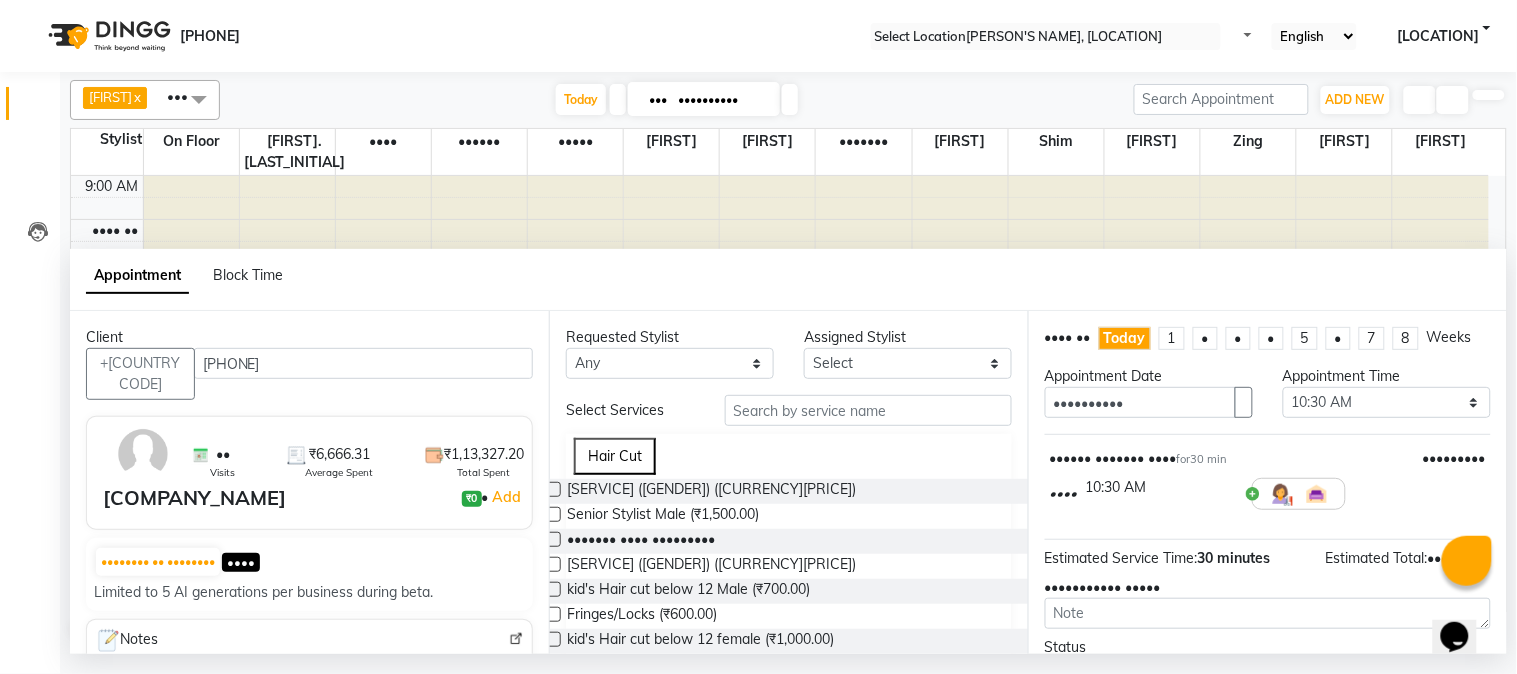 click at bounding box center (553, 514) 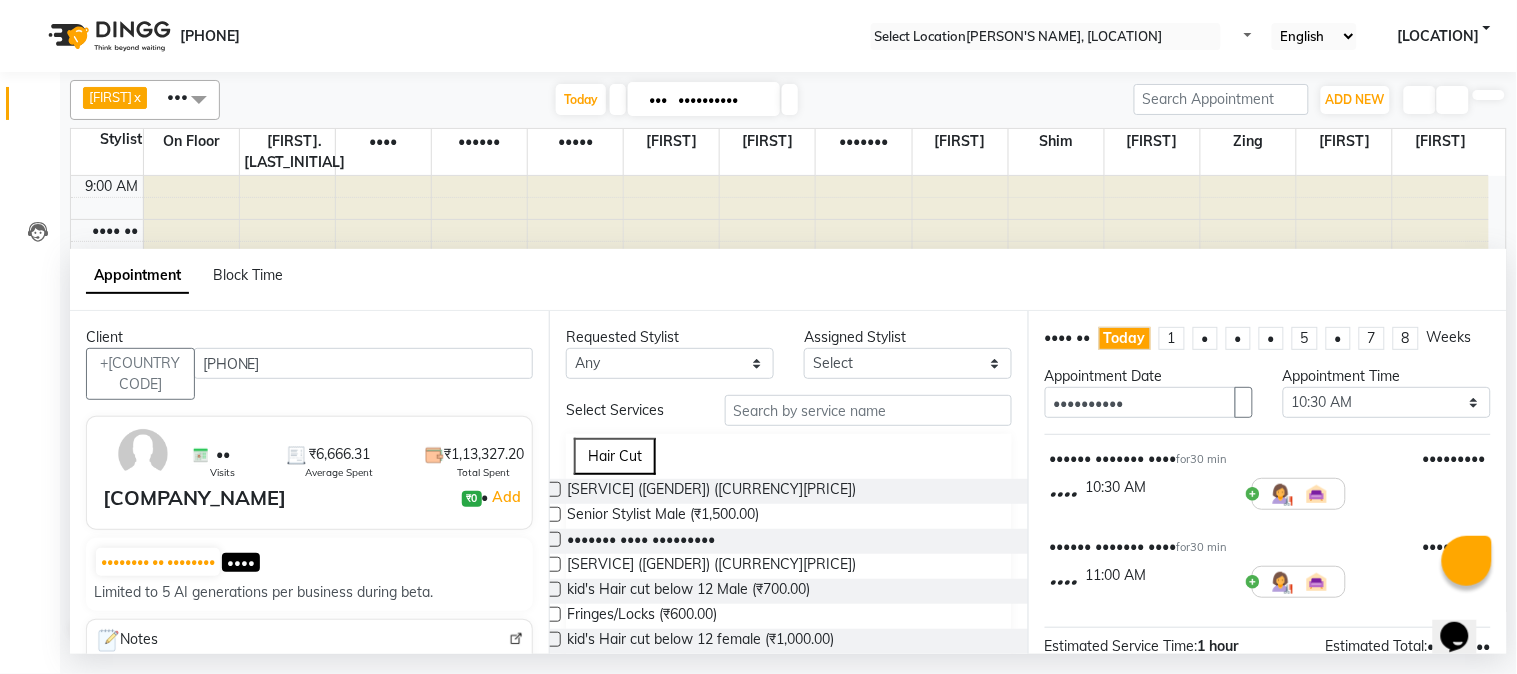 click at bounding box center (1486, 494) 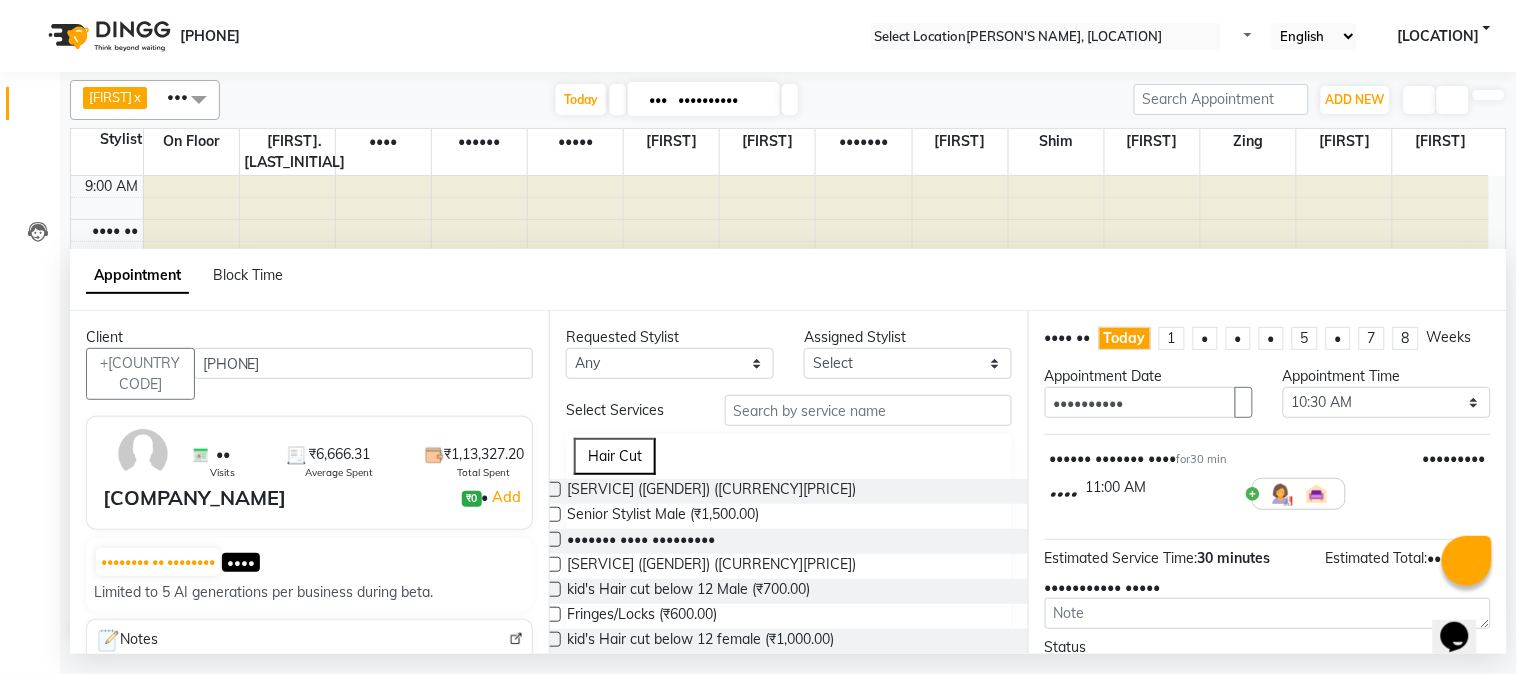 click at bounding box center (1486, 494) 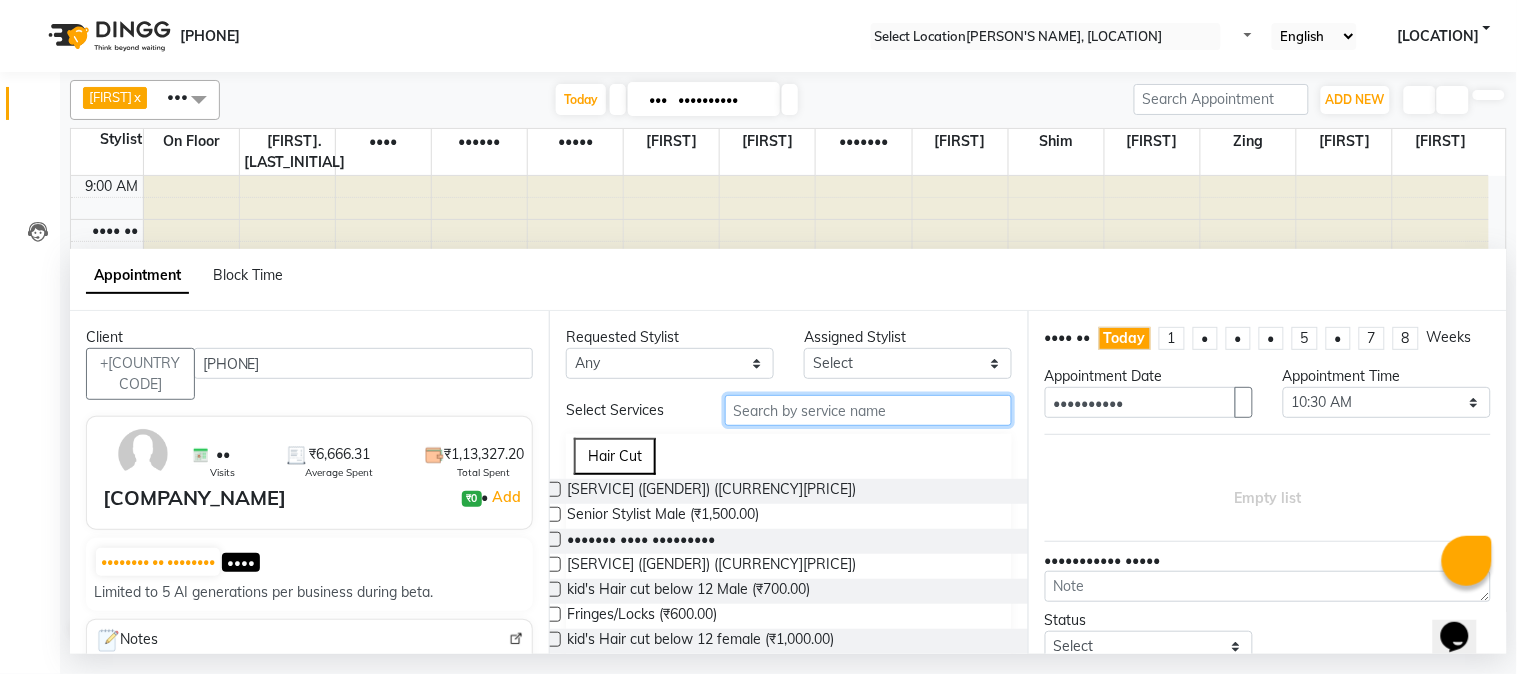 click at bounding box center (868, 410) 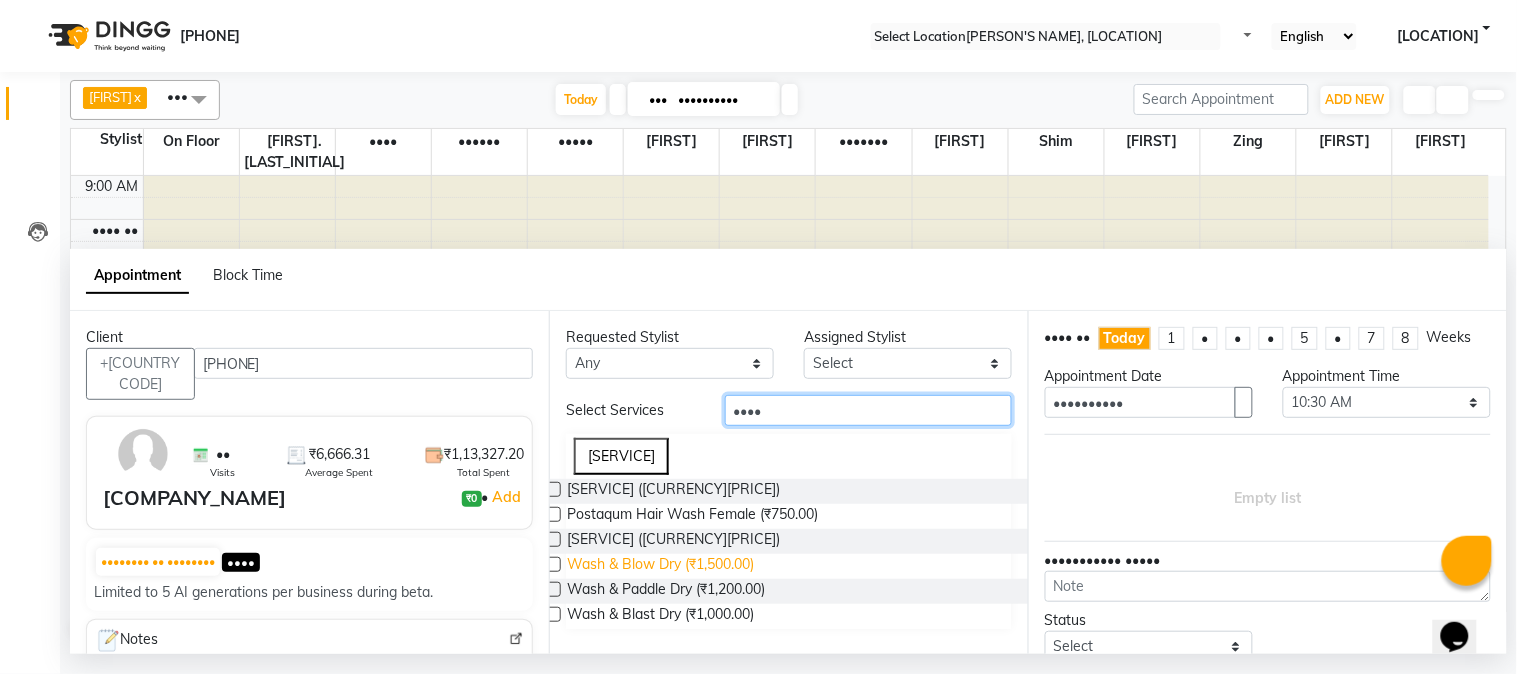 type on "••••" 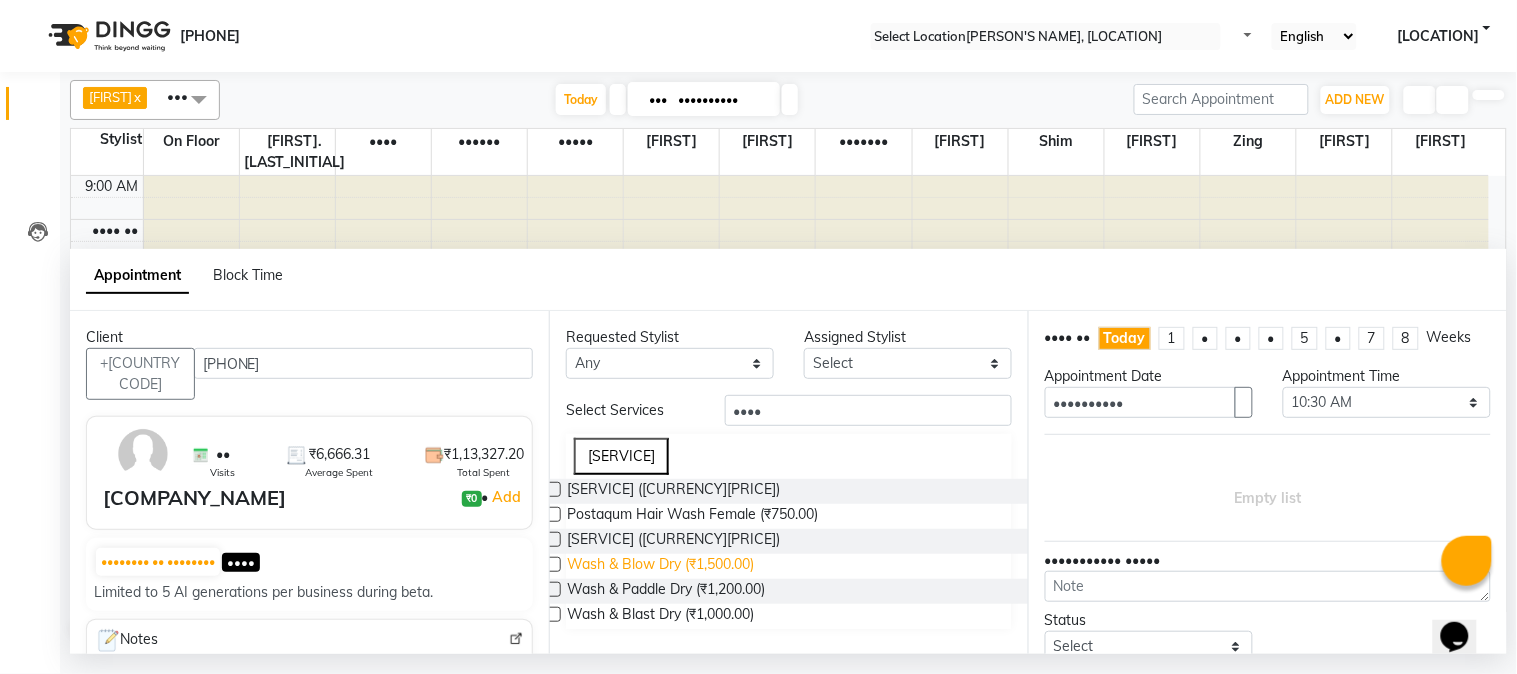 click on "Wash & Blow Dry (₹1,500.00)" at bounding box center (673, 491) 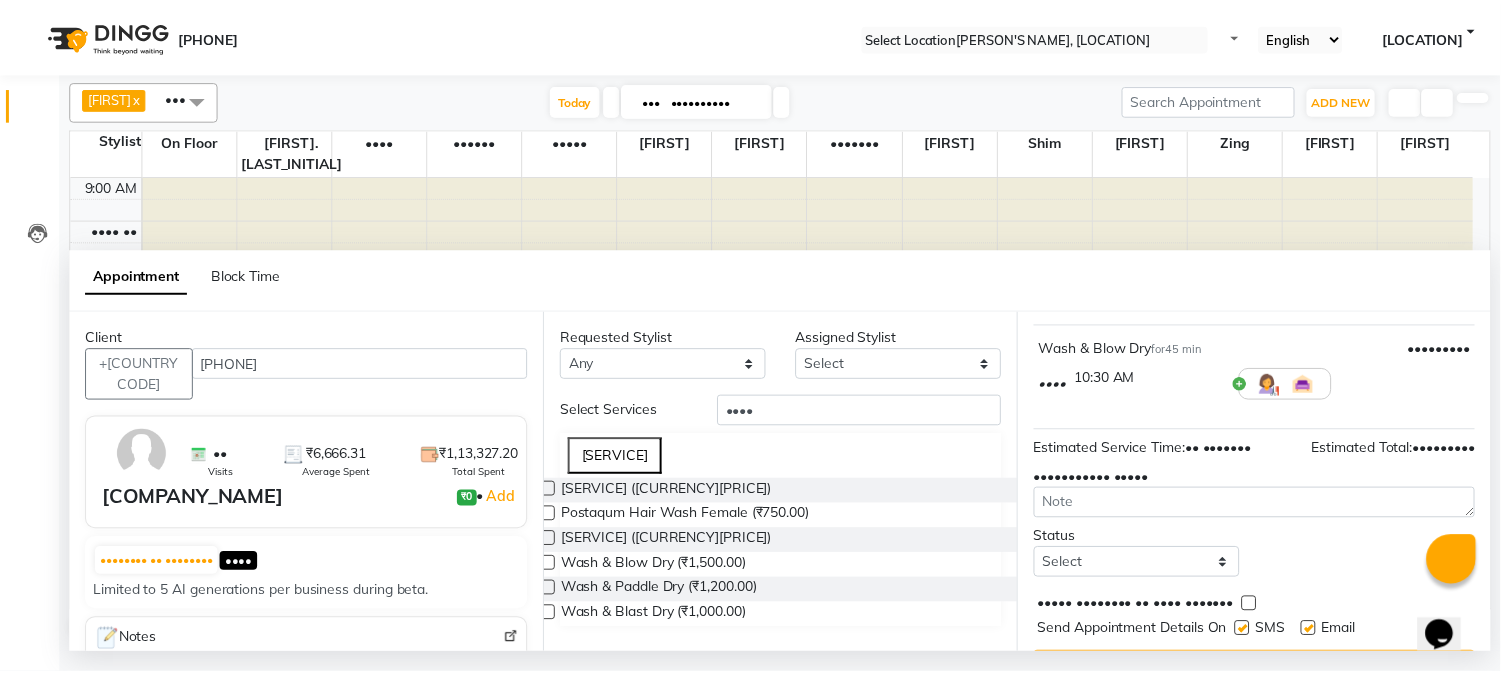 scroll, scrollTop: 183, scrollLeft: 0, axis: vertical 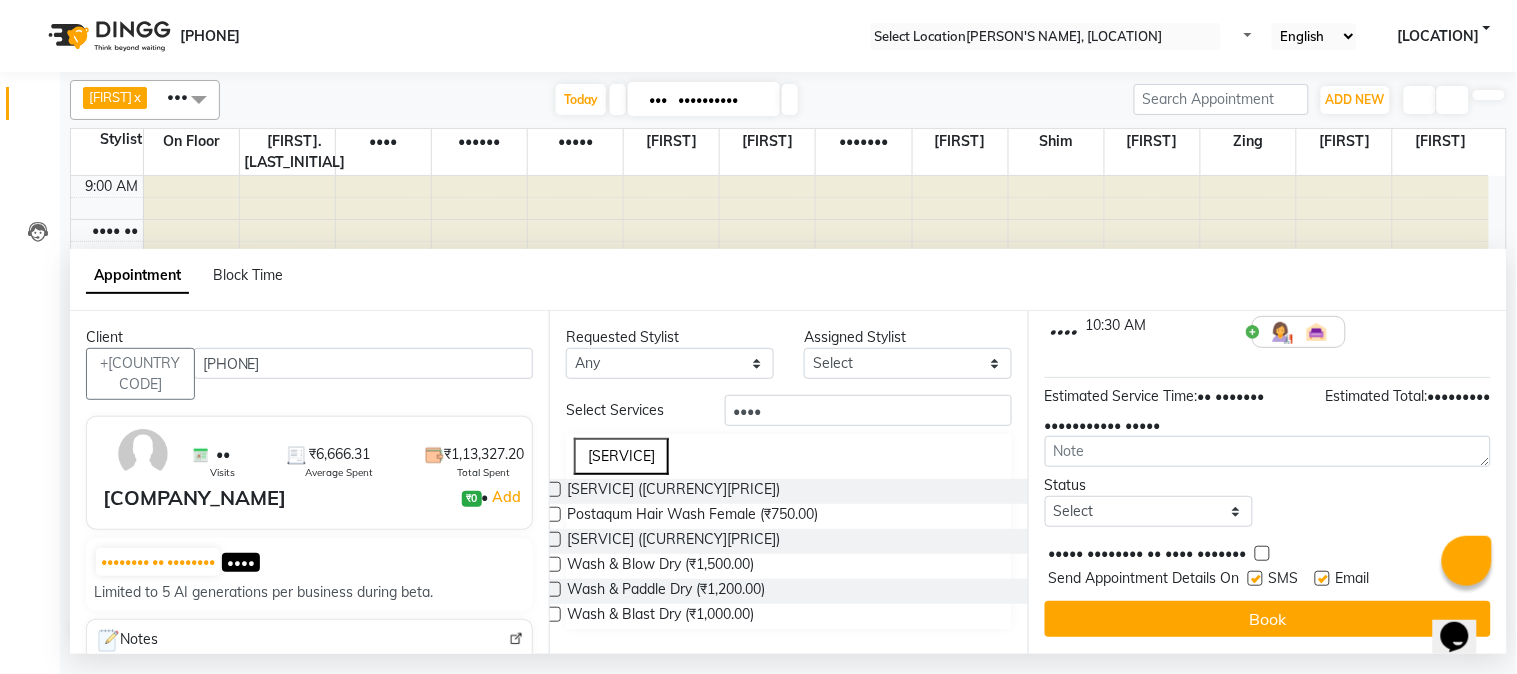 click at bounding box center (1255, 578) 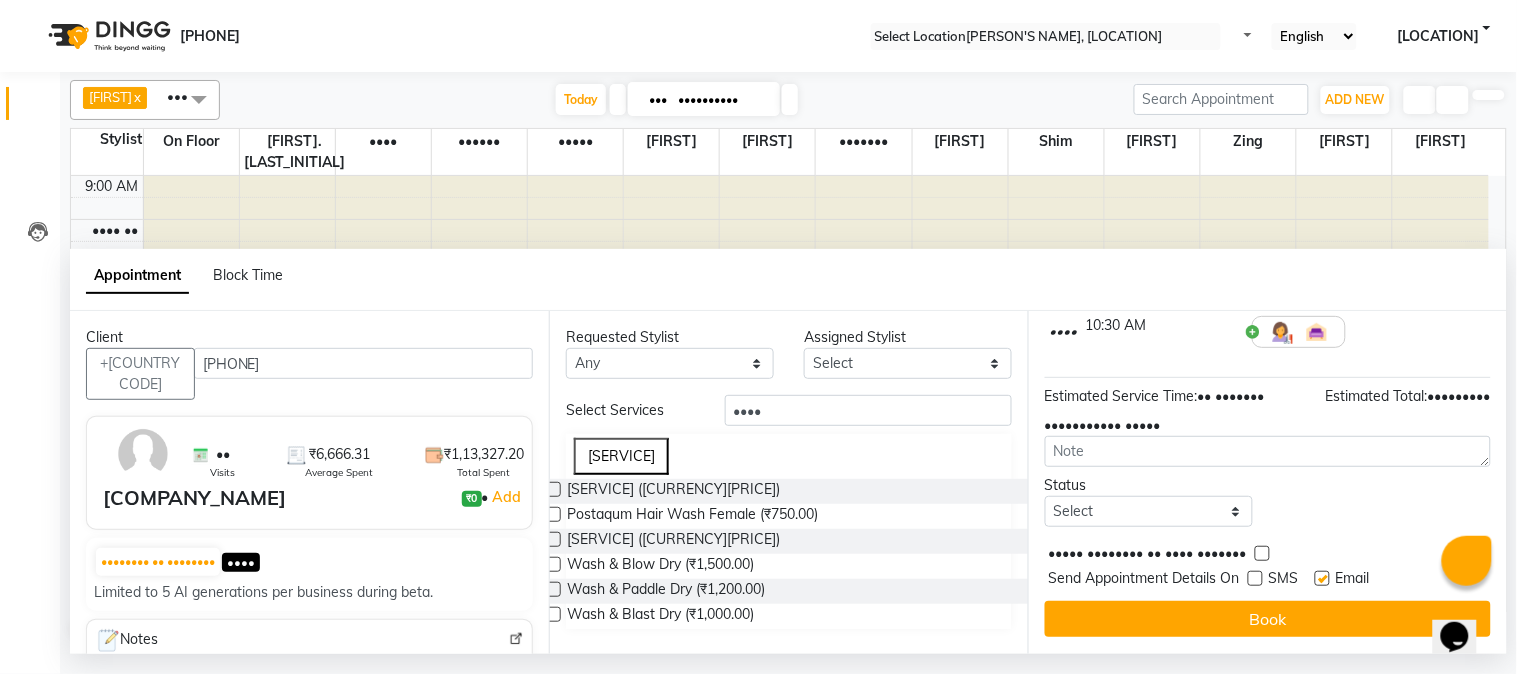 click at bounding box center [1322, 578] 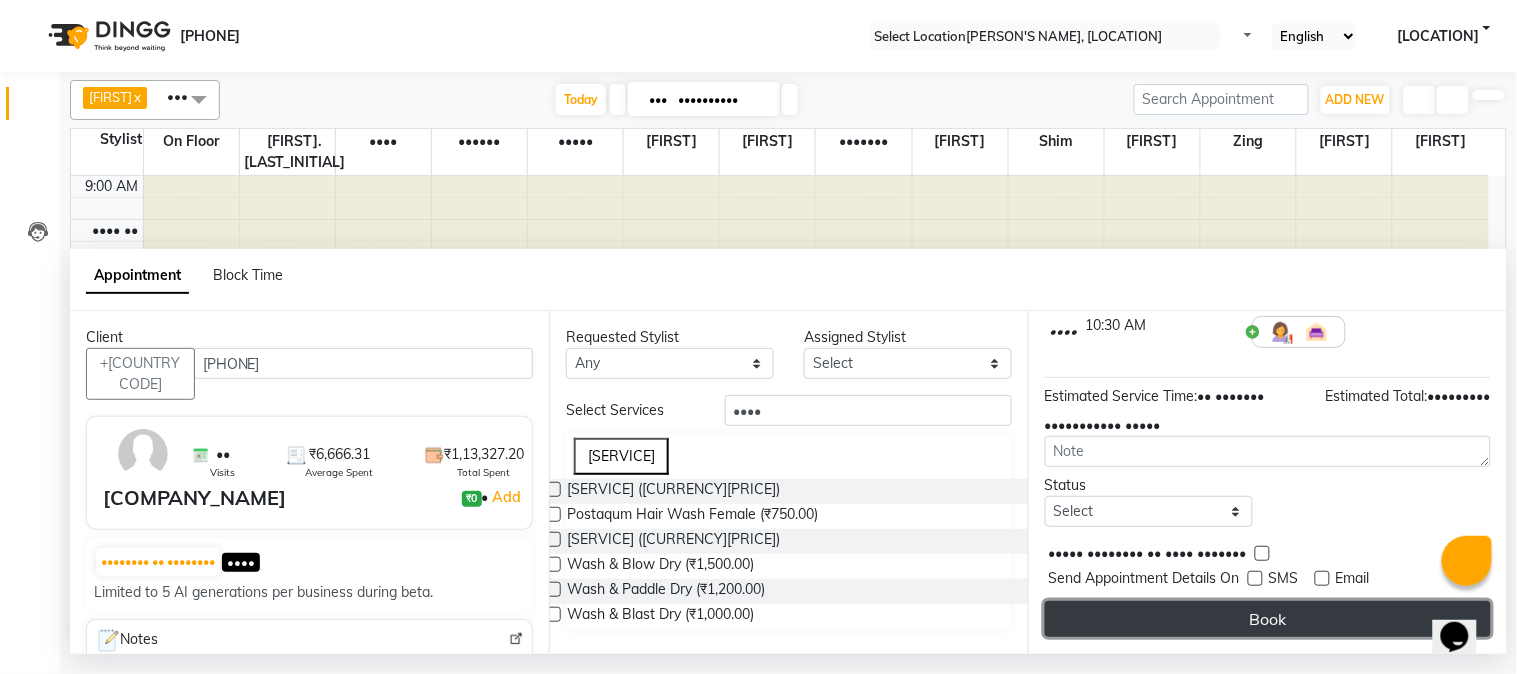 click on "Book" at bounding box center [1268, 619] 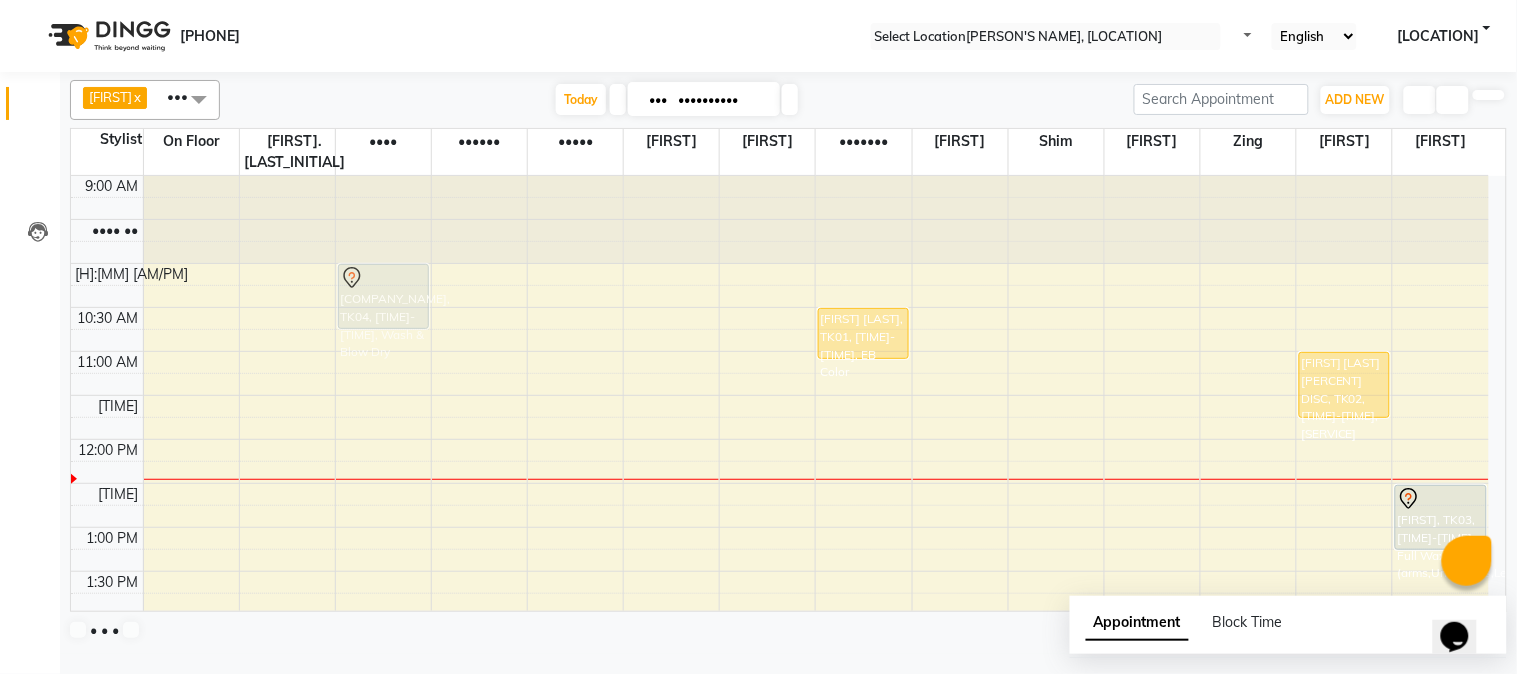 click on "INSOMNIA MEDIA AND CONTENT SERVICES LLP, TK04, 10:30 AM-11:15 AM, Wash & Blow Dry             INSOMNIA MEDIA AND CONTENT SERVICES LLP, TK04, 10:30 AM-11:15 AM, Wash & Blow Dry" at bounding box center (191, 791) 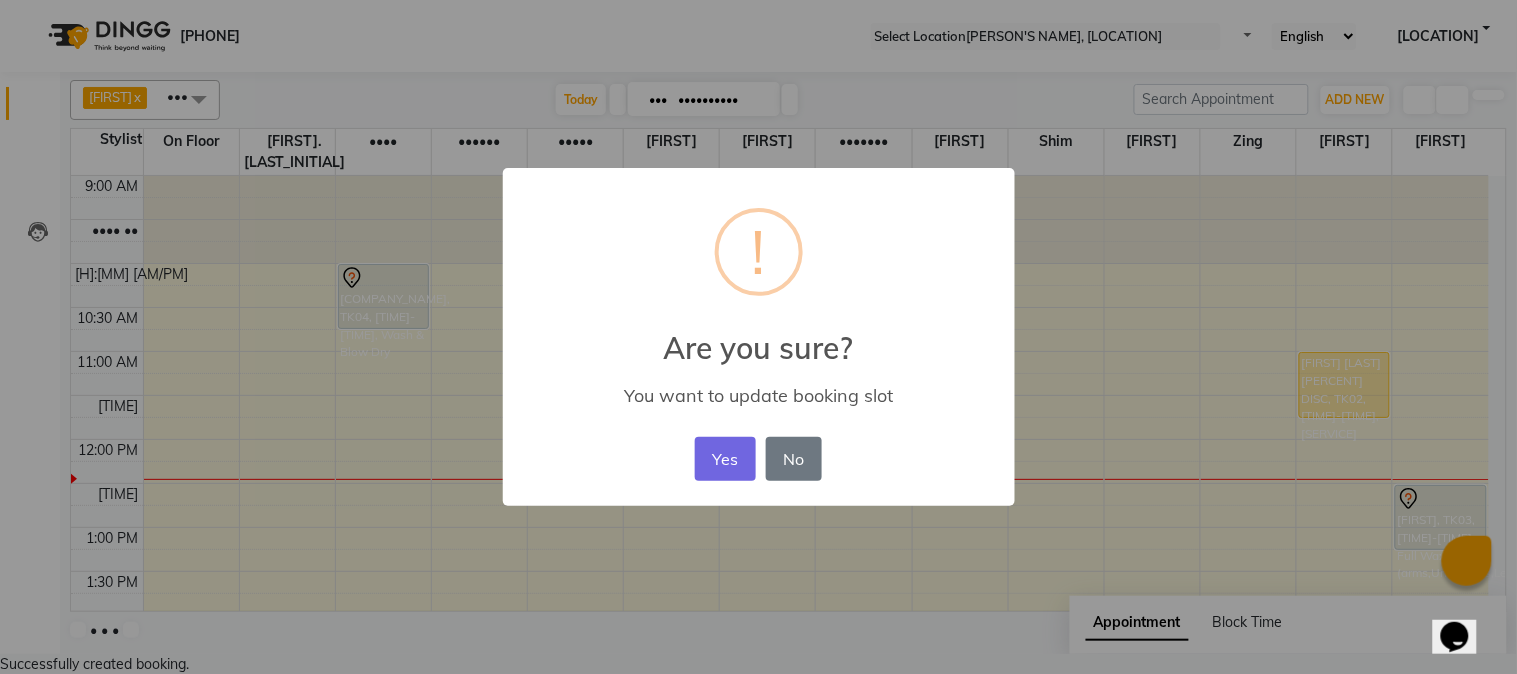 drag, startPoint x: 740, startPoint y: 455, endPoint x: 441, endPoint y: 370, distance: 310.84723 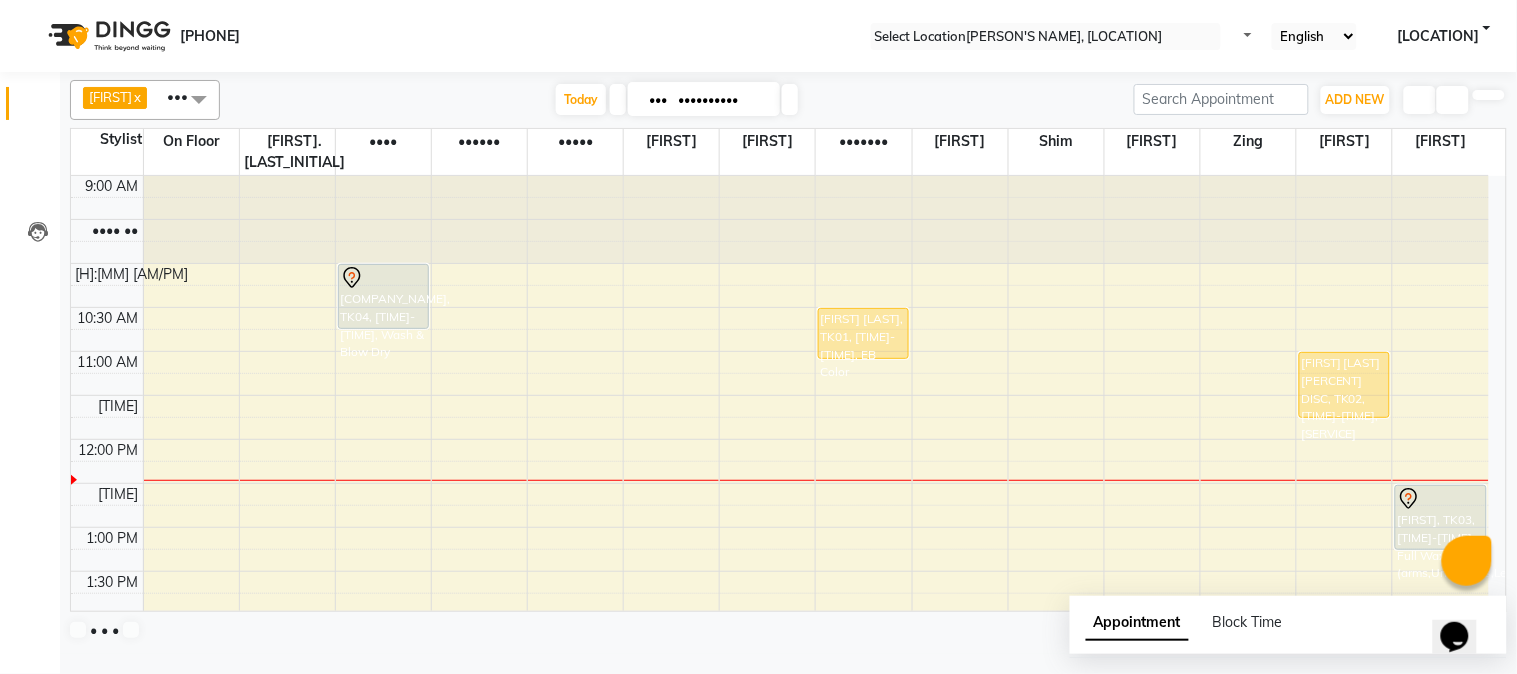 click on "•••••••• ••••• ••• ••••••• •••••••• •••• ••••• ••••• •••••••• ••• •••• • •••• •••" at bounding box center (383, 296) 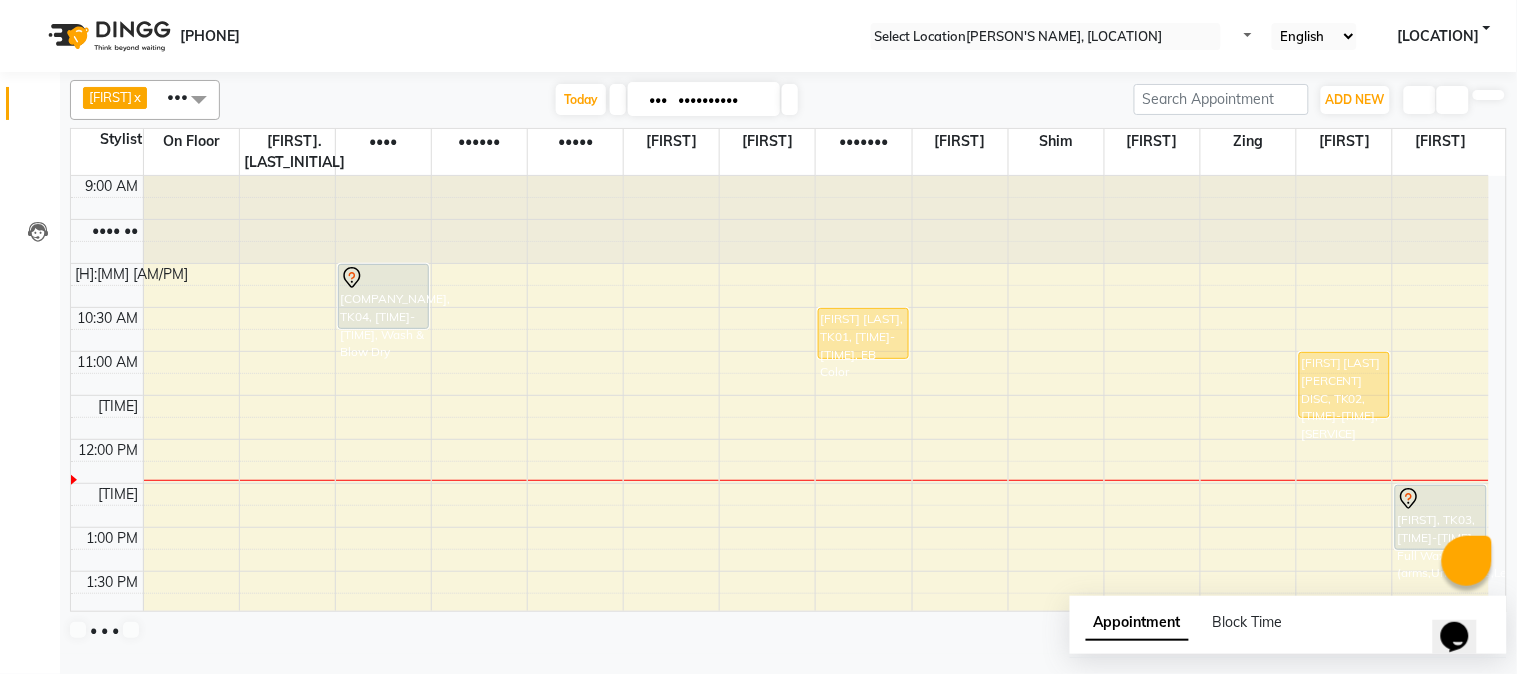 click on "Start Service" at bounding box center [49, 750] 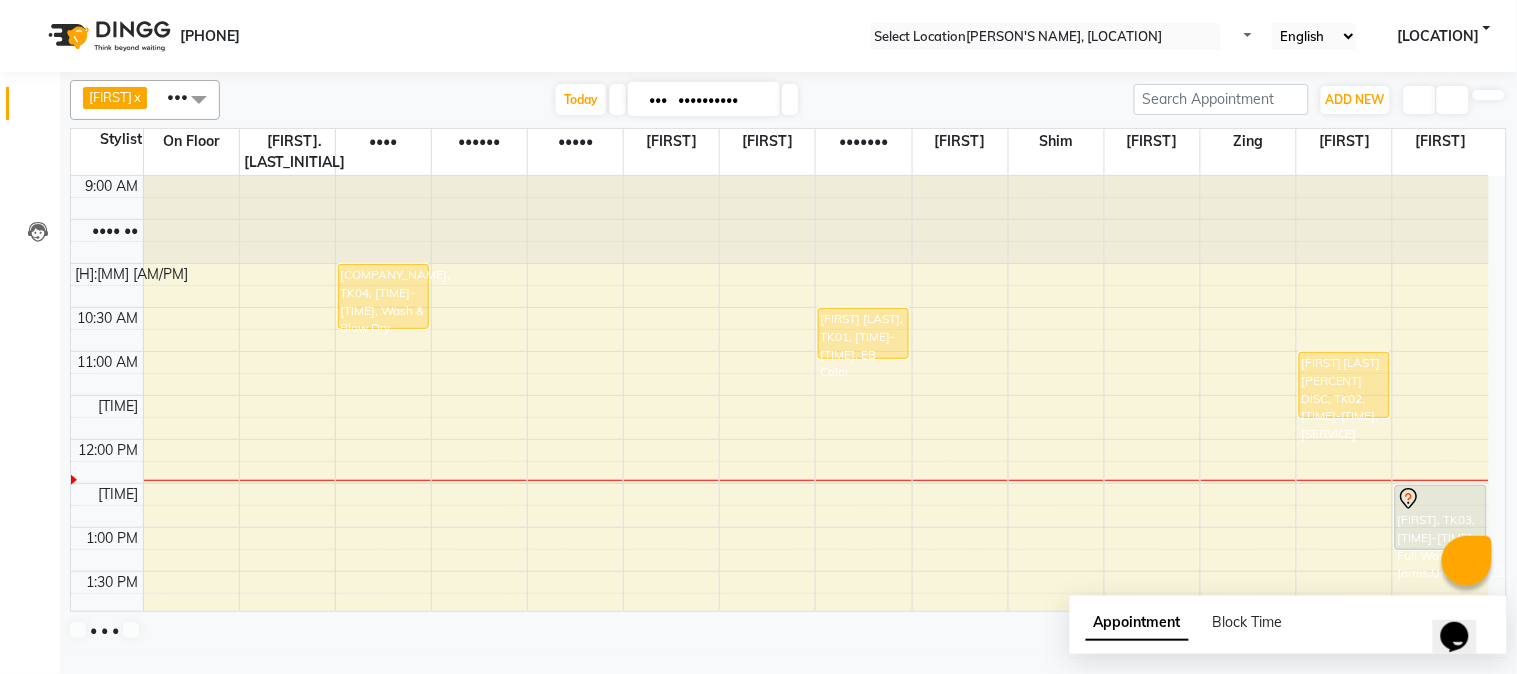 click on "•••••••• ••••• ••• ••••••• •••••••• •••• ••••• ••••• •••••••• ••• •••• • •••• •••" at bounding box center [383, 296] 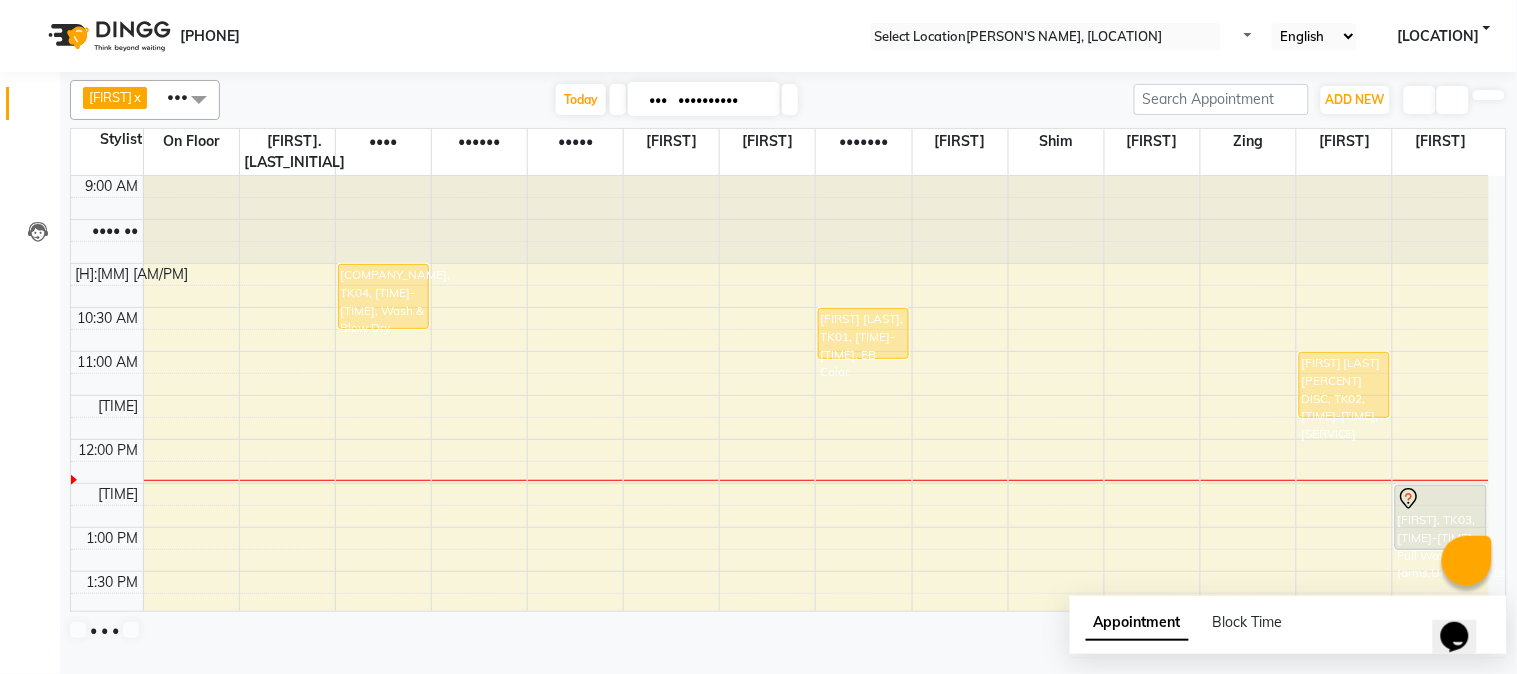 click on "Mark Done" at bounding box center [49, 750] 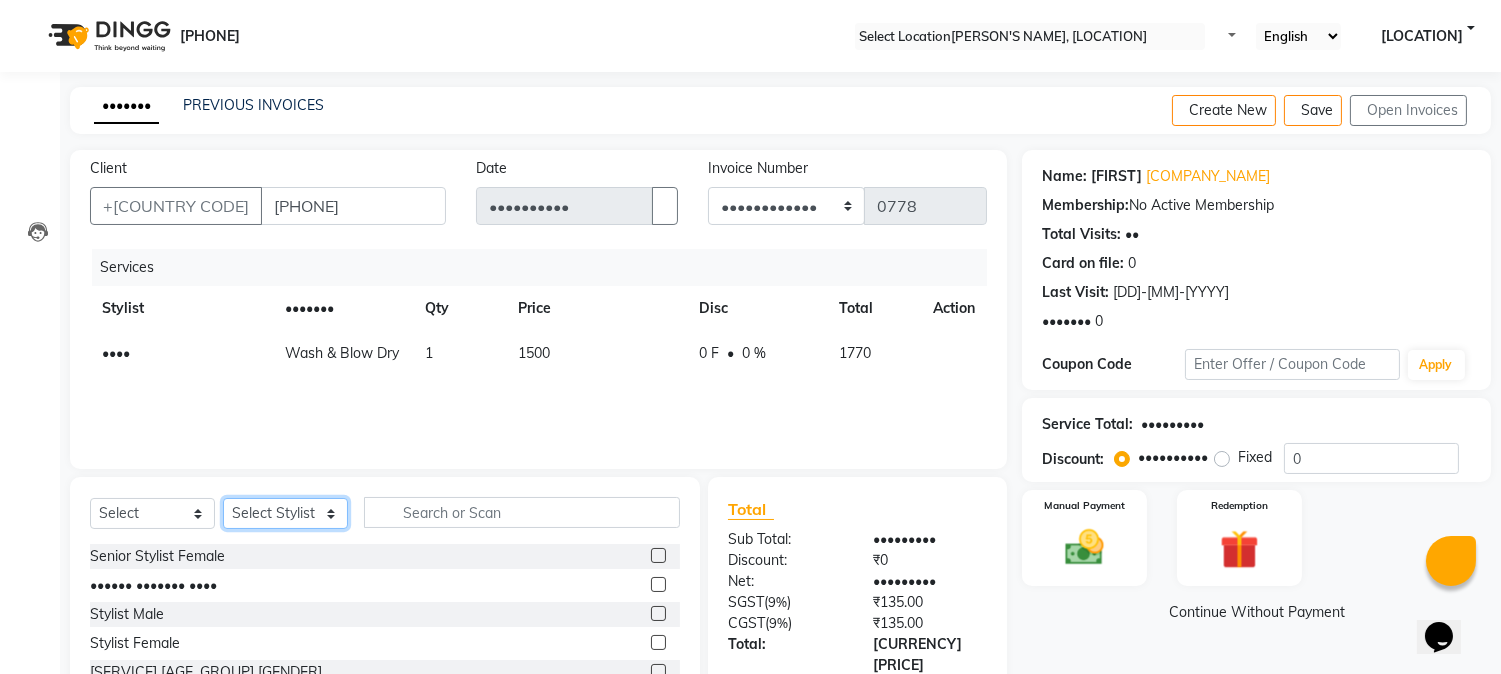drag, startPoint x: 332, startPoint y: 514, endPoint x: 333, endPoint y: 502, distance: 12.0415945 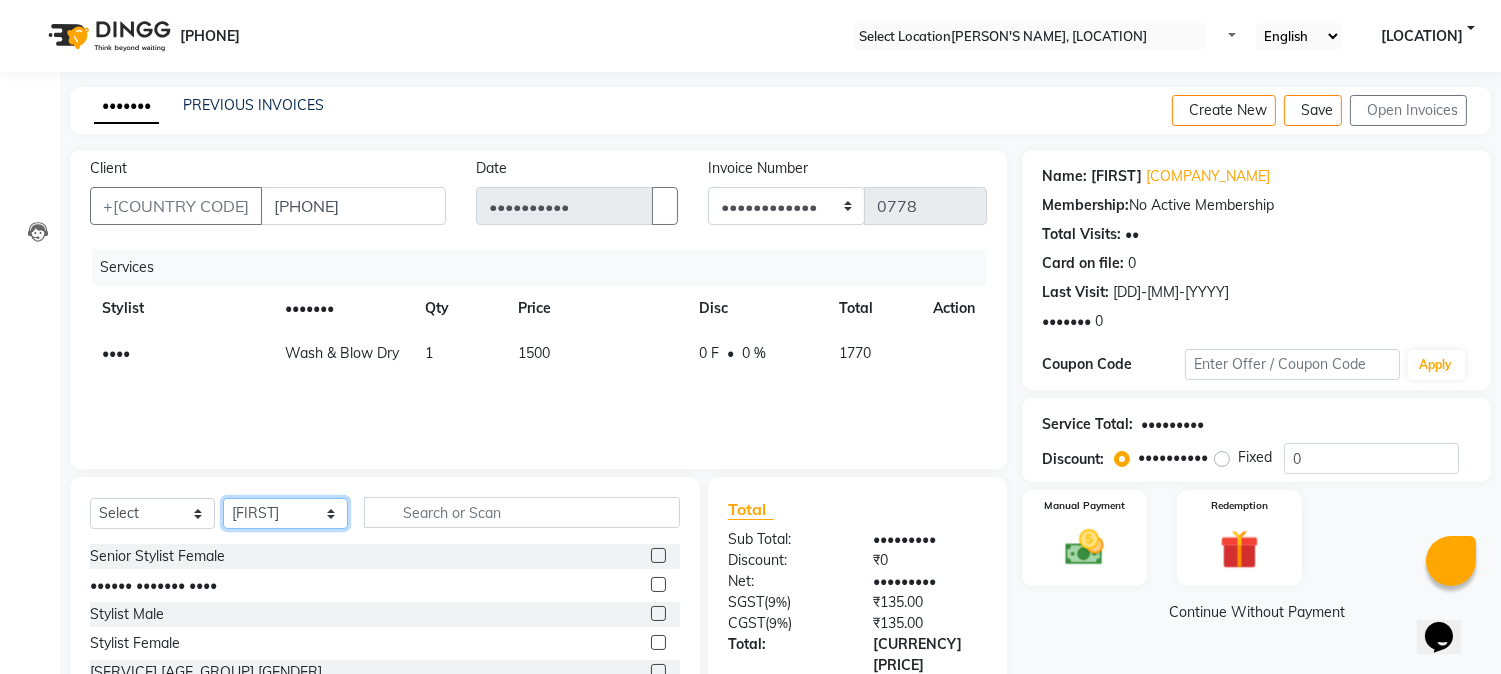 click on "•••••• ••••••• ••••• •••••••• •••••••••••• ••••••••• •••••• ••••••• ••••• •••••• ••••• •••• ••••• •••••  •••••• ••••• ••  •••••  •••••••• •••• •••••  •••• •••••• •••••• •••• ••••••• ••••••• •••• •••••• •••••••• ••••• •••••••• •••••• •••• ••••• •••••••                         ••••• ••••• ••••••• ••••••••• •••••••  ••••" at bounding box center (285, 513) 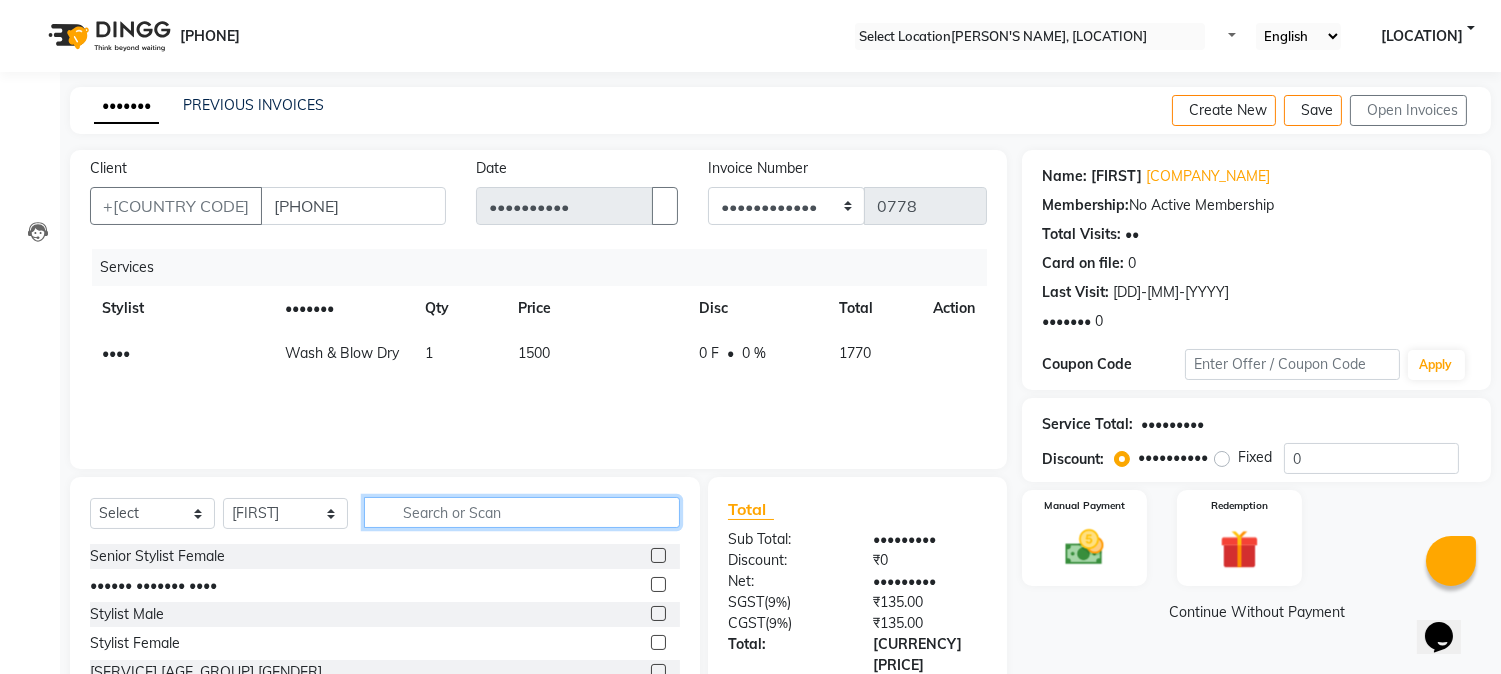 drag, startPoint x: 437, startPoint y: 504, endPoint x: 328, endPoint y: 442, distance: 125.39936 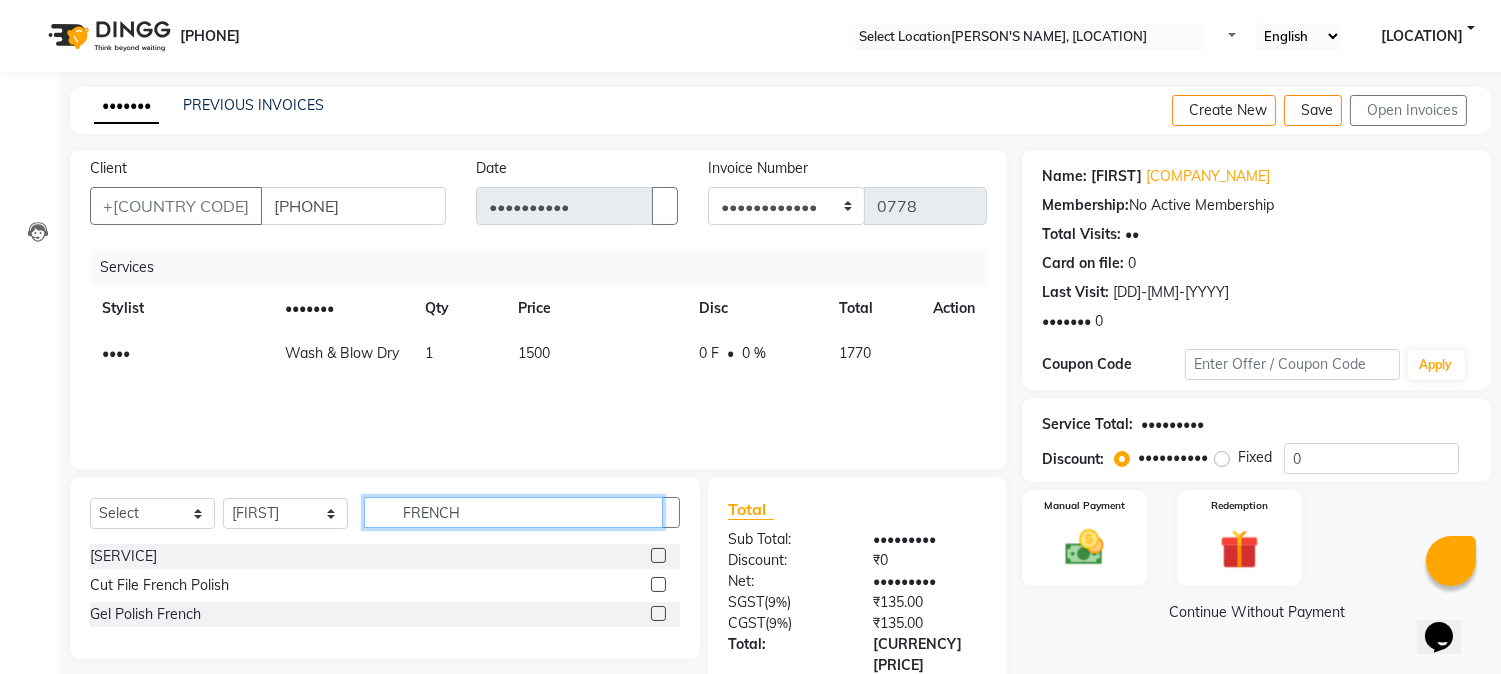 type on "FRENCH" 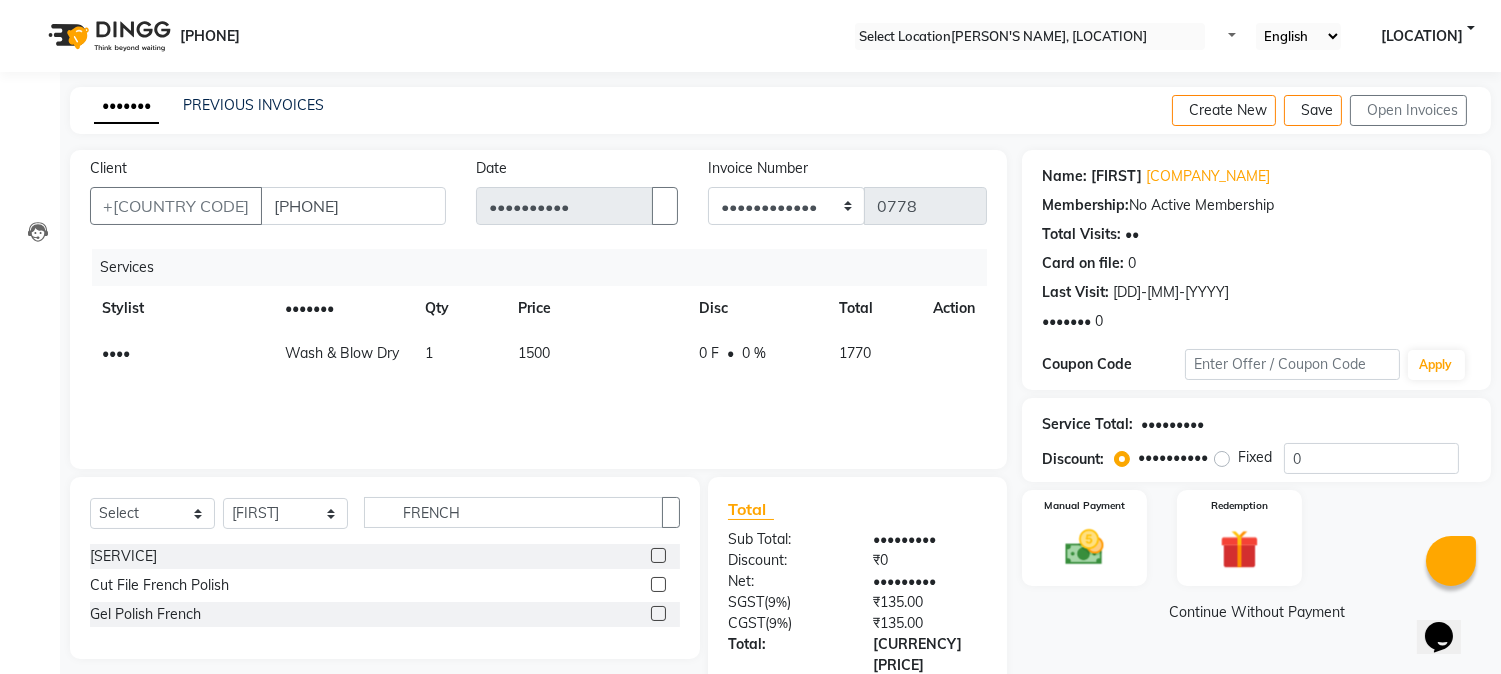 click at bounding box center (658, 613) 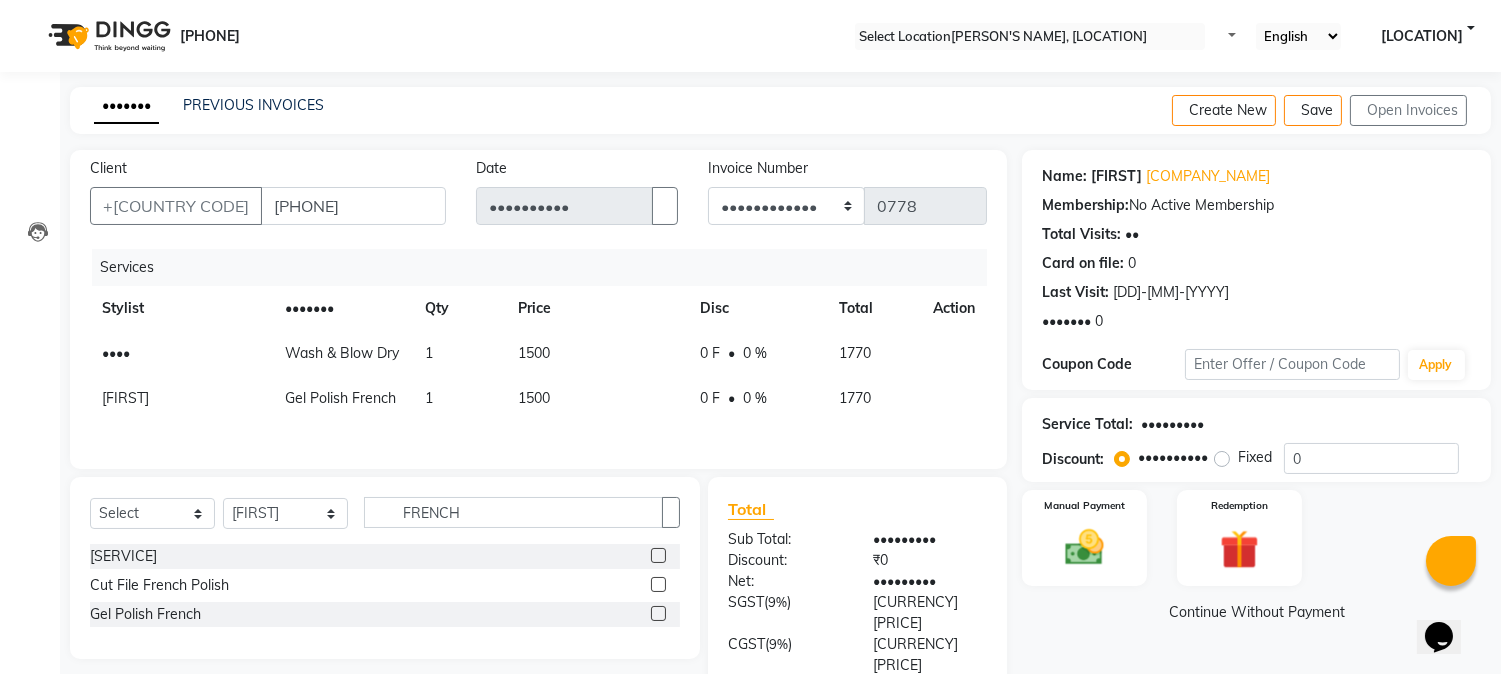 click on "1" at bounding box center (459, 353) 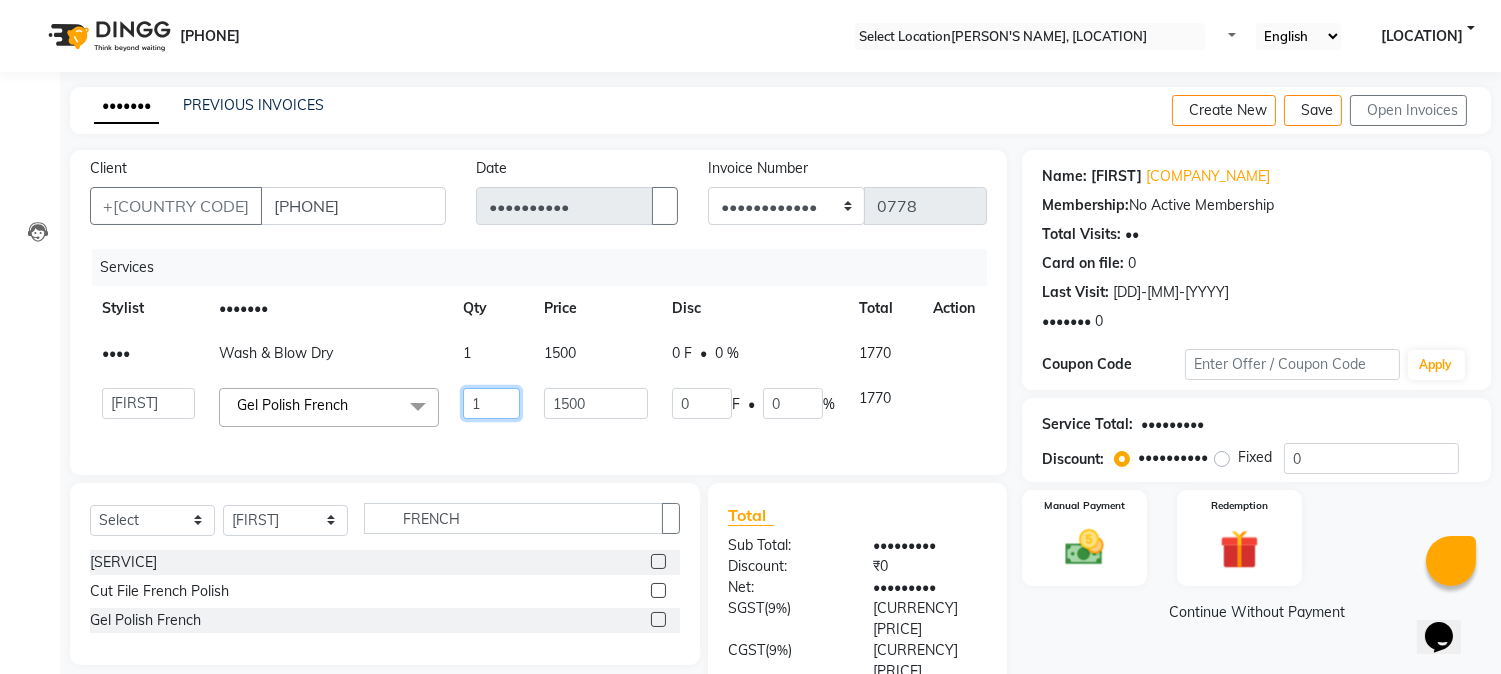 drag, startPoint x: 487, startPoint y: 410, endPoint x: 400, endPoint y: 450, distance: 95.7549 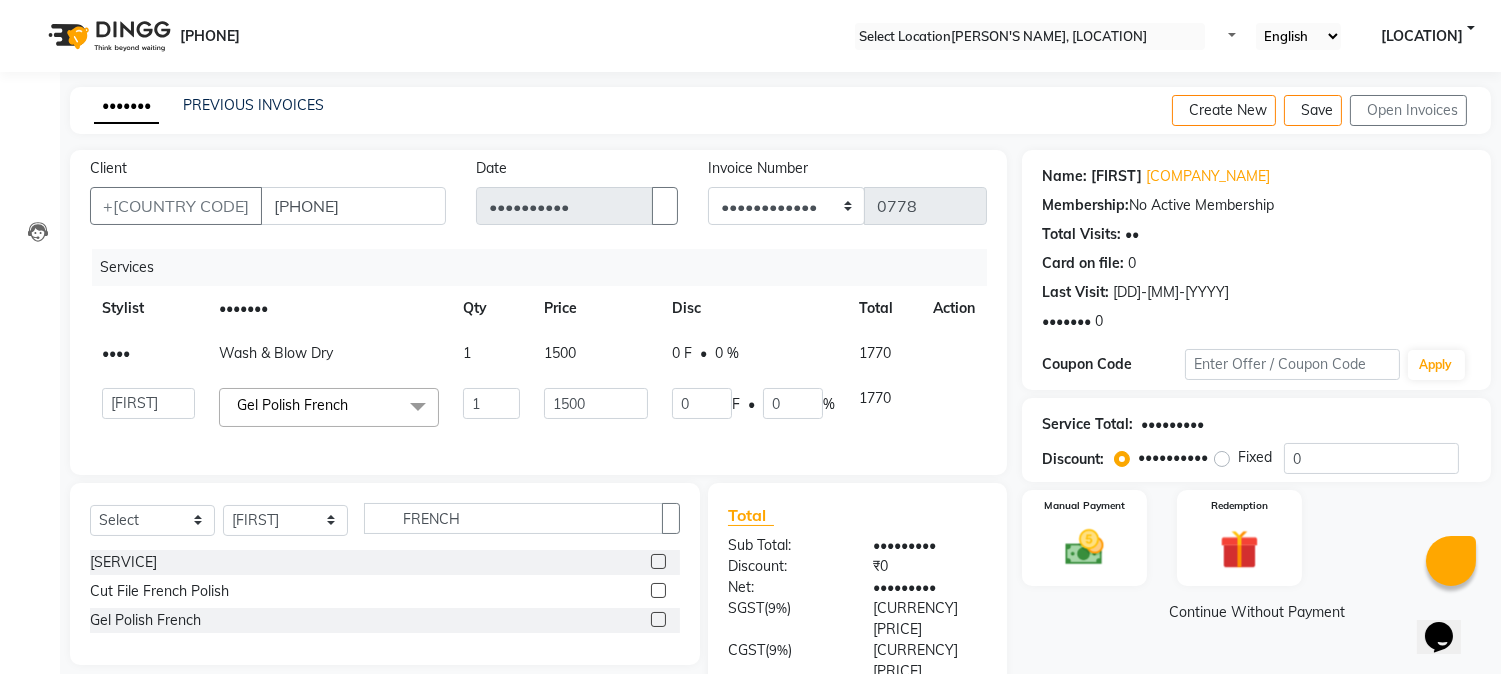 click on "Services Stylist Service Qty Price Disc Total Action Raja Wash & Blow Dry 1 1500 0 F | 0 % 1770  Abdul   Bandra_1   Bandra_store   Catherine   Chetan   Deepali   Eshan   Gladis   Gopal   Jajo   Jouyi   Kiran    Manish   Naomi   On  Floor    Peetrass   Raaj   Rahul    Raja   Rakesh   Rashid   Ryan   Samreen   Sandeep Kaur   Sanjay   Sannatan   Seema   Shephali   Shilpa   Shim   Somya   Venisha                           Vinay   Waqar   Wasim.S   Yangamphy   Yashita    Zing   Gel Polish French  x Senior Stylist Female Senior Stylist Male Stylist Male Stylist Female kid's Hair cut below 12 Male Fringes/Locks kid's Hair cut below 12 female Style Director female Style Director Male  Top Stylist Male Top Stylist Female Art Director Male Art Director Female Creative Director Male Creative Director Female Senior Stylist Female Postaqum Hair Wash Men + Styling Postaqum Hair Wash Female Extension Wash (onwards) Wash & Blow Dry Wash & Paddle Dry Wash & Blast Dry Biotop Shampoo & conditioner  Blow Dry Hair Tong (Onwards)" at bounding box center (538, 352) 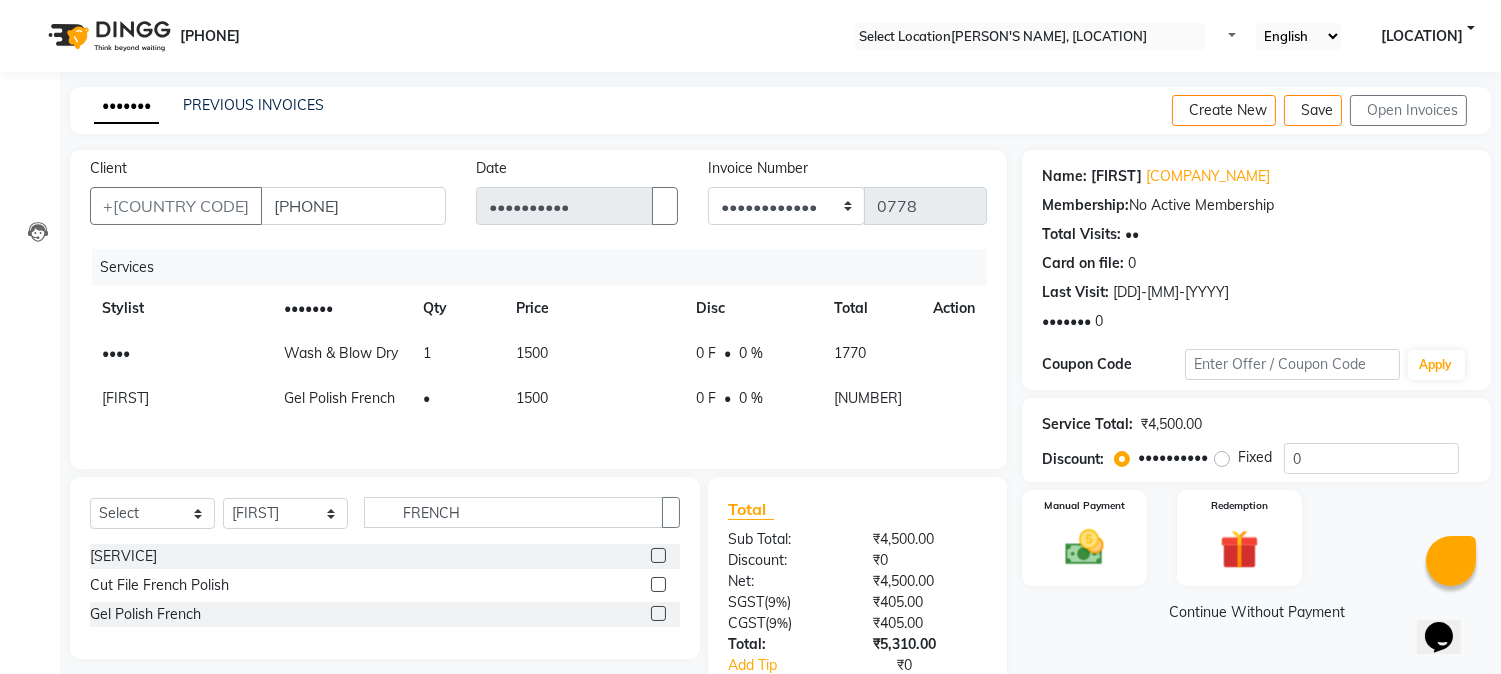 scroll, scrollTop: 130, scrollLeft: 0, axis: vertical 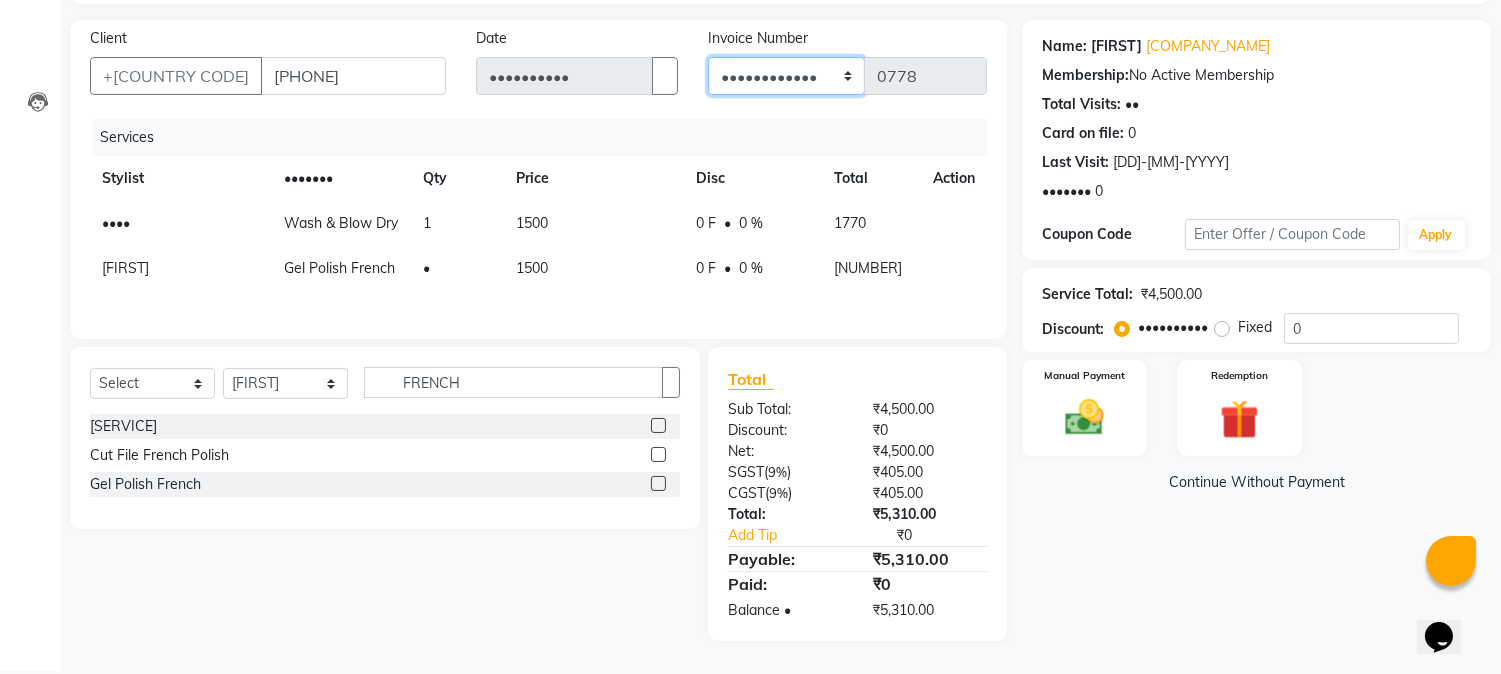 click on "•••••••••••• •••••••••••• ••••••••" at bounding box center [786, 76] 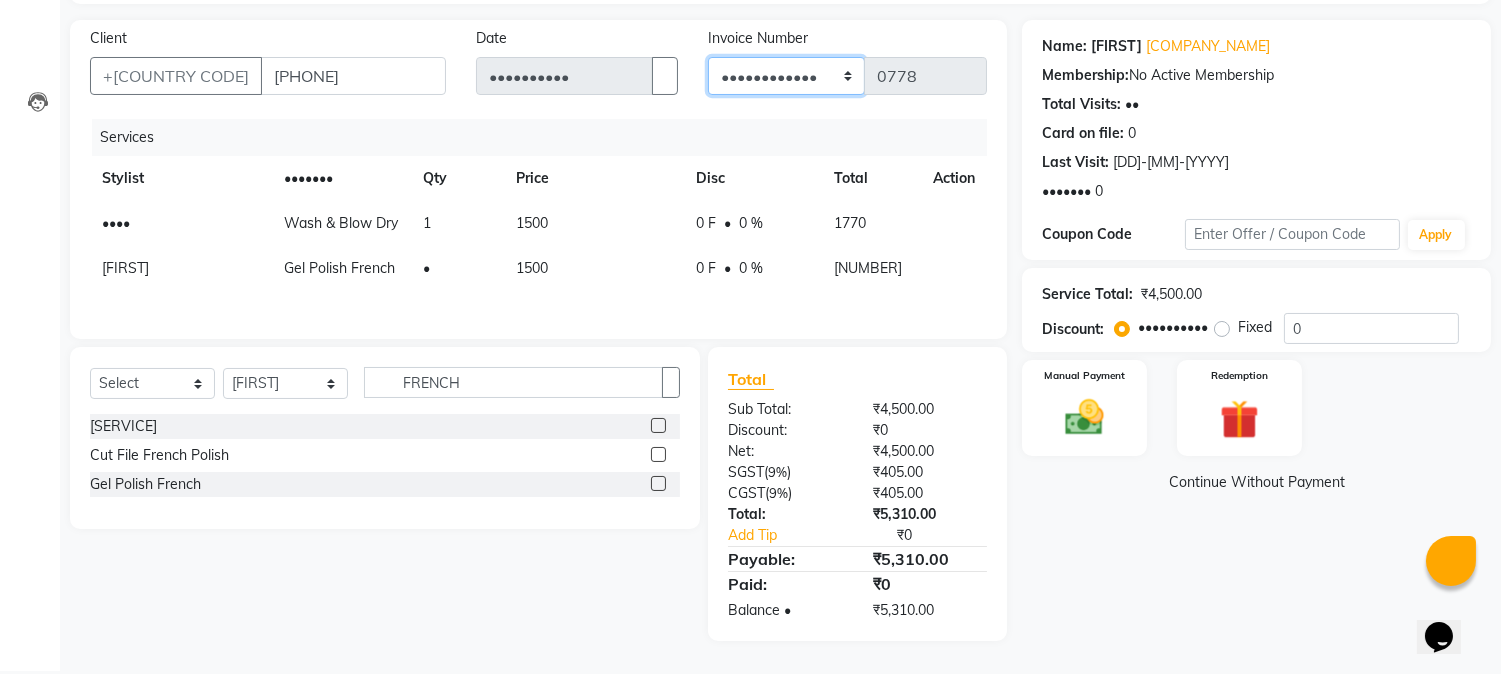 select on "••••" 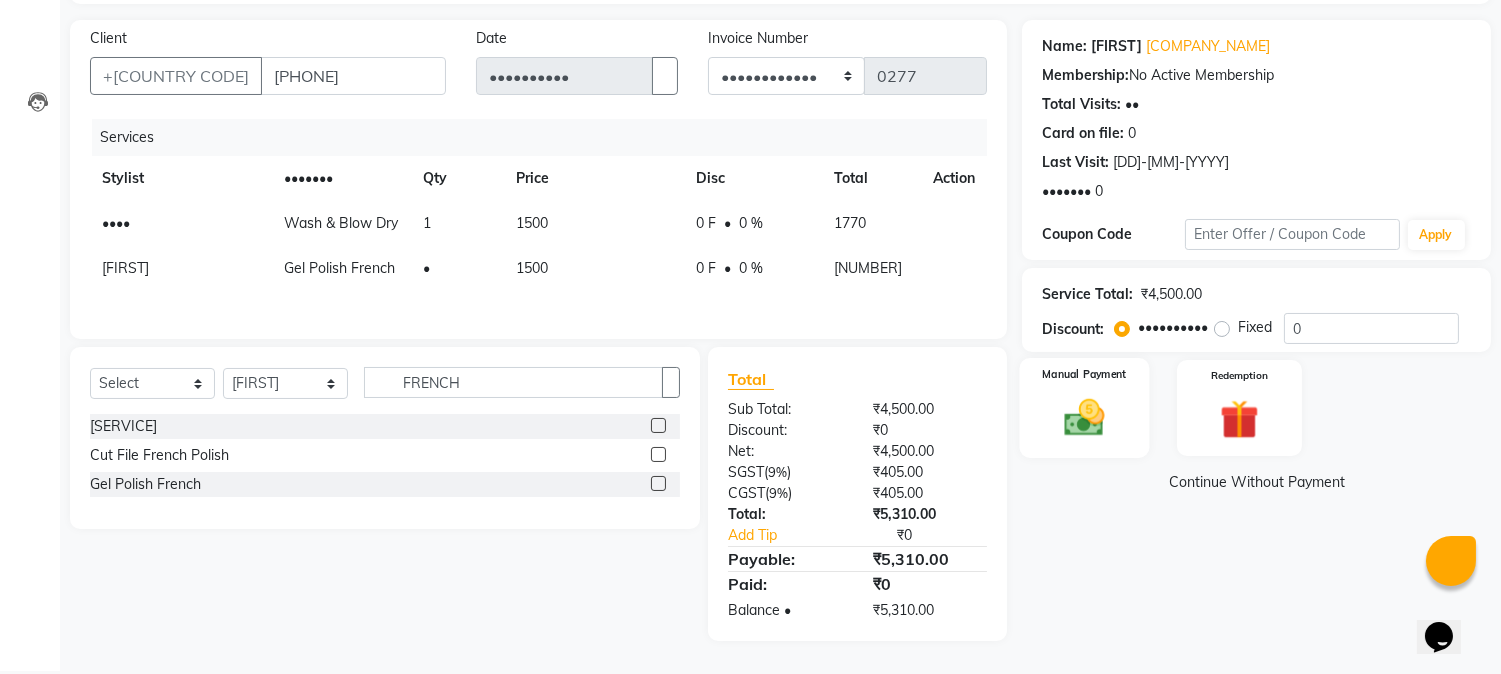 click at bounding box center (1085, 417) 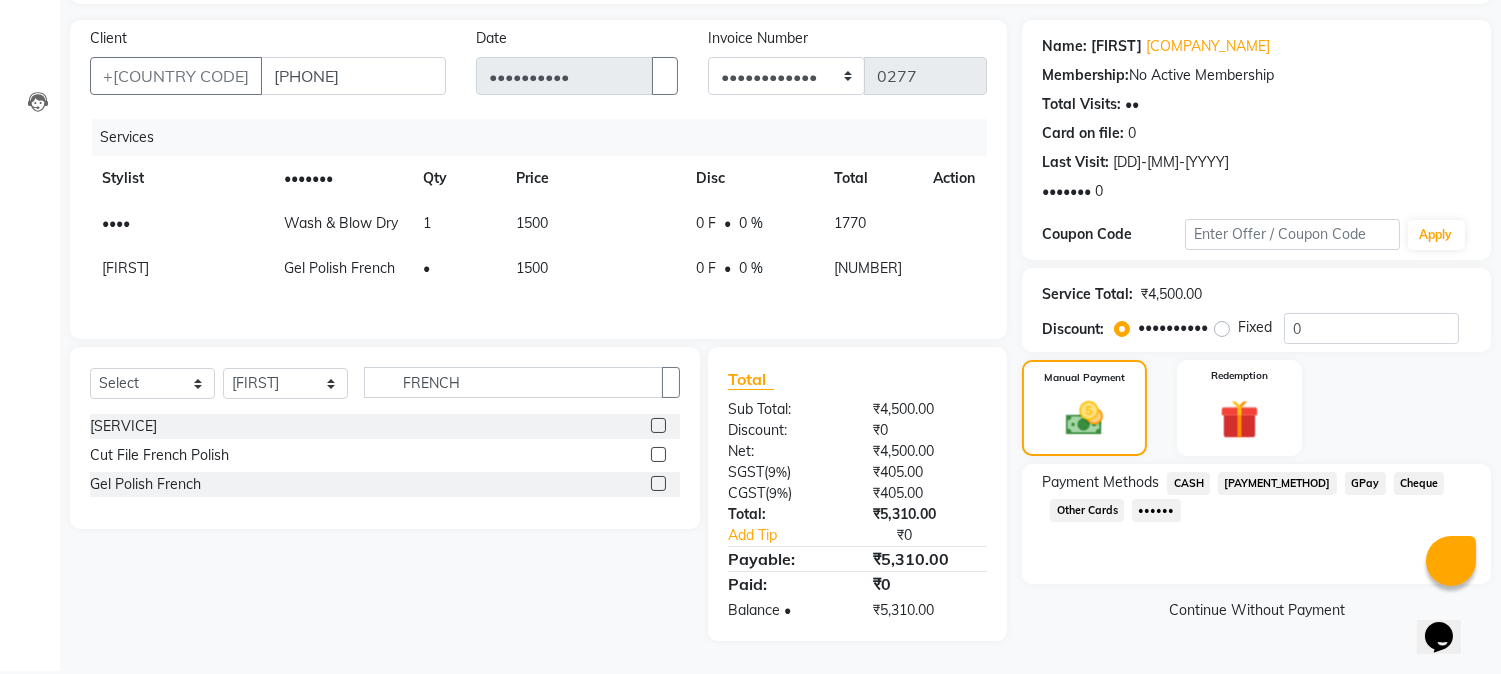 click on "CASH" at bounding box center [1188, 483] 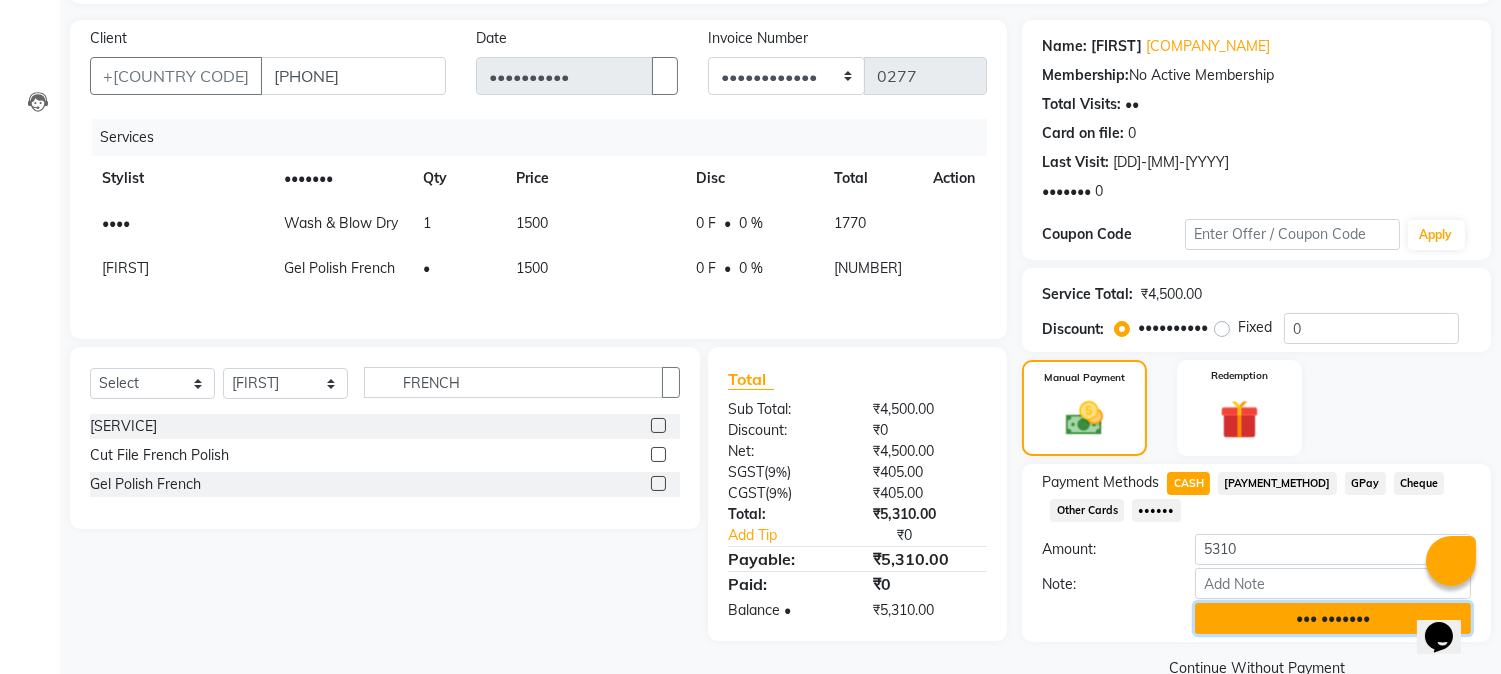 click on "Add Payment" at bounding box center [1333, 618] 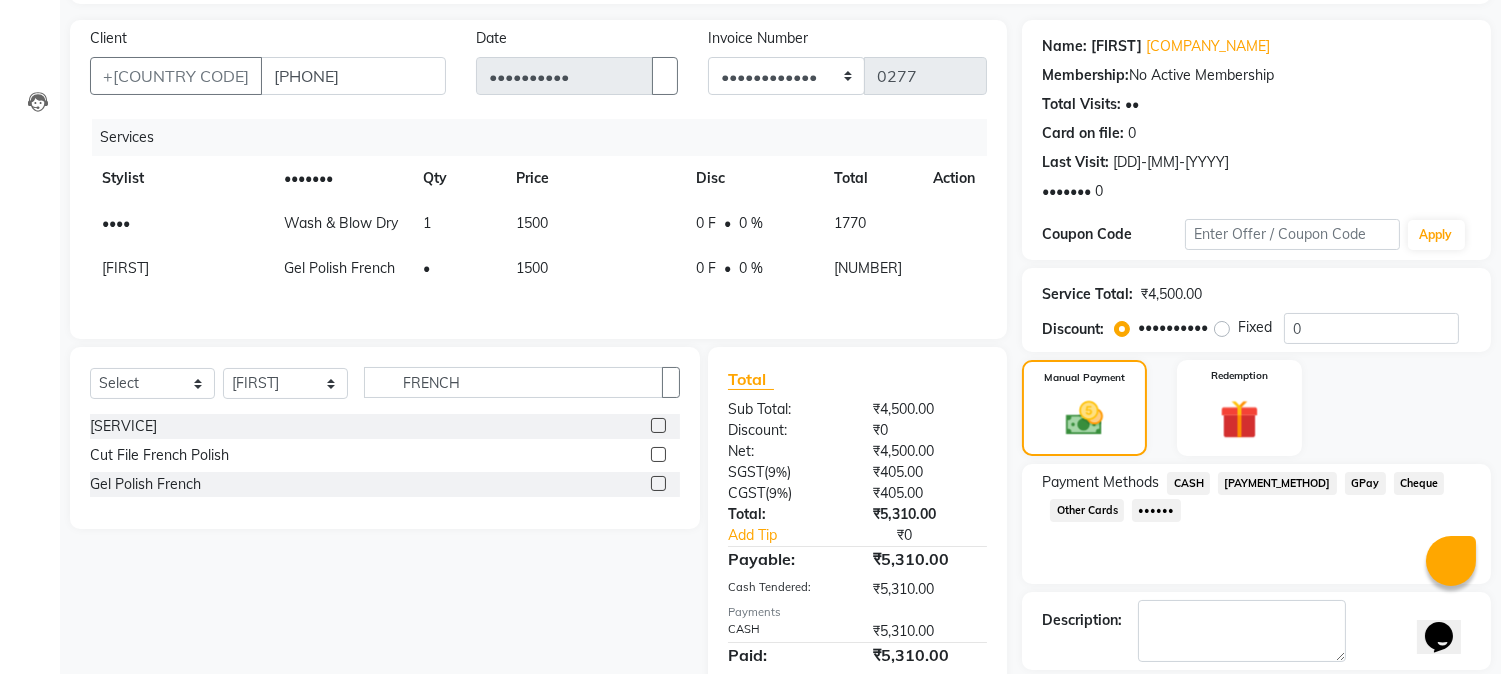 scroll, scrollTop: 225, scrollLeft: 0, axis: vertical 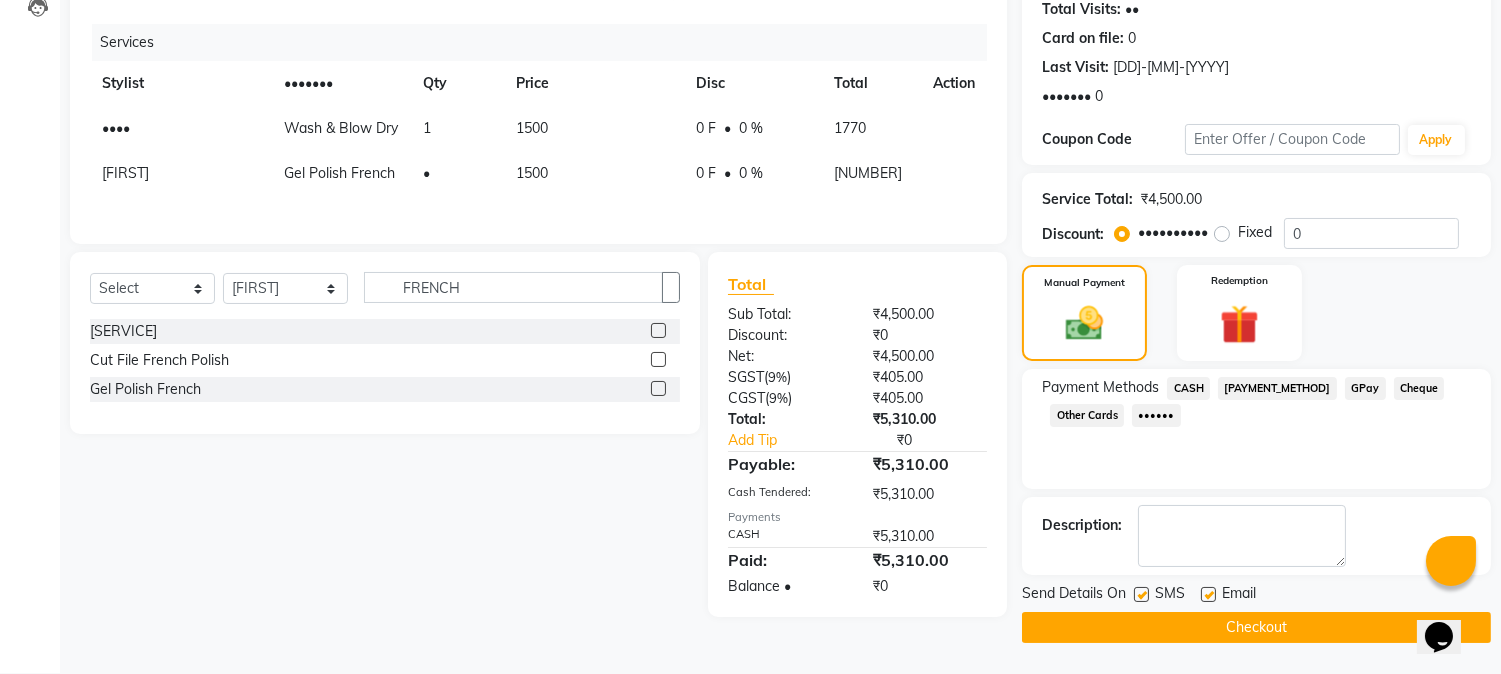 click at bounding box center [1208, 594] 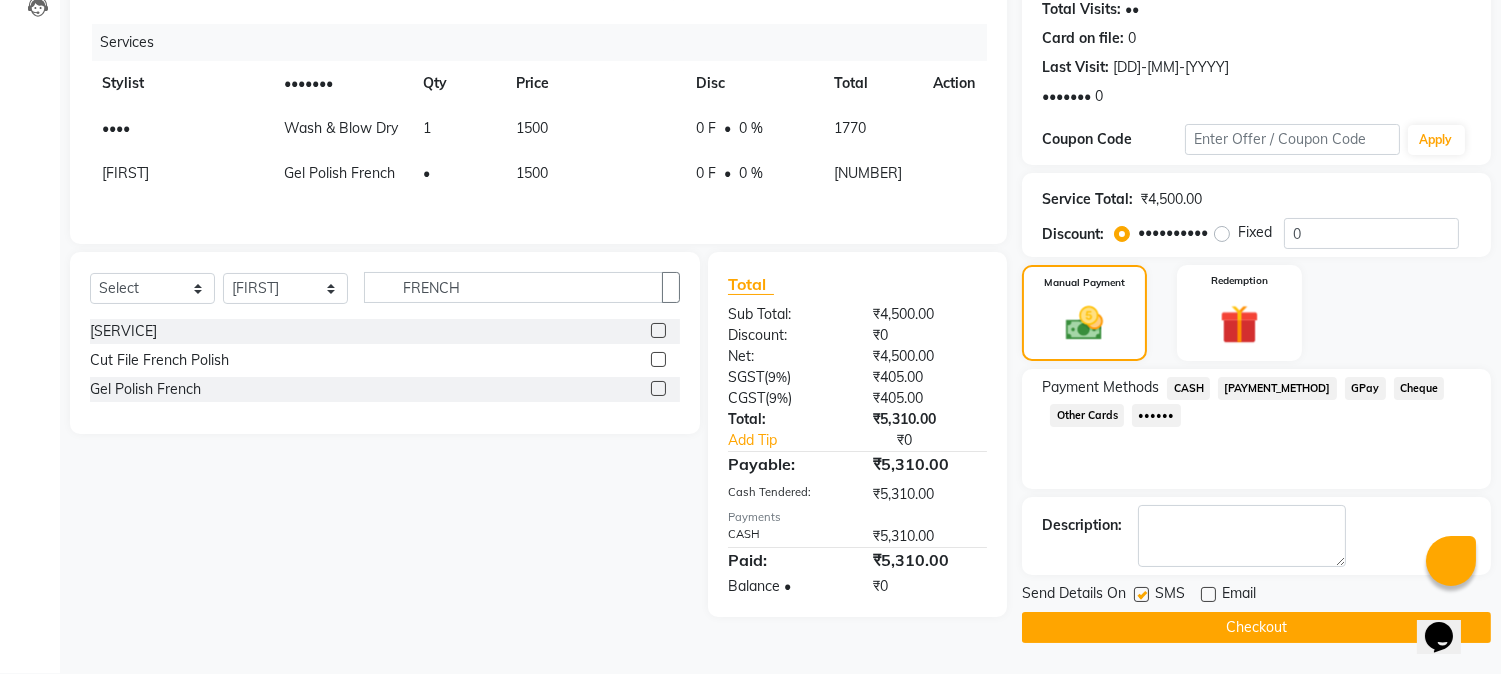 click on "•••• ••••••• •• ••• •••••" at bounding box center (1256, 595) 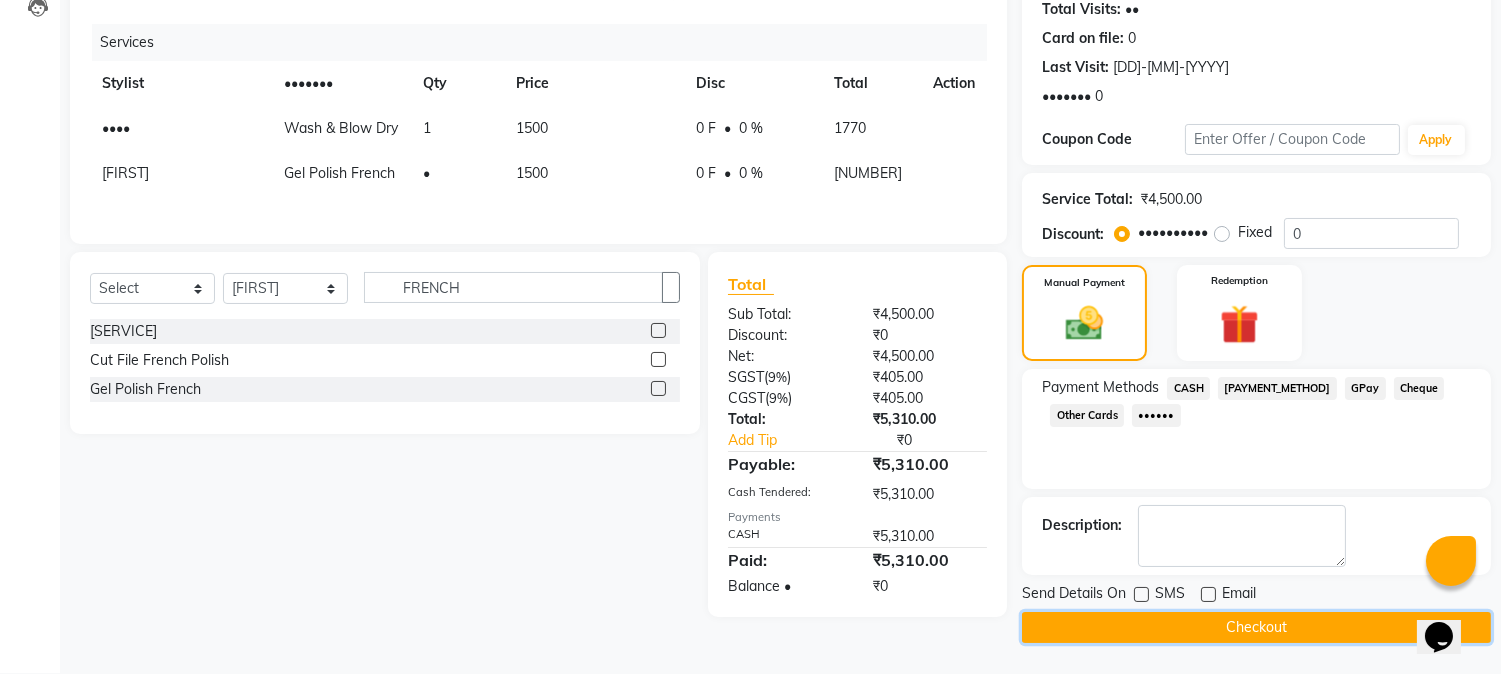 click on "Checkout" at bounding box center [1256, 627] 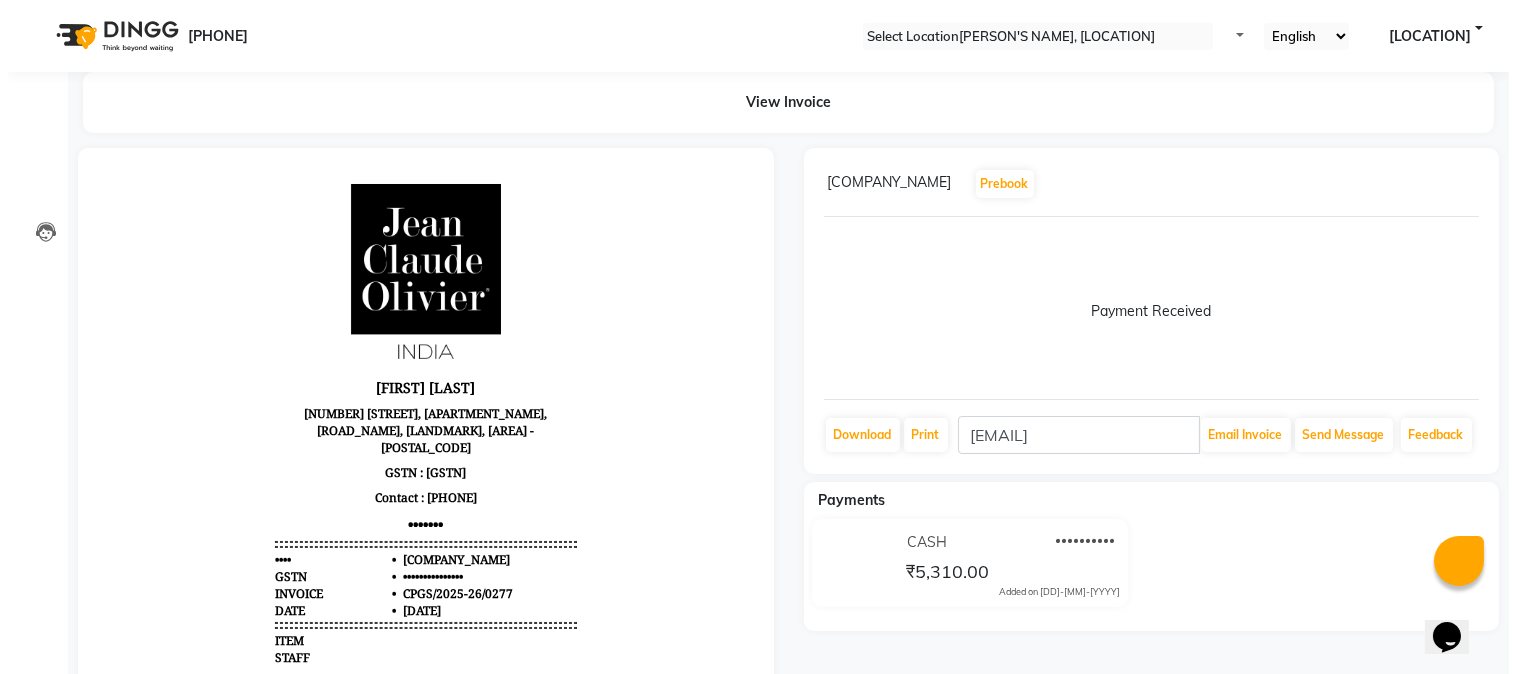 scroll, scrollTop: 0, scrollLeft: 0, axis: both 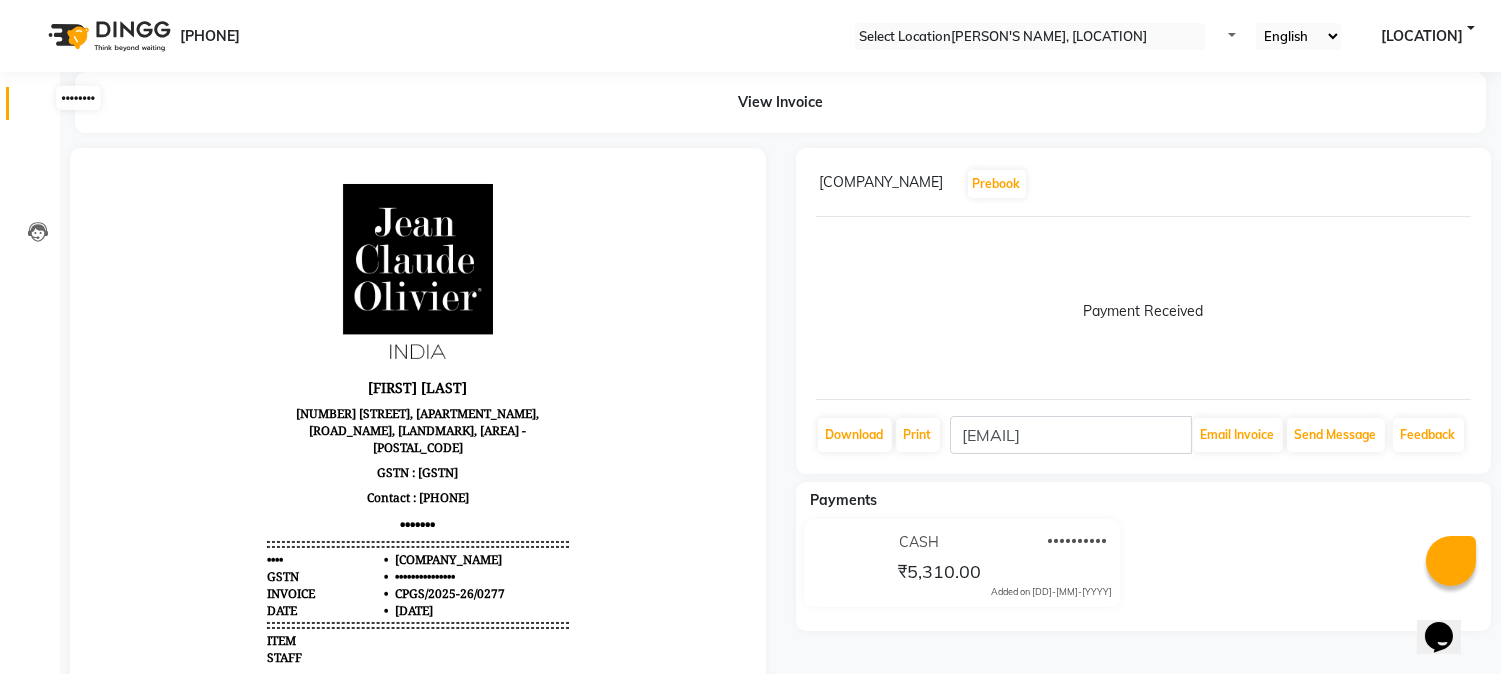 click at bounding box center [38, 108] 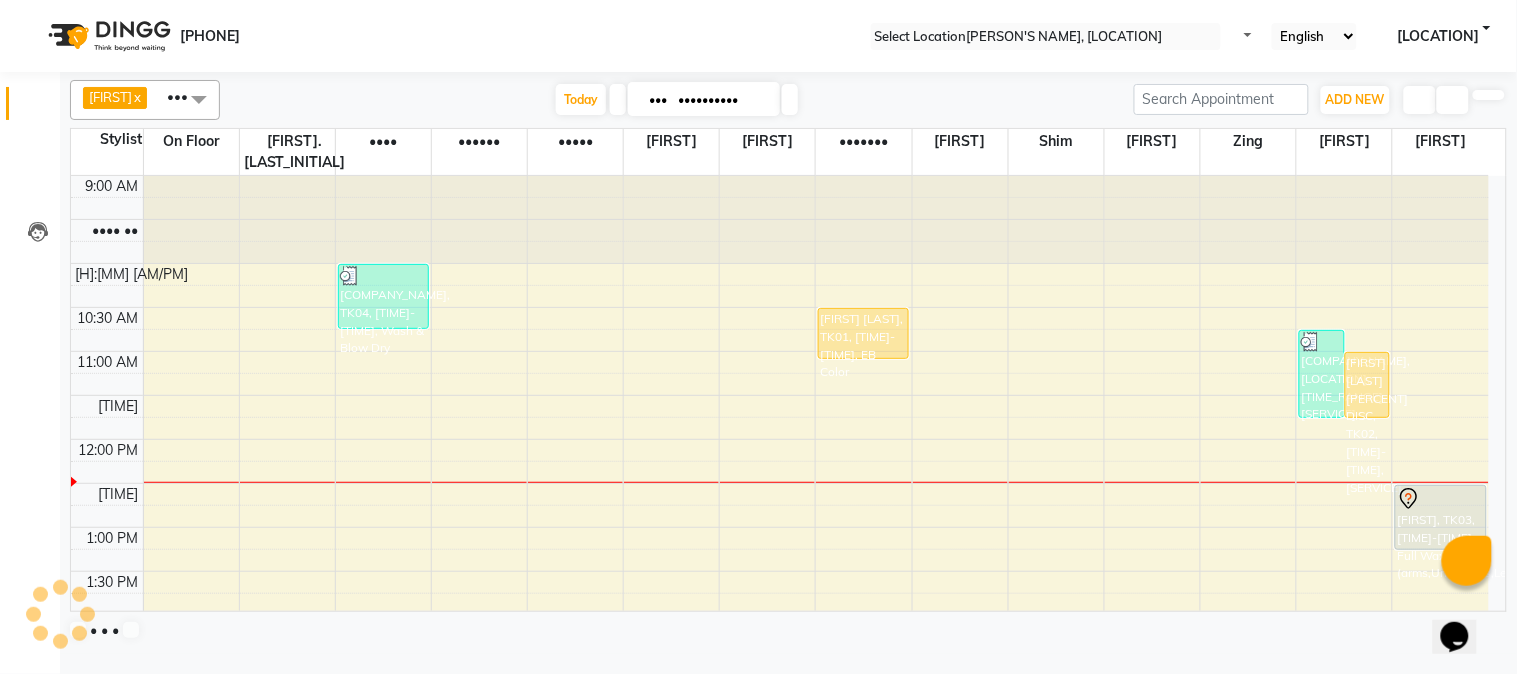 scroll, scrollTop: 0, scrollLeft: 0, axis: both 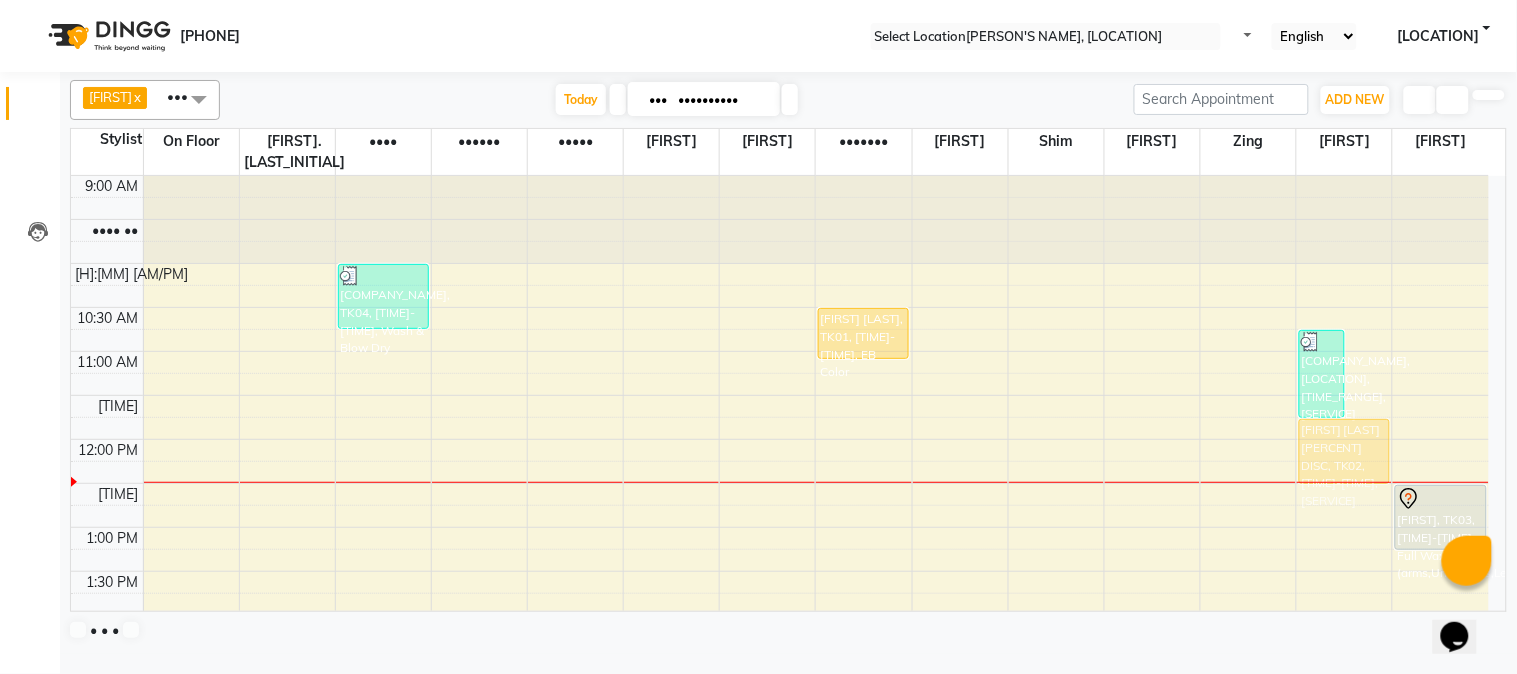 drag, startPoint x: 1367, startPoint y: 351, endPoint x: 1321, endPoint y: 442, distance: 101.96568 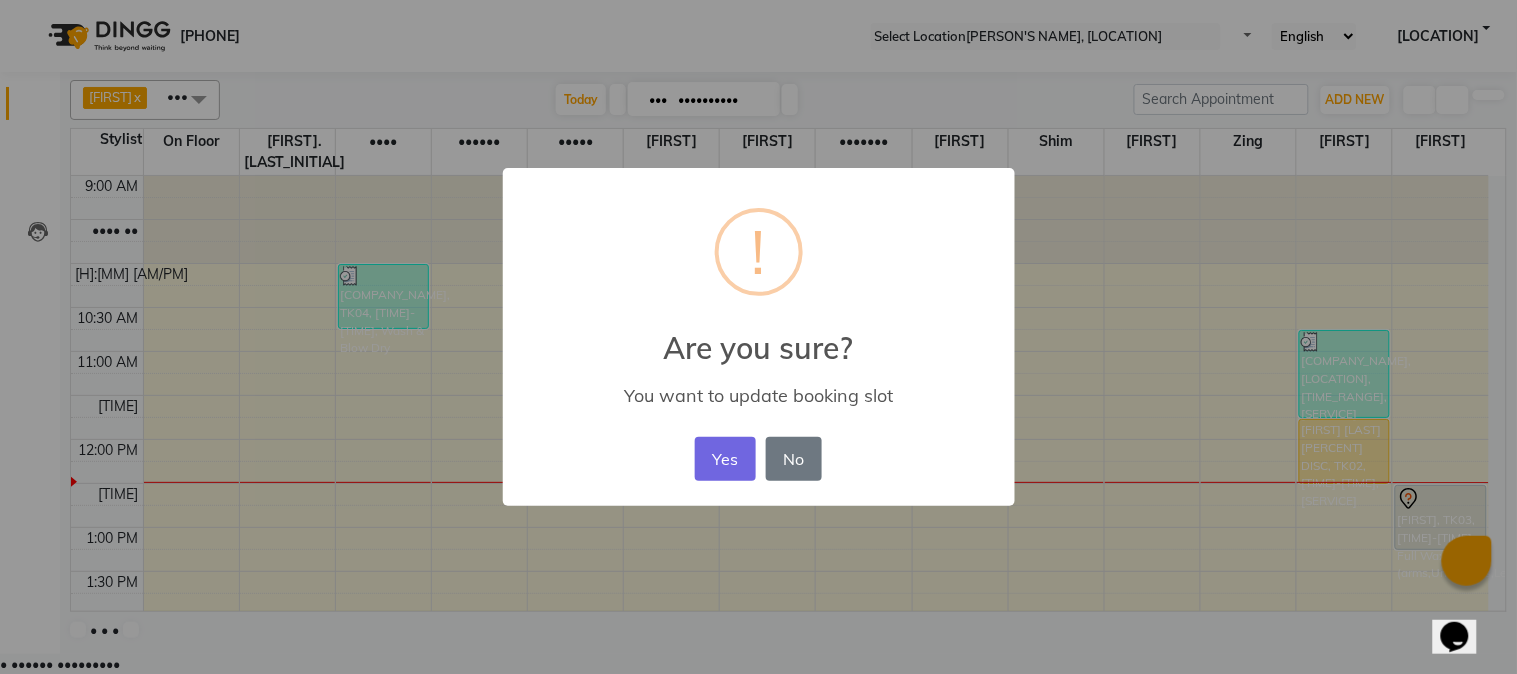 drag, startPoint x: 725, startPoint y: 448, endPoint x: 855, endPoint y: 488, distance: 136.01471 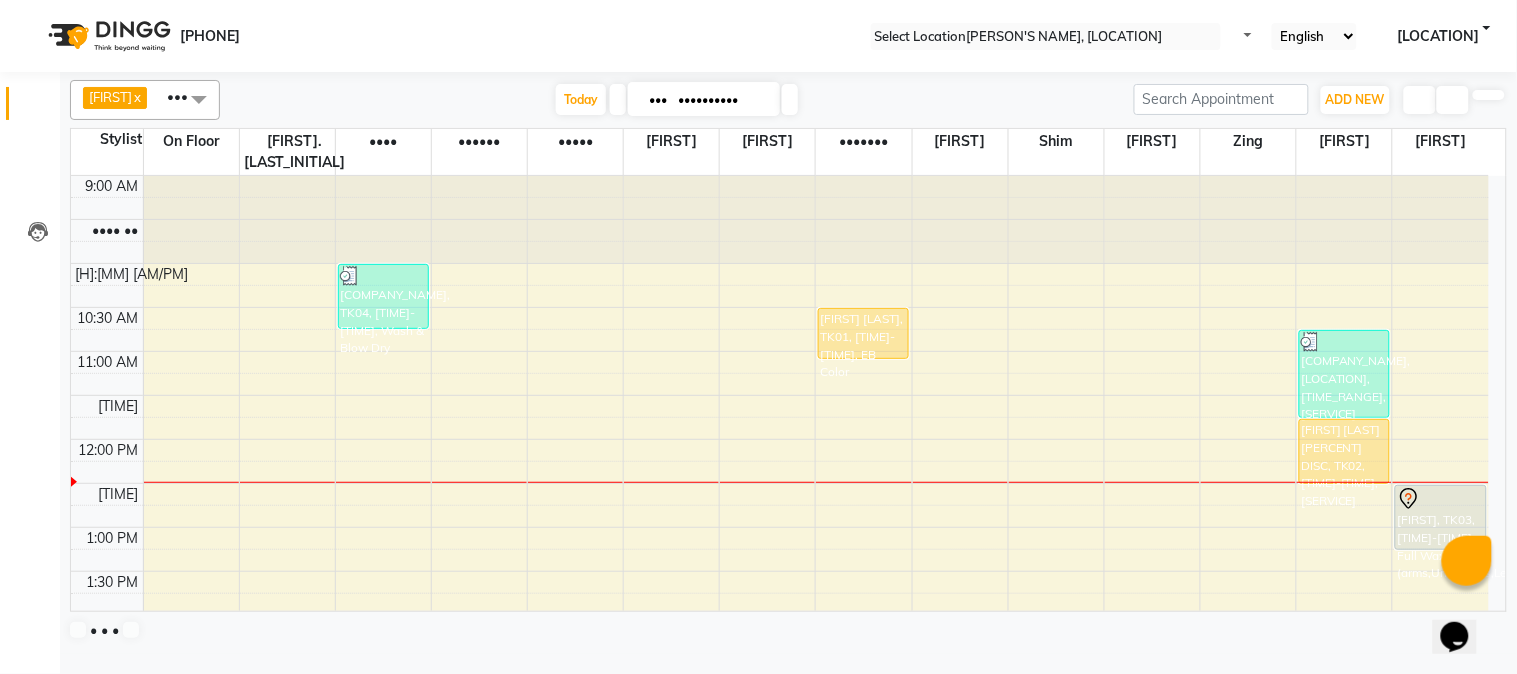 click at bounding box center [1440, 499] 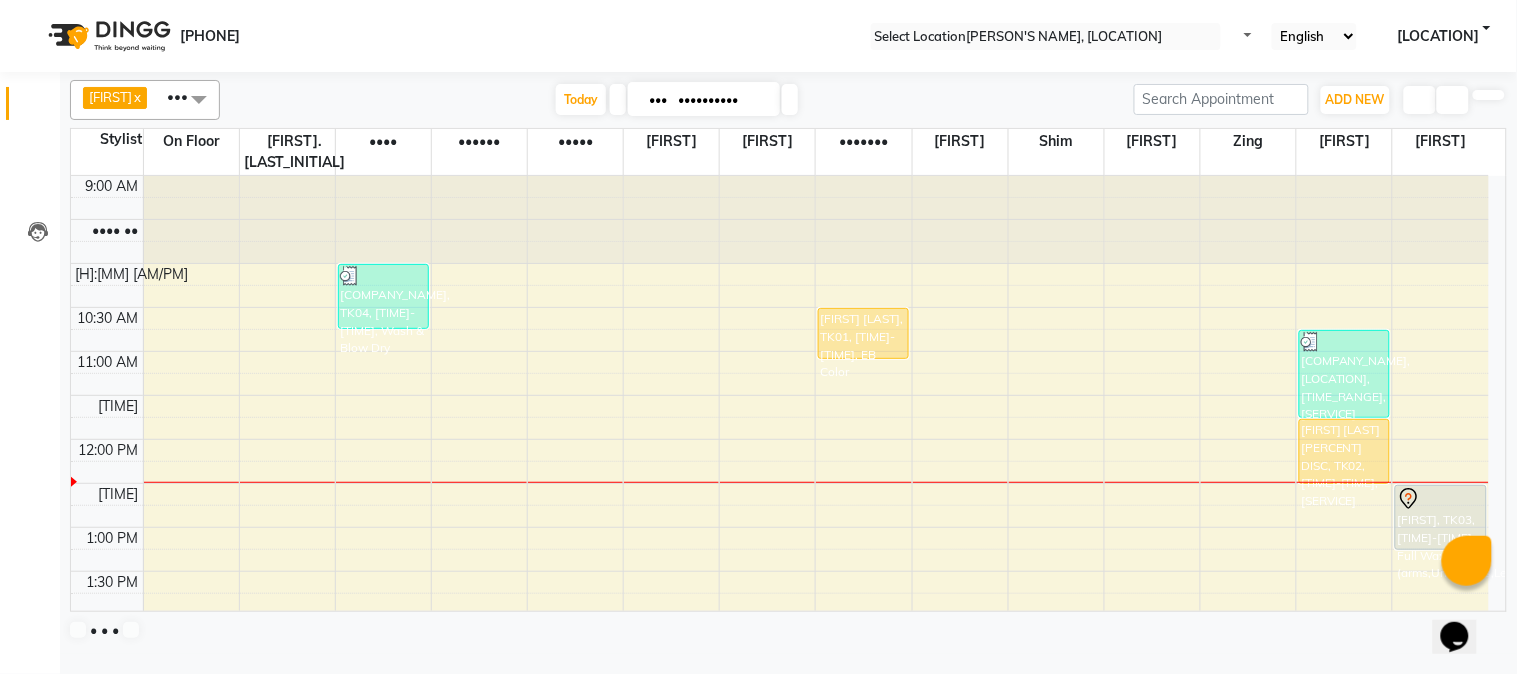click on "Start Service" at bounding box center (49, 750) 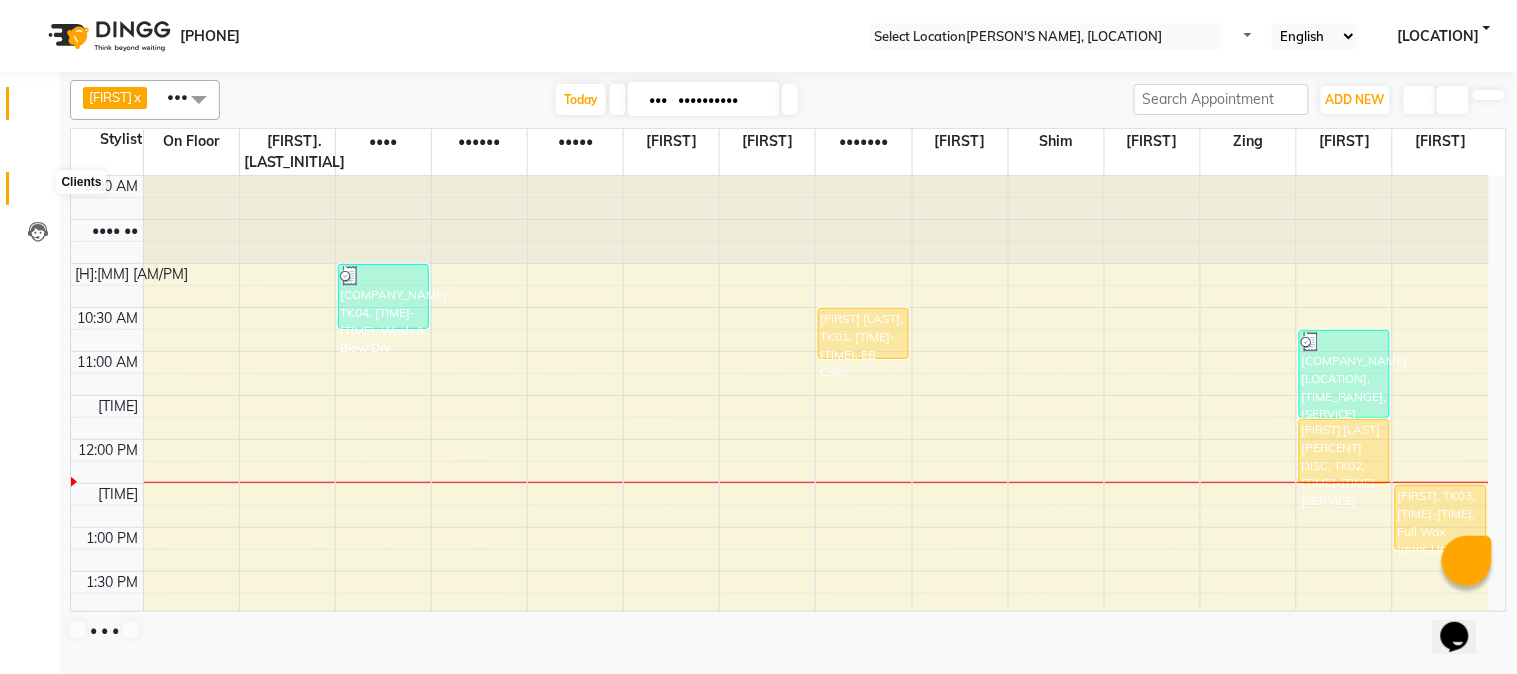 click at bounding box center [38, 193] 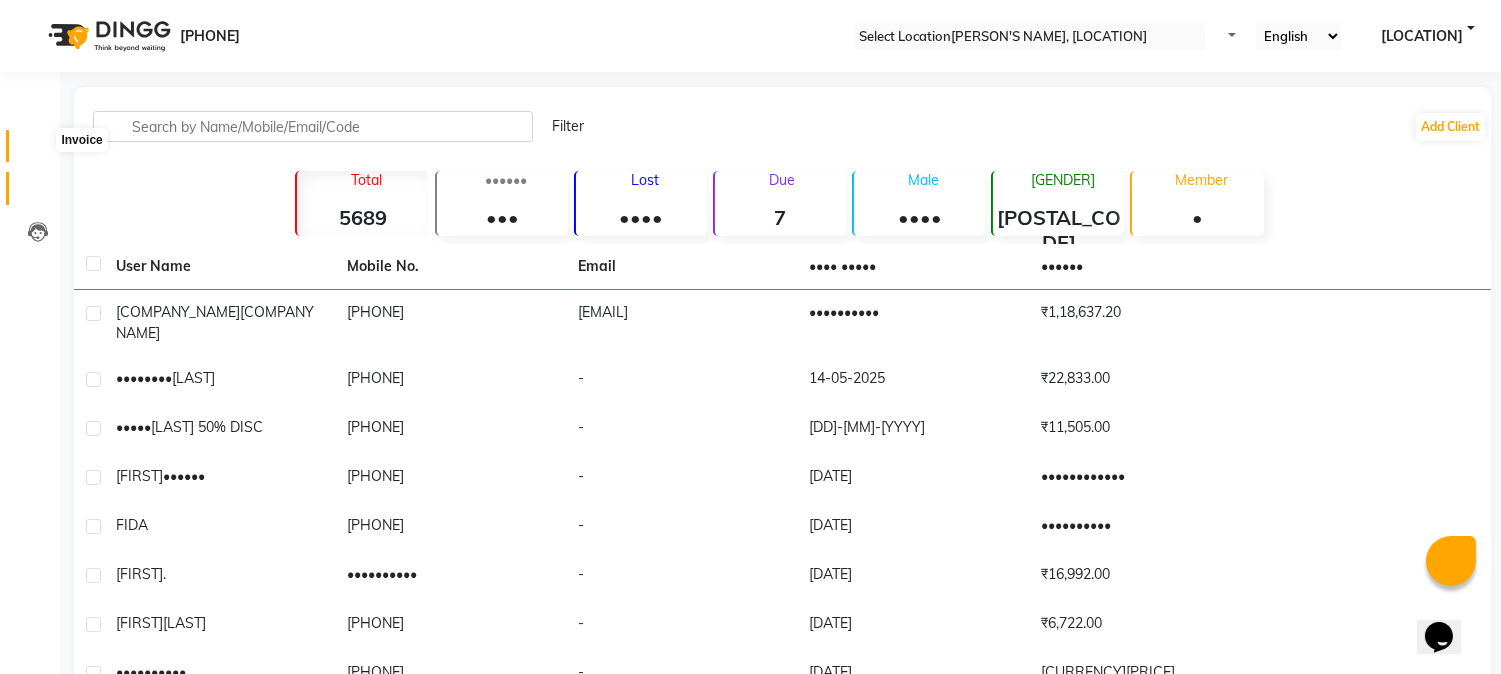 click at bounding box center [38, 151] 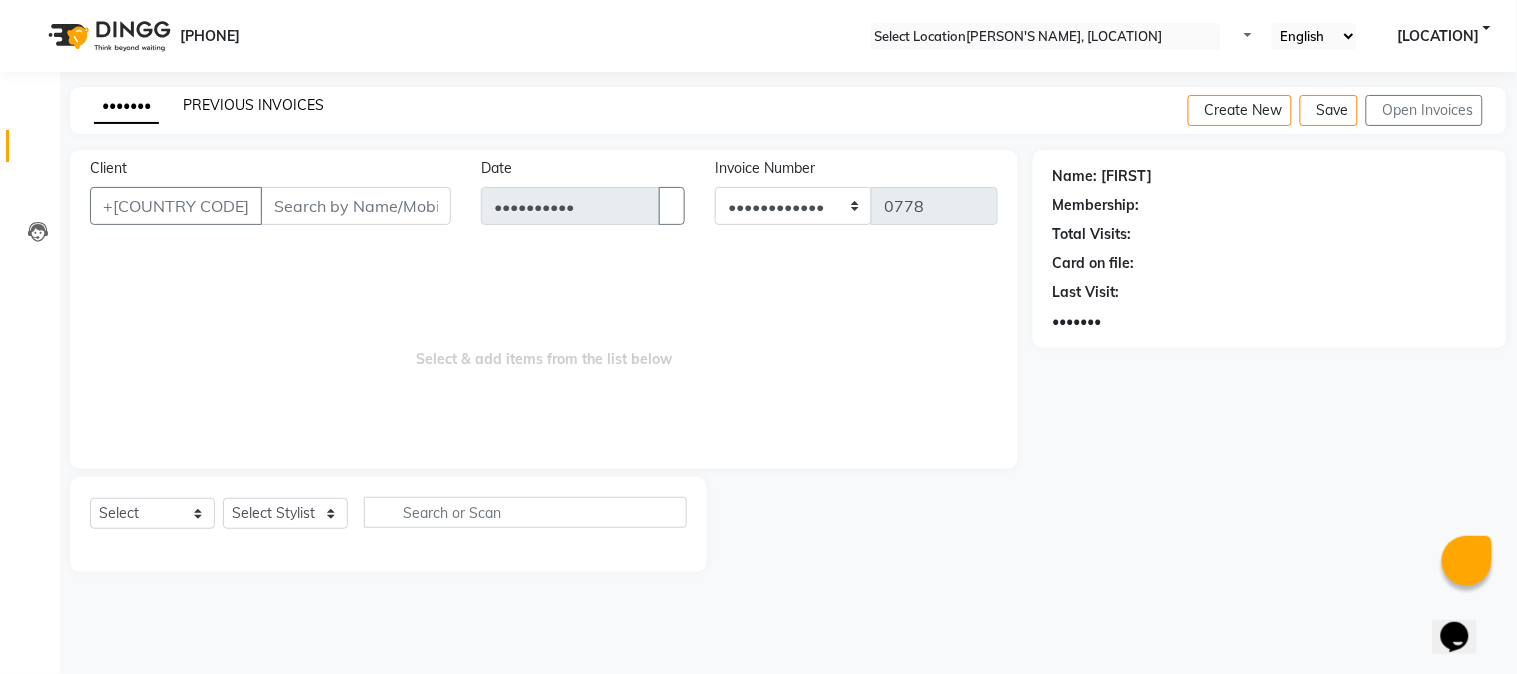 click on "PREVIOUS INVOICES" at bounding box center (253, 105) 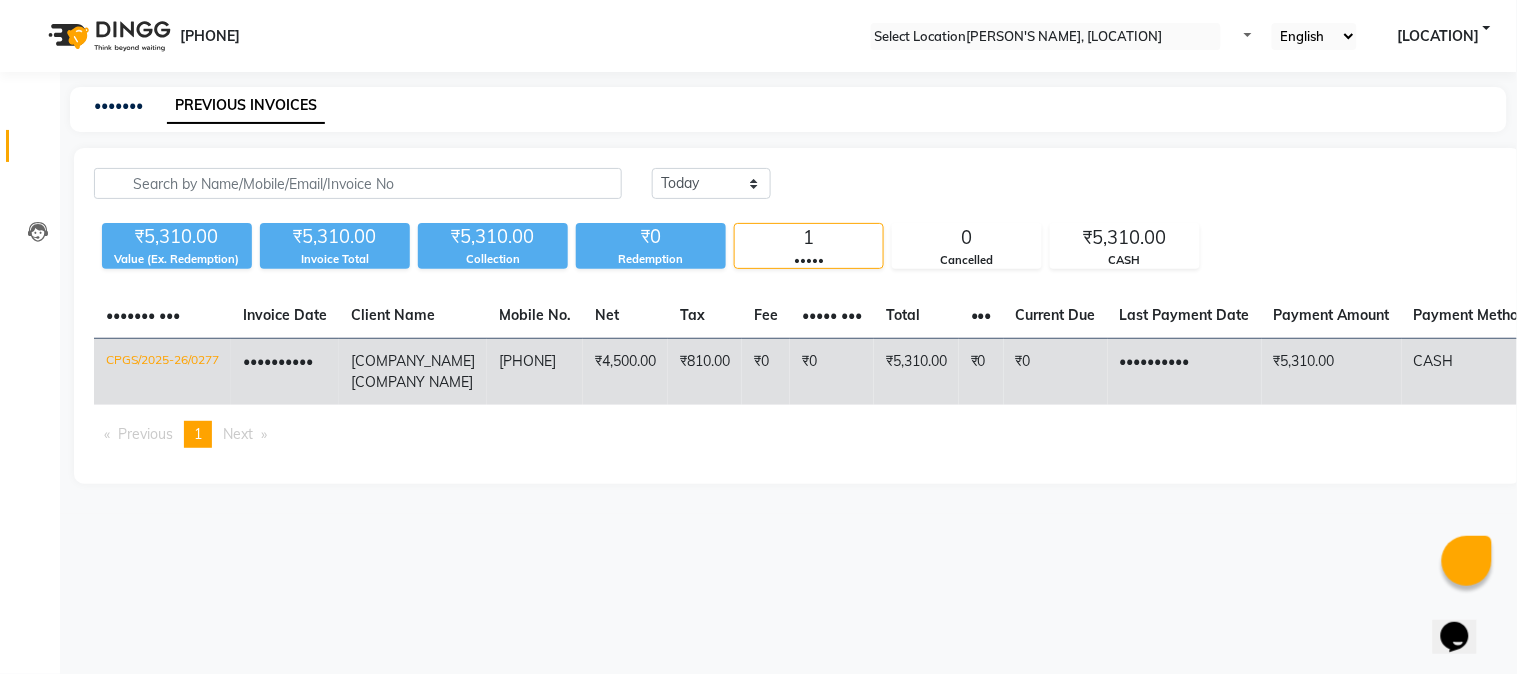 click on "[DATE]" at bounding box center [1185, 372] 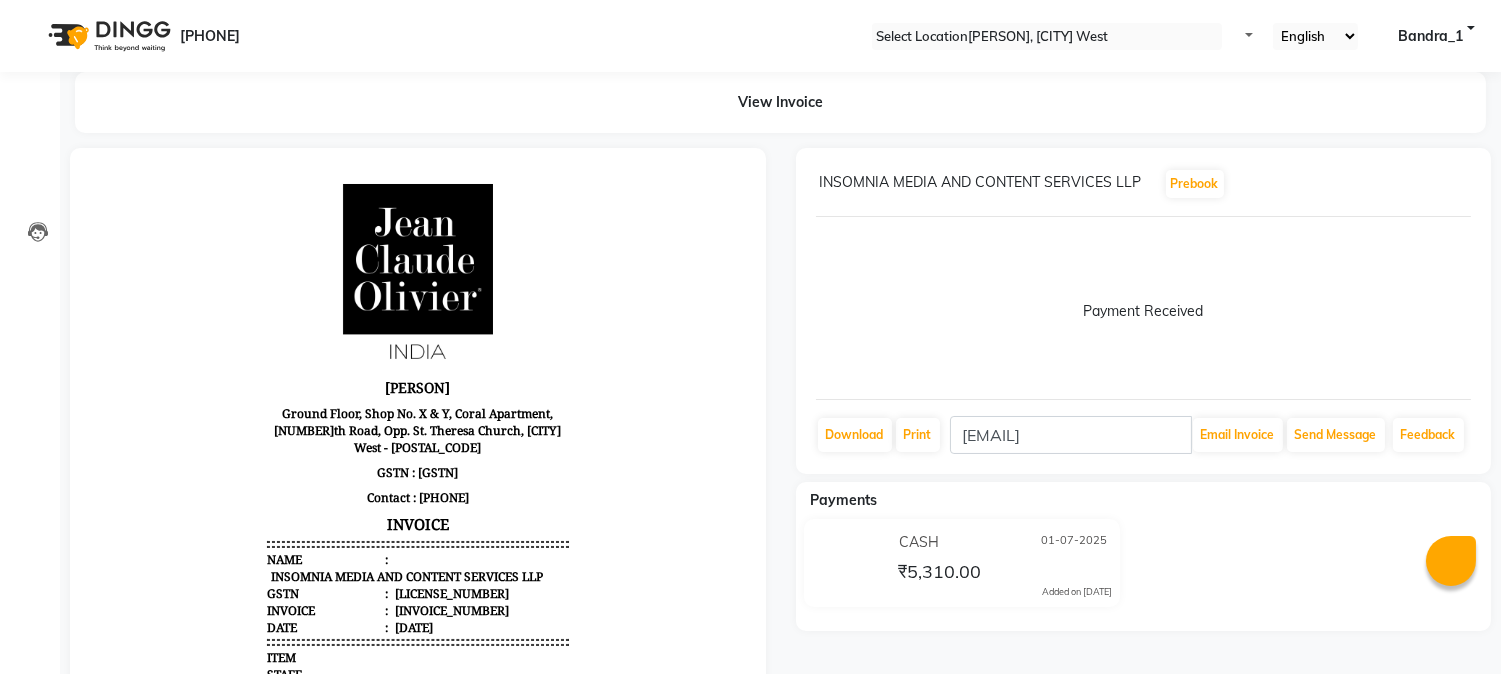 scroll, scrollTop: 0, scrollLeft: 0, axis: both 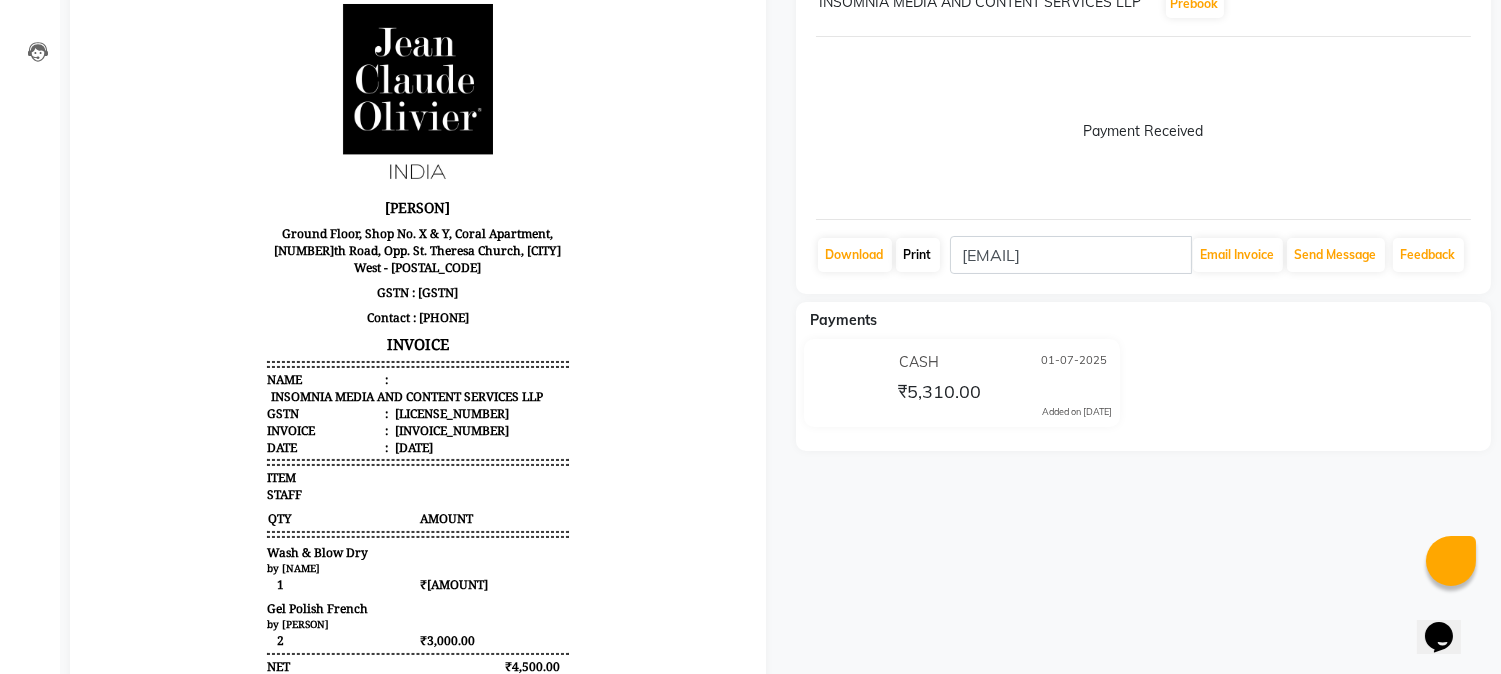click on "Print" at bounding box center [855, 255] 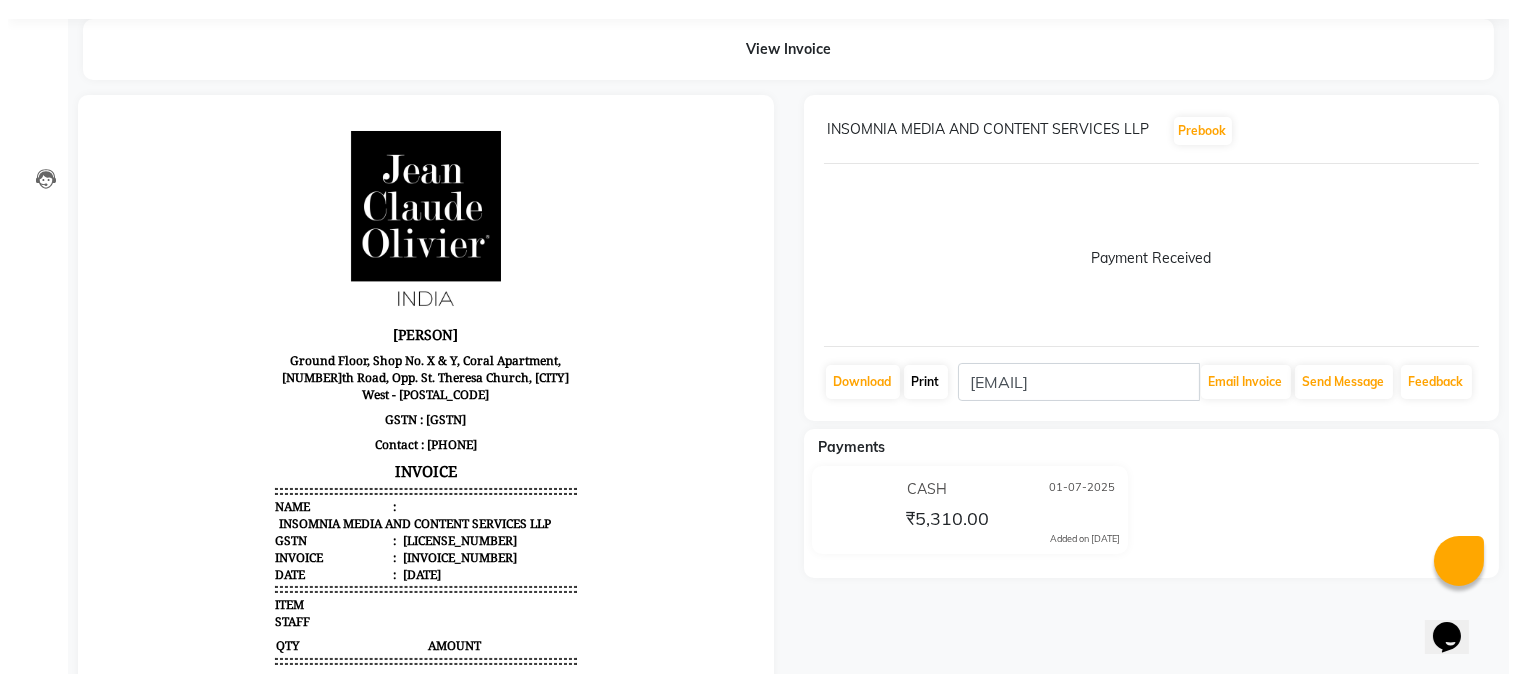 scroll, scrollTop: 0, scrollLeft: 0, axis: both 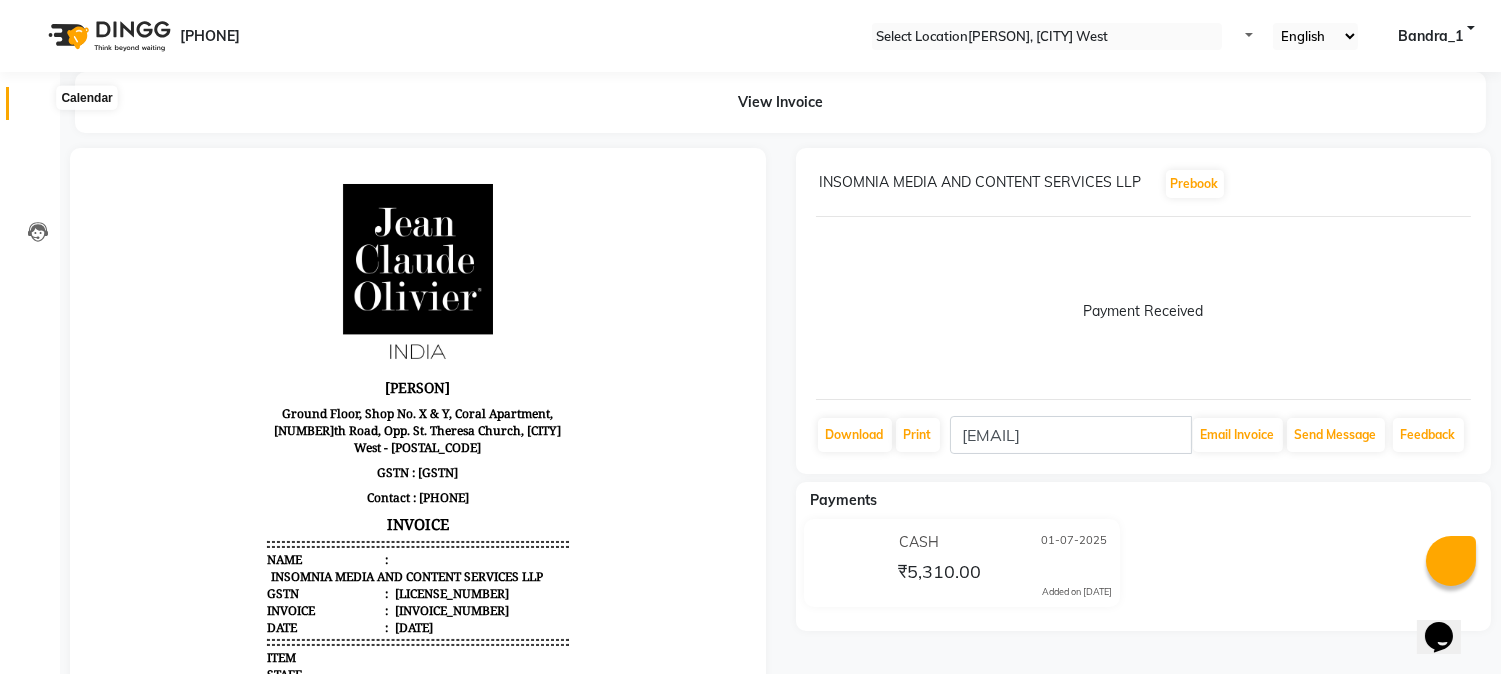 drag, startPoint x: 30, startPoint y: 104, endPoint x: 43, endPoint y: 101, distance: 13.341664 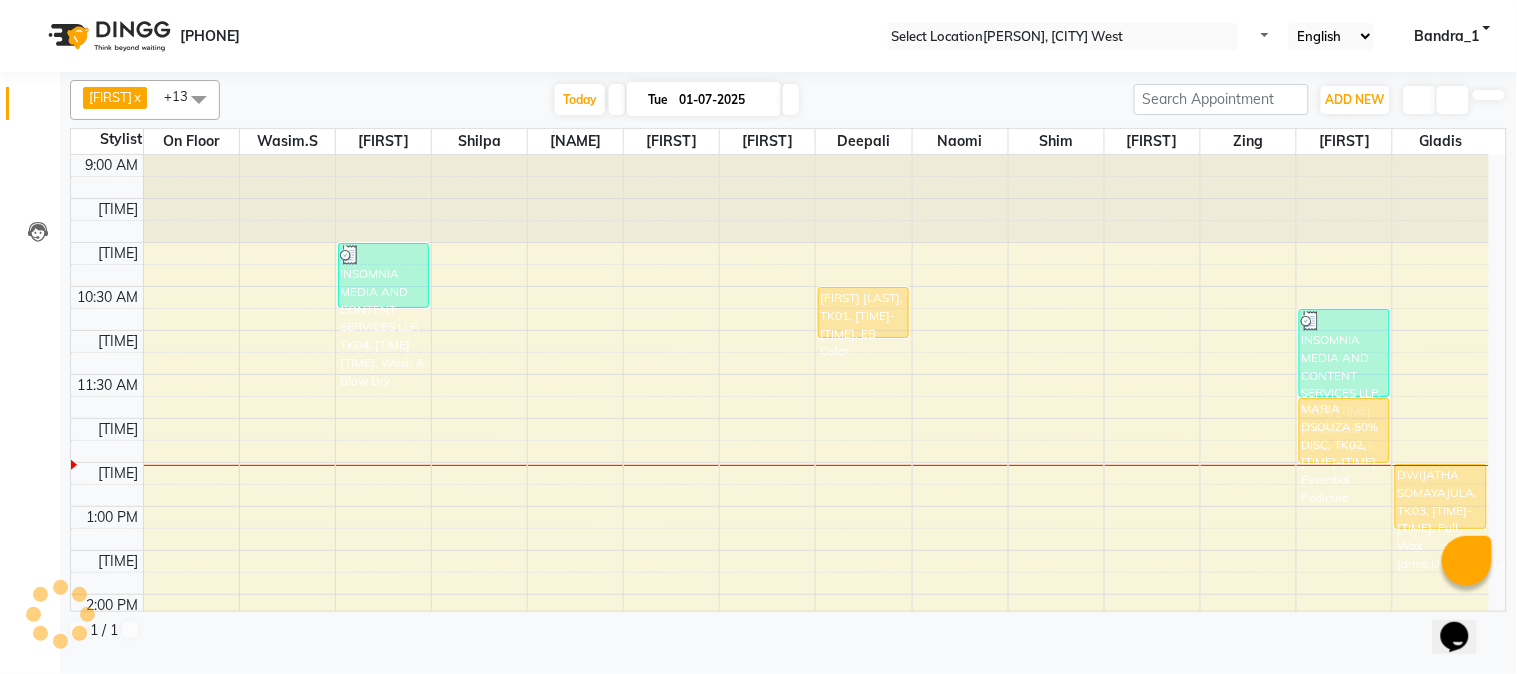 scroll, scrollTop: 0, scrollLeft: 0, axis: both 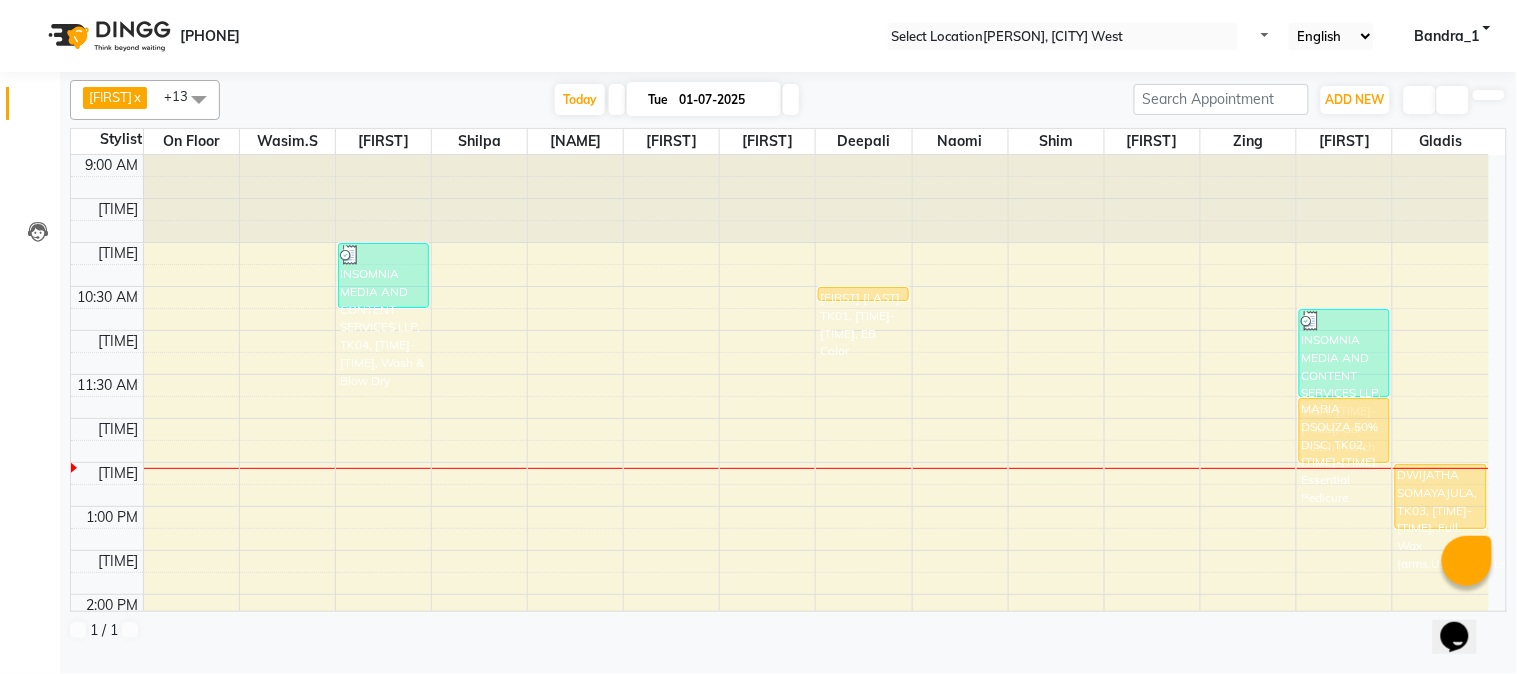 drag, startPoint x: 871, startPoint y: 337, endPoint x: 854, endPoint y: 304, distance: 37.12142 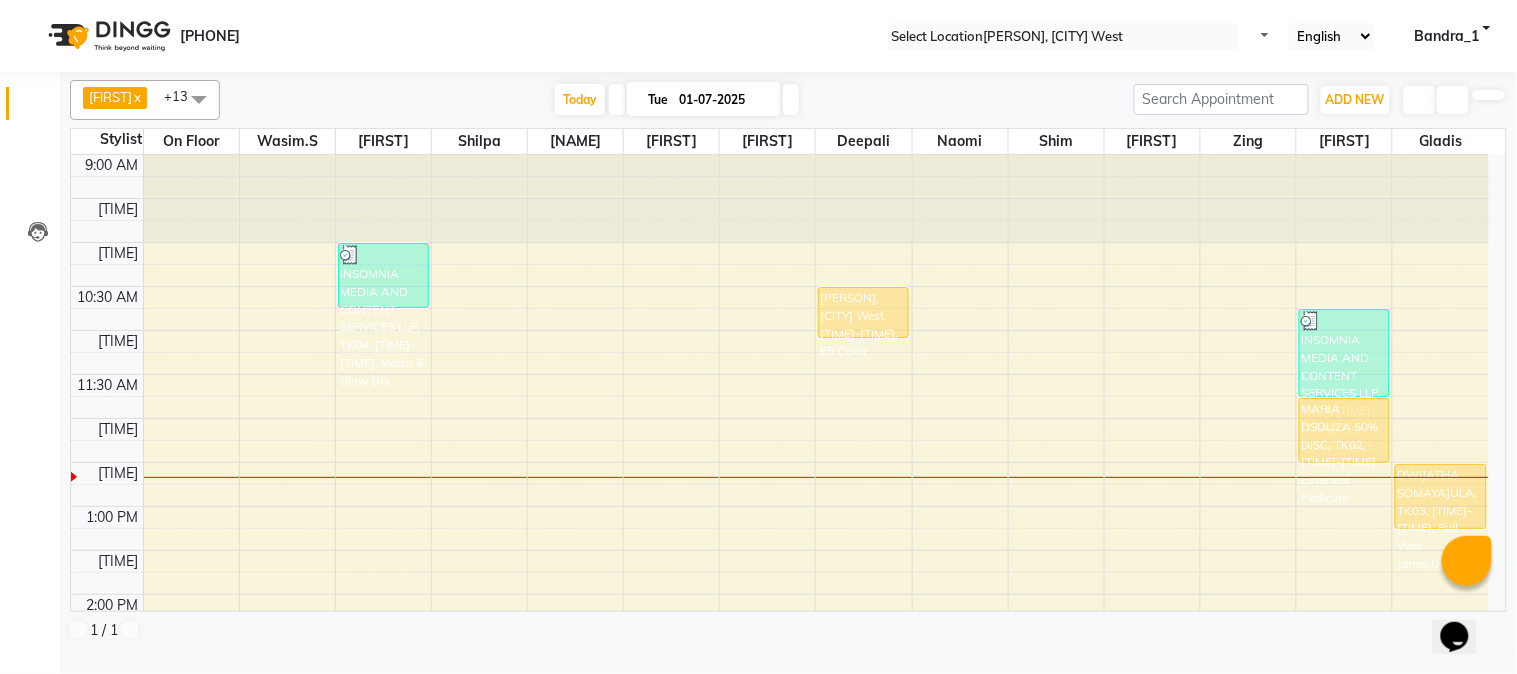 drag, startPoint x: 861, startPoint y: 298, endPoint x: 866, endPoint y: 336, distance: 38.327538 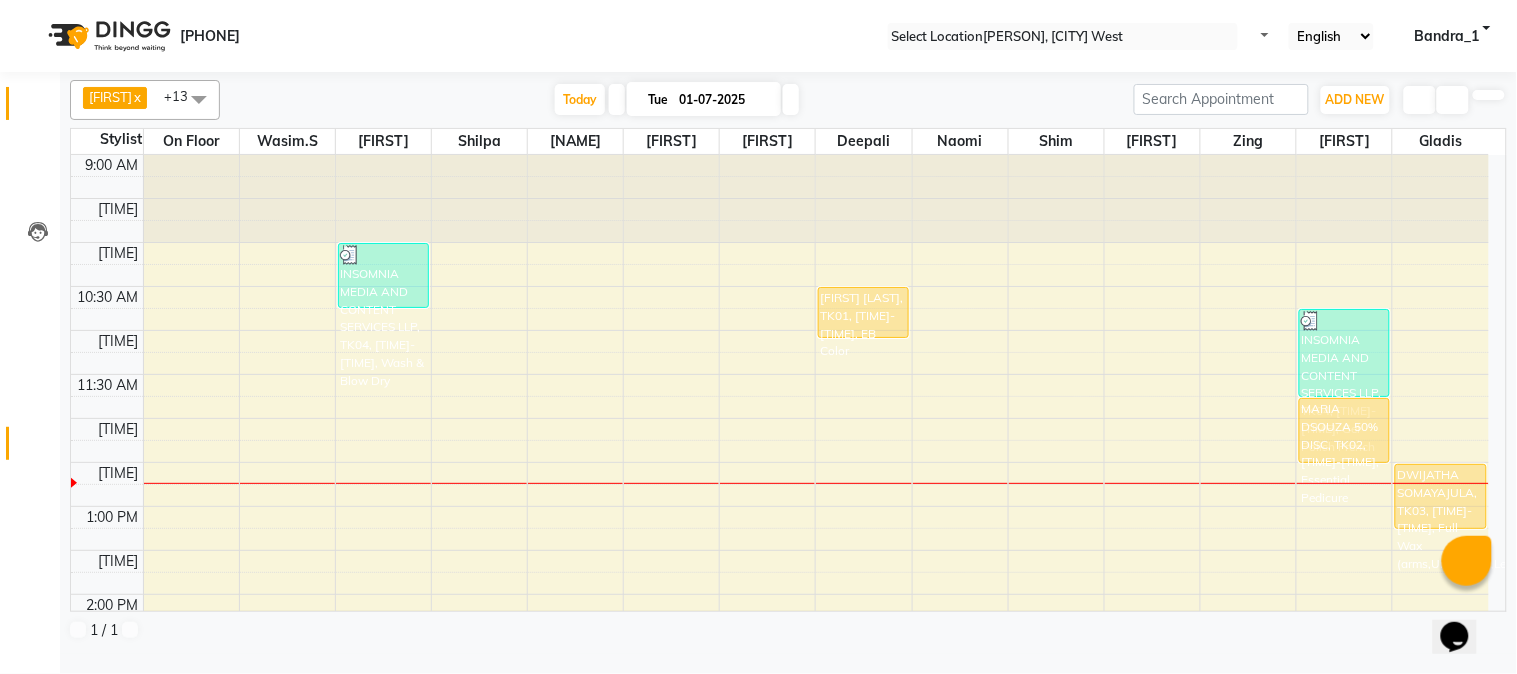 click at bounding box center [38, 448] 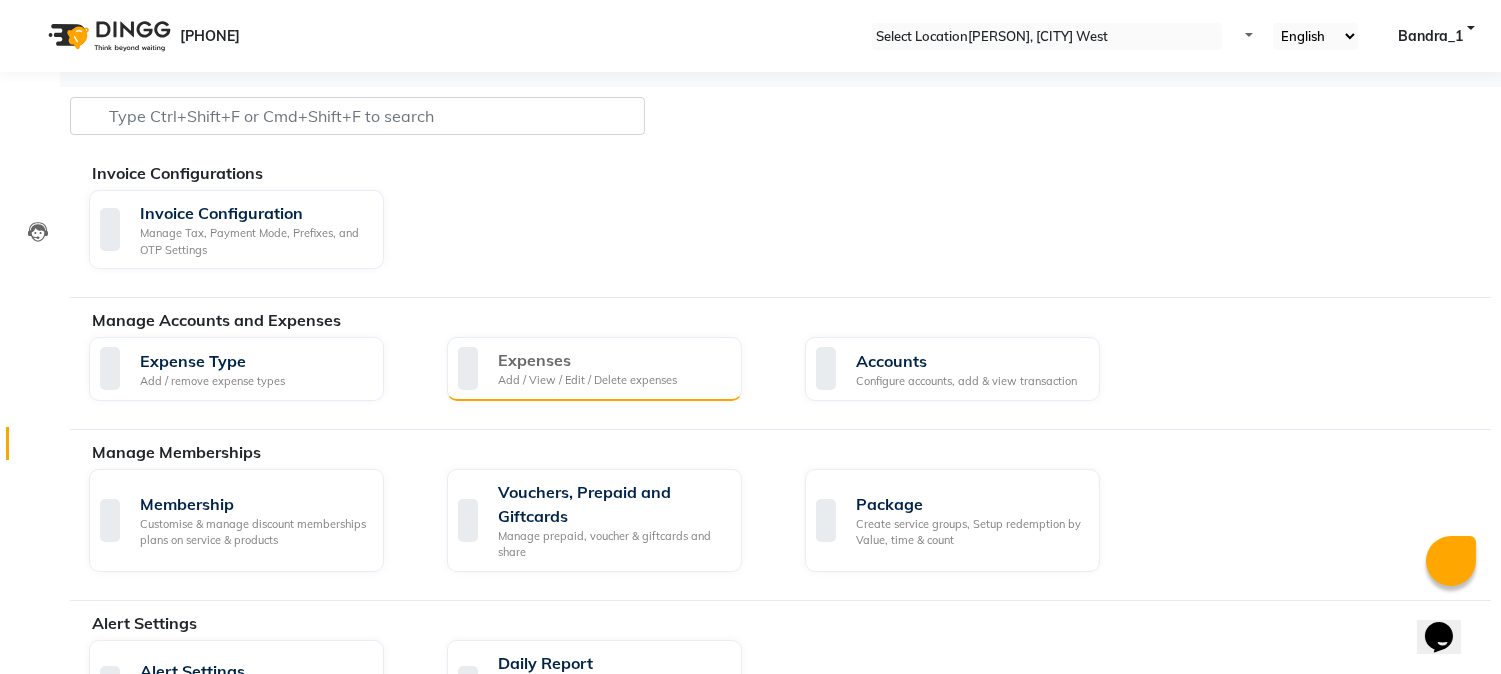 click on "Expenses" at bounding box center (587, 360) 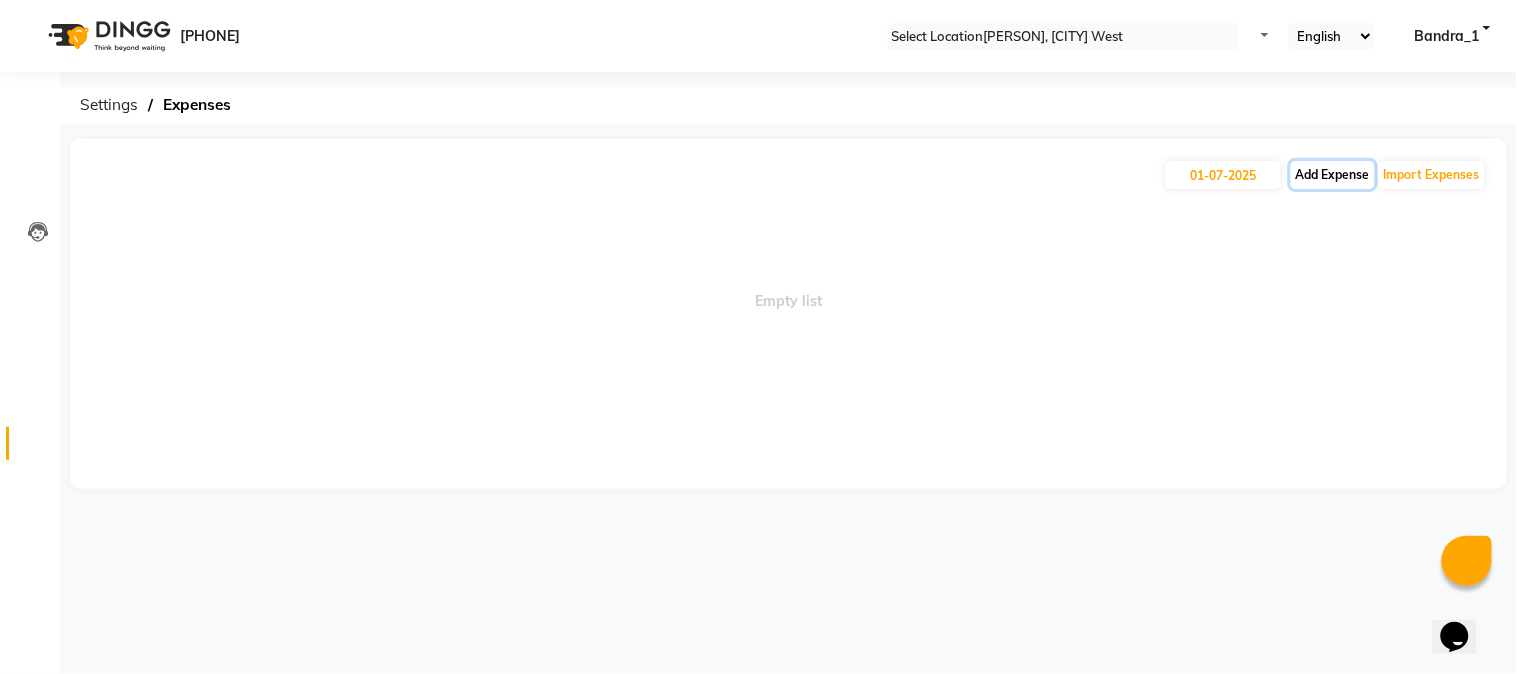 drag, startPoint x: 1340, startPoint y: 177, endPoint x: 1306, endPoint y: 178, distance: 34.0147 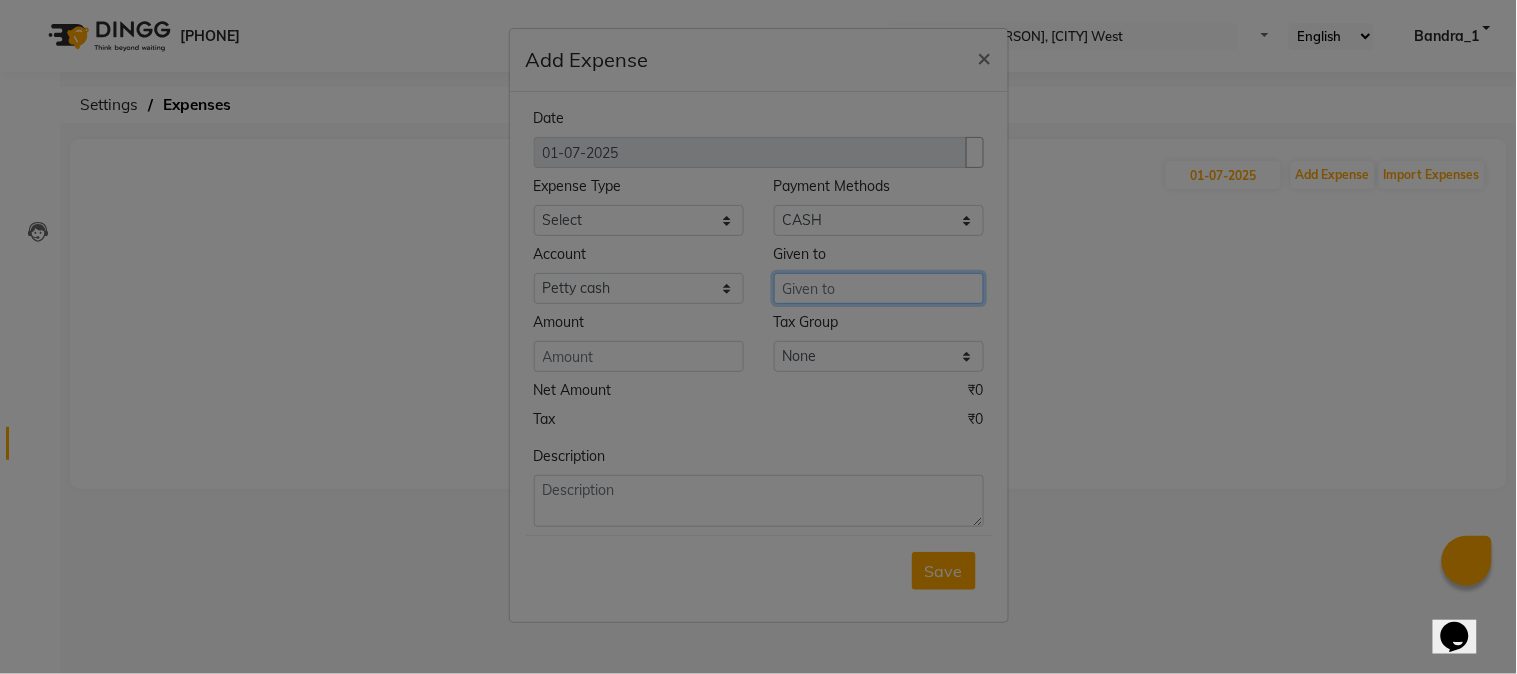 click at bounding box center (879, 288) 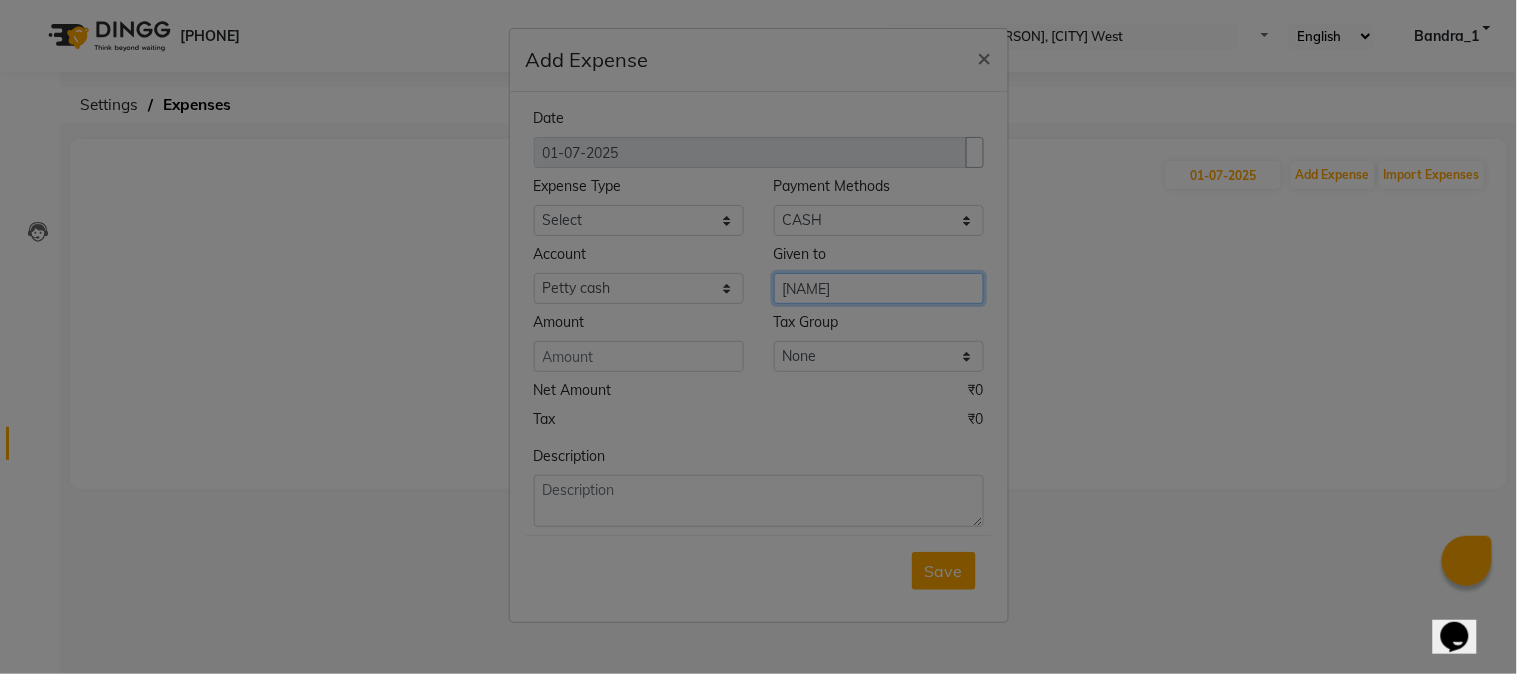 type on "[NAME]" 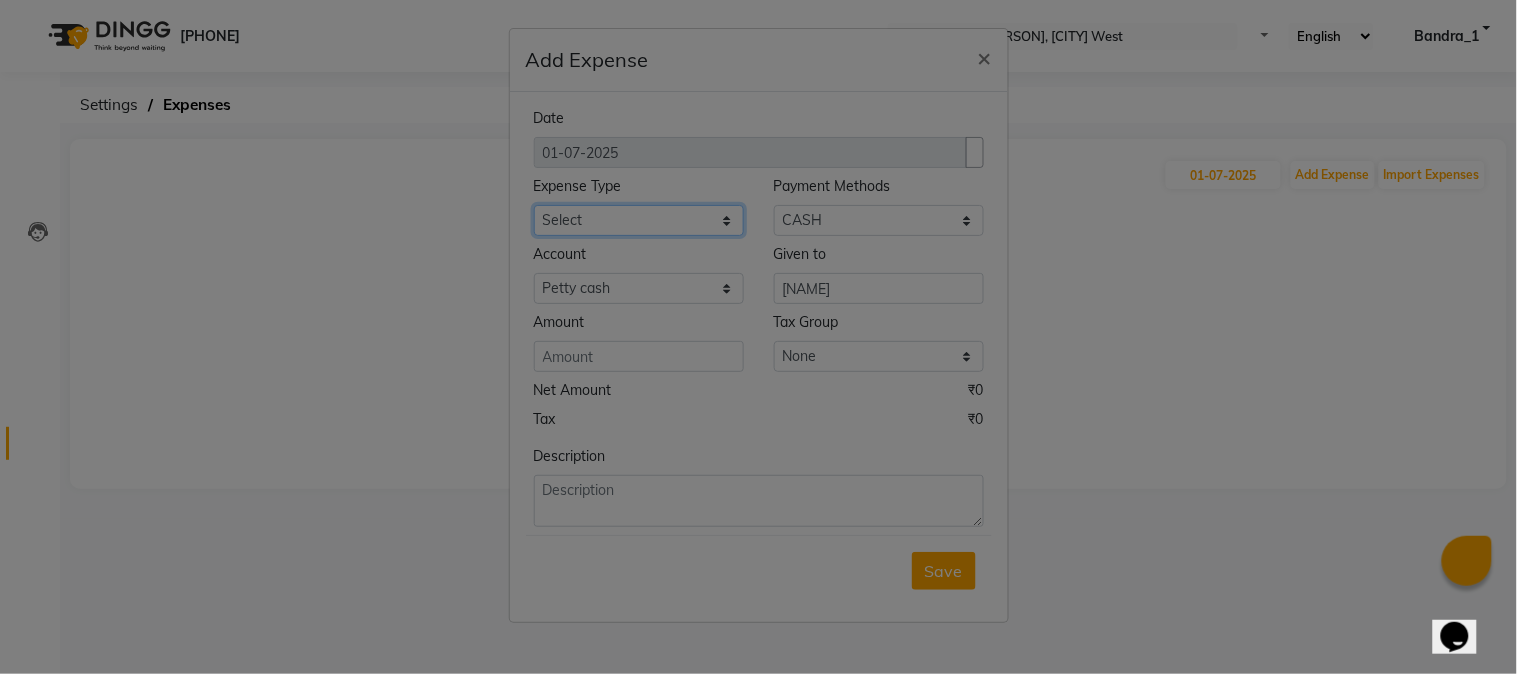 click on "Select Advance Salary Amazon B M C Cash transfer to bank Cash transfer to hub Chemist Client Snacks Clinical charges Conveyence Courier Donation Equipment free lancer commission Fuel Goregaon Salon Govt fee Incentive Laundry Loan Repayment Maintenance Make Up Products Marketing Miscellaneous Mobile Bill Other over time Pantry Product Product incentive puja items Rent Salary Staff Commission. Staff Snacks Stationery Tax Tea & Refreshment Telephone Tips Travelling allowance Utilities W Fast" at bounding box center (639, 220) 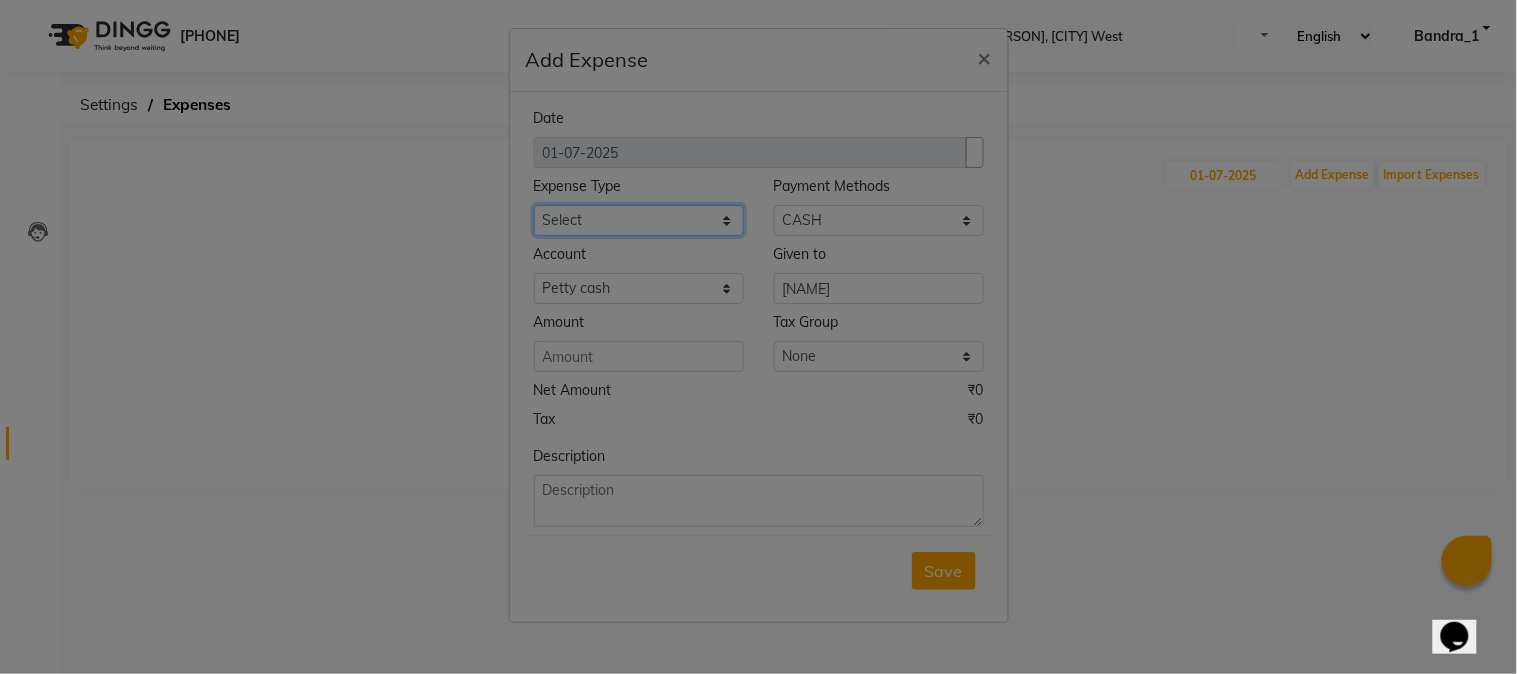 select on "491" 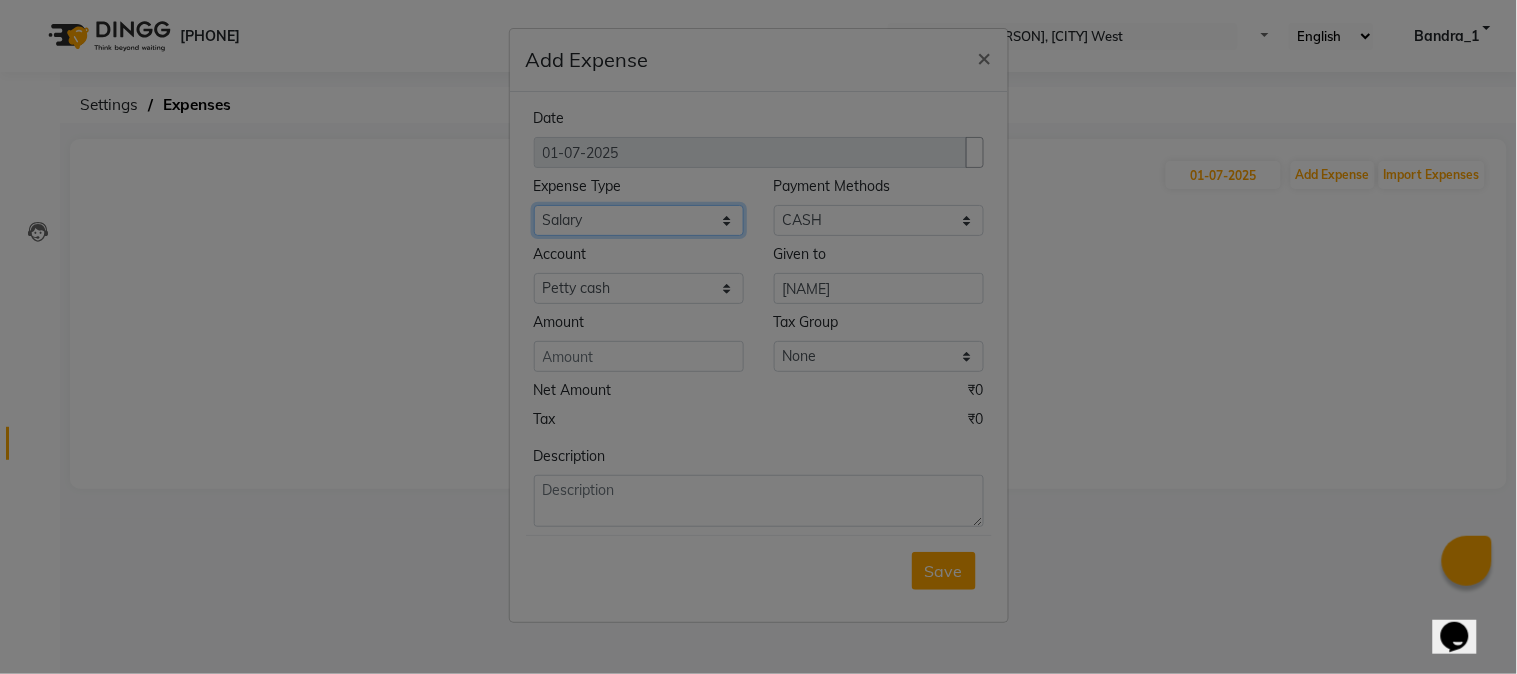 click on "Select Advance Salary Amazon B M C Cash transfer to bank Cash transfer to hub Chemist Client Snacks Clinical charges Conveyence Courier Donation Equipment free lancer commission Fuel Goregaon Salon Govt fee Incentive Laundry Loan Repayment Maintenance Make Up Products Marketing Miscellaneous Mobile Bill Other over time Pantry Product Product incentive puja items Rent Salary Staff Commission. Staff Snacks Stationery Tax Tea & Refreshment Telephone Tips Travelling allowance Utilities W Fast" at bounding box center [639, 220] 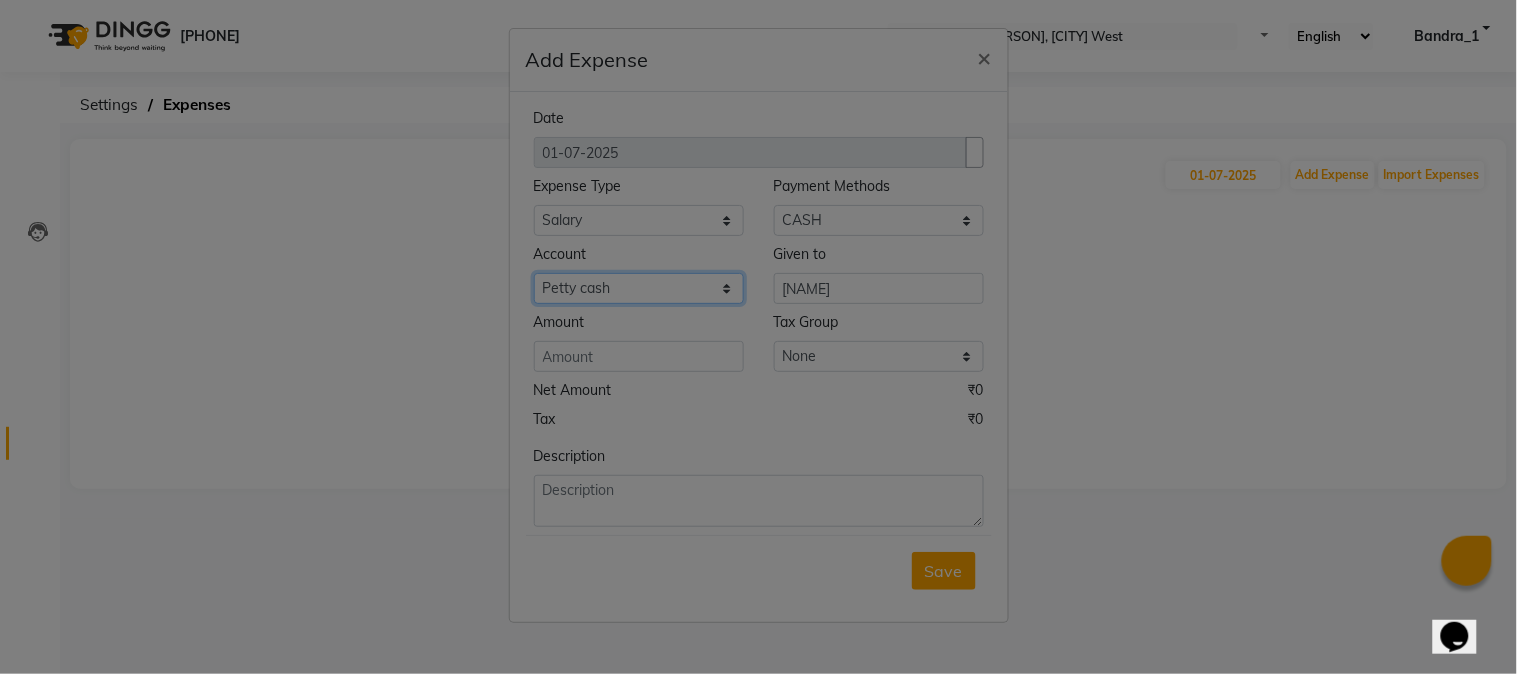 click on "Select Default account Petty cash" at bounding box center (879, 220) 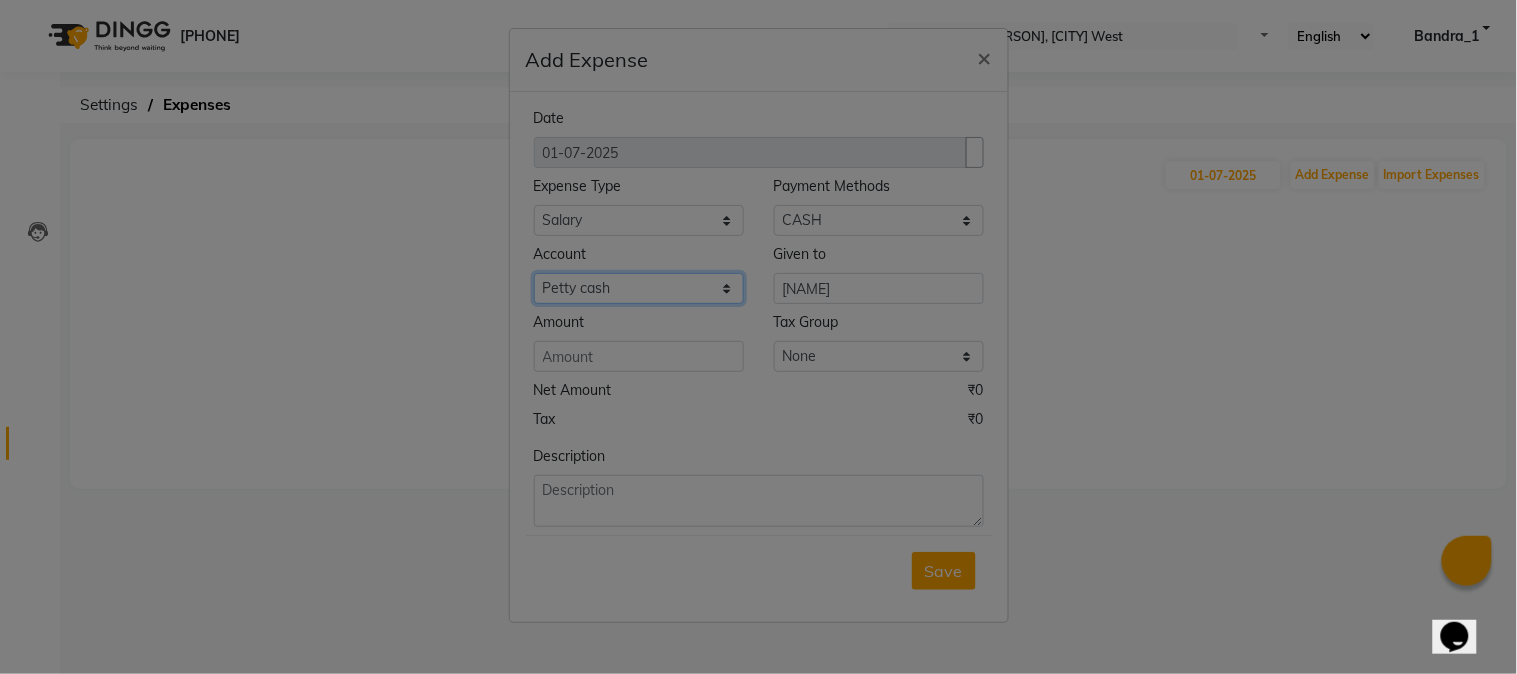 select on "[NUMBER]" 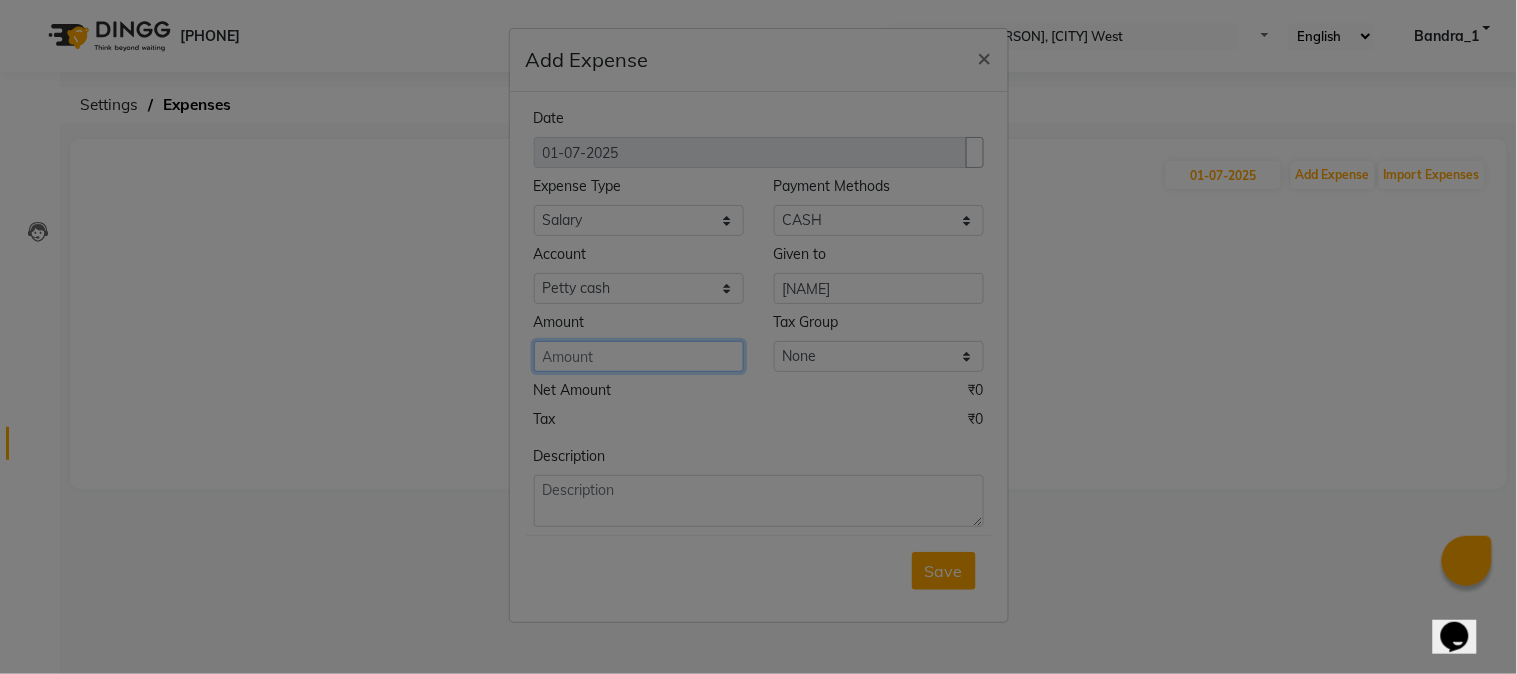click at bounding box center [639, 356] 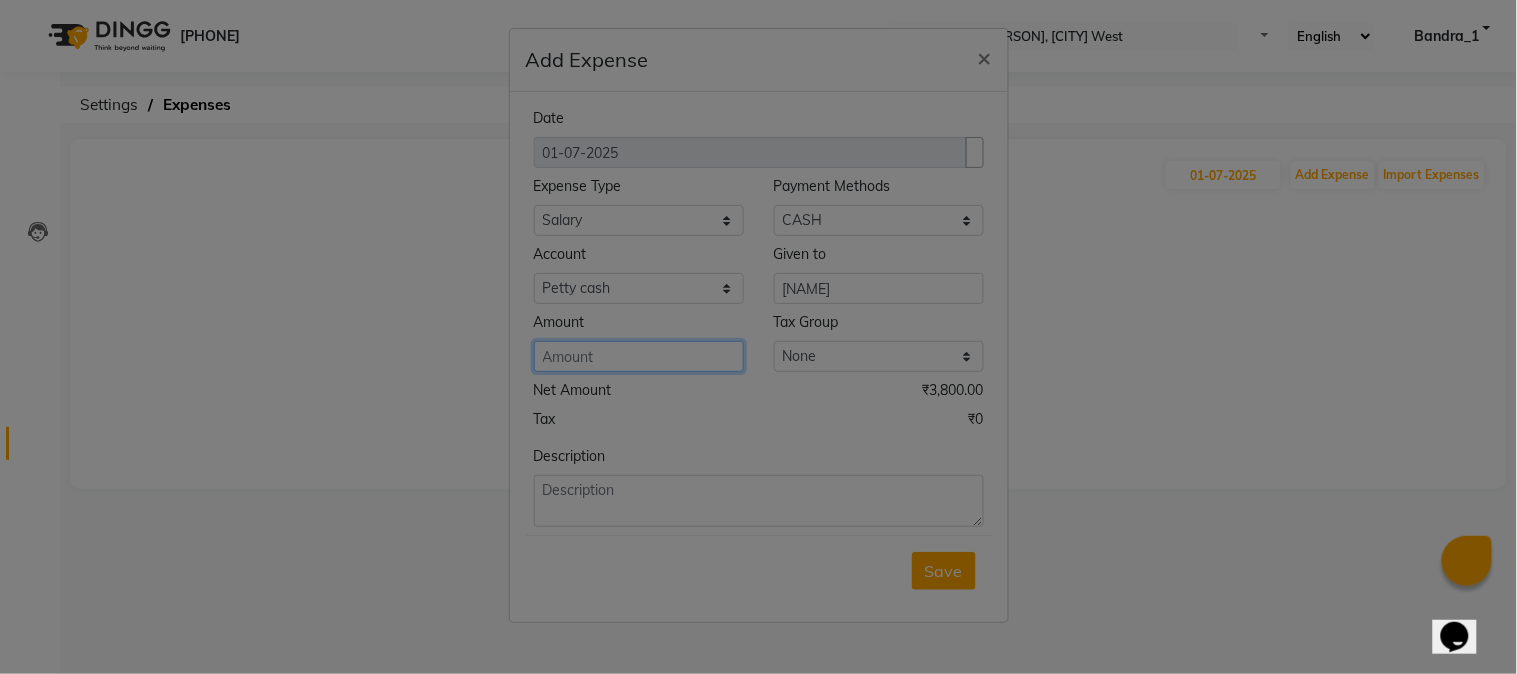 type on "[NUMBER]" 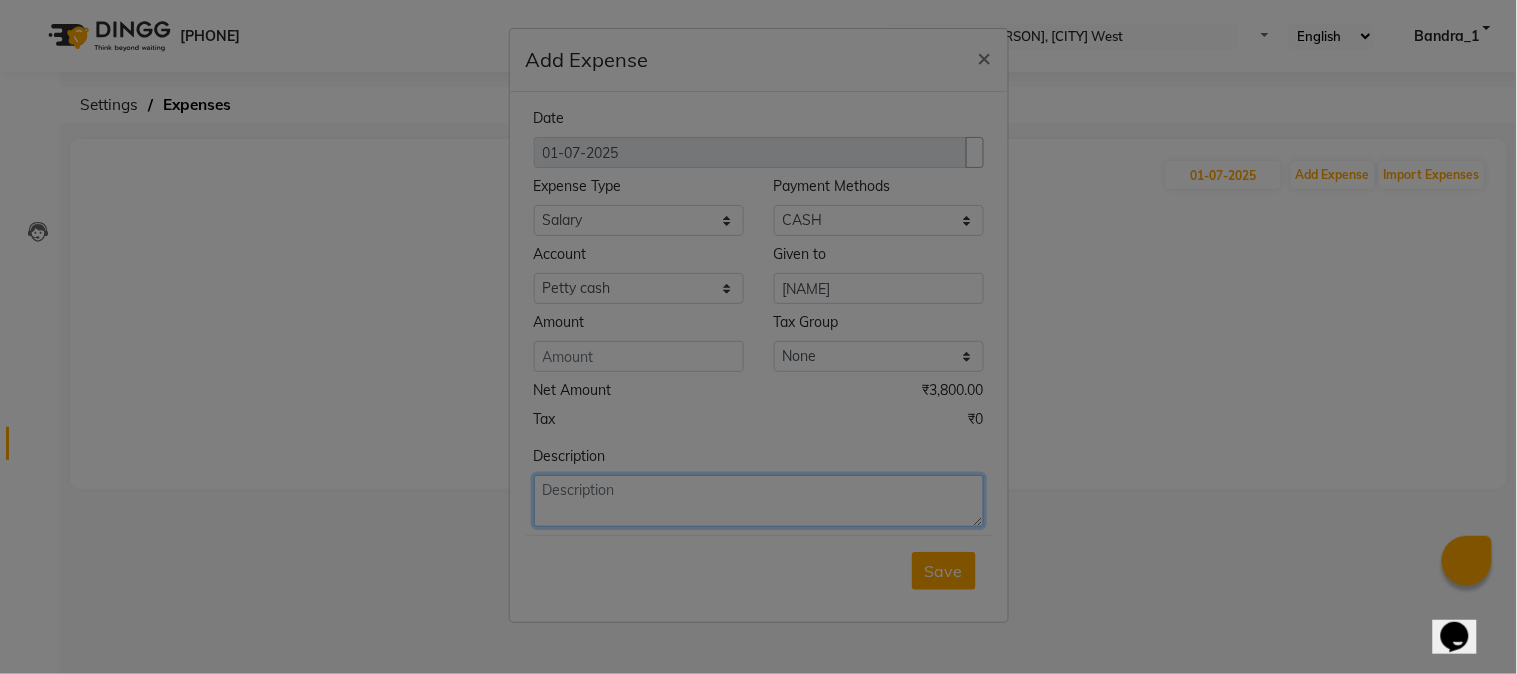 click at bounding box center [759, 501] 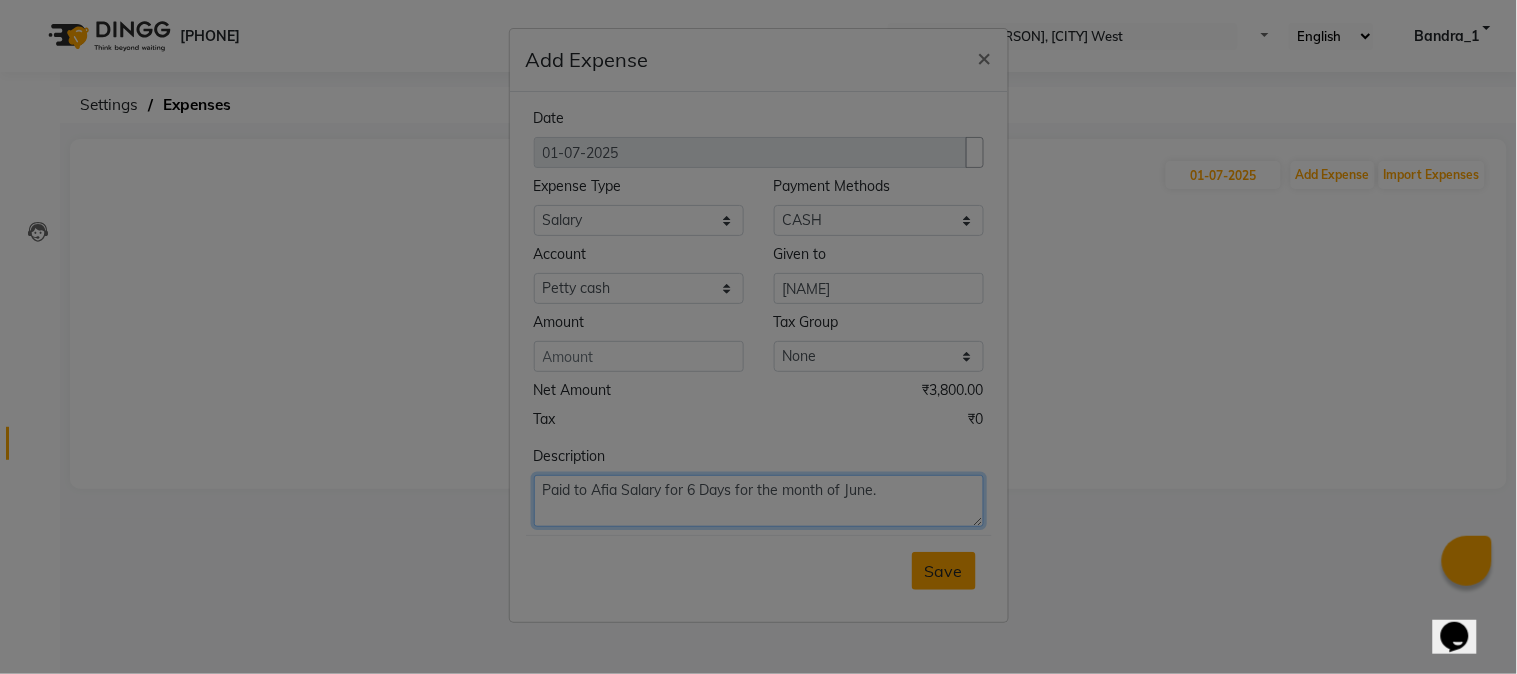 type on "Paid to Afia Salary for 6 Days for the month of June." 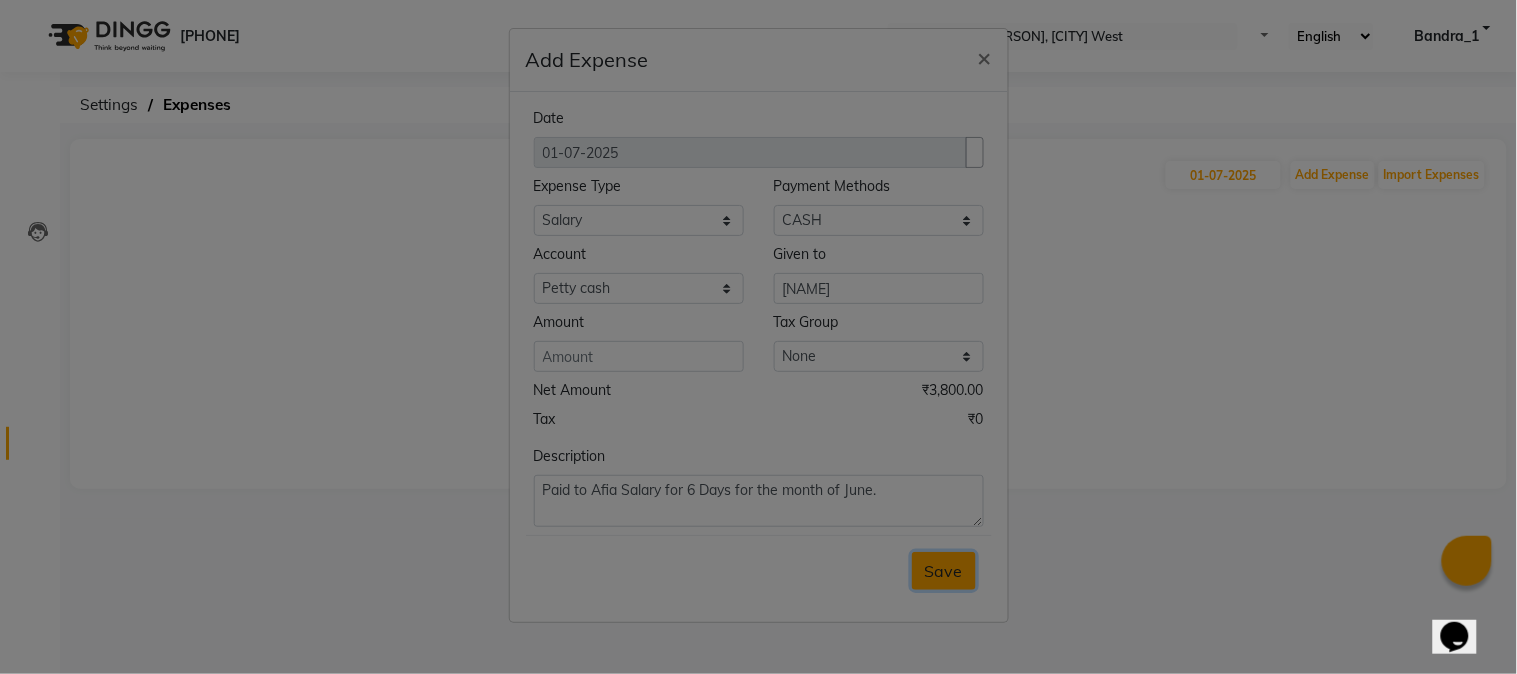 click on "Save" at bounding box center [944, 571] 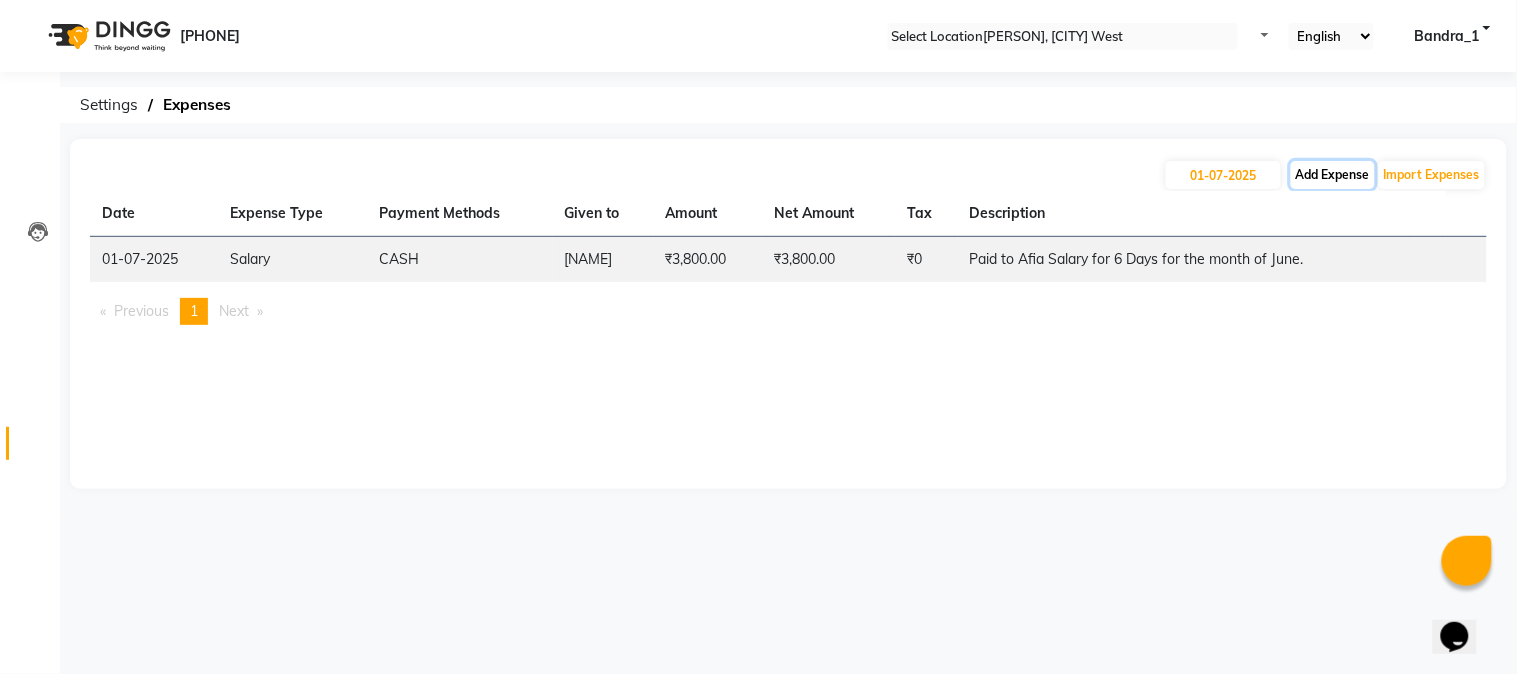 click on "Add Expense" at bounding box center [1333, 175] 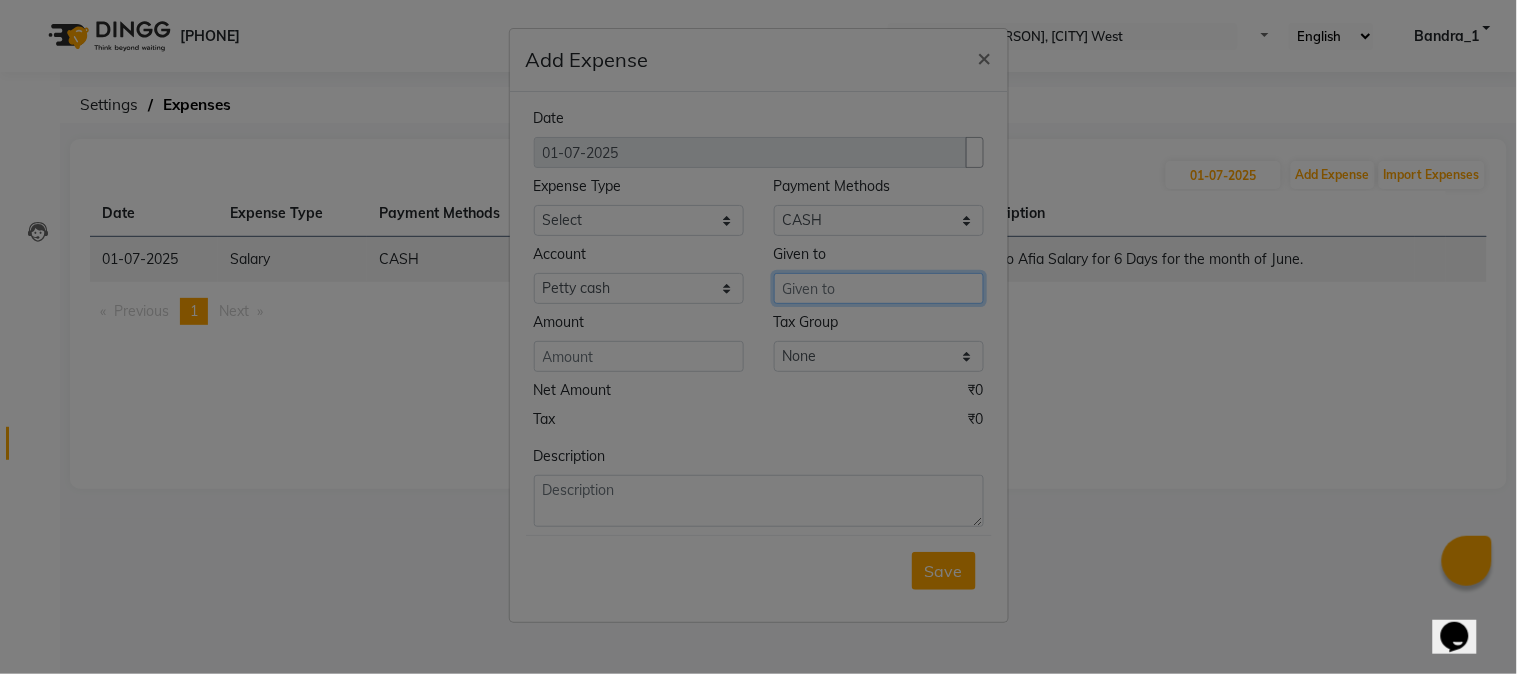 click at bounding box center [879, 288] 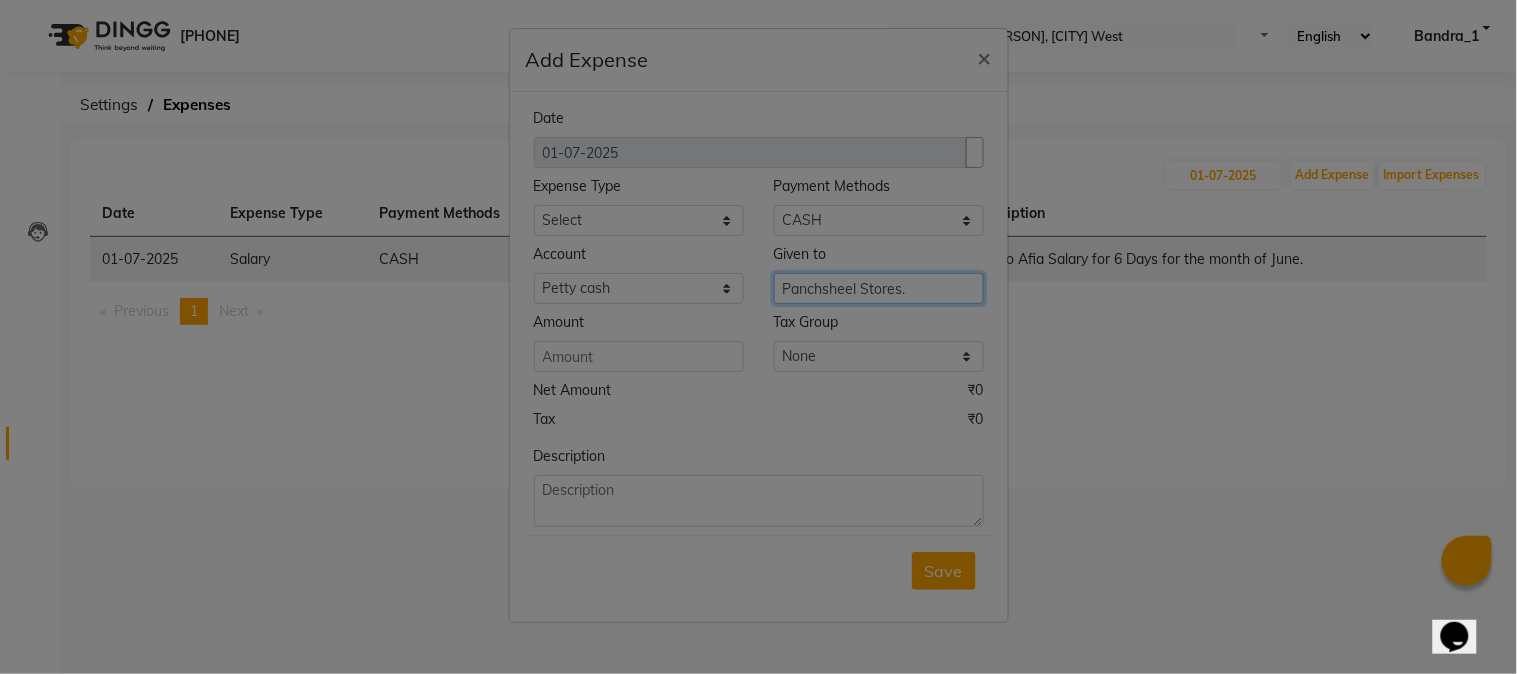 type on "Panchsheel Stores." 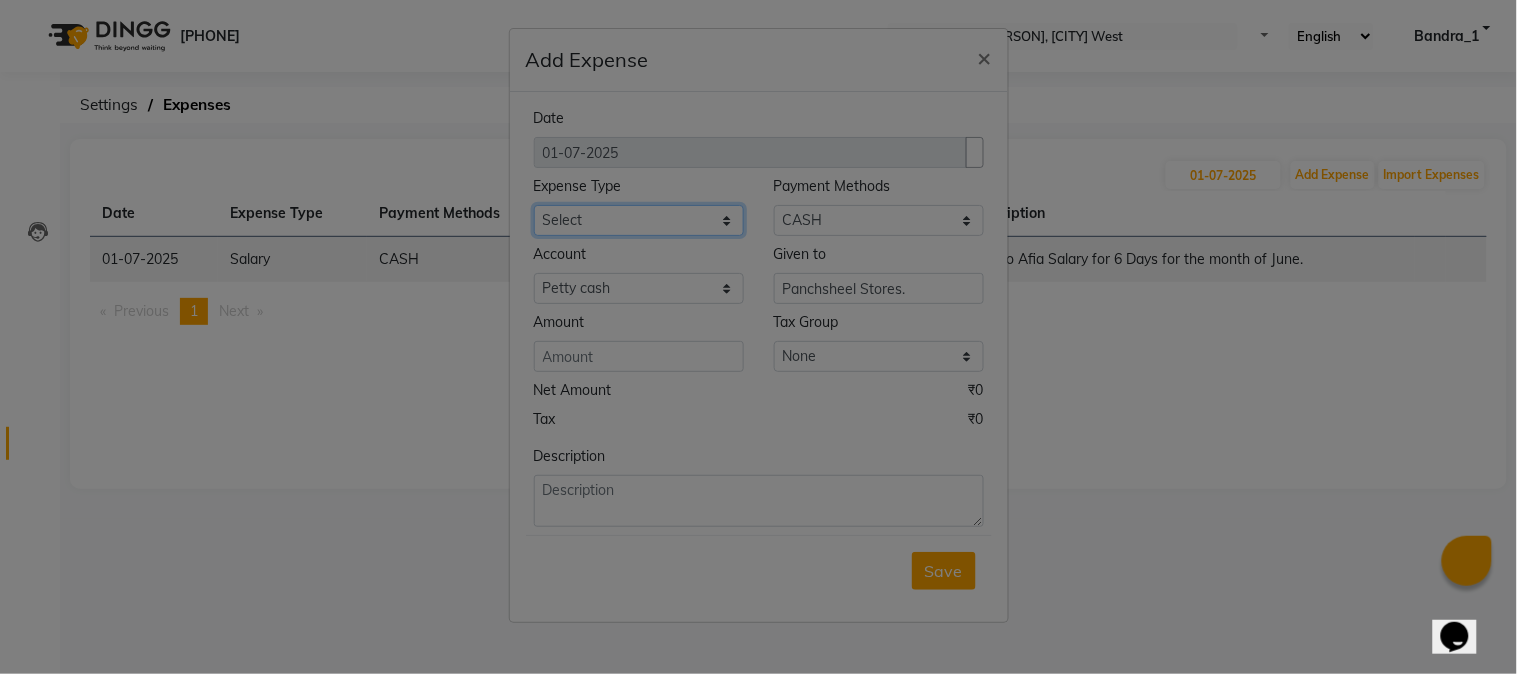 click on "Select Advance Salary Amazon B M C Cash transfer to bank Cash transfer to hub Chemist Client Snacks Clinical charges Conveyence Courier Donation Equipment free lancer commission Fuel Goregaon Salon Govt fee Incentive Laundry Loan Repayment Maintenance Make Up Products Marketing Miscellaneous Mobile Bill Other over time Pantry Product Product incentive puja items Rent Salary Staff Commission. Staff Snacks Stationery Tax Tea & Refreshment Telephone Tips Travelling allowance Utilities W Fast" at bounding box center (639, 220) 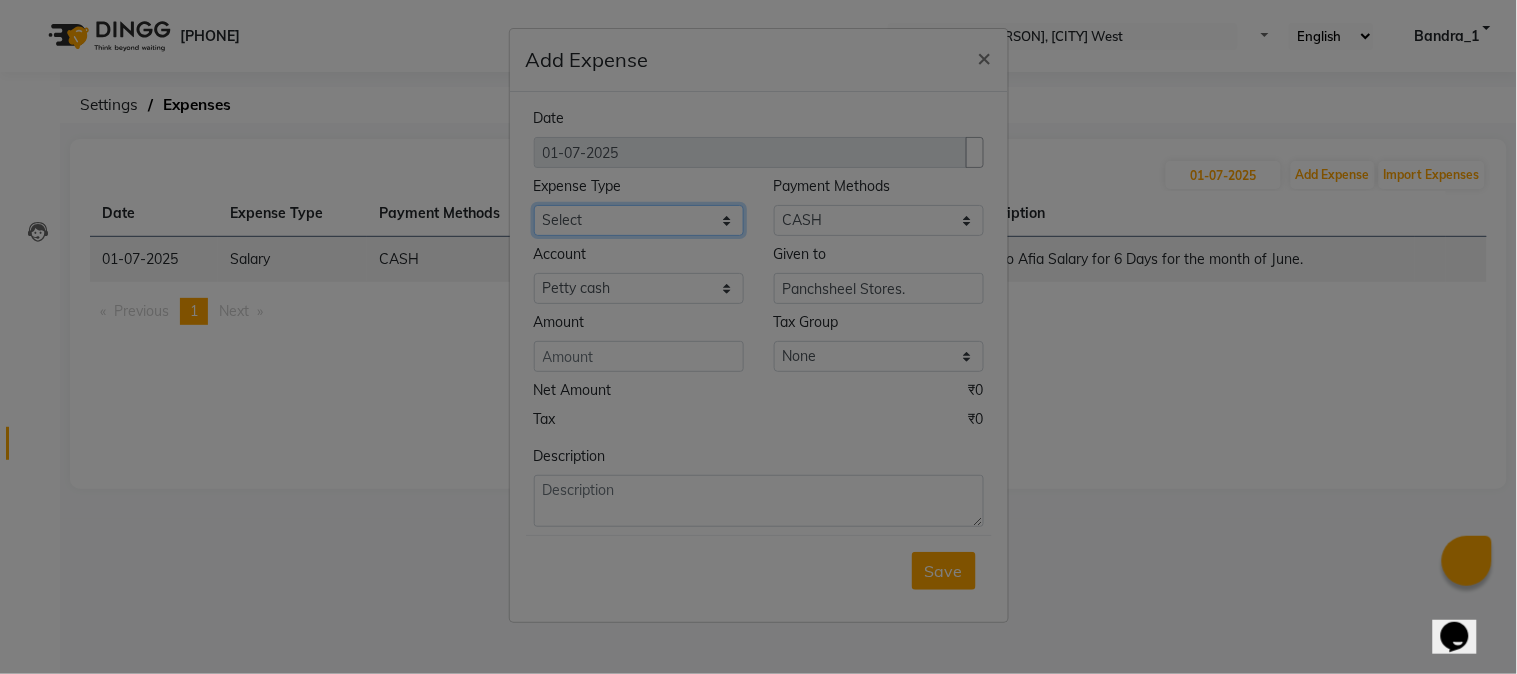 select on "507" 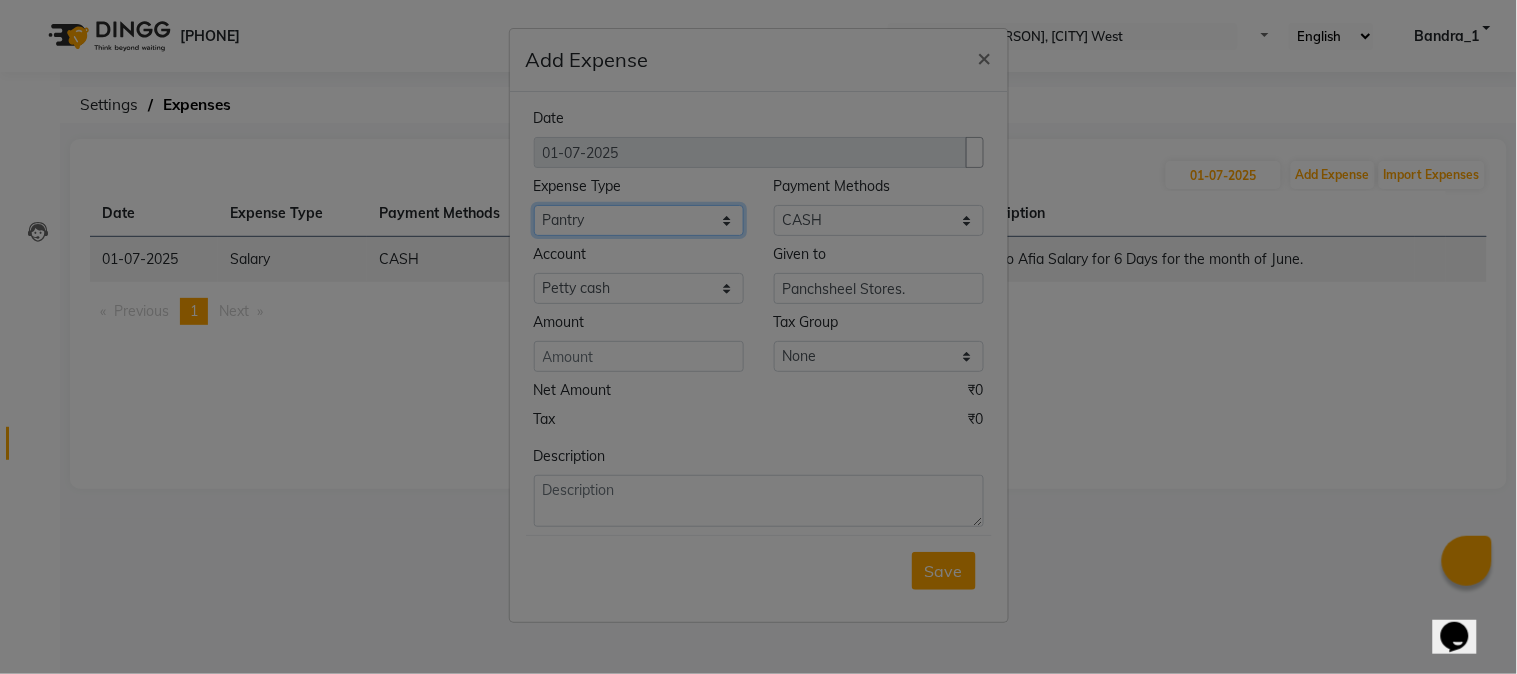 click on "Select Advance Salary Amazon B M C Cash transfer to bank Cash transfer to hub Chemist Client Snacks Clinical charges Conveyence Courier Donation Equipment free lancer commission Fuel Goregaon Salon Govt fee Incentive Laundry Loan Repayment Maintenance Make Up Products Marketing Miscellaneous Mobile Bill Other over time Pantry Product Product incentive puja items Rent Salary Staff Commission. Staff Snacks Stationery Tax Tea & Refreshment Telephone Tips Travelling allowance Utilities W Fast" at bounding box center (639, 220) 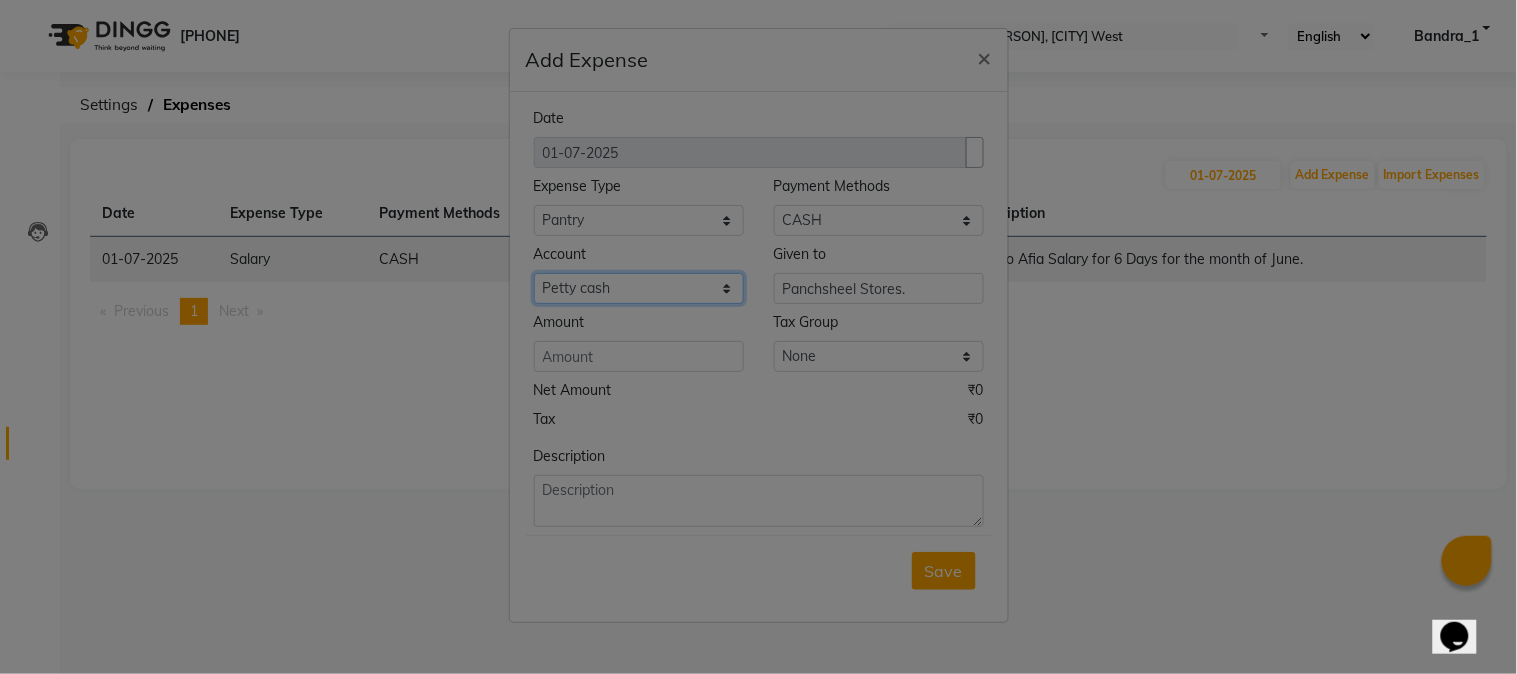 click on "Select Default account Petty cash" at bounding box center (879, 220) 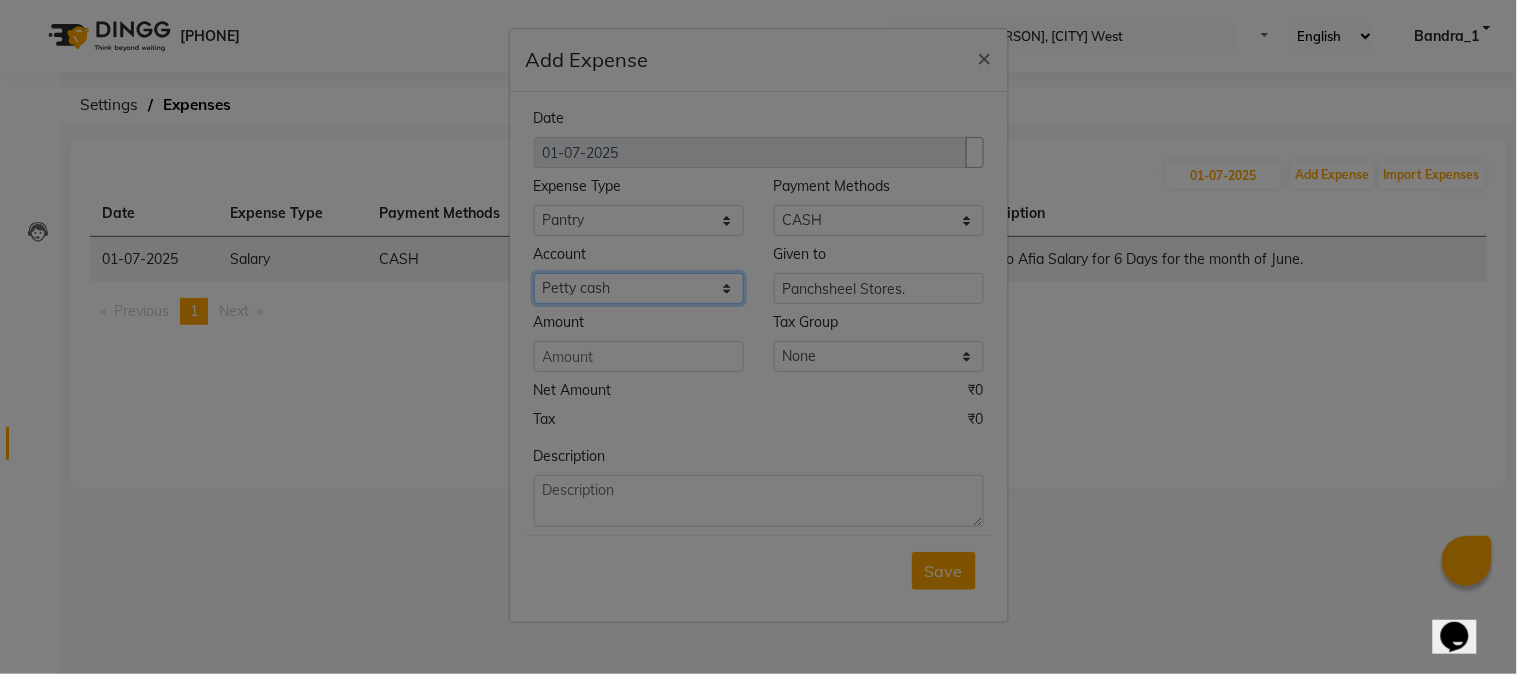 select on "[NUMBER]" 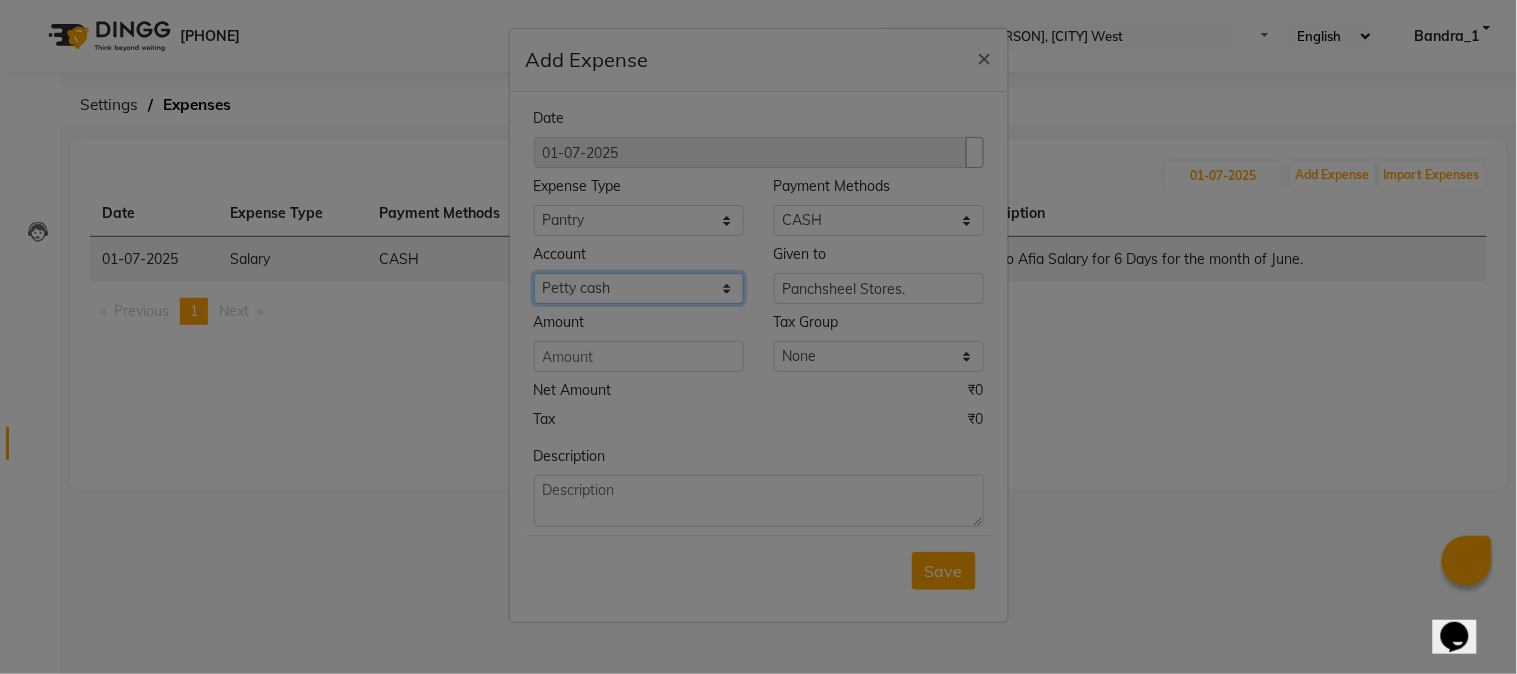 click on "Select Default account Petty cash" at bounding box center [879, 220] 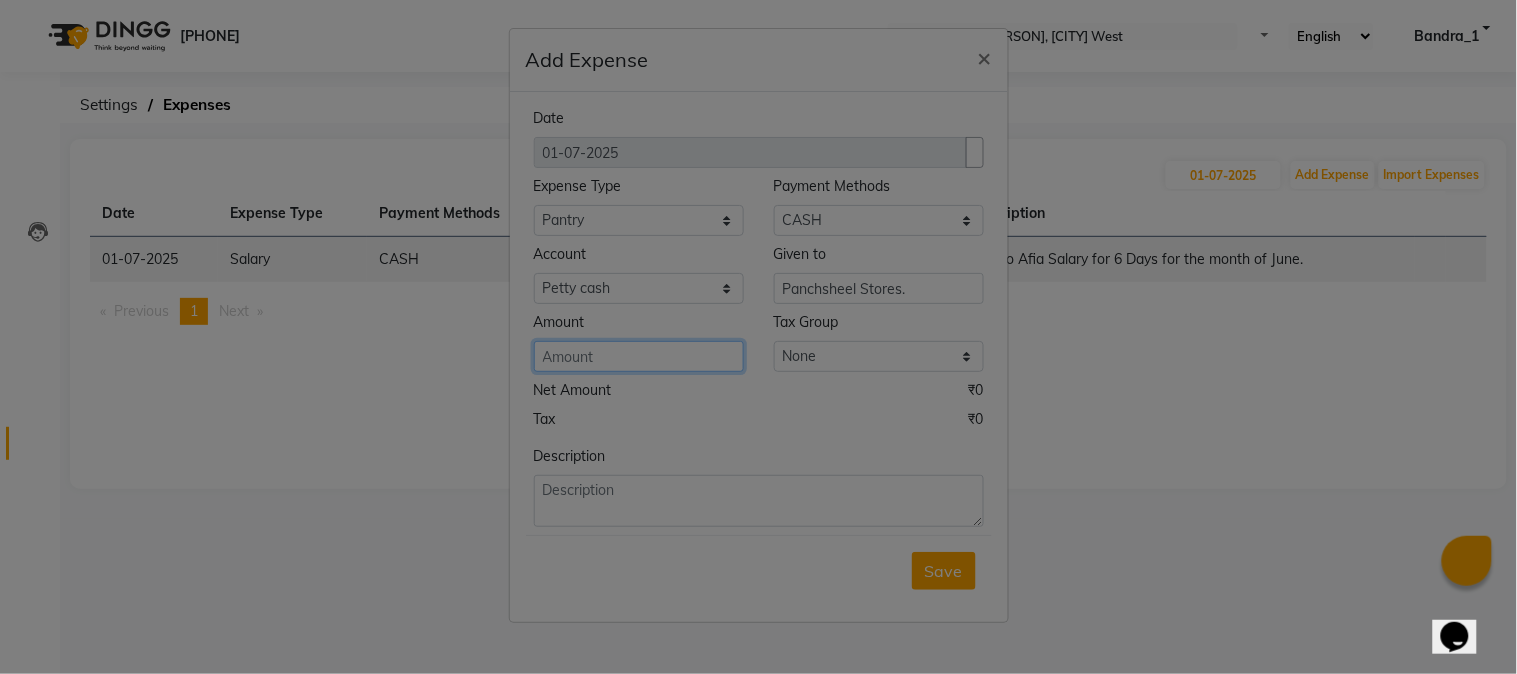 click at bounding box center [639, 356] 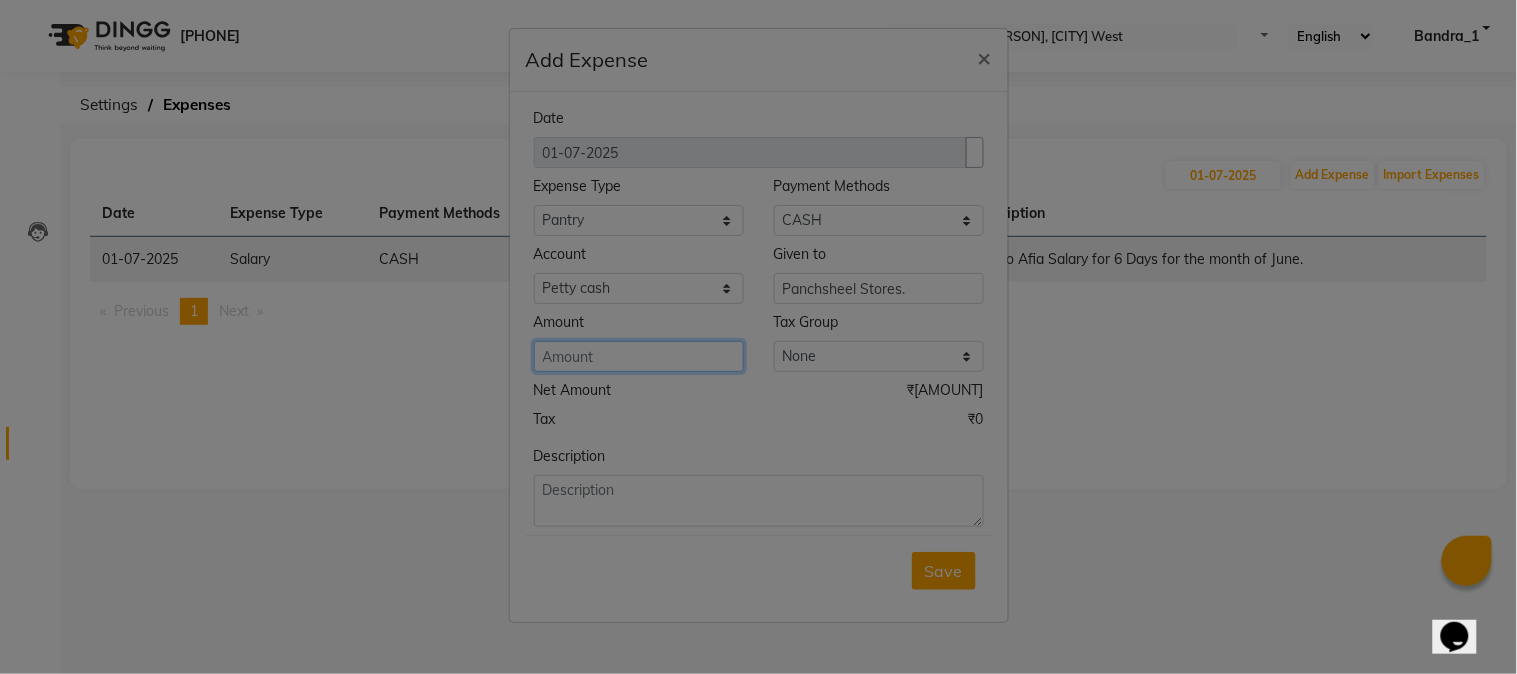 type on "[NUMBER]" 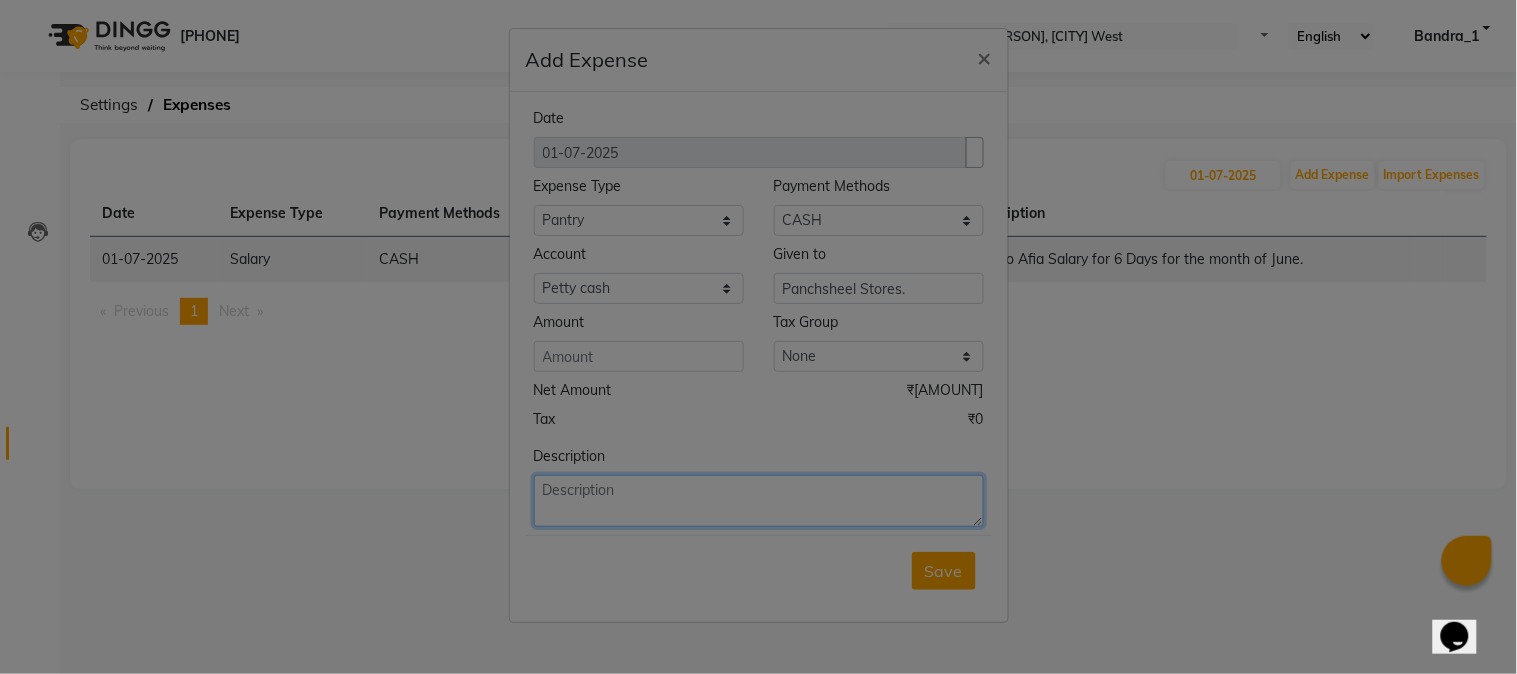 drag, startPoint x: 612, startPoint y: 495, endPoint x: 602, endPoint y: 482, distance: 16.40122 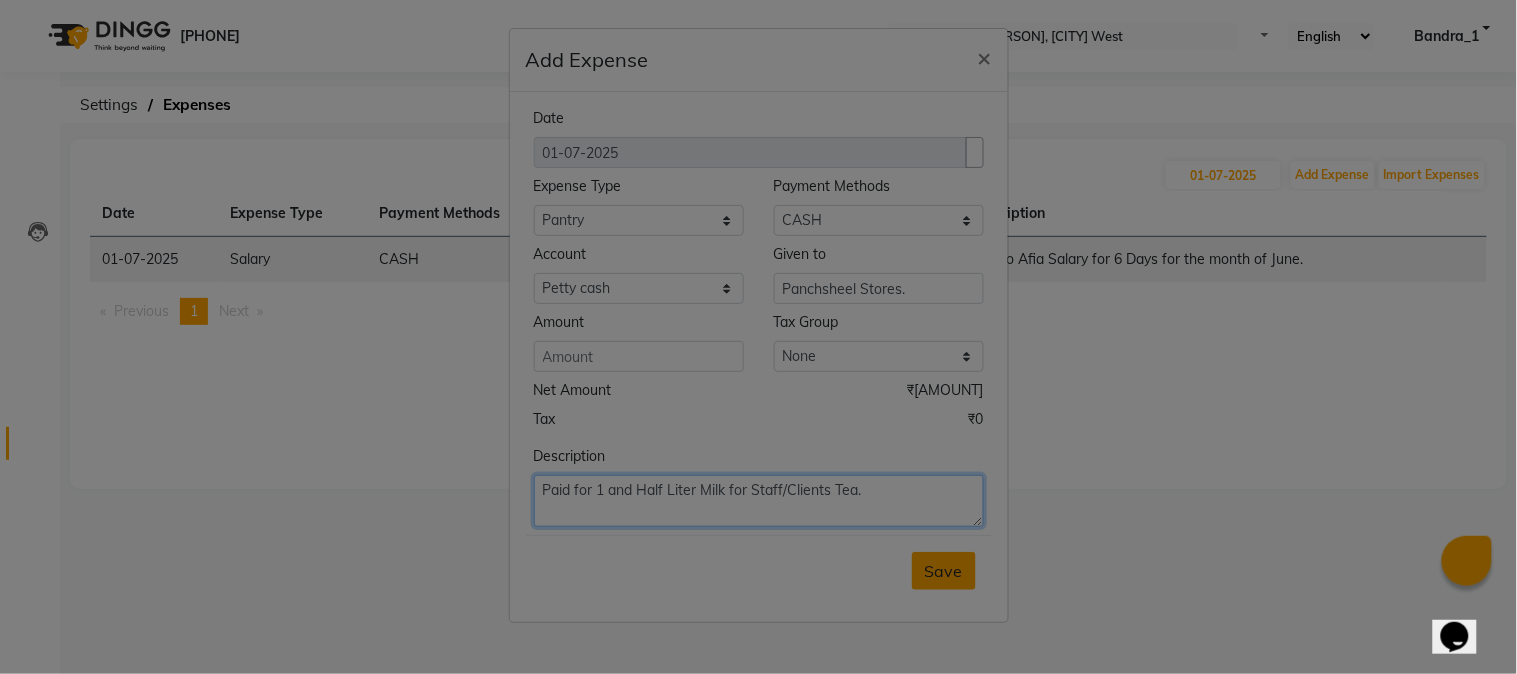 type on "Paid for 1 and Half Liter Milk for Staff/Clients Tea." 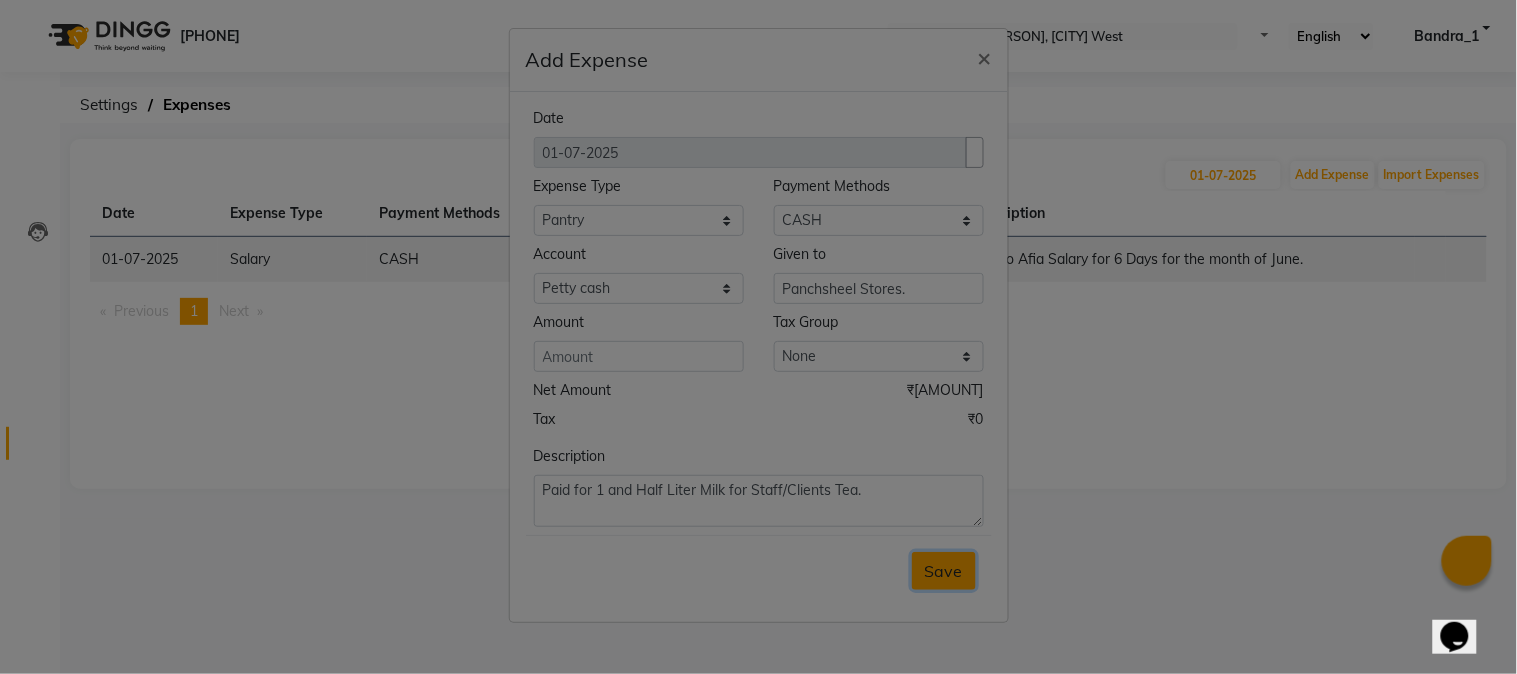click on "Save" at bounding box center (944, 571) 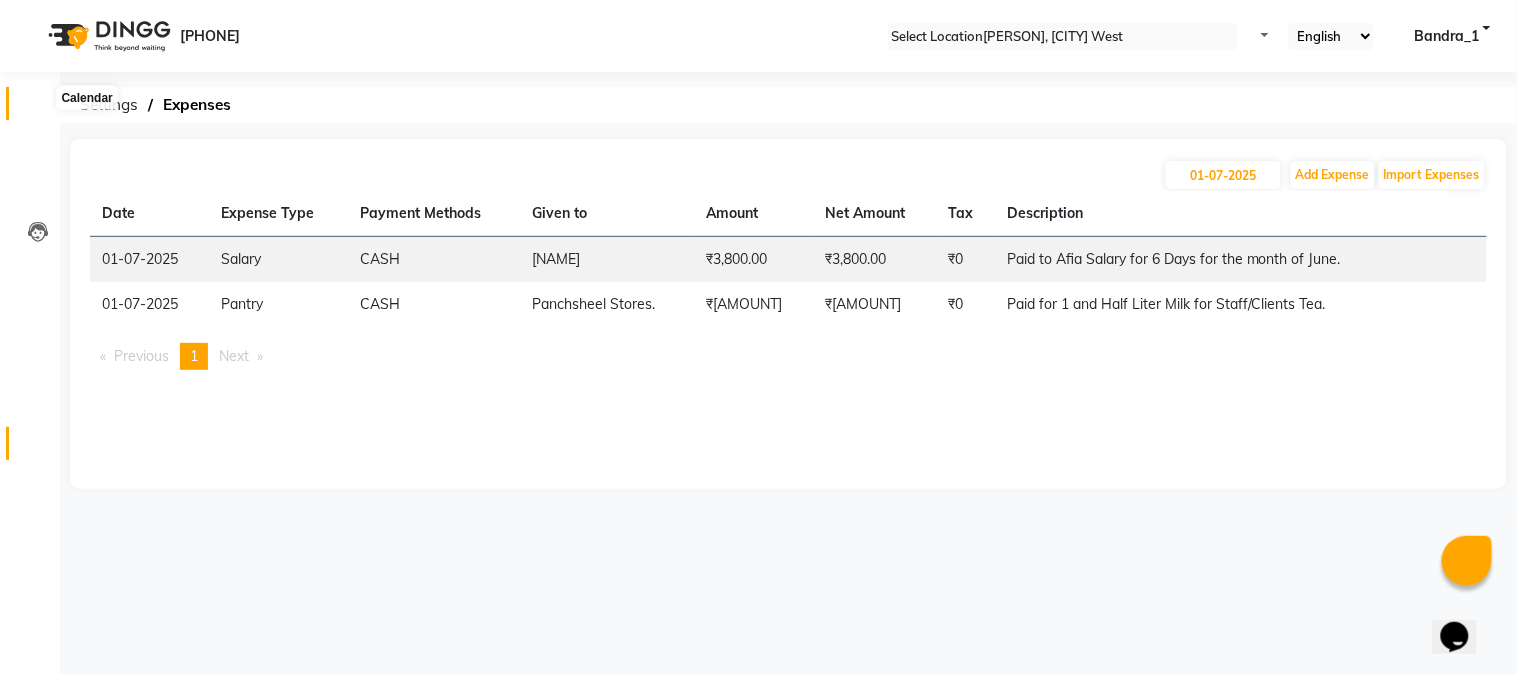 click at bounding box center (37, 108) 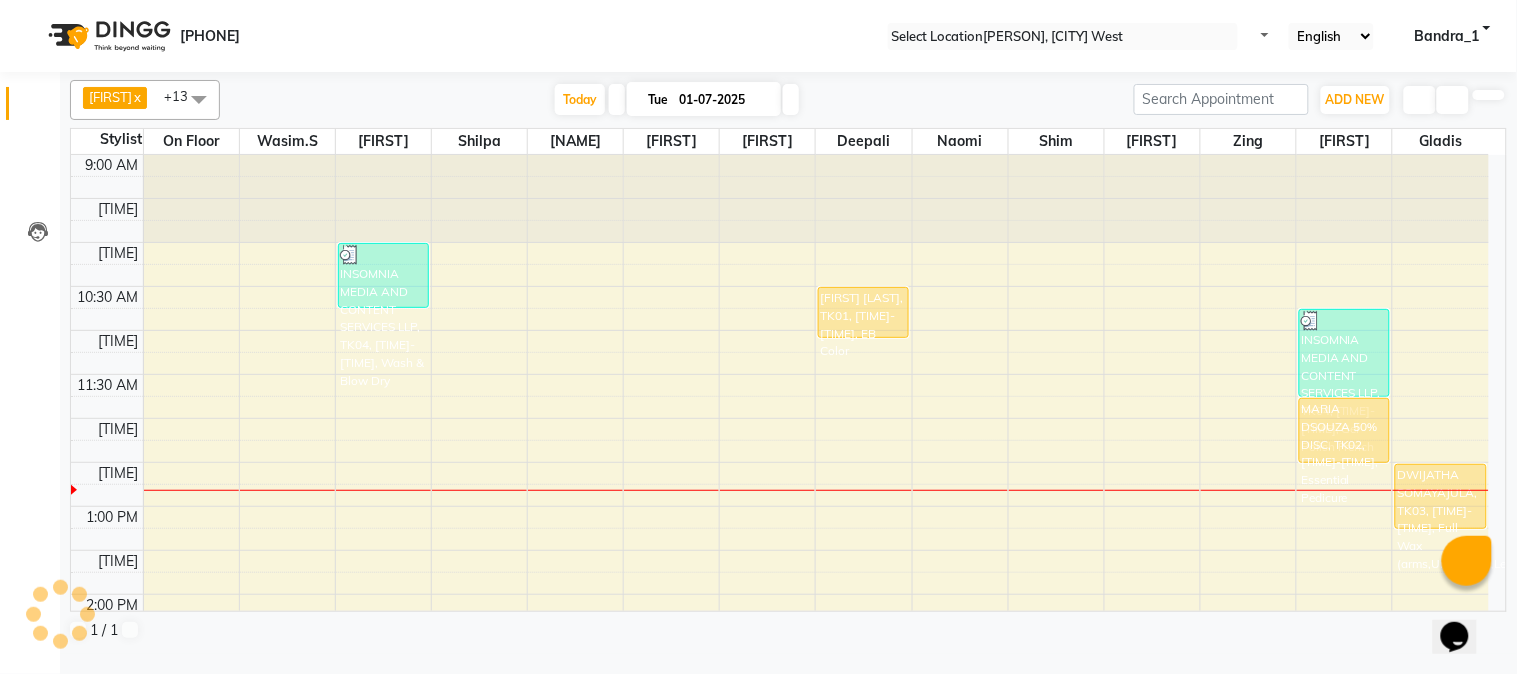 scroll, scrollTop: 0, scrollLeft: 0, axis: both 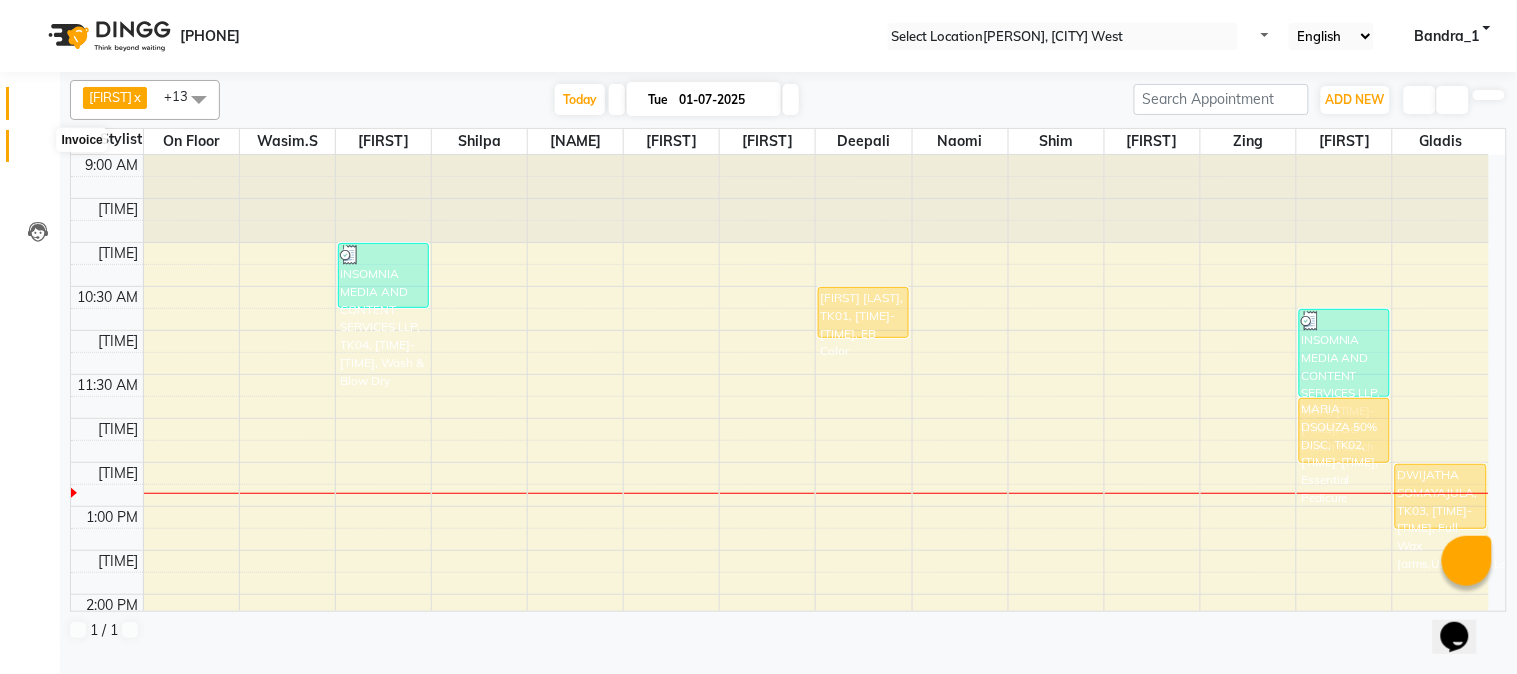 drag, startPoint x: 34, startPoint y: 152, endPoint x: 108, endPoint y: 152, distance: 74 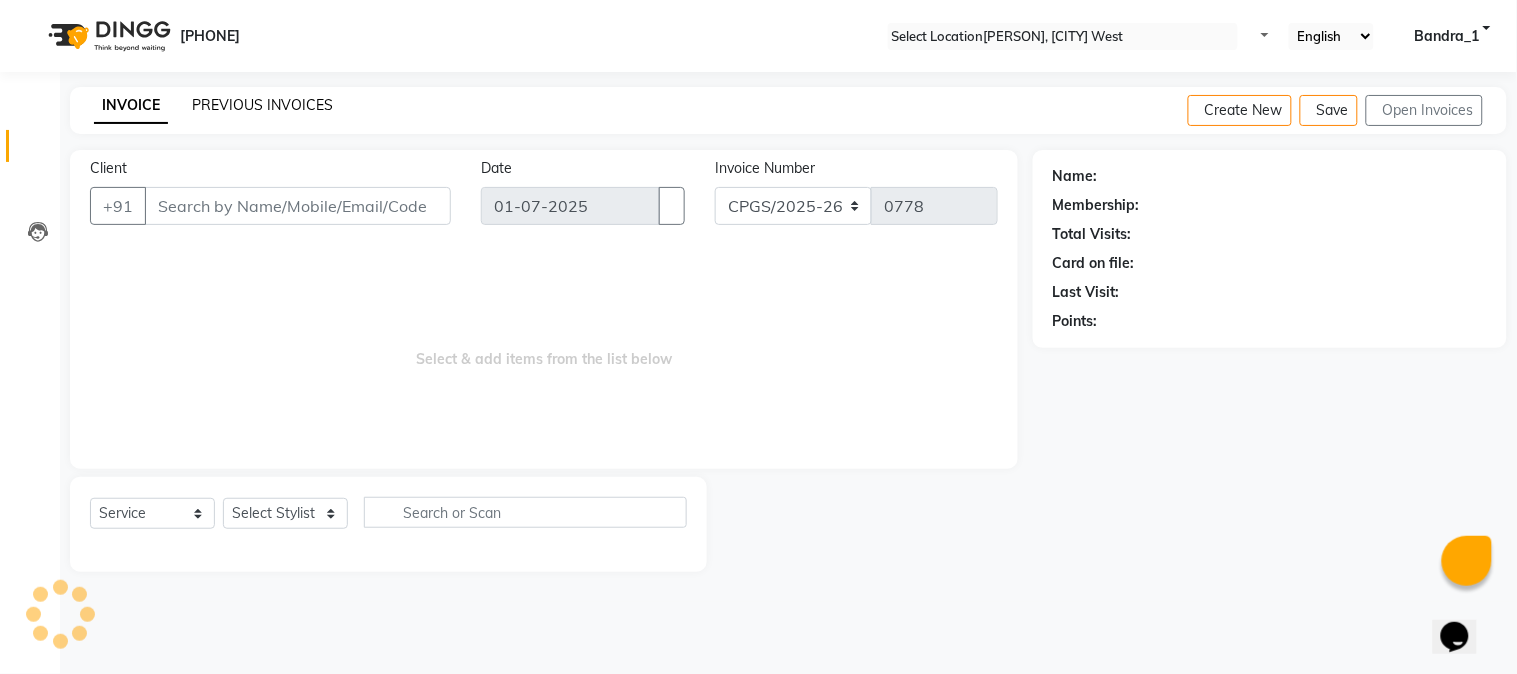click on "PREVIOUS INVOICES" at bounding box center [262, 105] 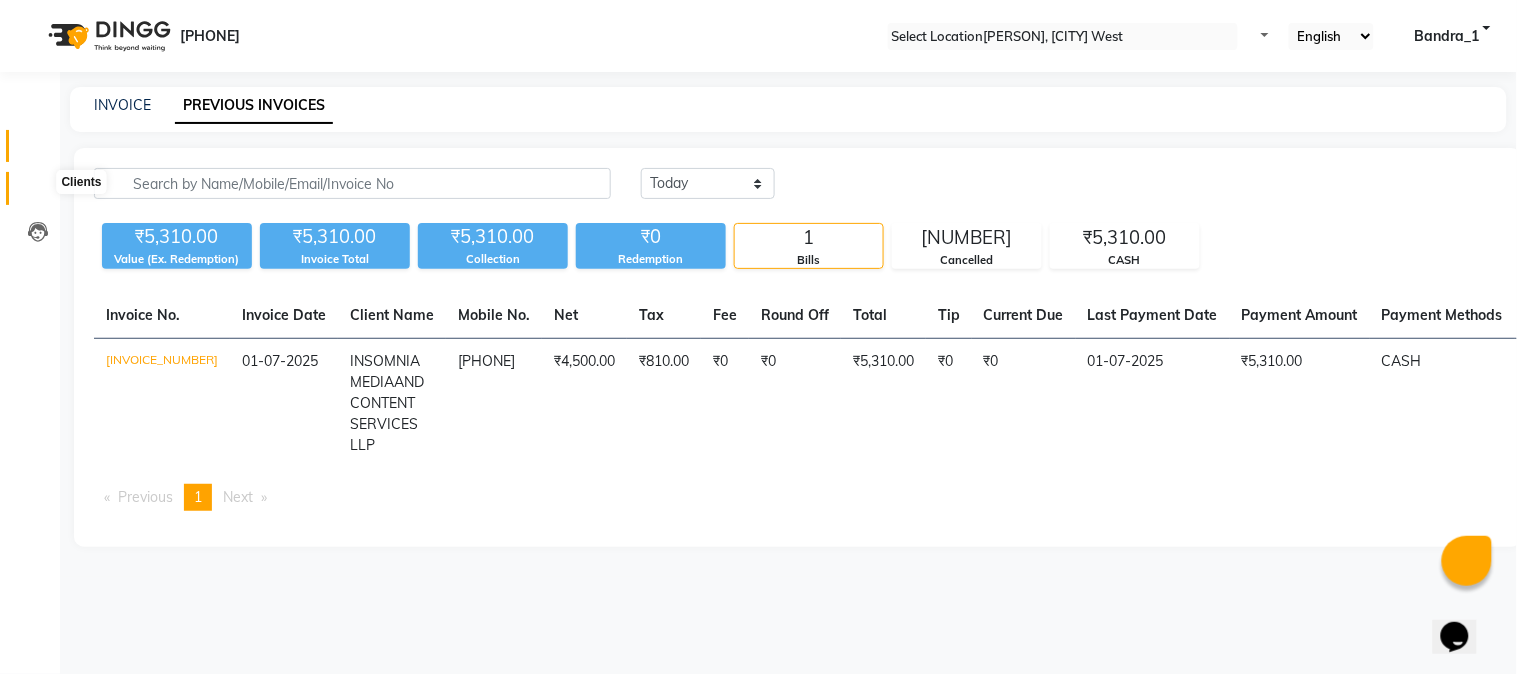 click at bounding box center [37, 193] 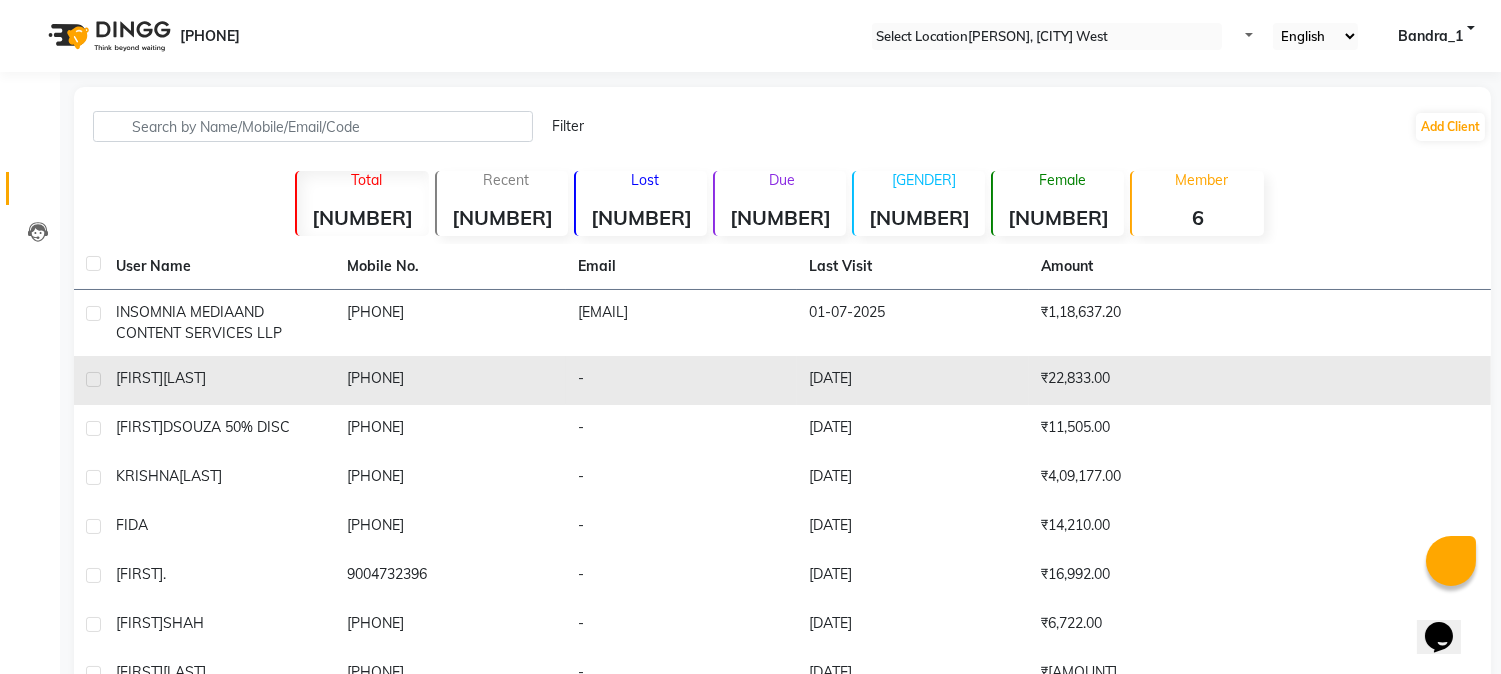 click on "[FIRST] [LAST]" at bounding box center [219, 323] 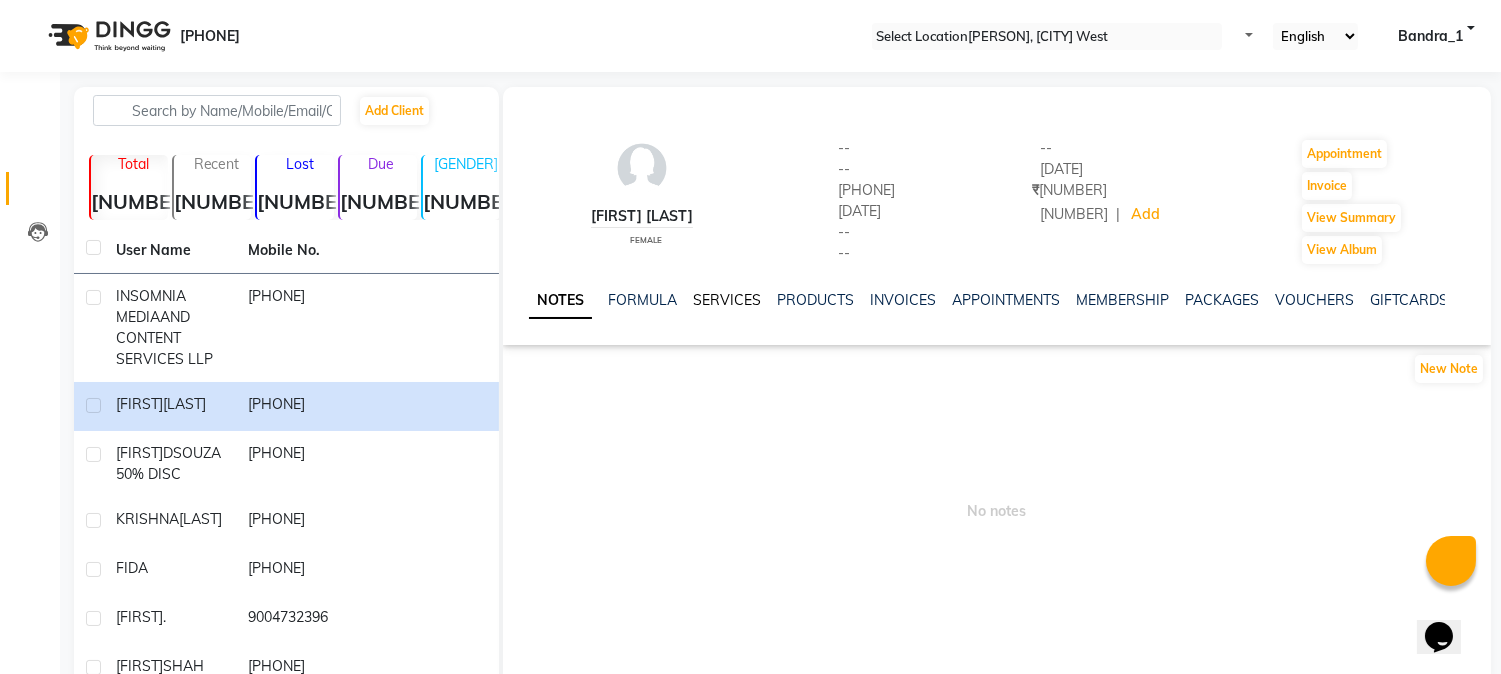 click on "SERVICES" at bounding box center [727, 300] 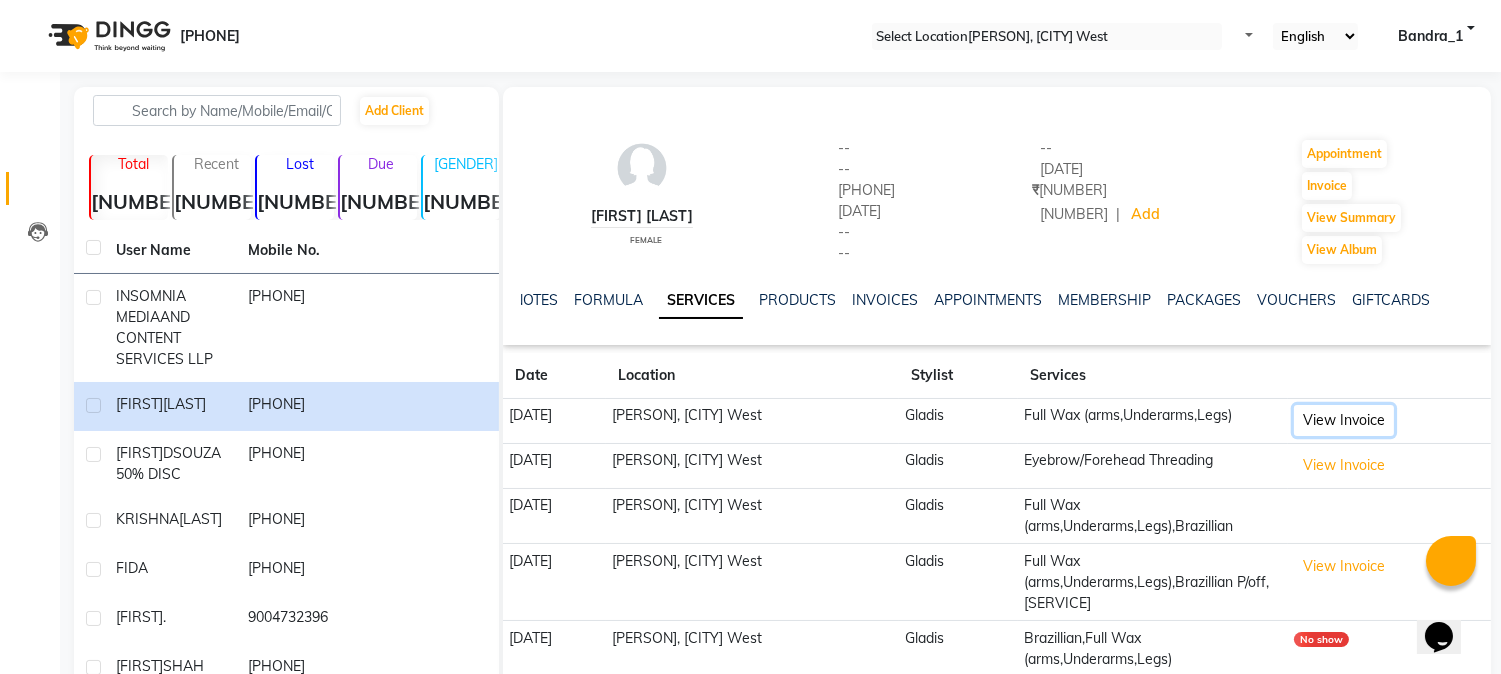click on "[INVOICE_ACTION]" at bounding box center [1344, 420] 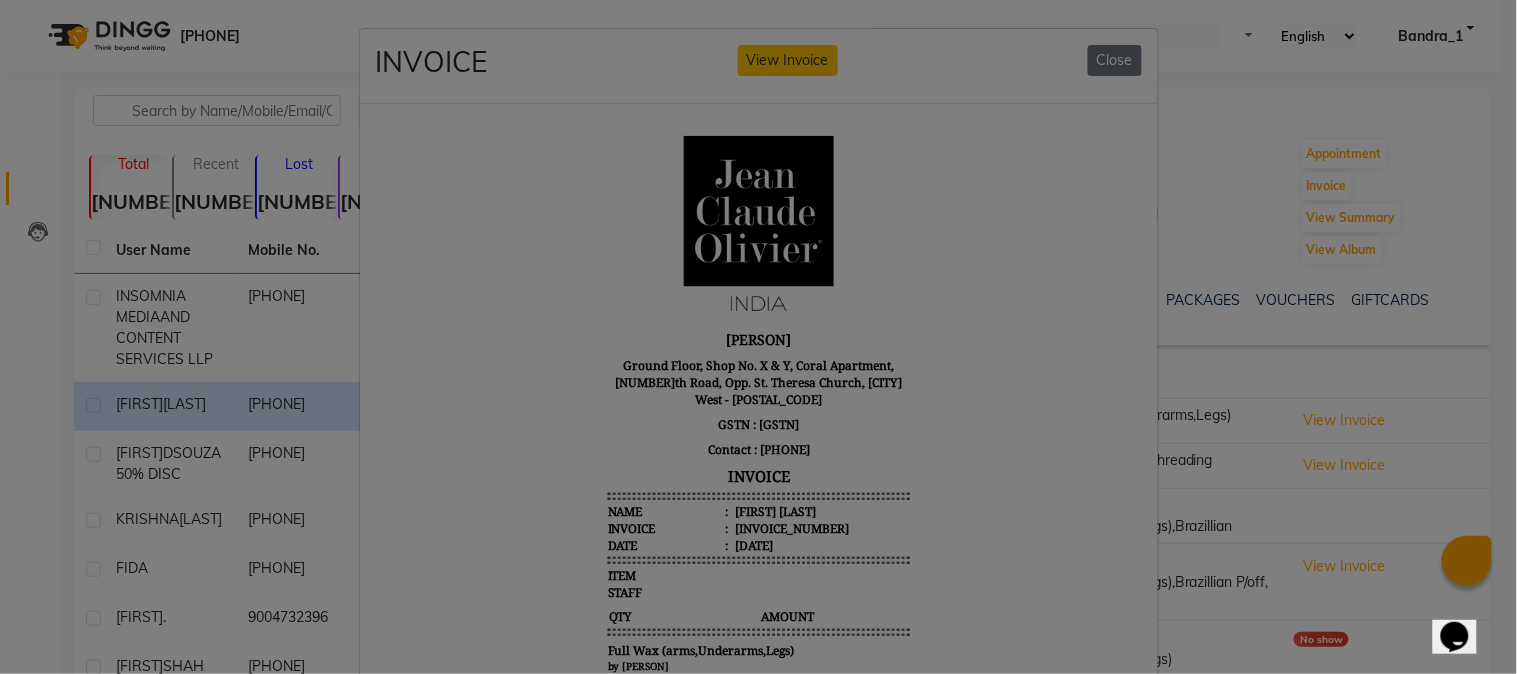 scroll, scrollTop: 0, scrollLeft: 0, axis: both 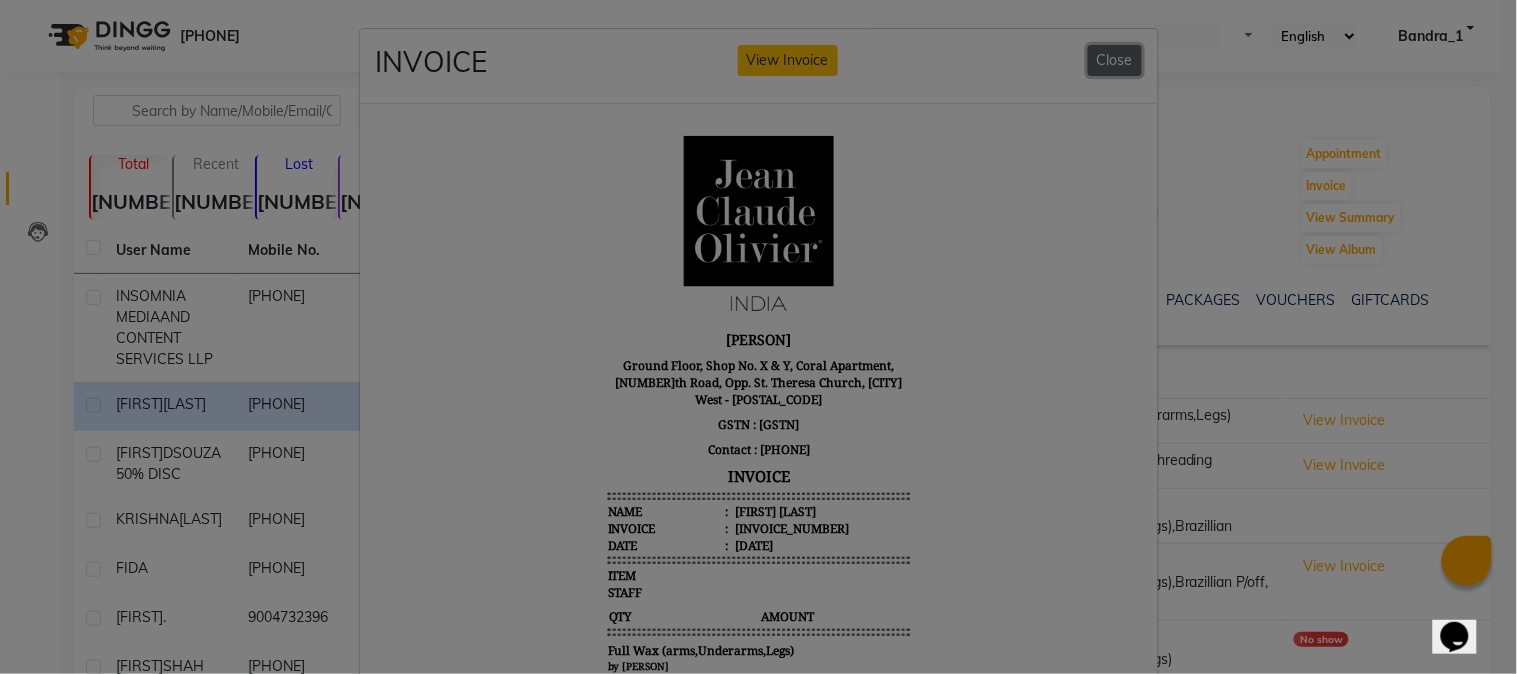 click on "•••••" at bounding box center [1115, 60] 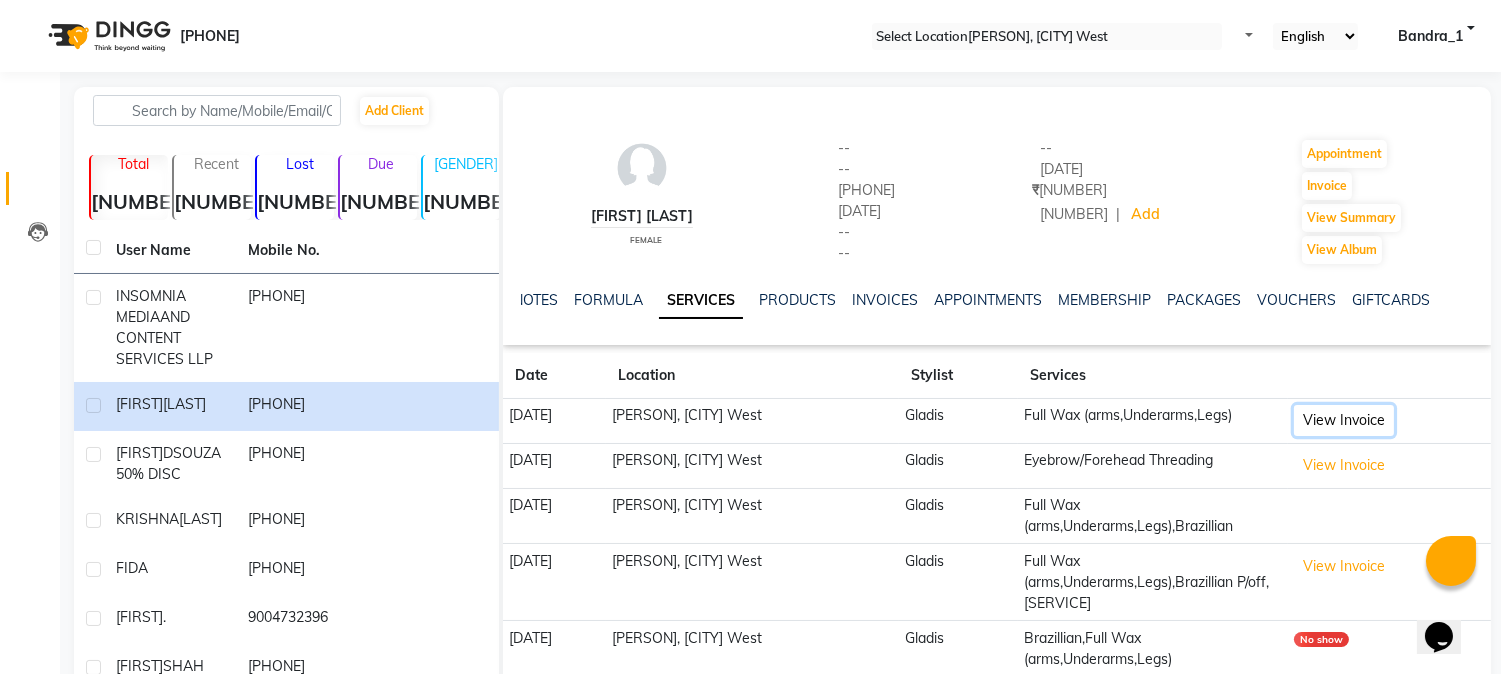 click on "[INVOICE_ACTION]" at bounding box center (1344, 420) 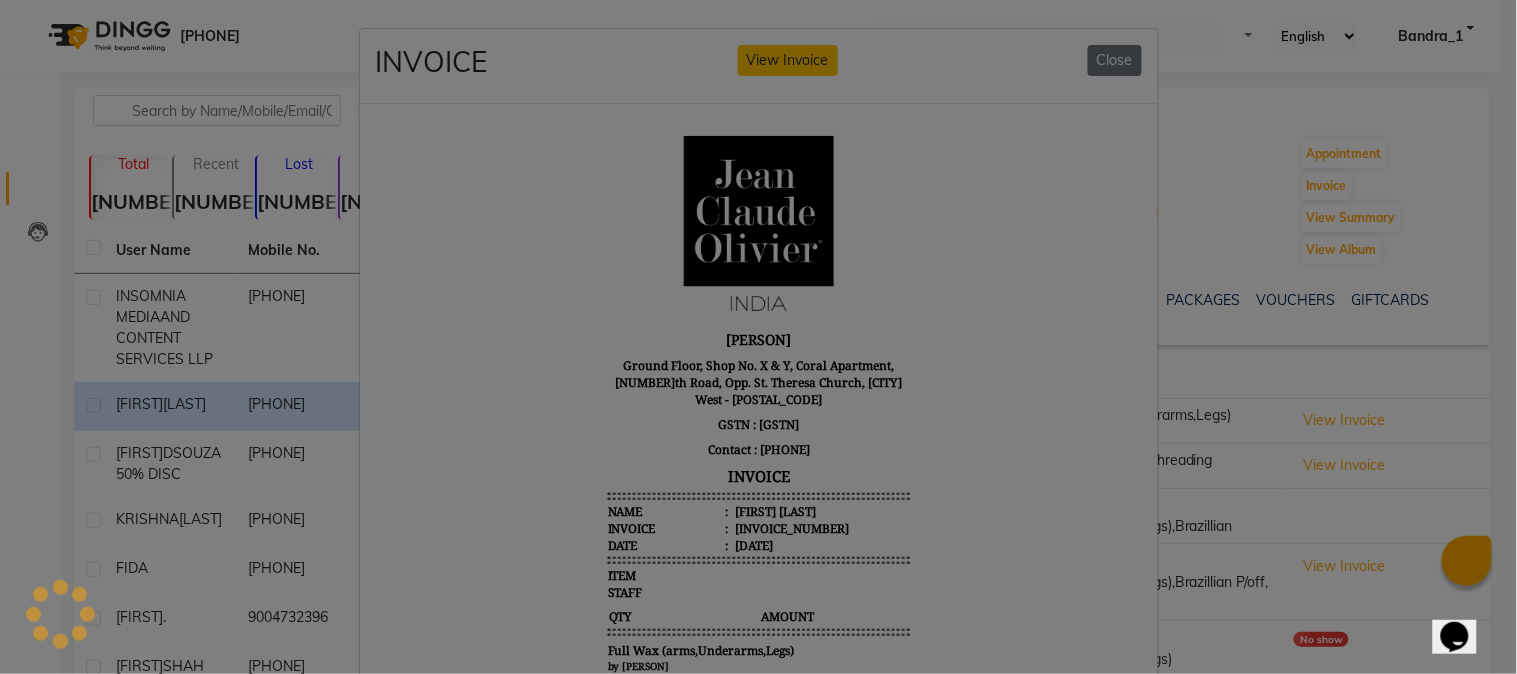 scroll, scrollTop: 0, scrollLeft: 0, axis: both 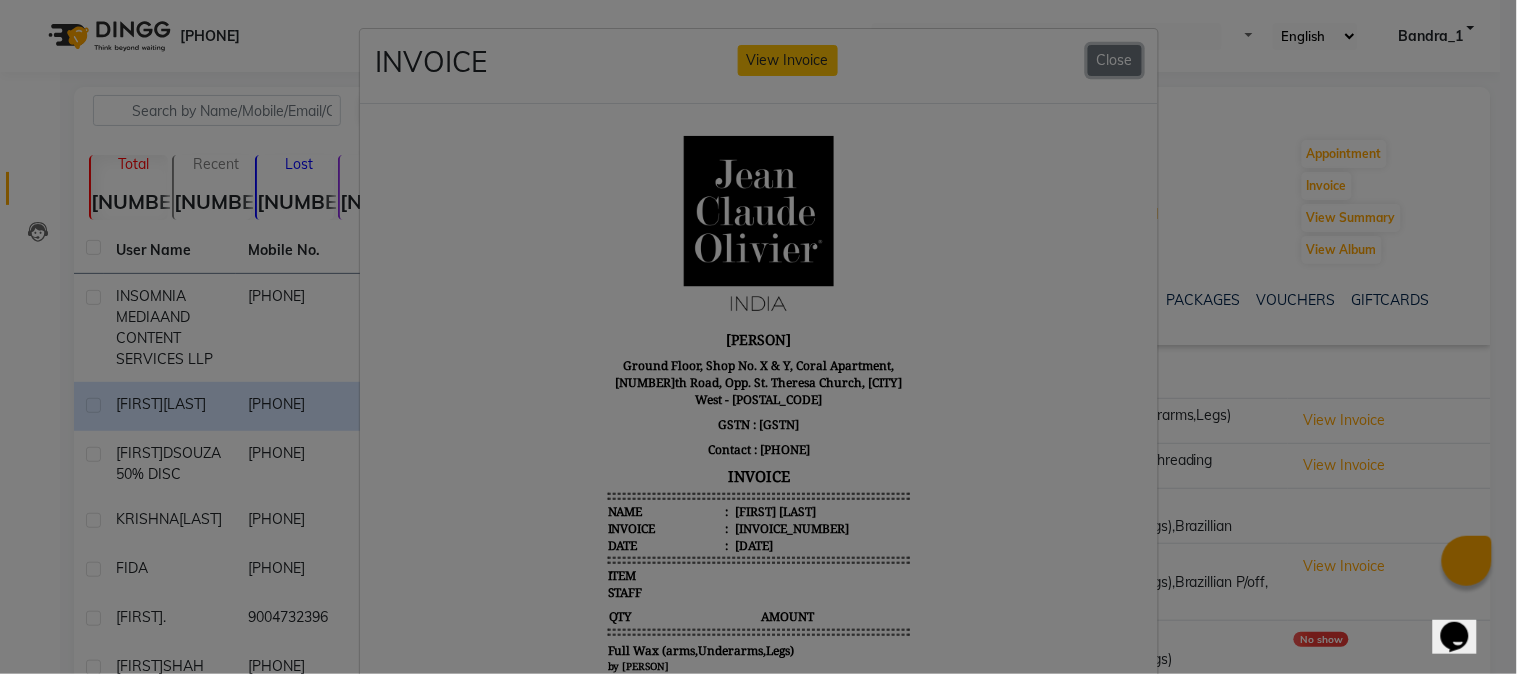 drag, startPoint x: 1105, startPoint y: 50, endPoint x: 1115, endPoint y: 74, distance: 26 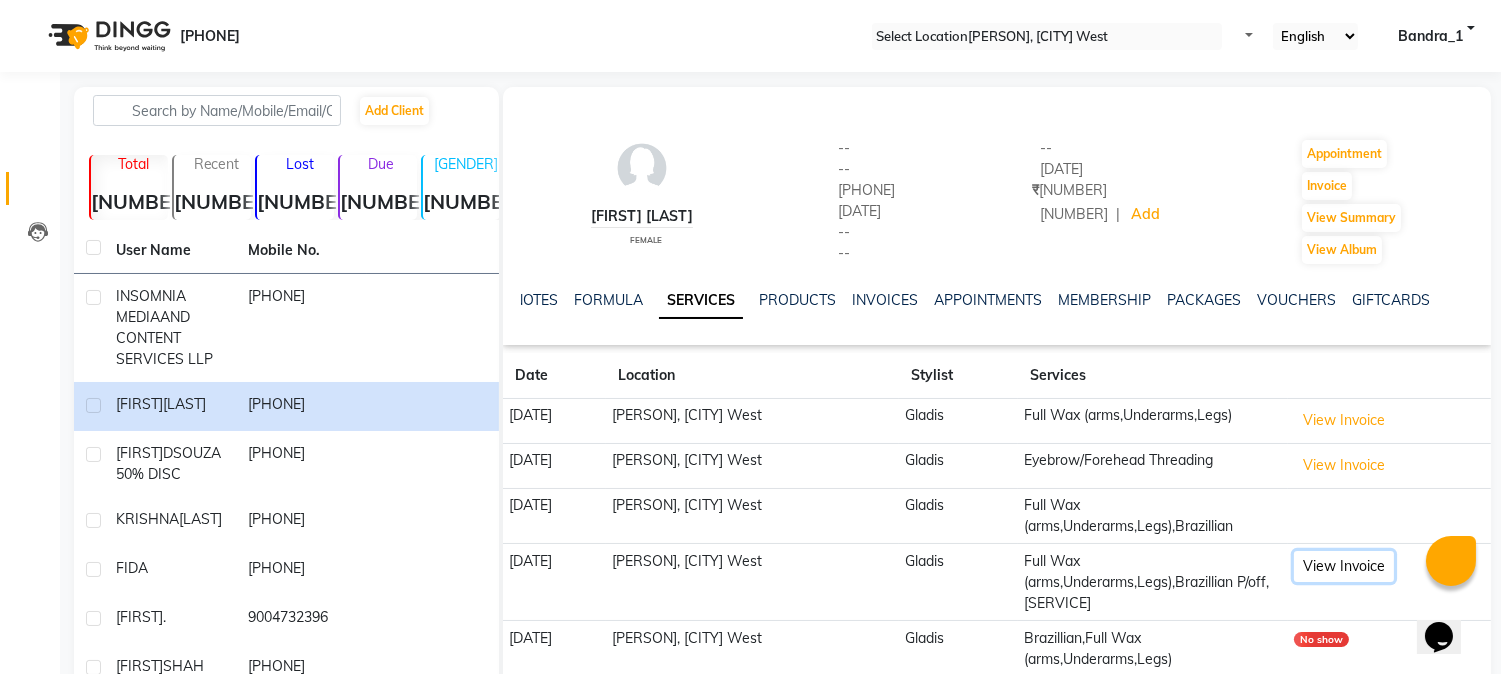 click on "[INVOICE_ACTION]" at bounding box center [1344, 420] 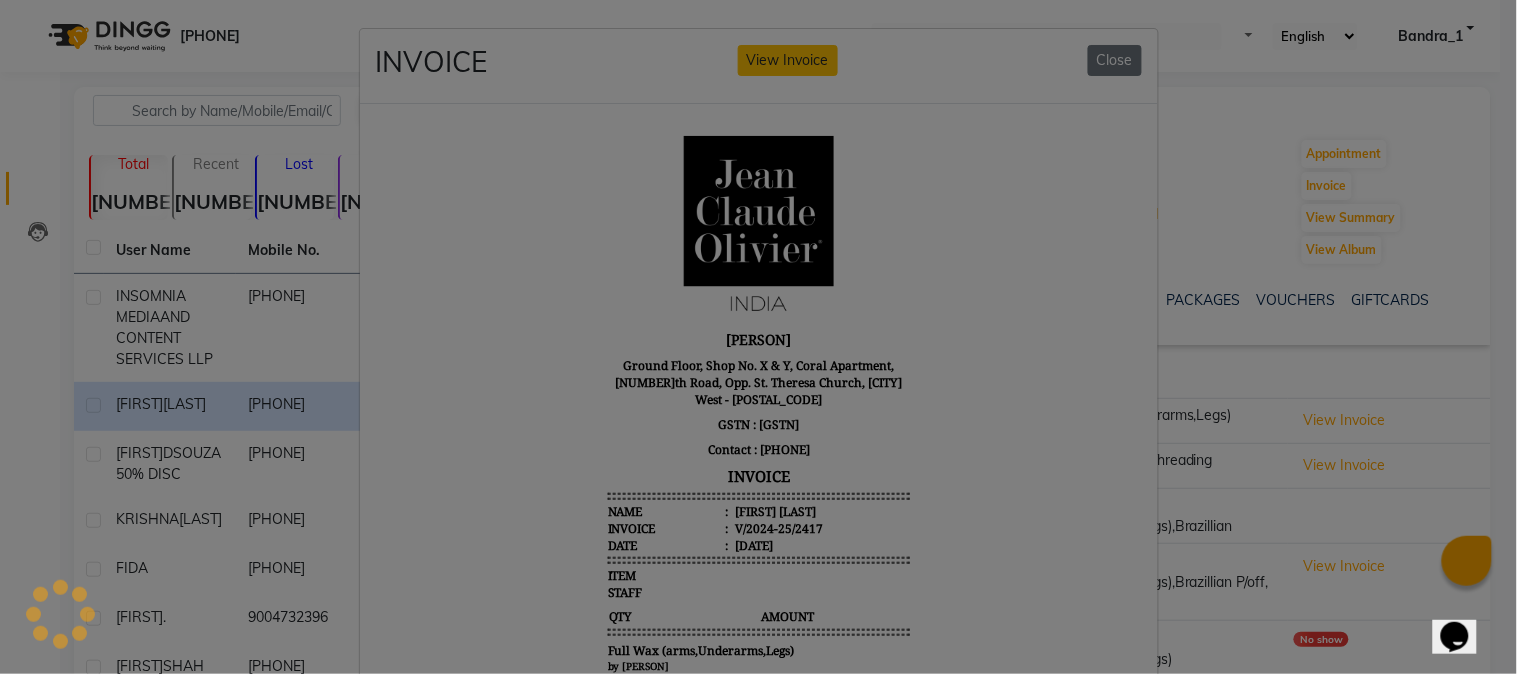 scroll, scrollTop: 0, scrollLeft: 0, axis: both 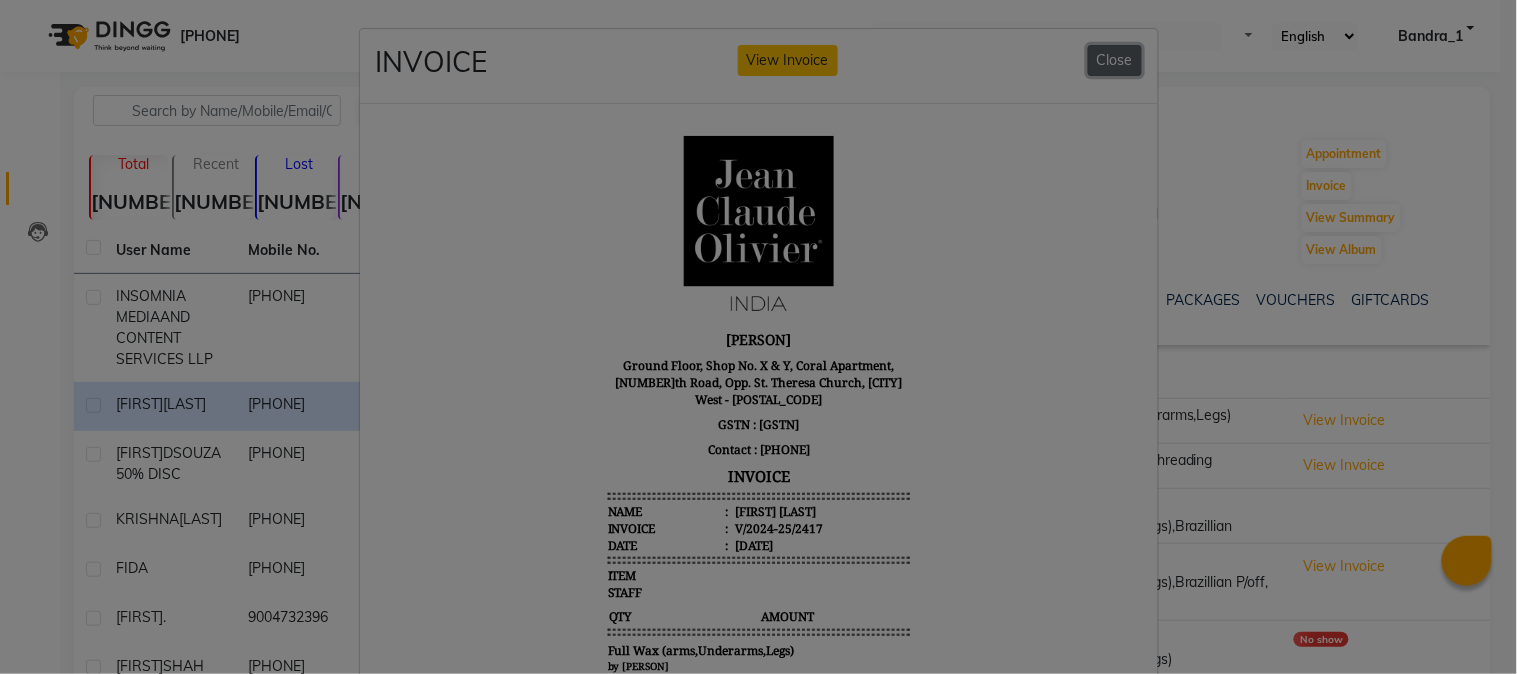 click on "•••••" at bounding box center (1115, 60) 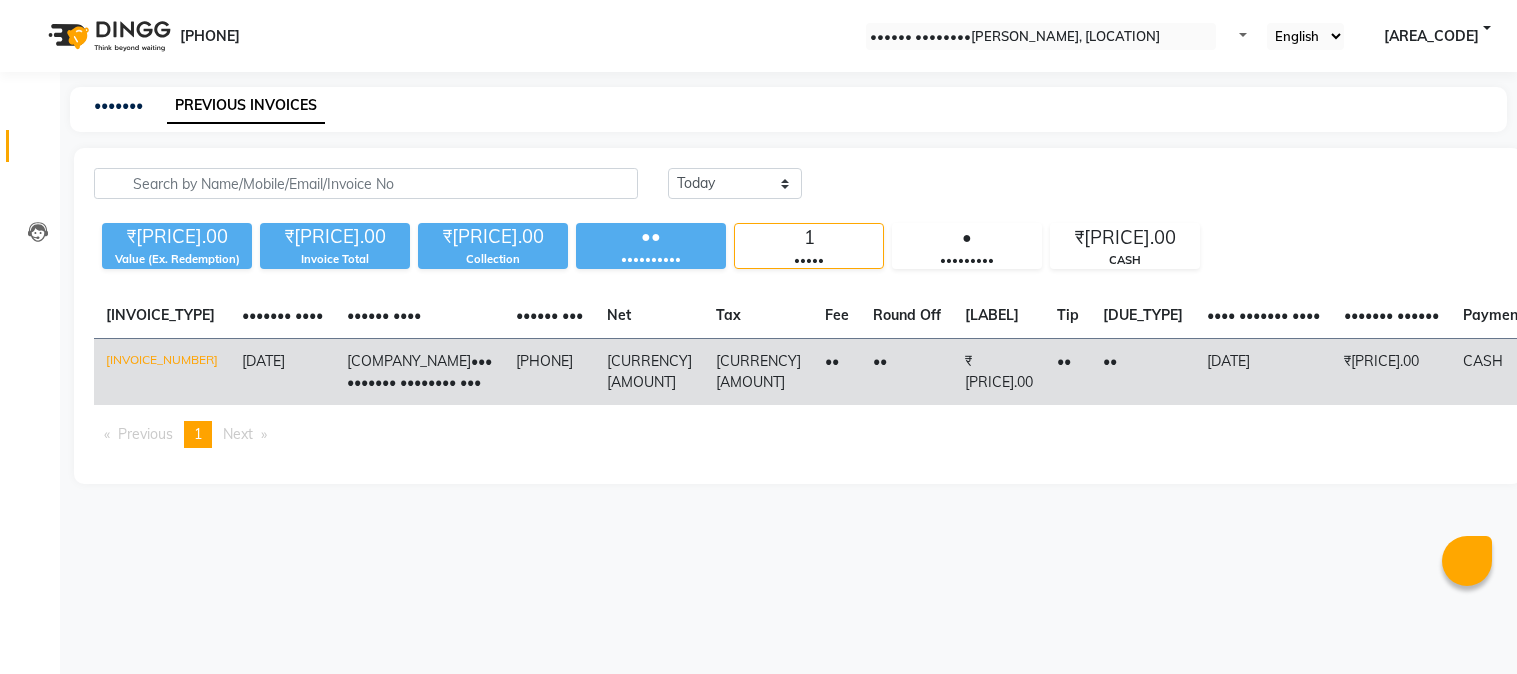 scroll, scrollTop: 0, scrollLeft: 0, axis: both 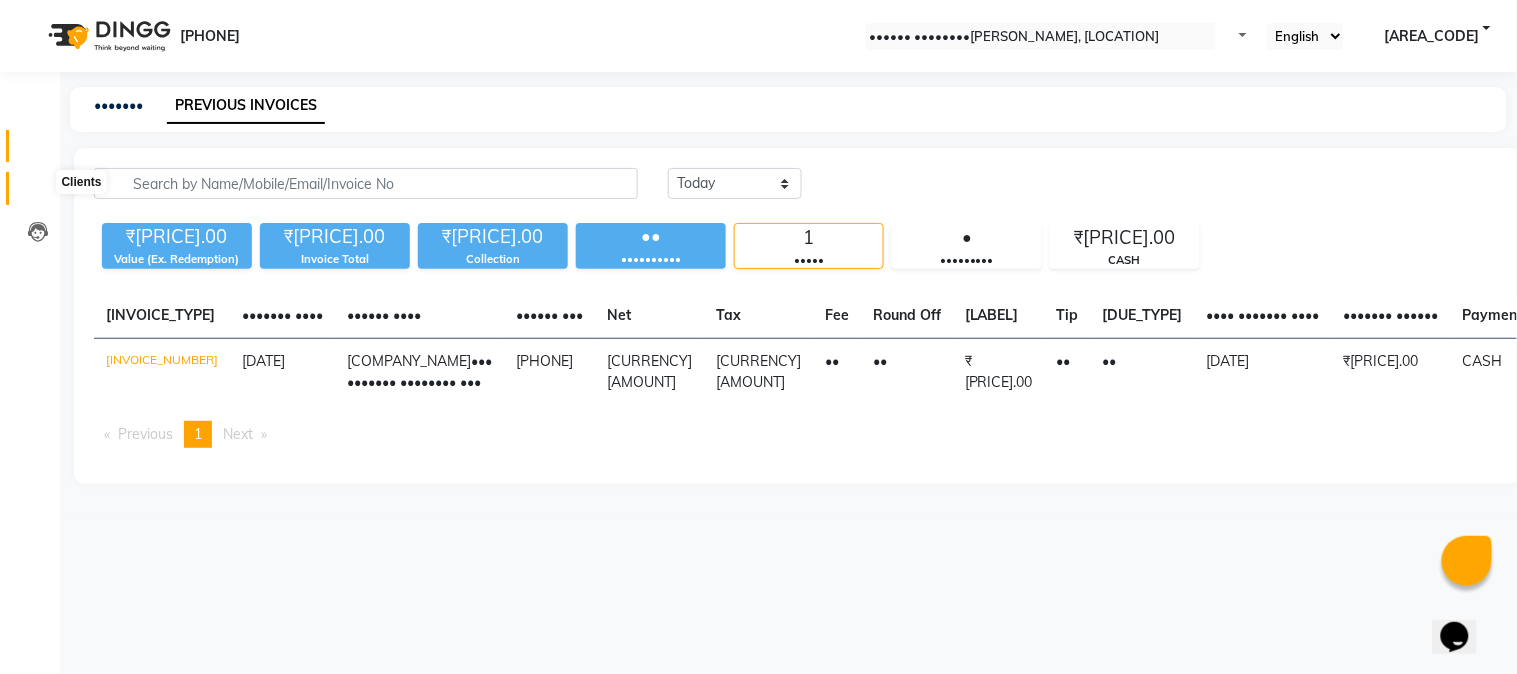 click at bounding box center [38, 193] 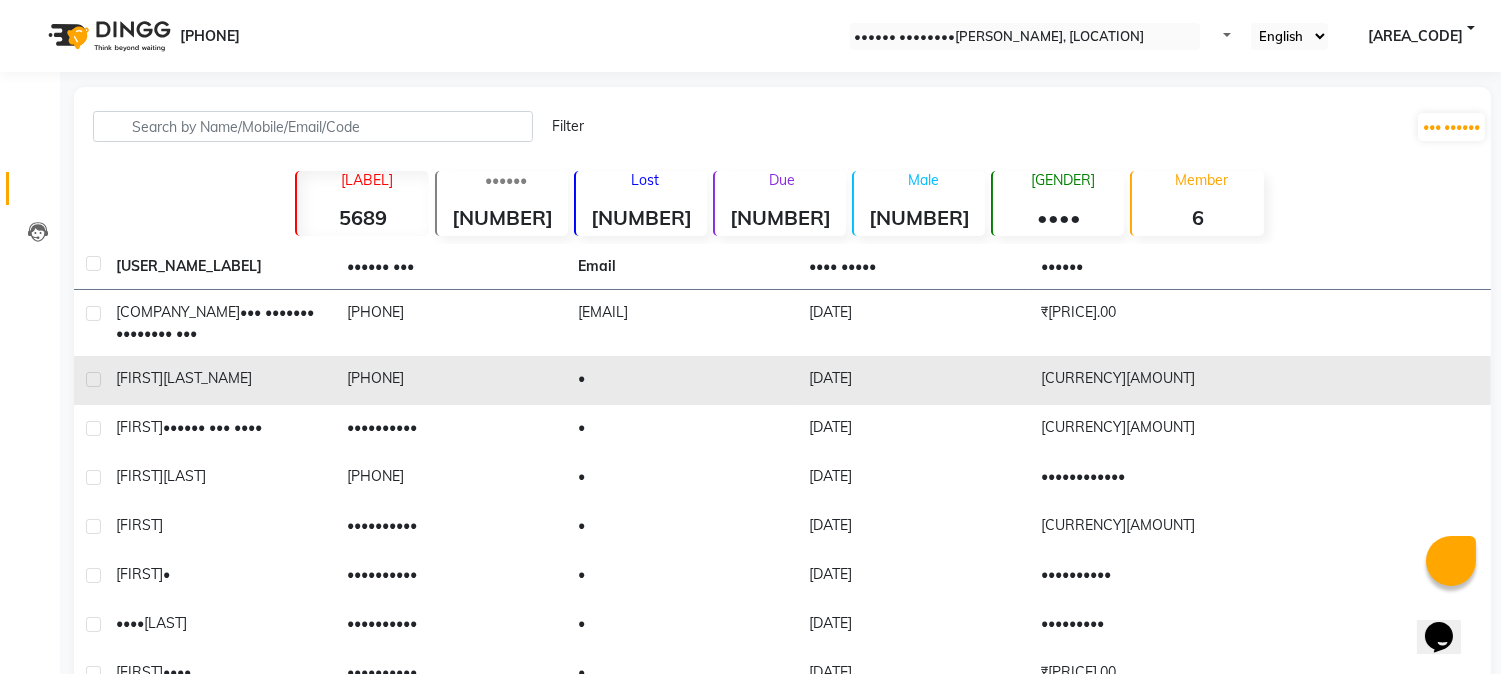 click on "[FIRST] [LAST]" at bounding box center (219, 323) 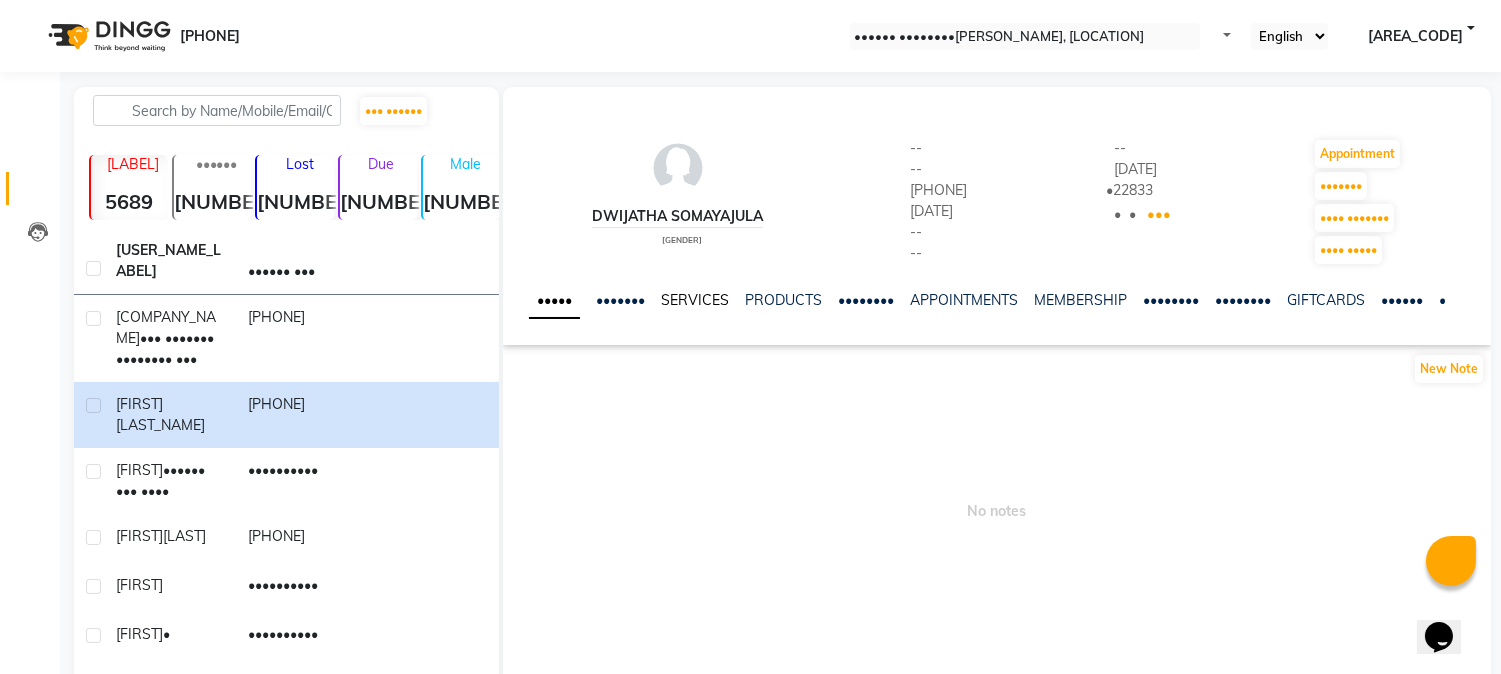 click on "SERVICES" at bounding box center (695, 300) 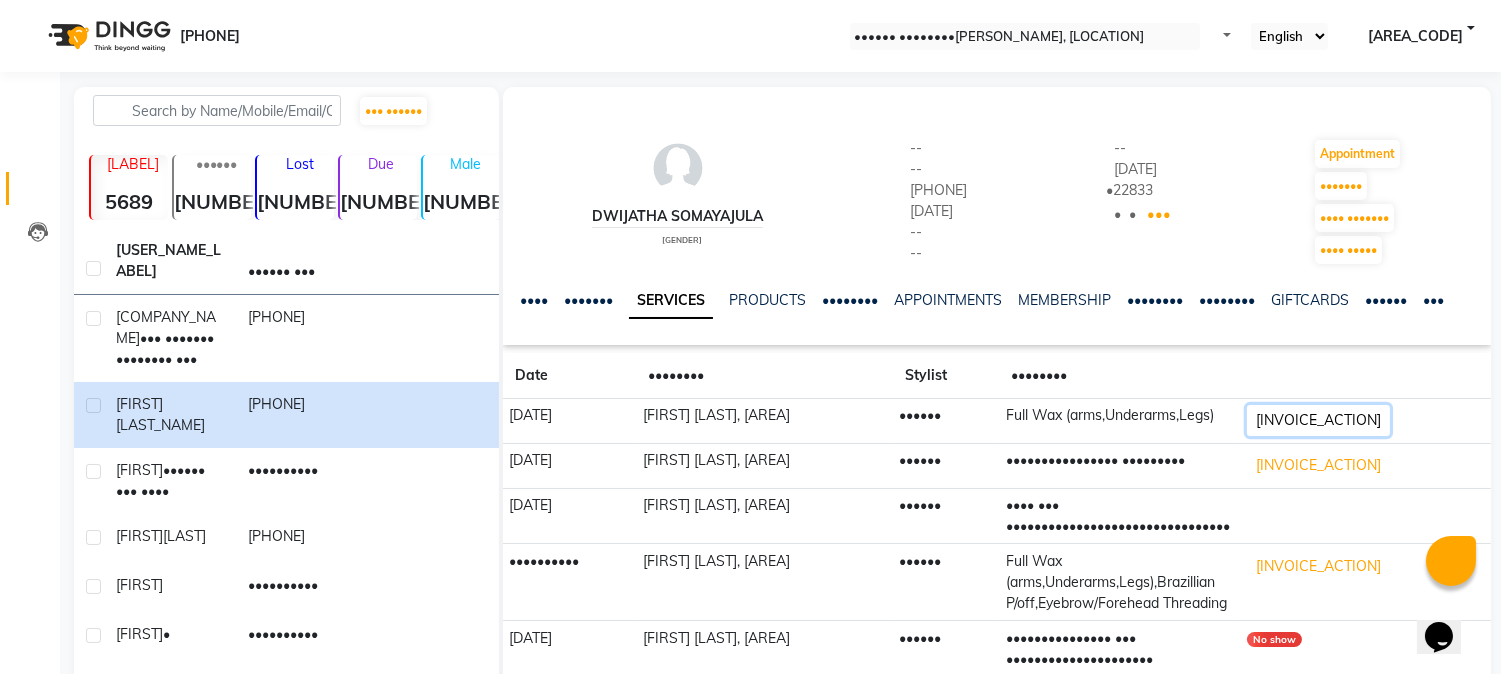 click on "[INVOICE_ACTION]" at bounding box center (1318, 420) 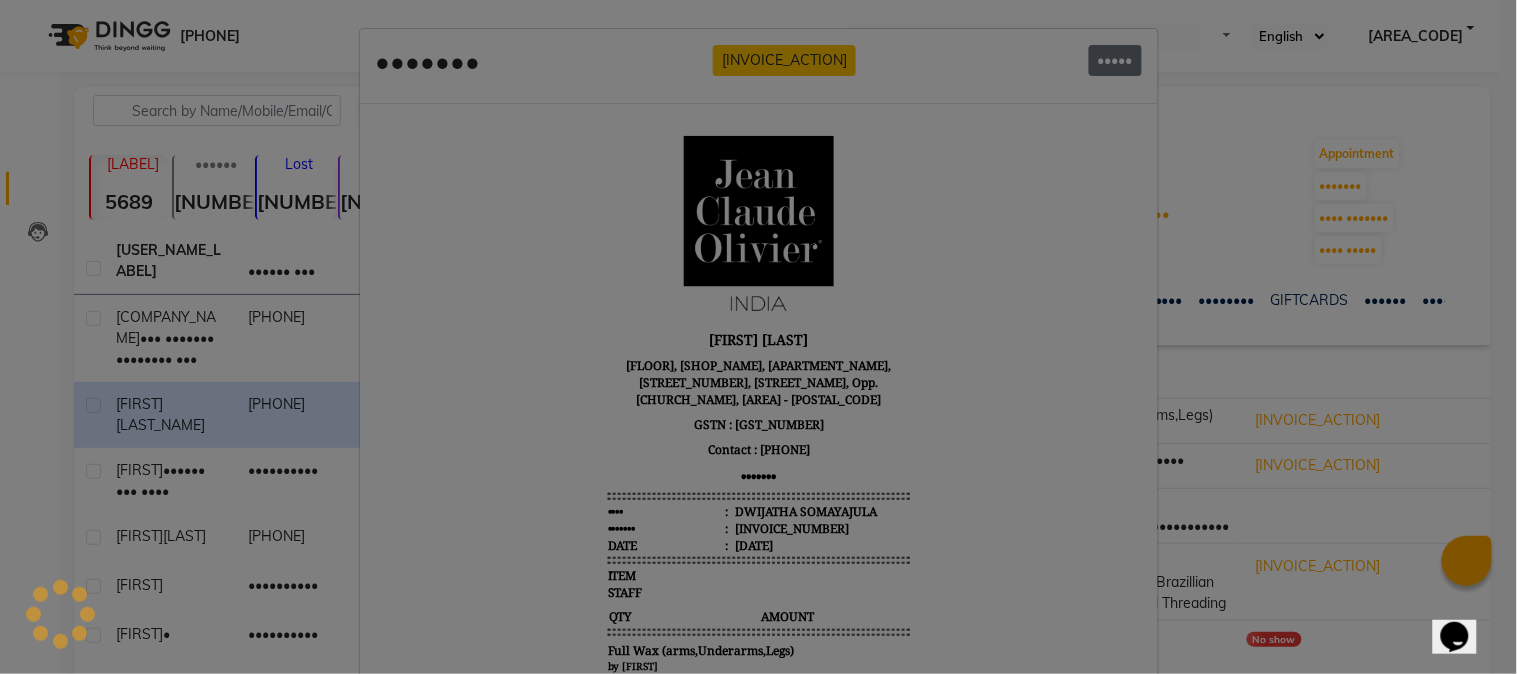 scroll, scrollTop: 0, scrollLeft: 0, axis: both 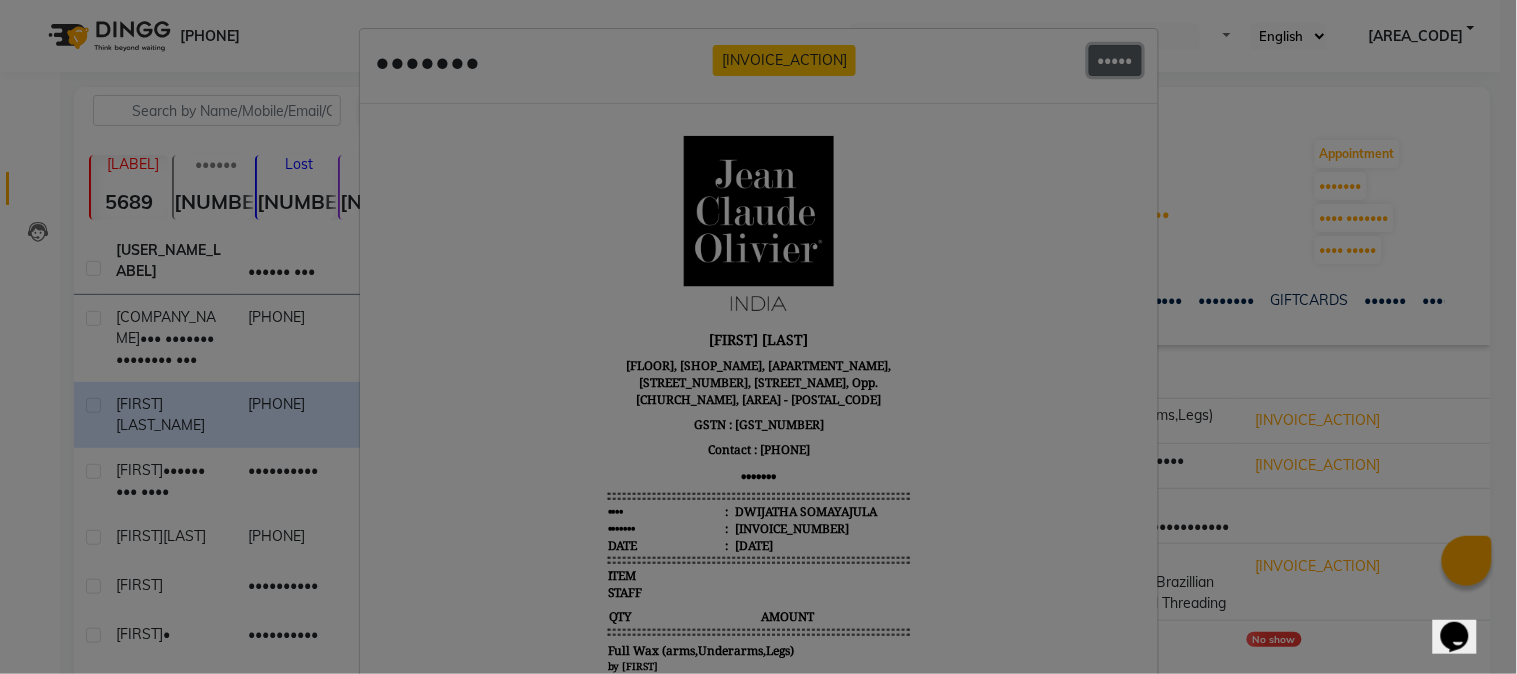 click on "•••••" at bounding box center [1115, 60] 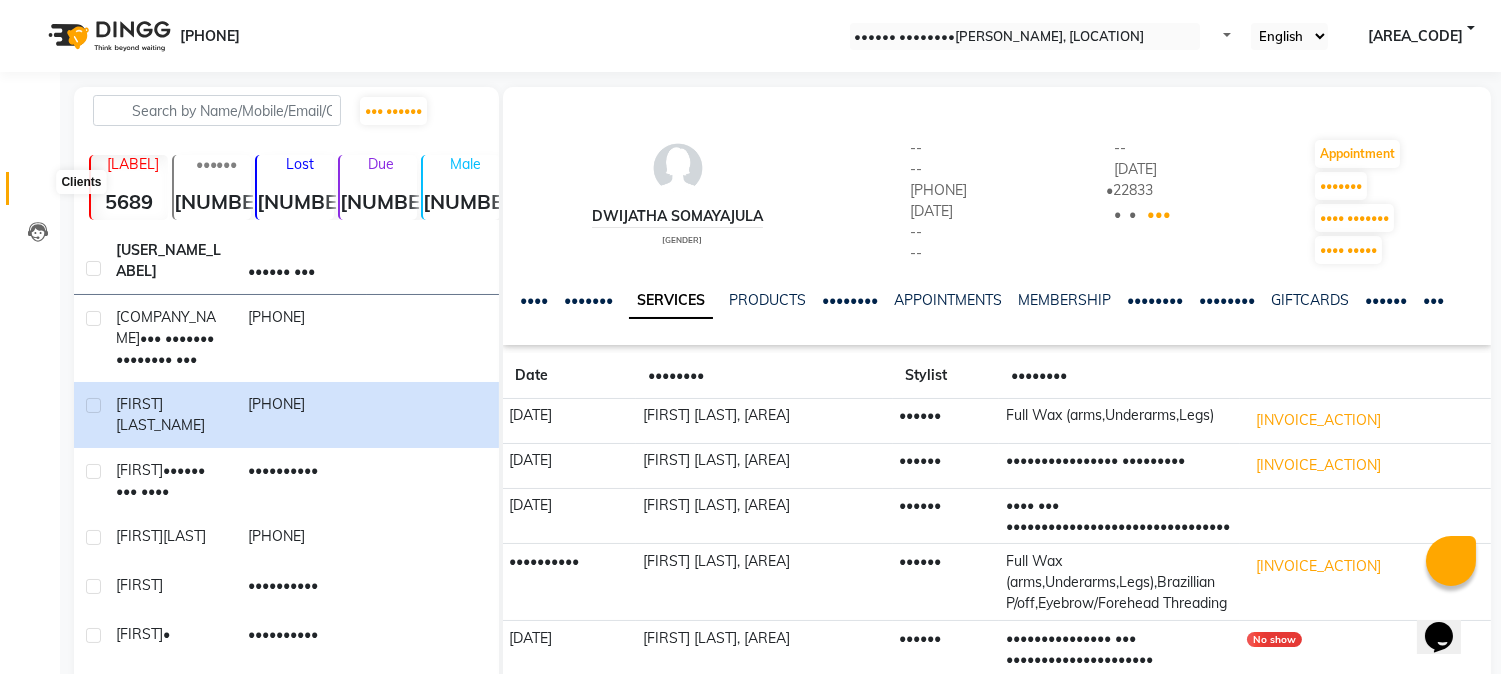 click at bounding box center (38, 193) 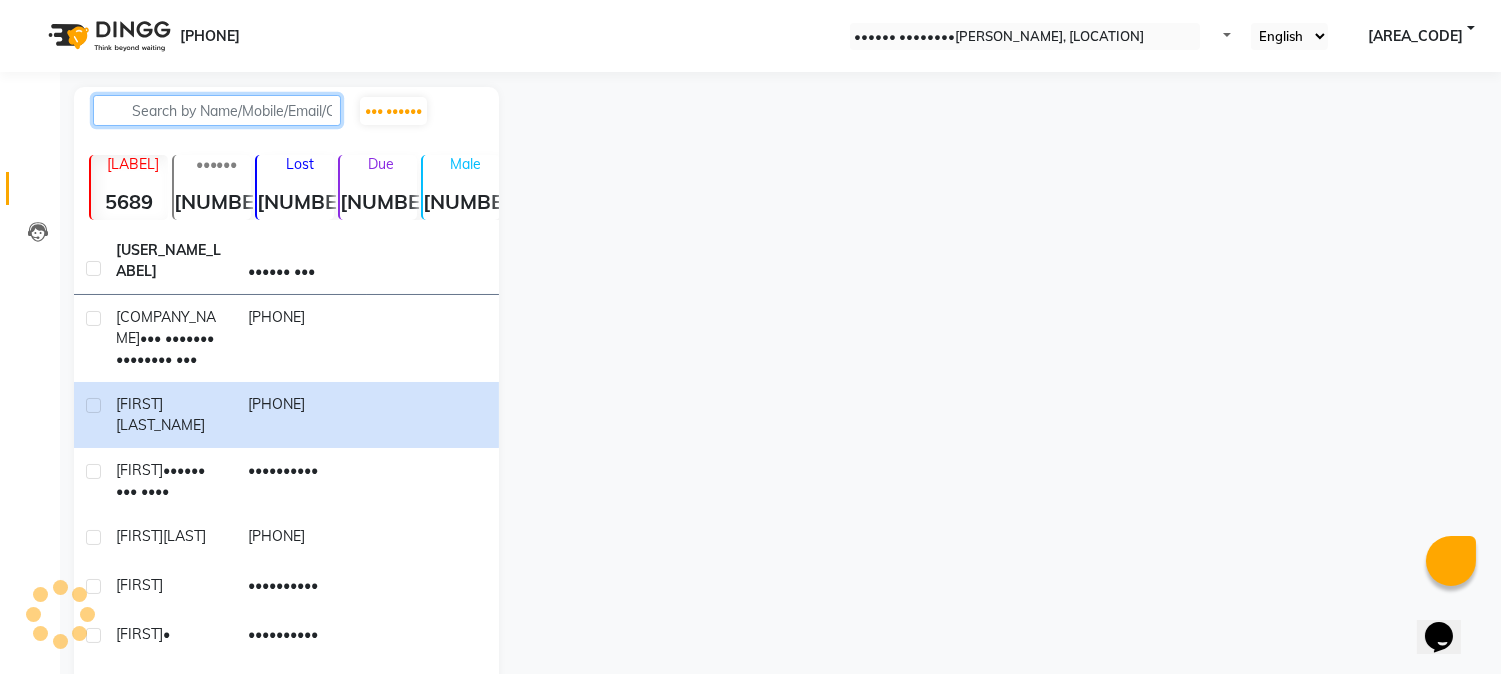 click at bounding box center [217, 110] 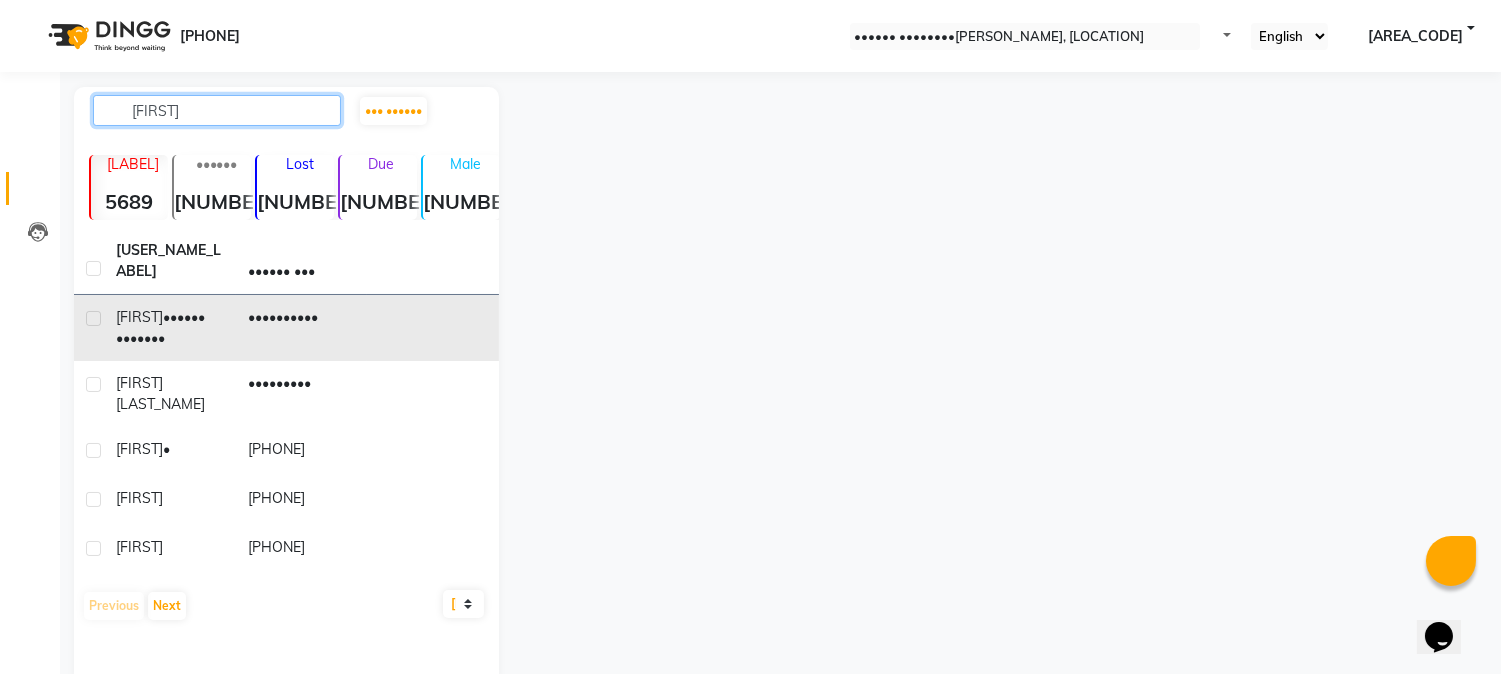 type on "[FIRST]" 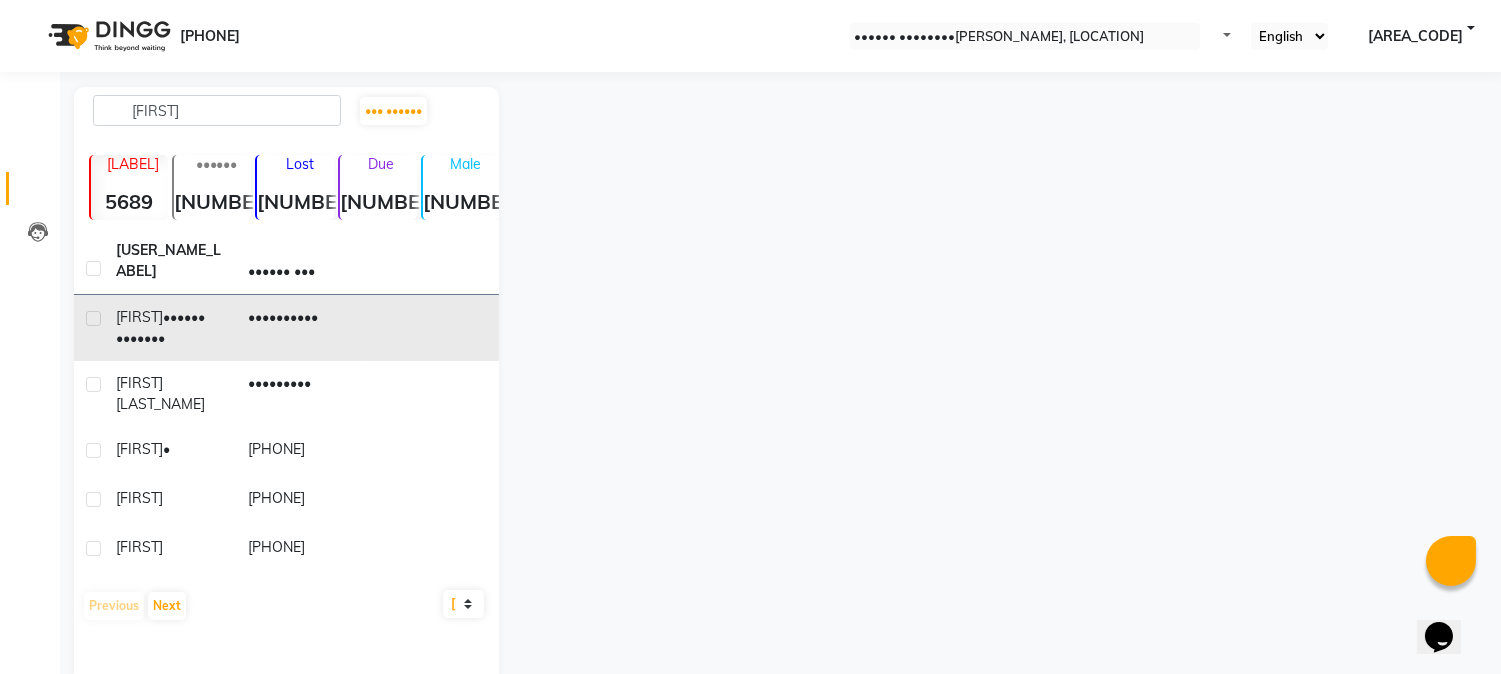 click on "••••••••••" at bounding box center [302, 328] 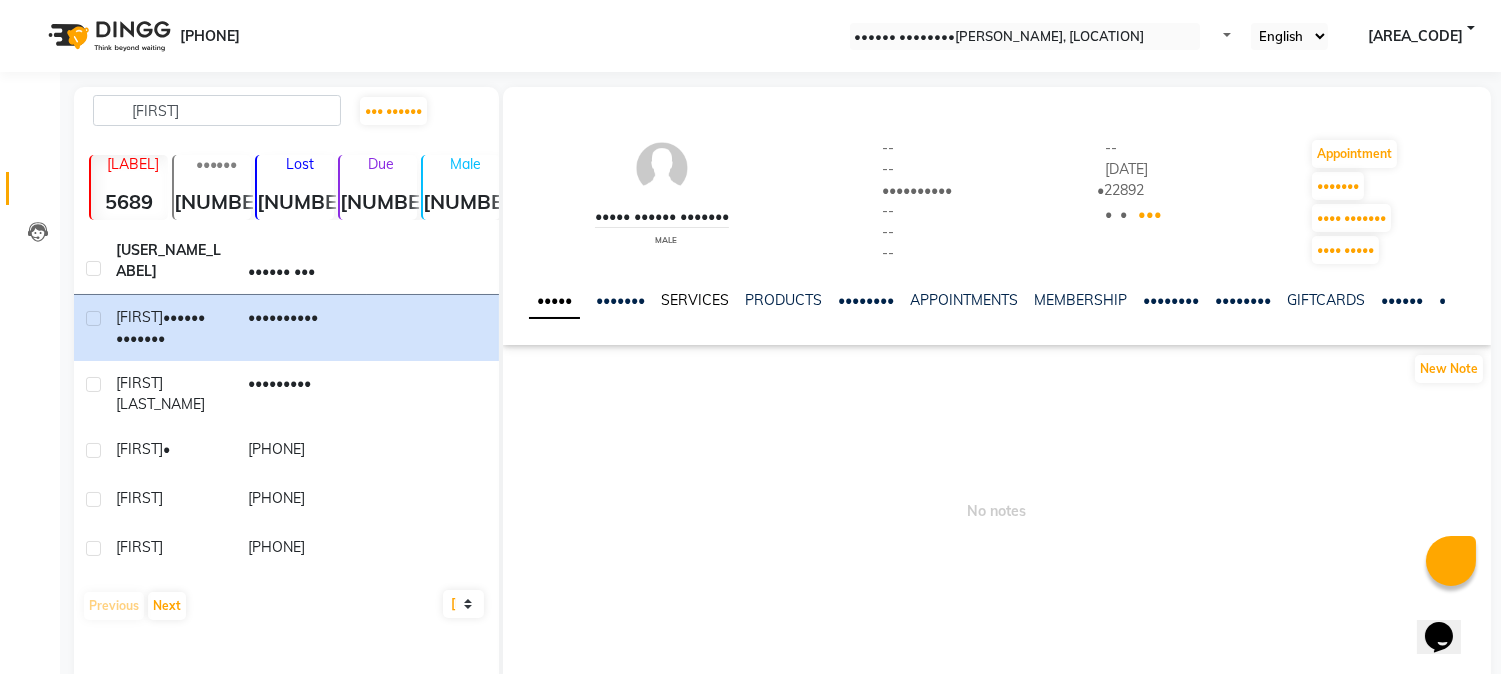 click on "SERVICES" at bounding box center (695, 300) 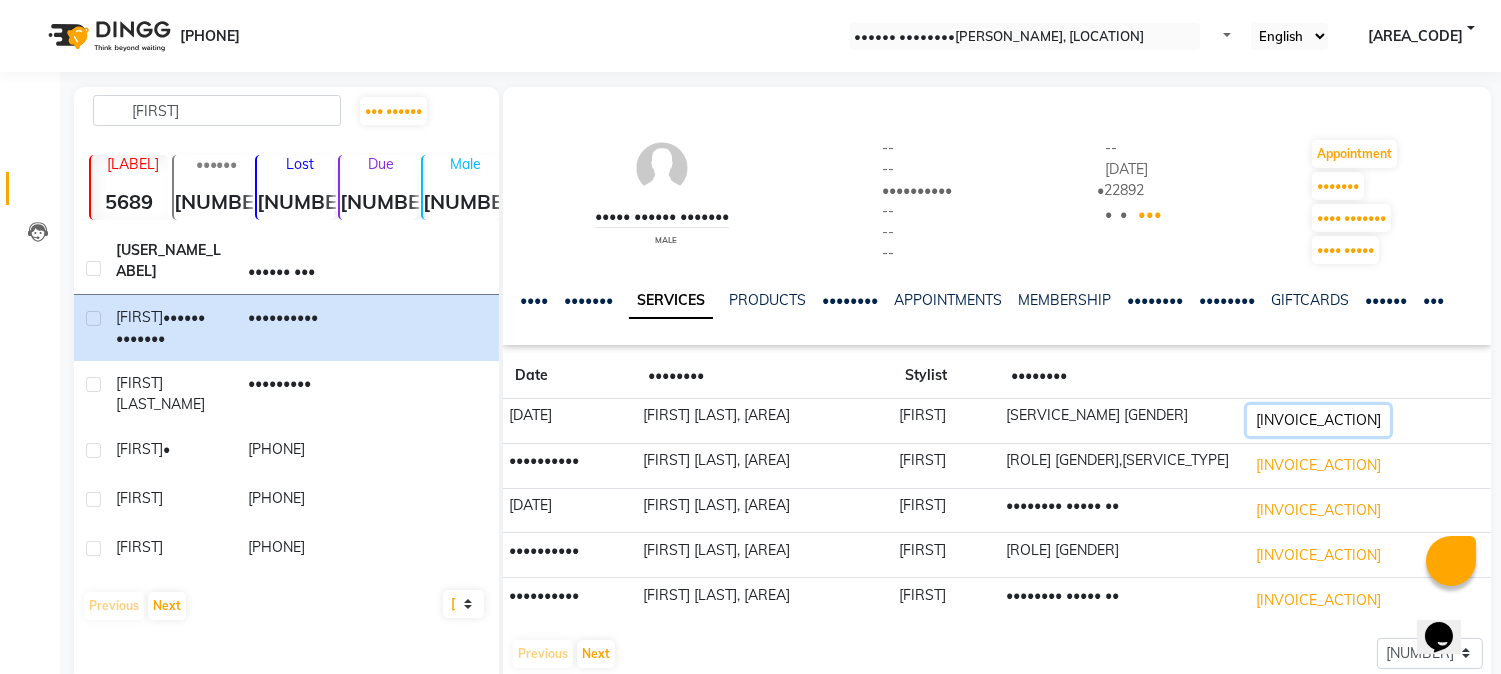 click on "[INVOICE_ACTION]" at bounding box center [1318, 420] 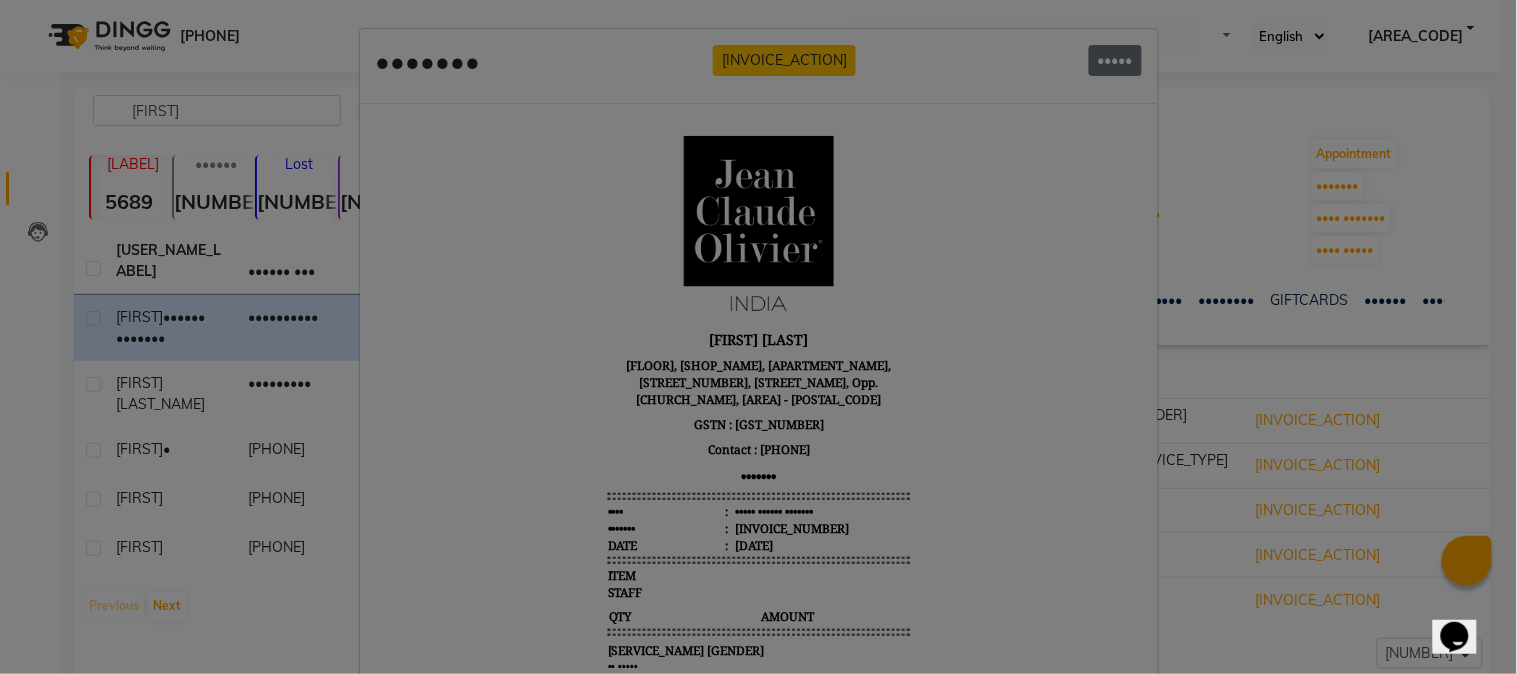 scroll, scrollTop: 0, scrollLeft: 0, axis: both 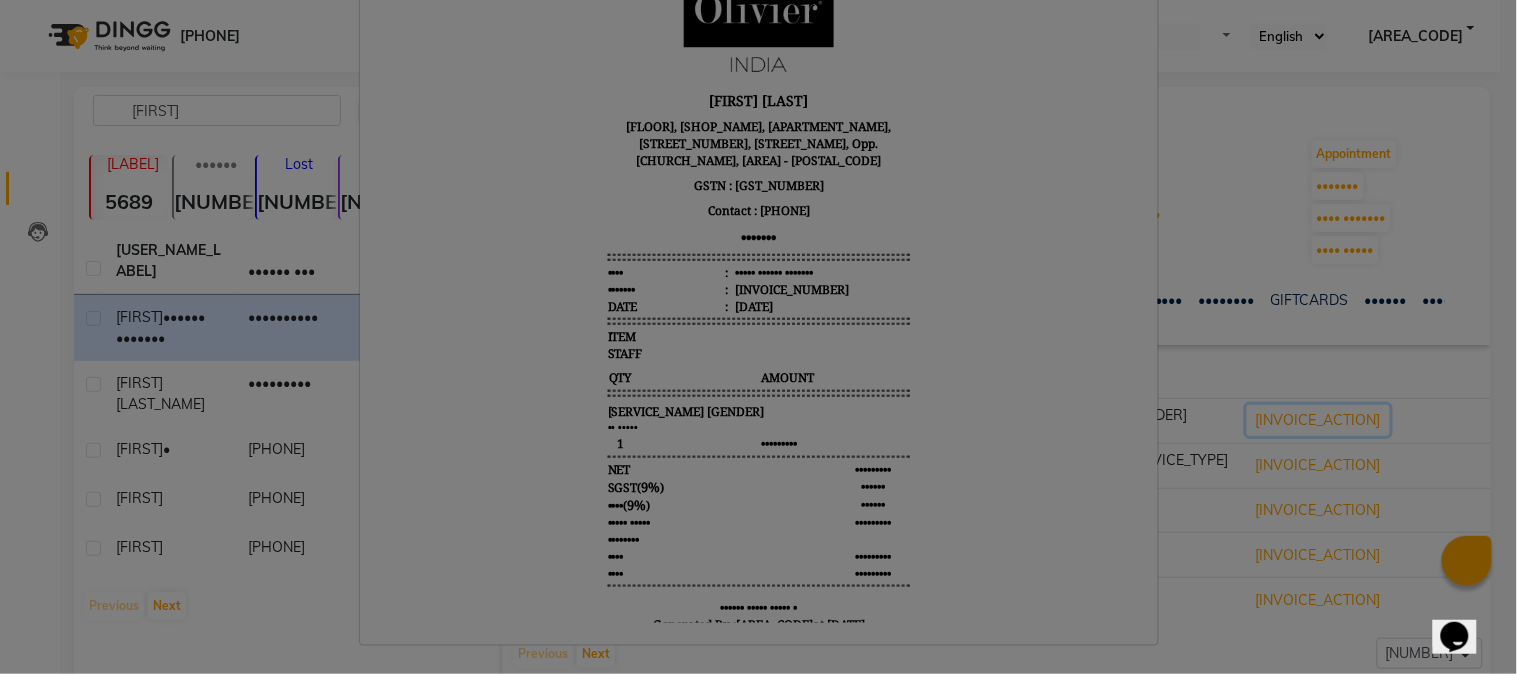 type 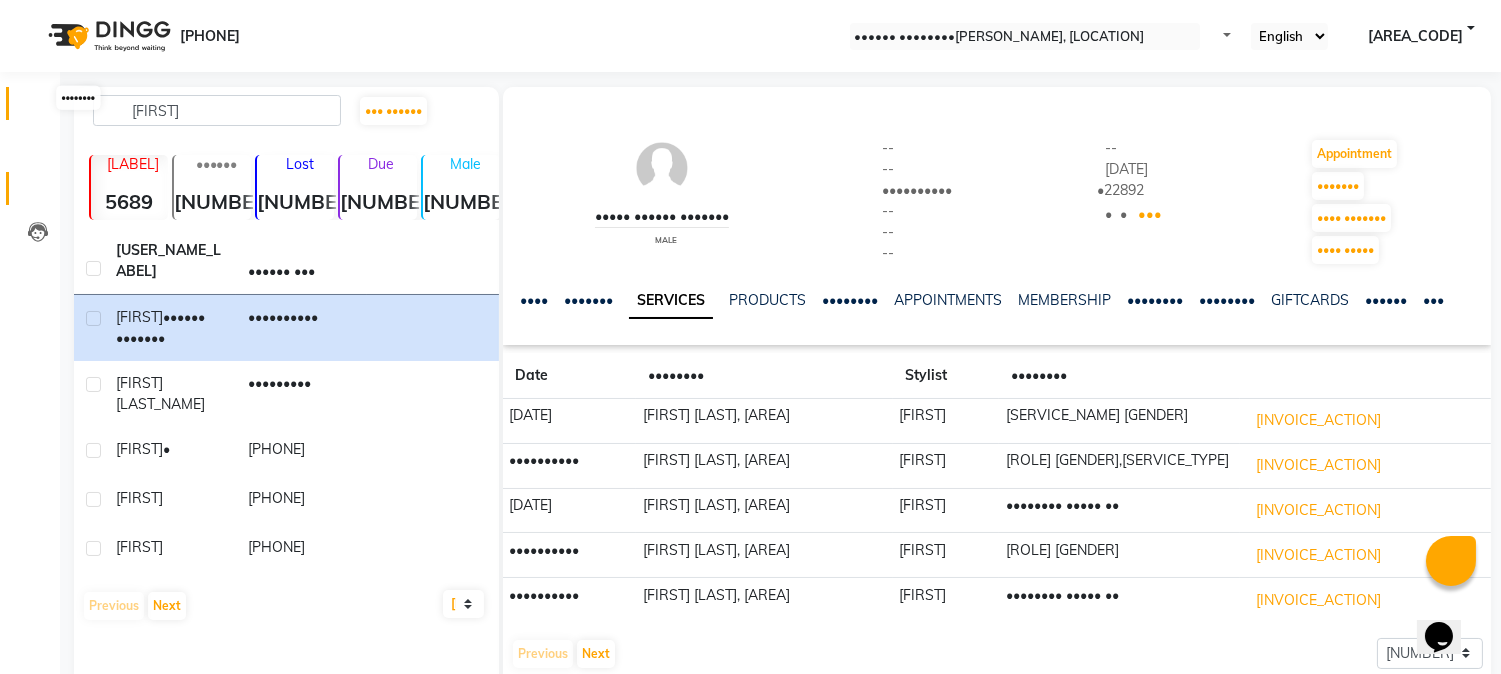 click at bounding box center [38, 108] 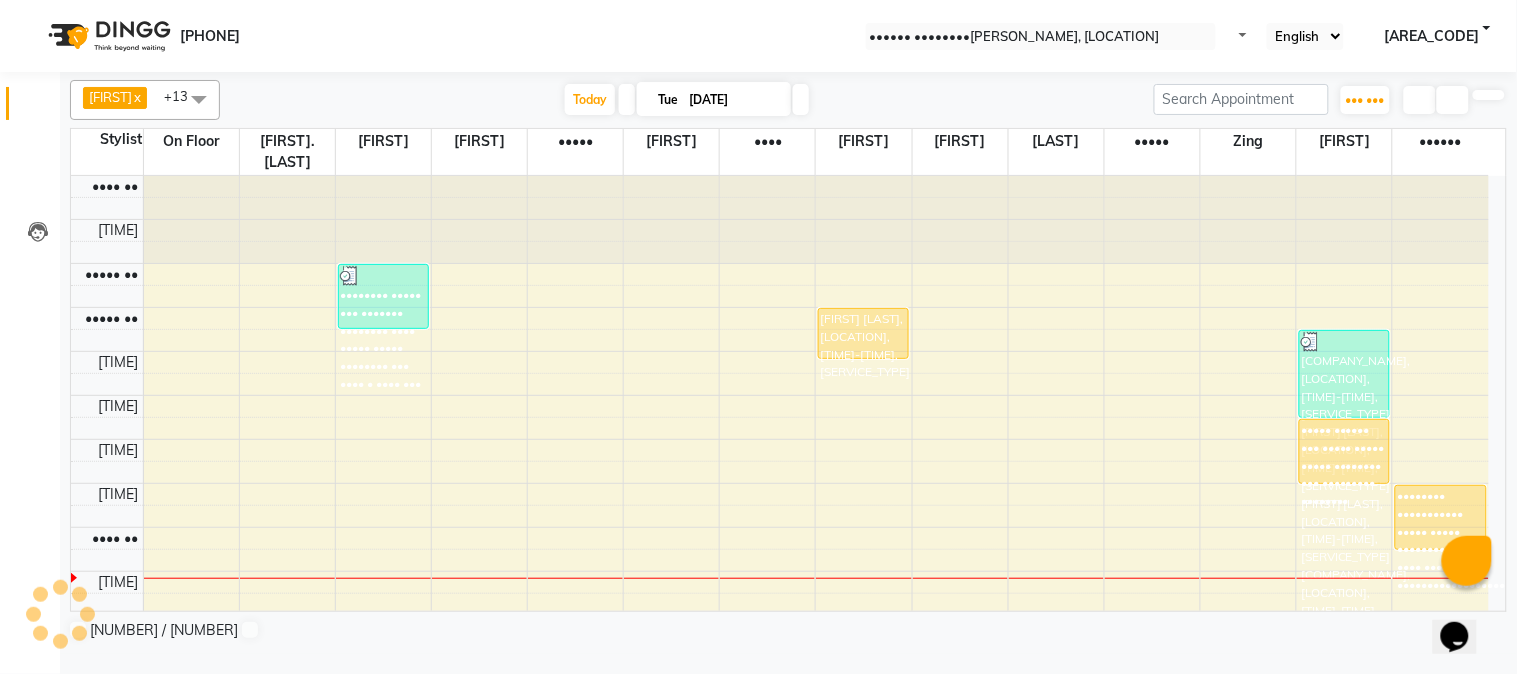 scroll, scrollTop: 0, scrollLeft: 0, axis: both 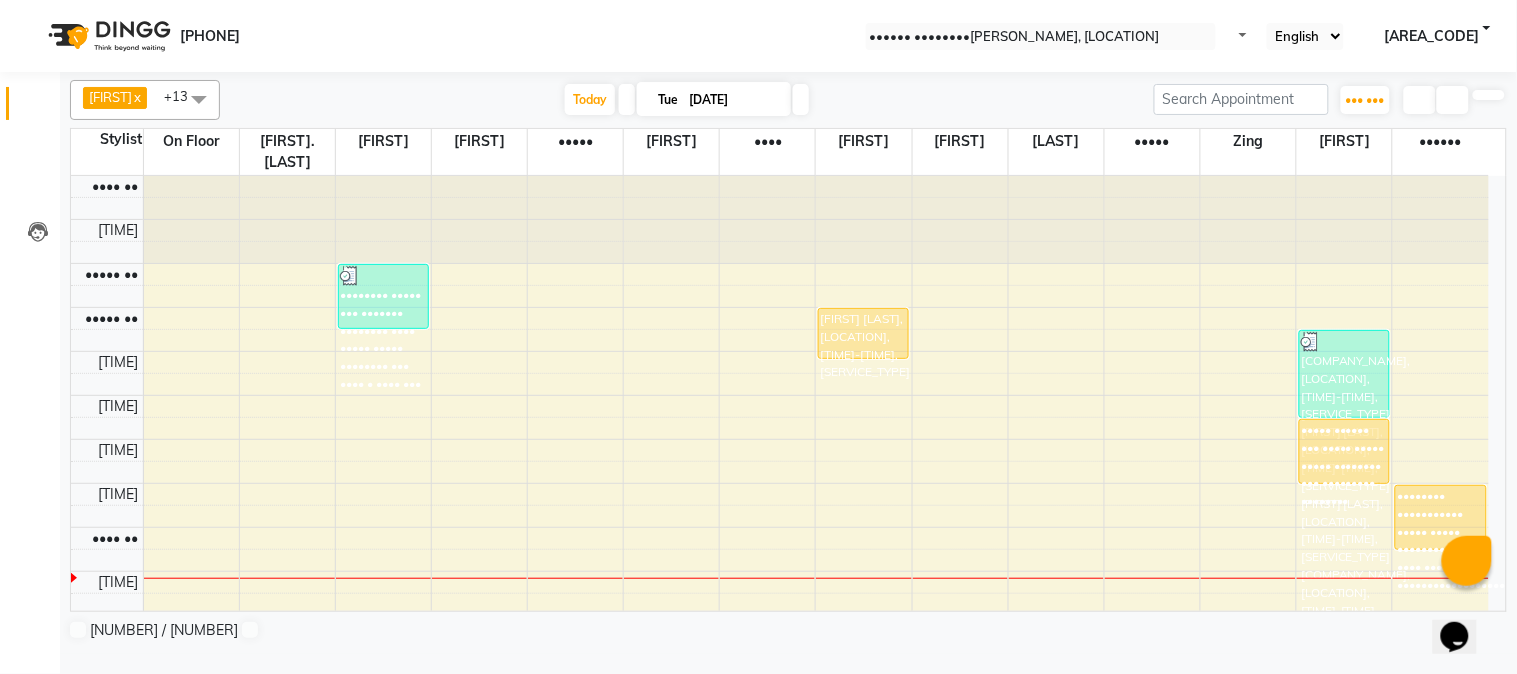 click on "[FIRST] [LAST], [LOCATION], [TIME]-[TIME], [SERVICE_TYPE]" at bounding box center [863, 333] 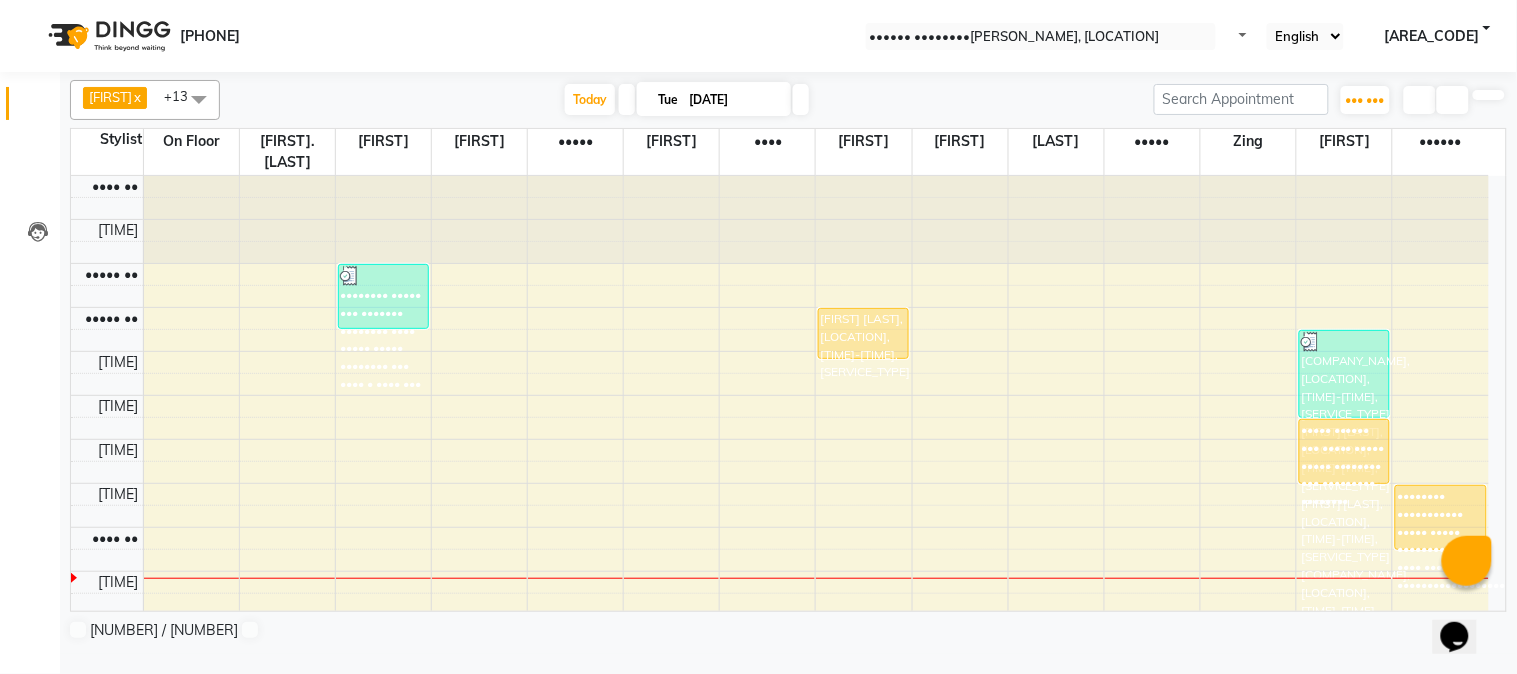 click at bounding box center [191, 220] 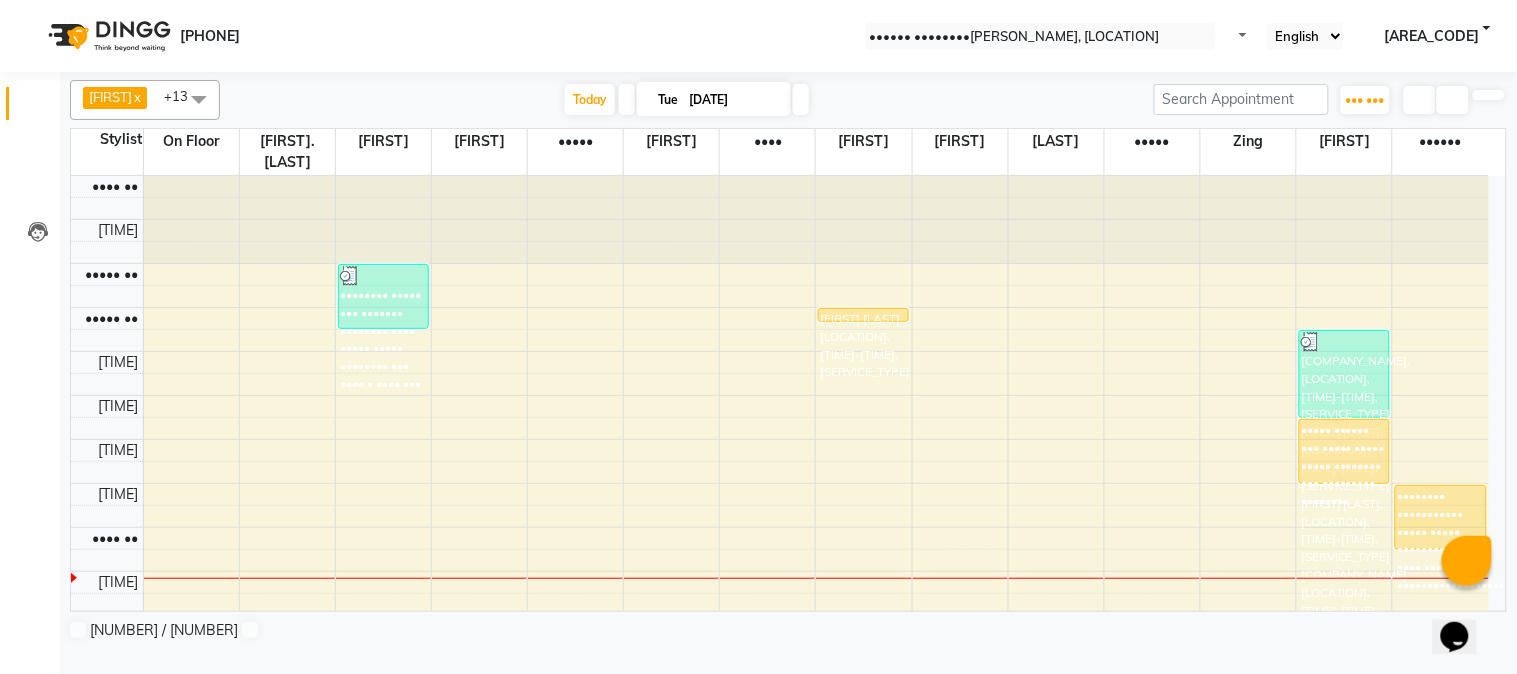 drag, startPoint x: 856, startPoint y: 341, endPoint x: 848, endPoint y: 301, distance: 40.792156 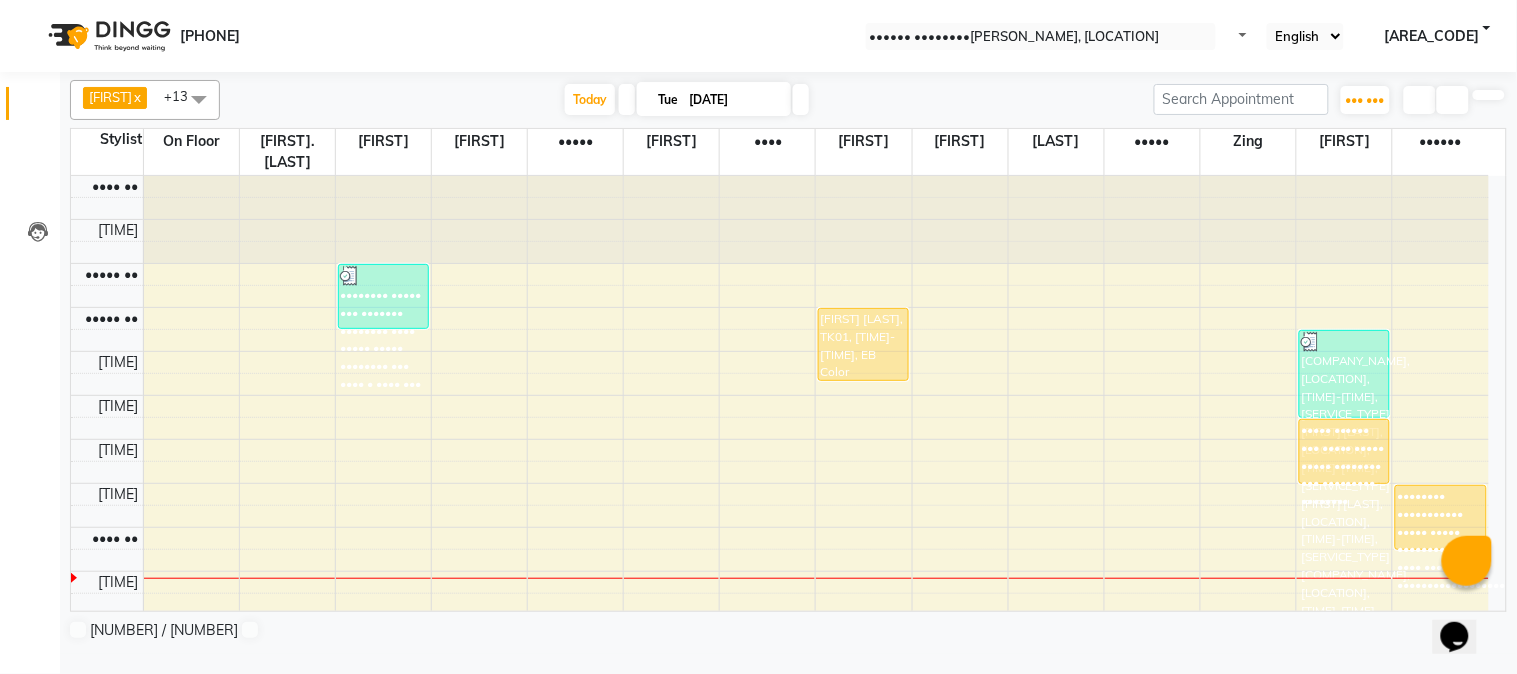 drag, startPoint x: 725, startPoint y: 326, endPoint x: 1004, endPoint y: 368, distance: 282.1436 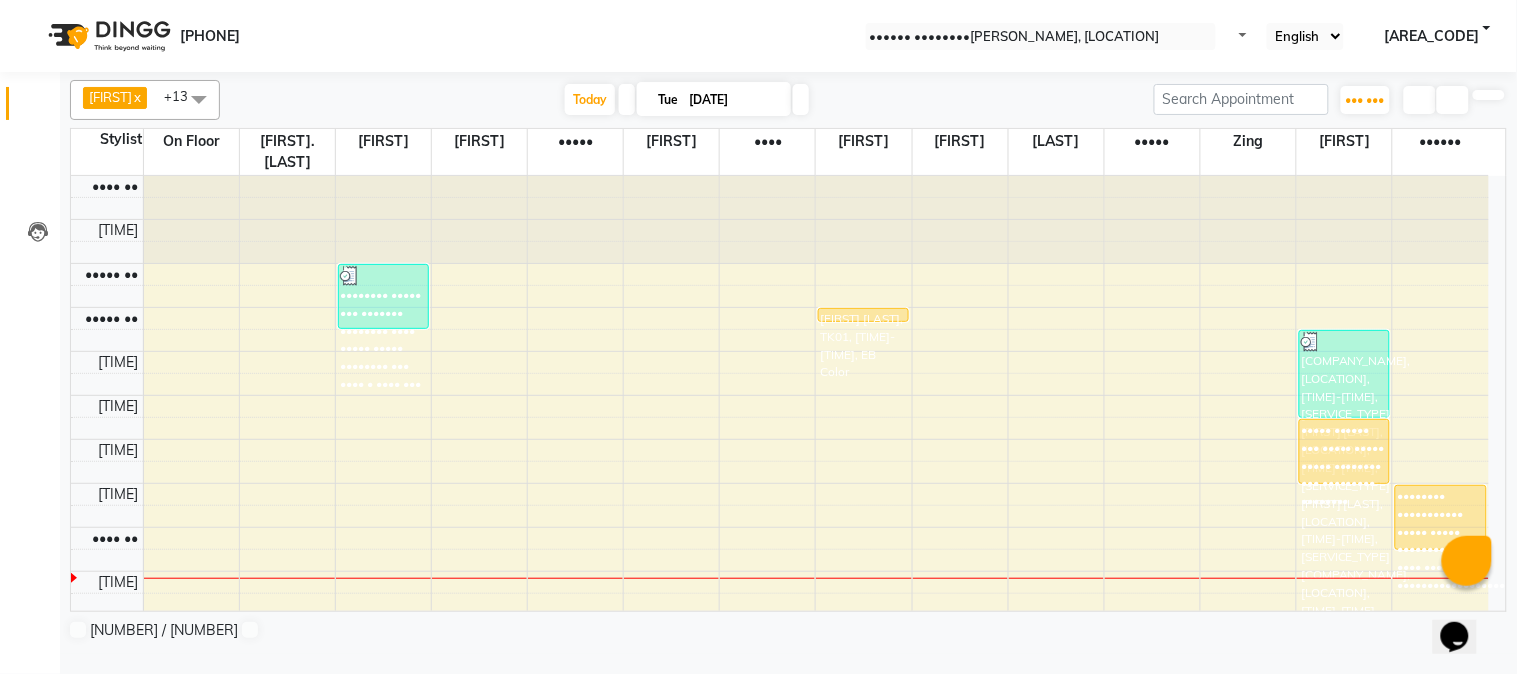 drag, startPoint x: 881, startPoint y: 357, endPoint x: 867, endPoint y: 353, distance: 14.56022 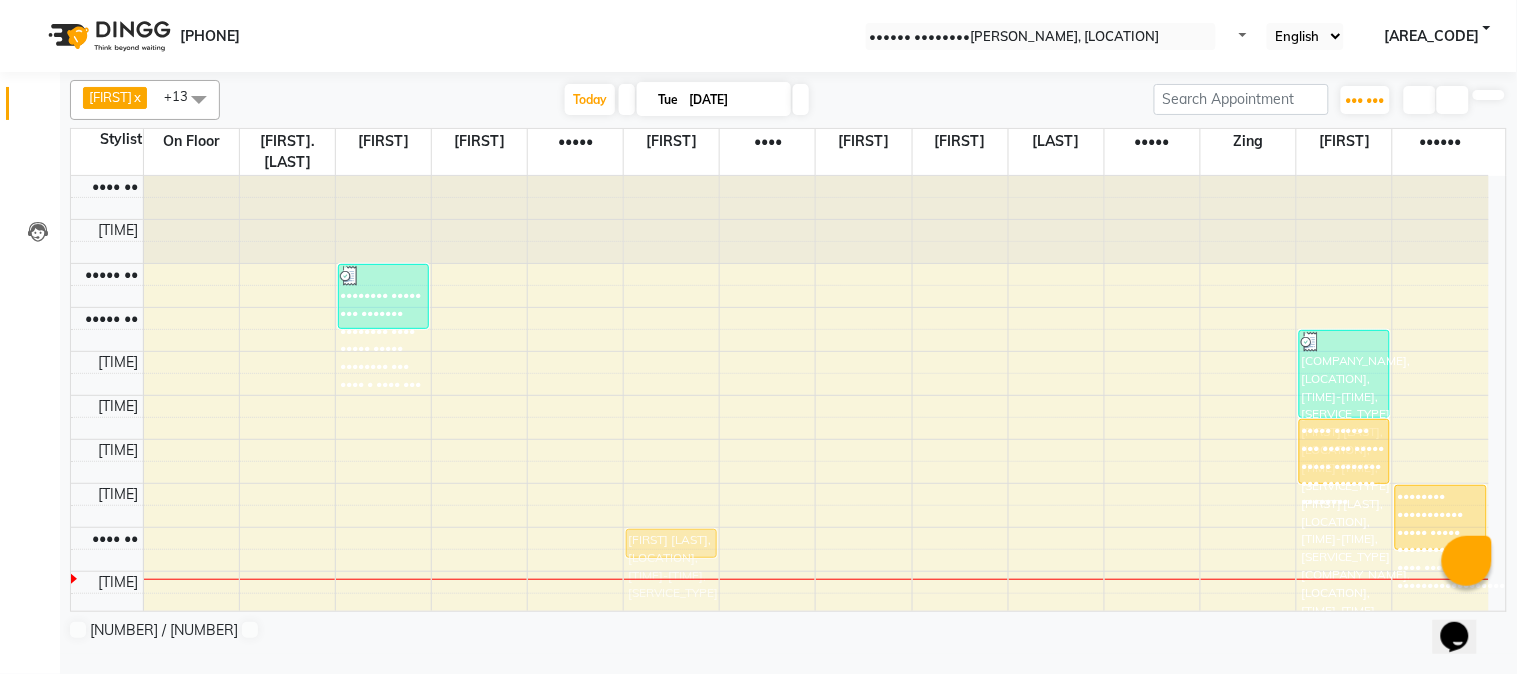 drag, startPoint x: 856, startPoint y: 303, endPoint x: 707, endPoint y: 528, distance: 269.8629 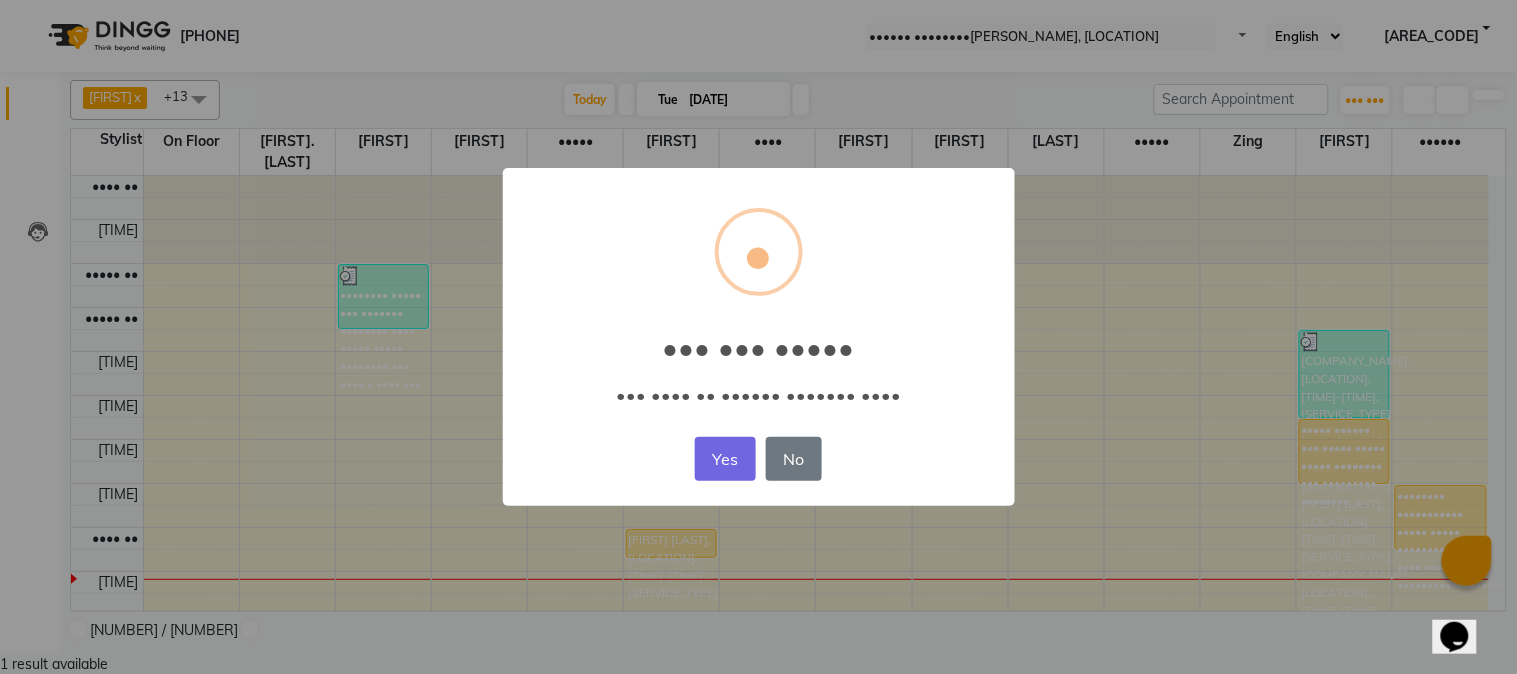 drag, startPoint x: 697, startPoint y: 450, endPoint x: 696, endPoint y: 461, distance: 11.045361 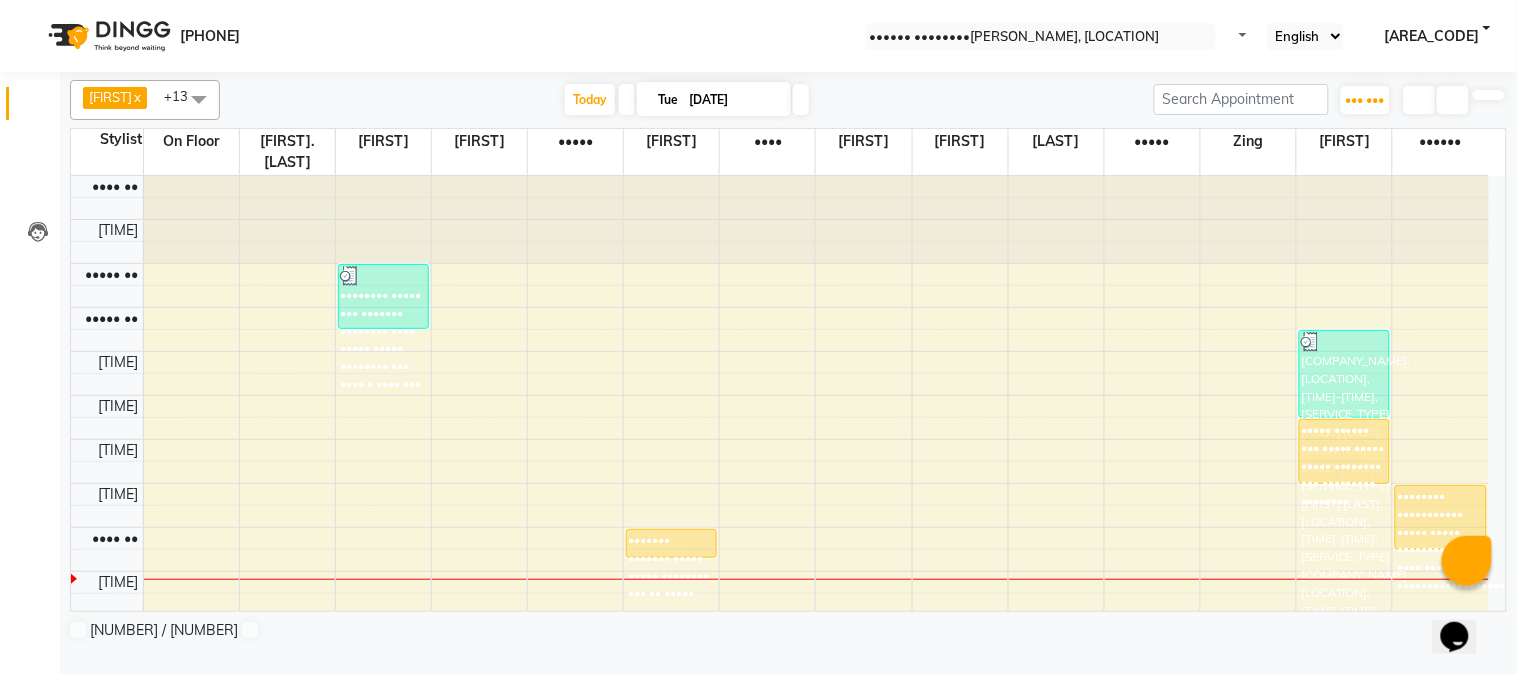 click on "••••••• ••••••• ••••• ••••• •••••••• ••• ••  •••••" at bounding box center (671, 543) 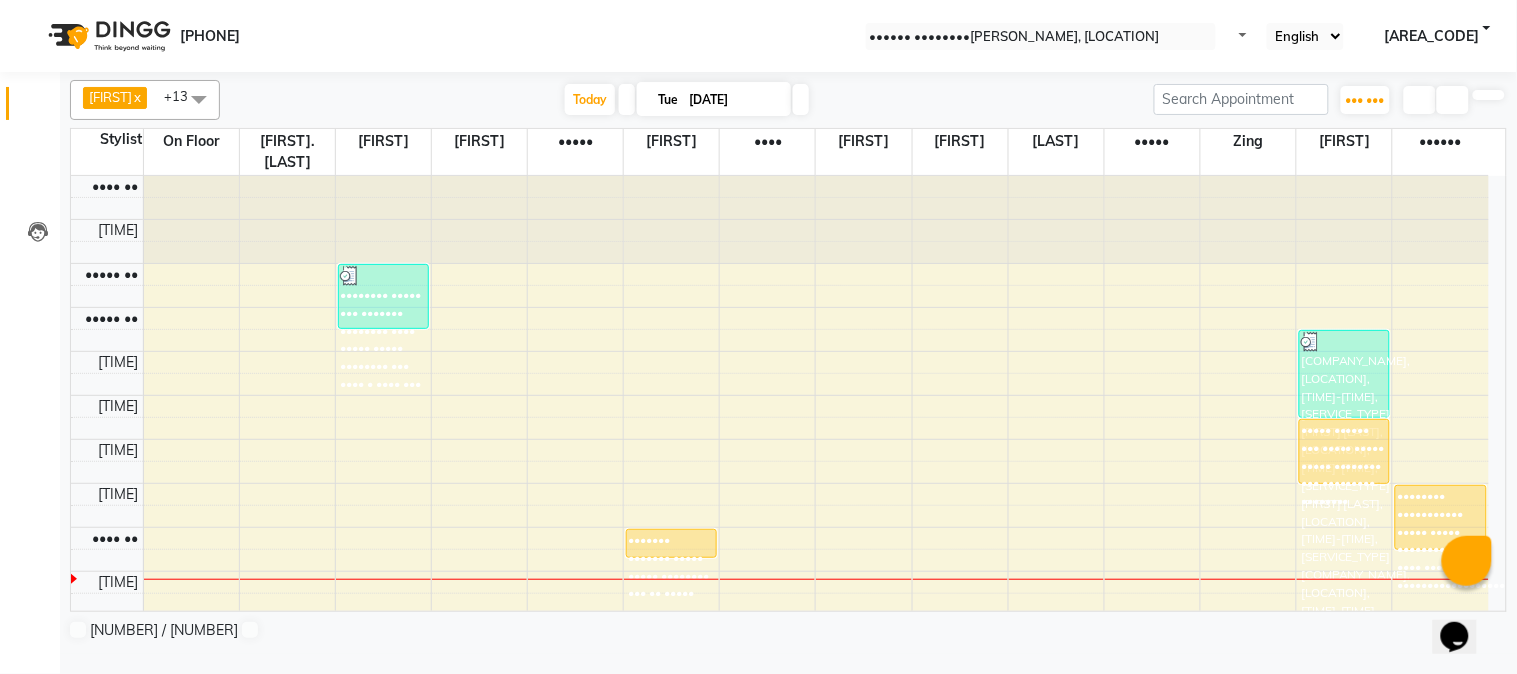 click on "Mark Done" at bounding box center (49, 750) 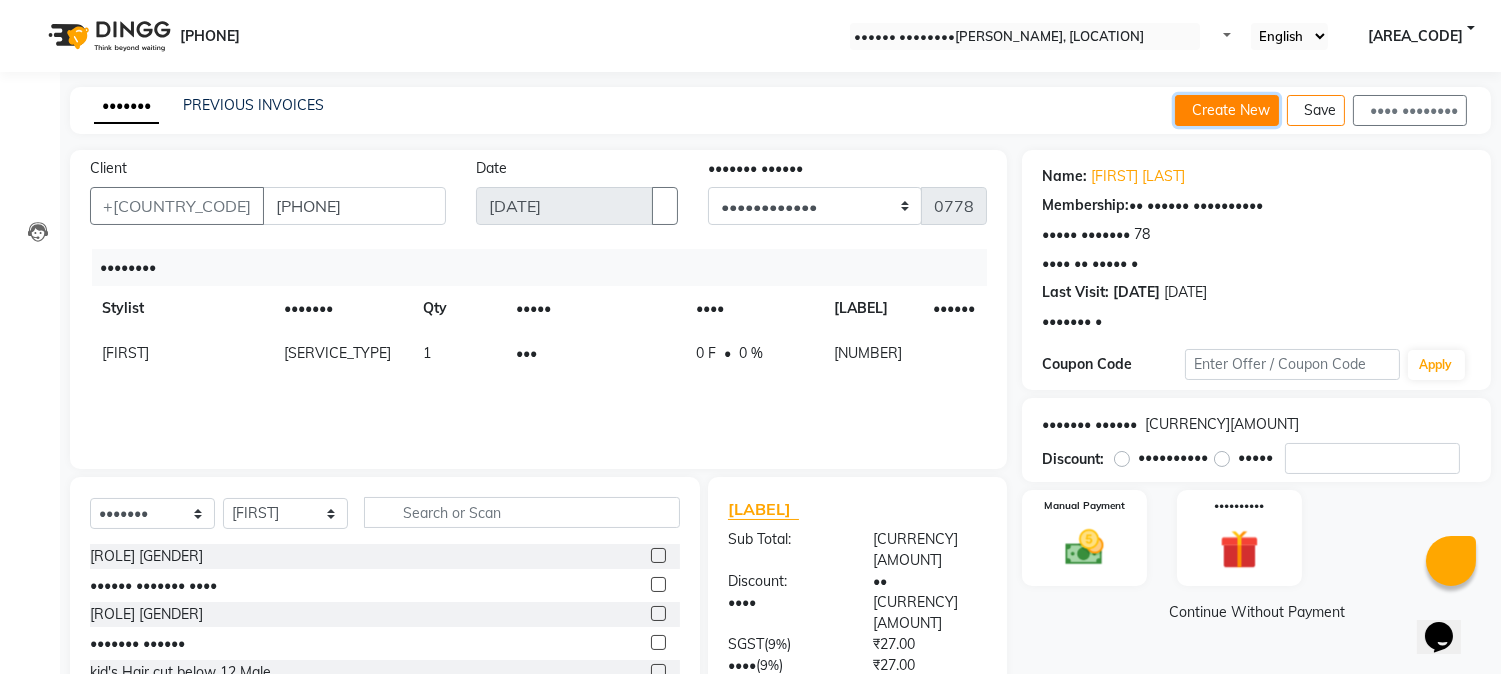 click on "Create New" at bounding box center [1227, 110] 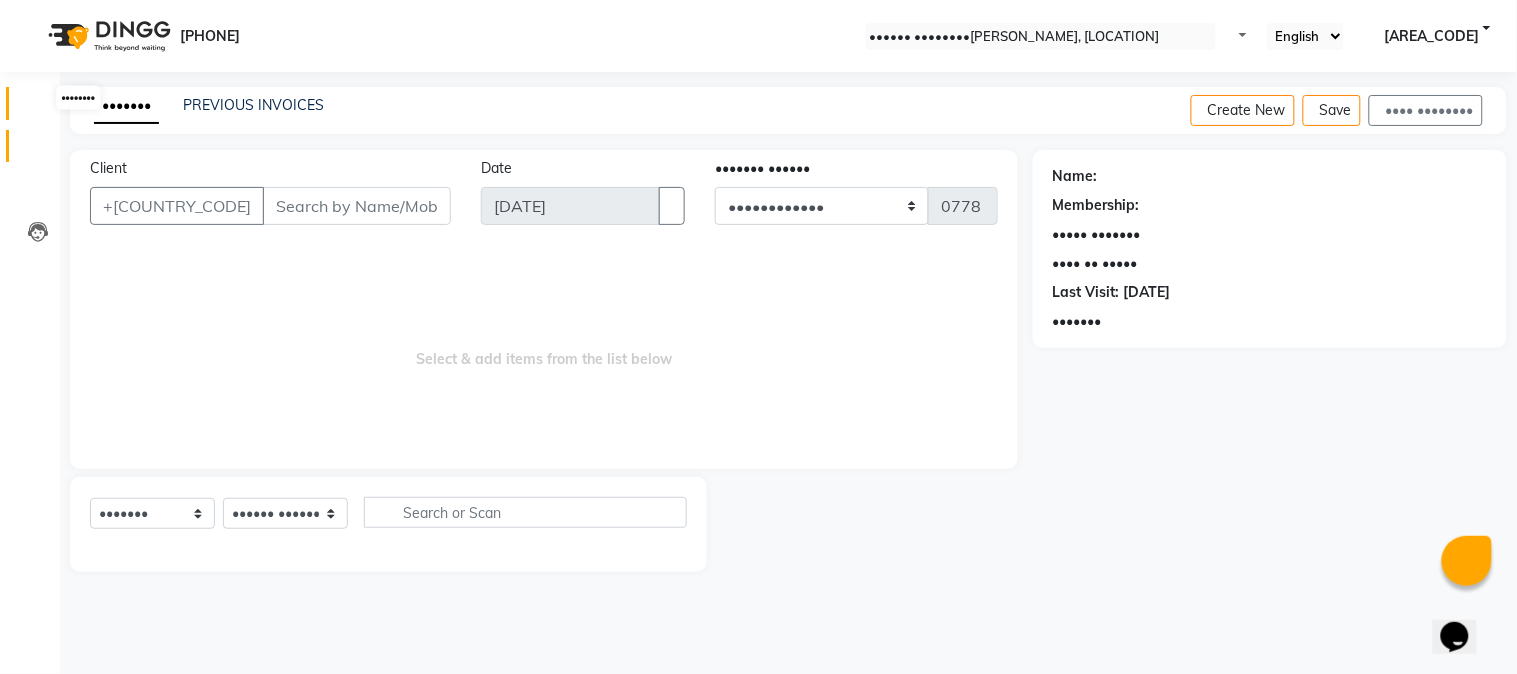 click at bounding box center [37, 108] 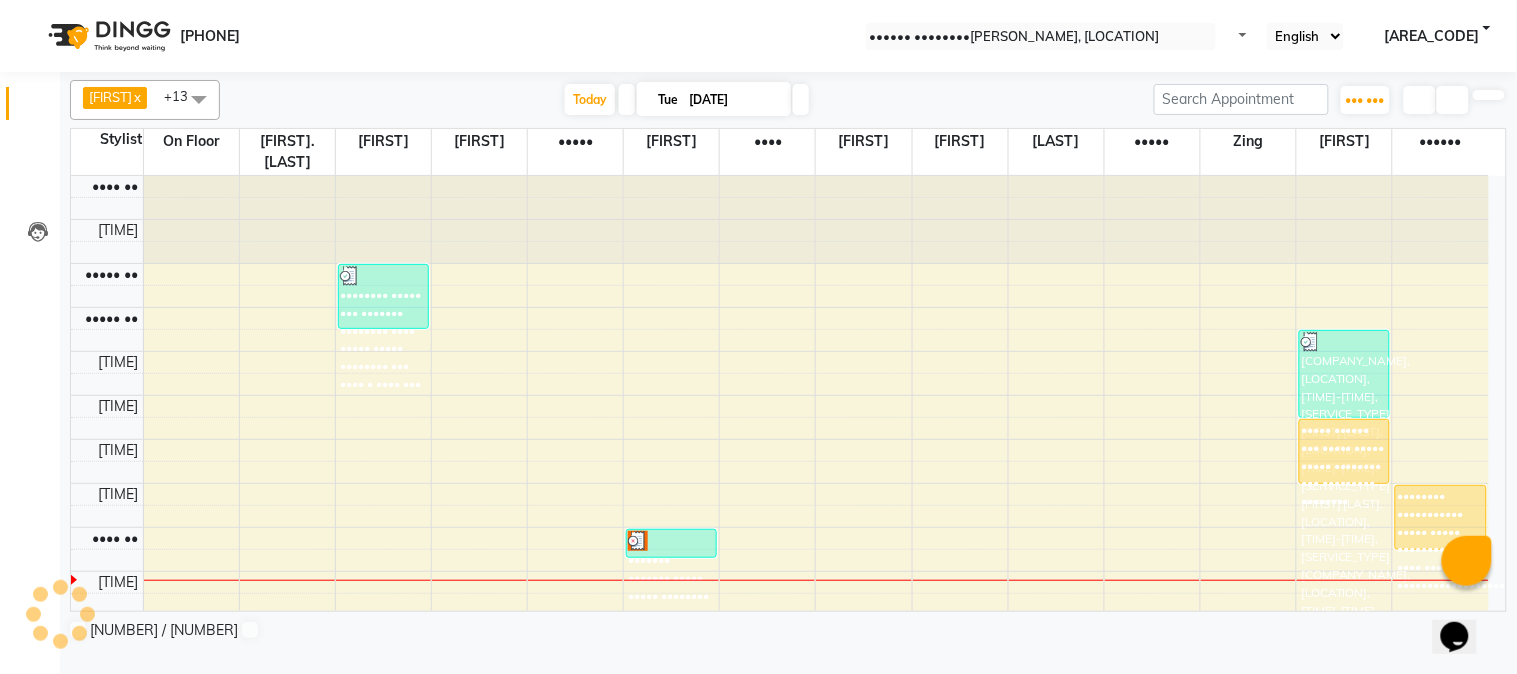 scroll, scrollTop: 0, scrollLeft: 0, axis: both 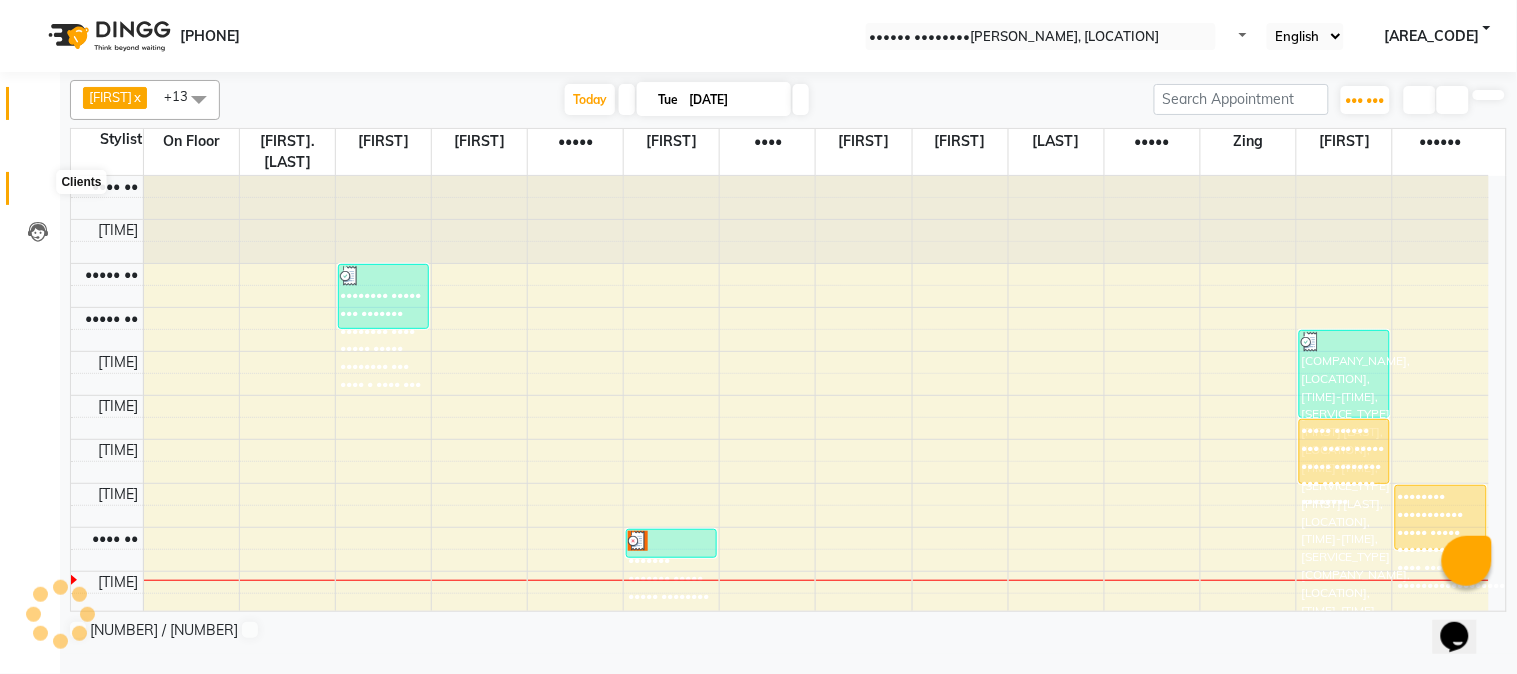 click at bounding box center (38, 193) 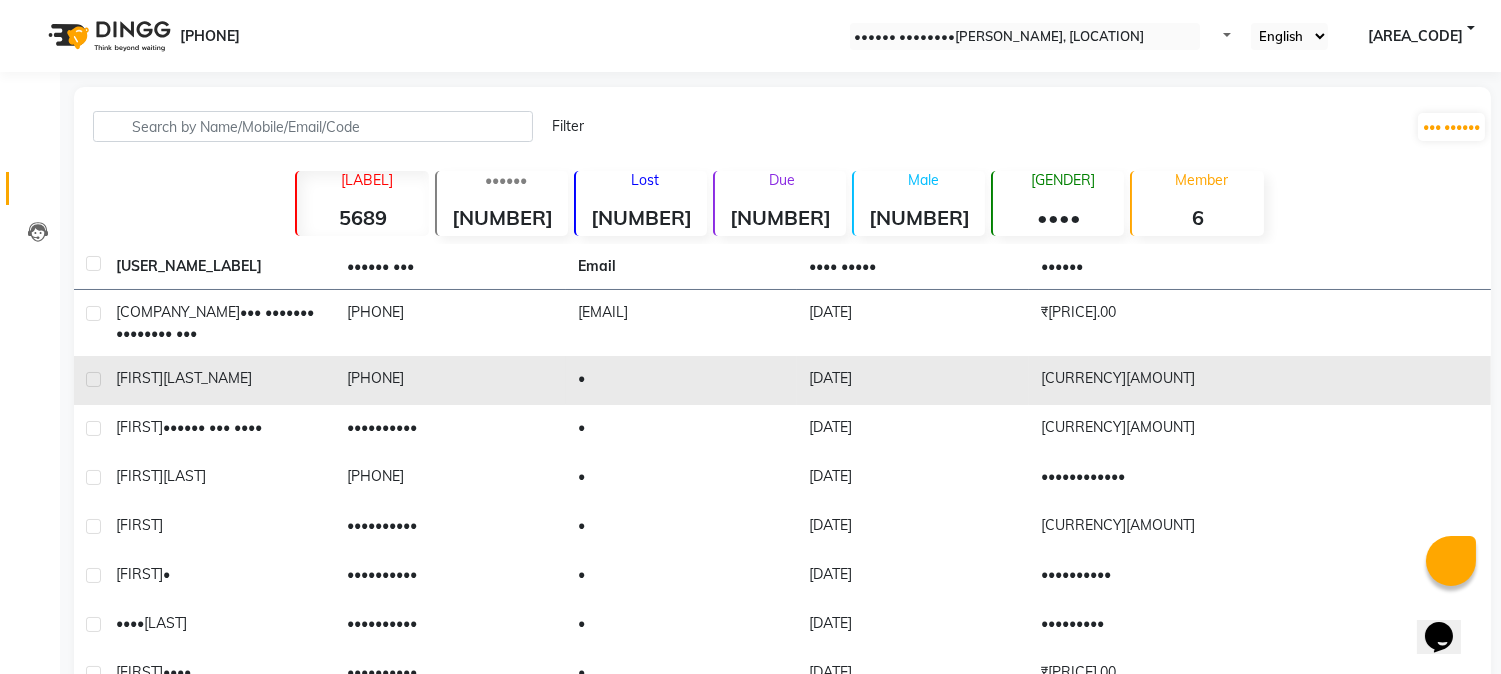 click on "[LAST_NAME]" at bounding box center [215, 322] 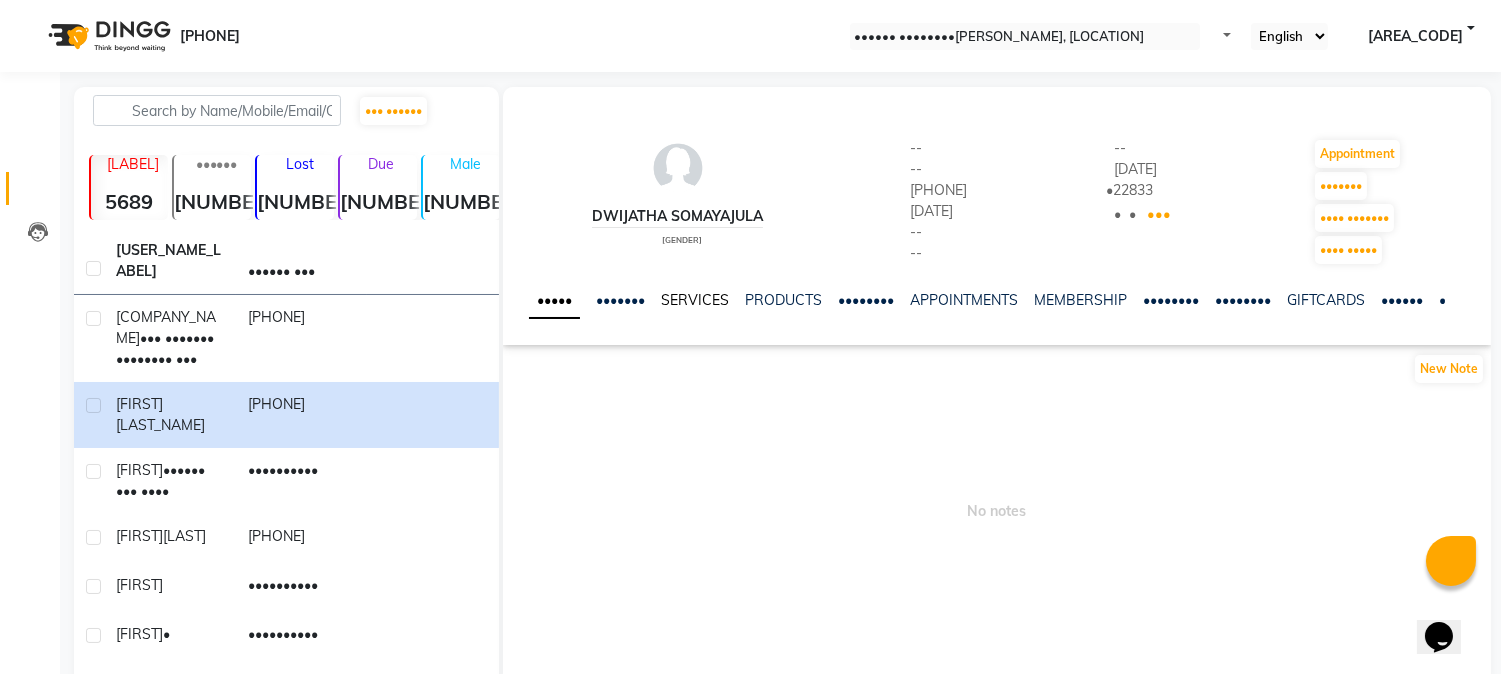 click on "SERVICES" at bounding box center [695, 300] 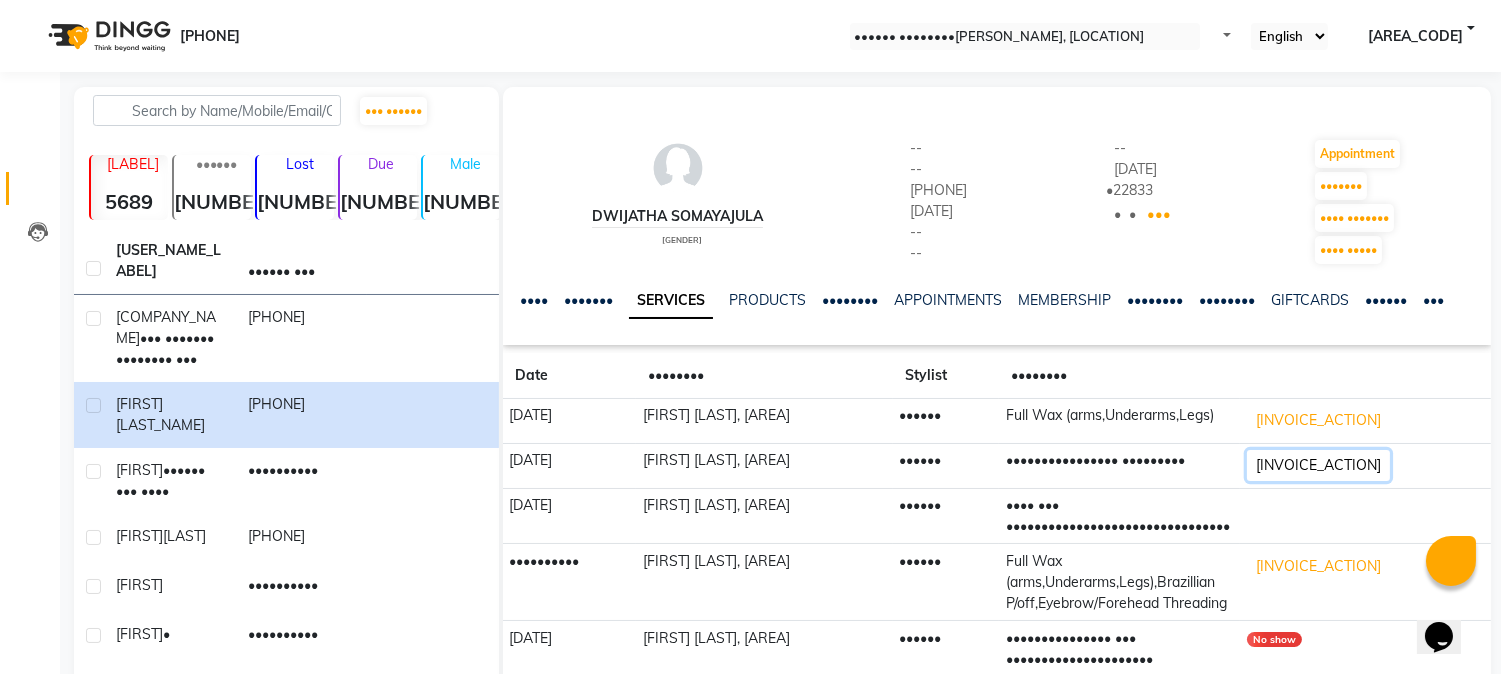 click on "[INVOICE_ACTION]" at bounding box center (1318, 420) 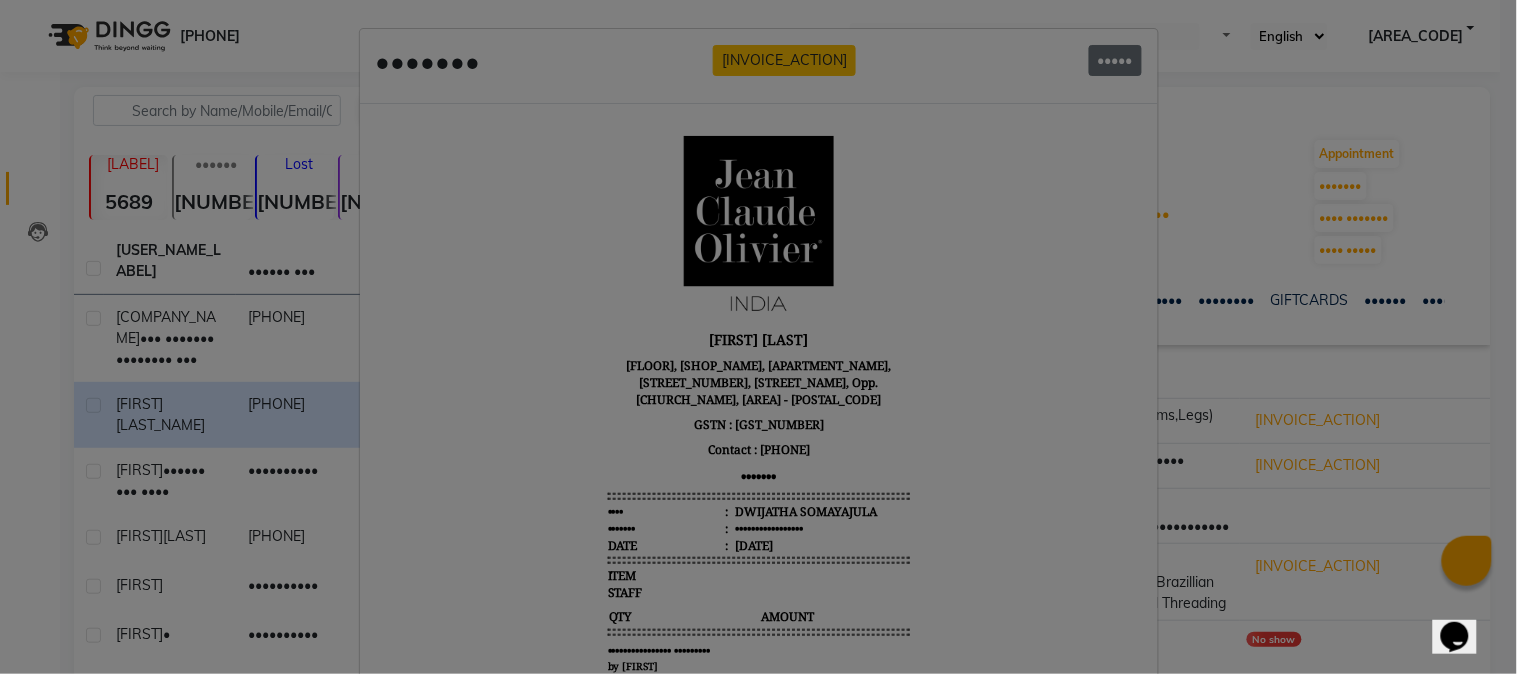 scroll, scrollTop: 0, scrollLeft: 0, axis: both 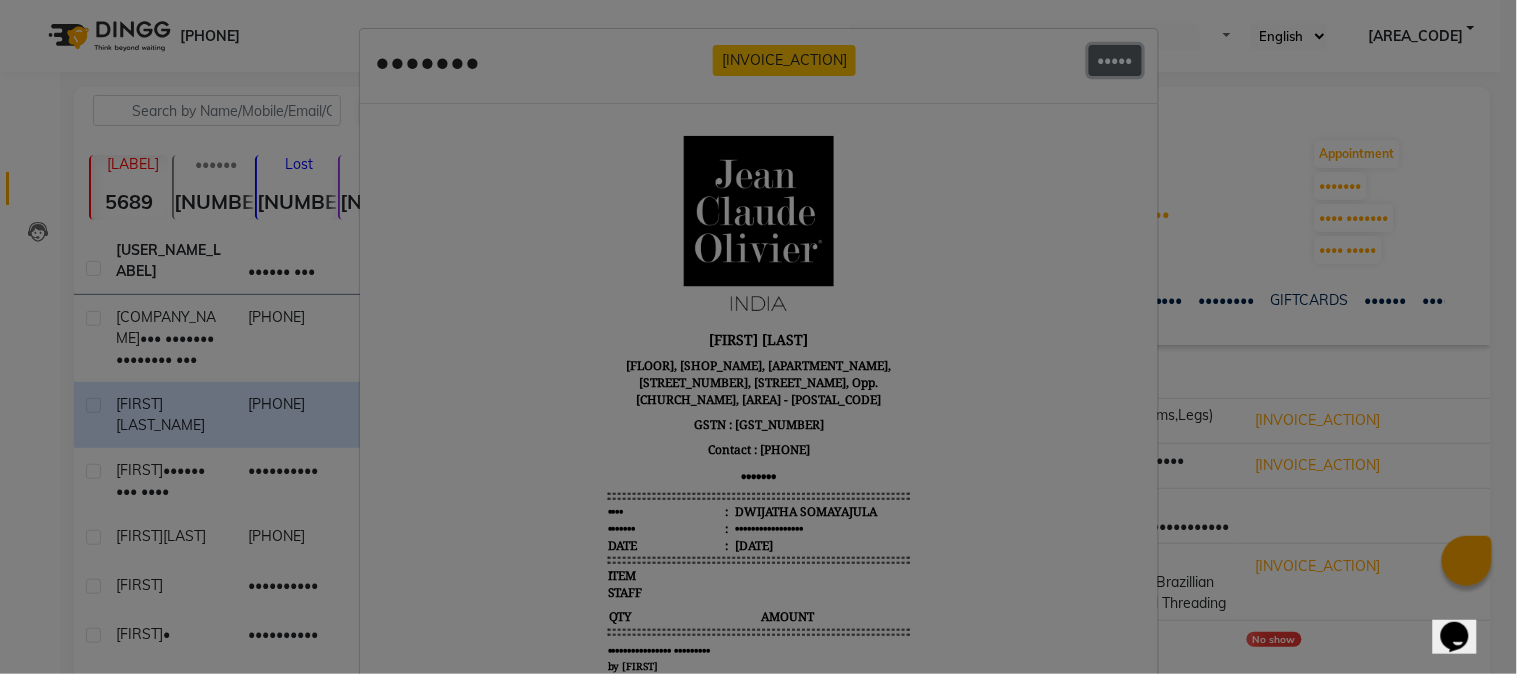 click on "•••••" at bounding box center (1115, 60) 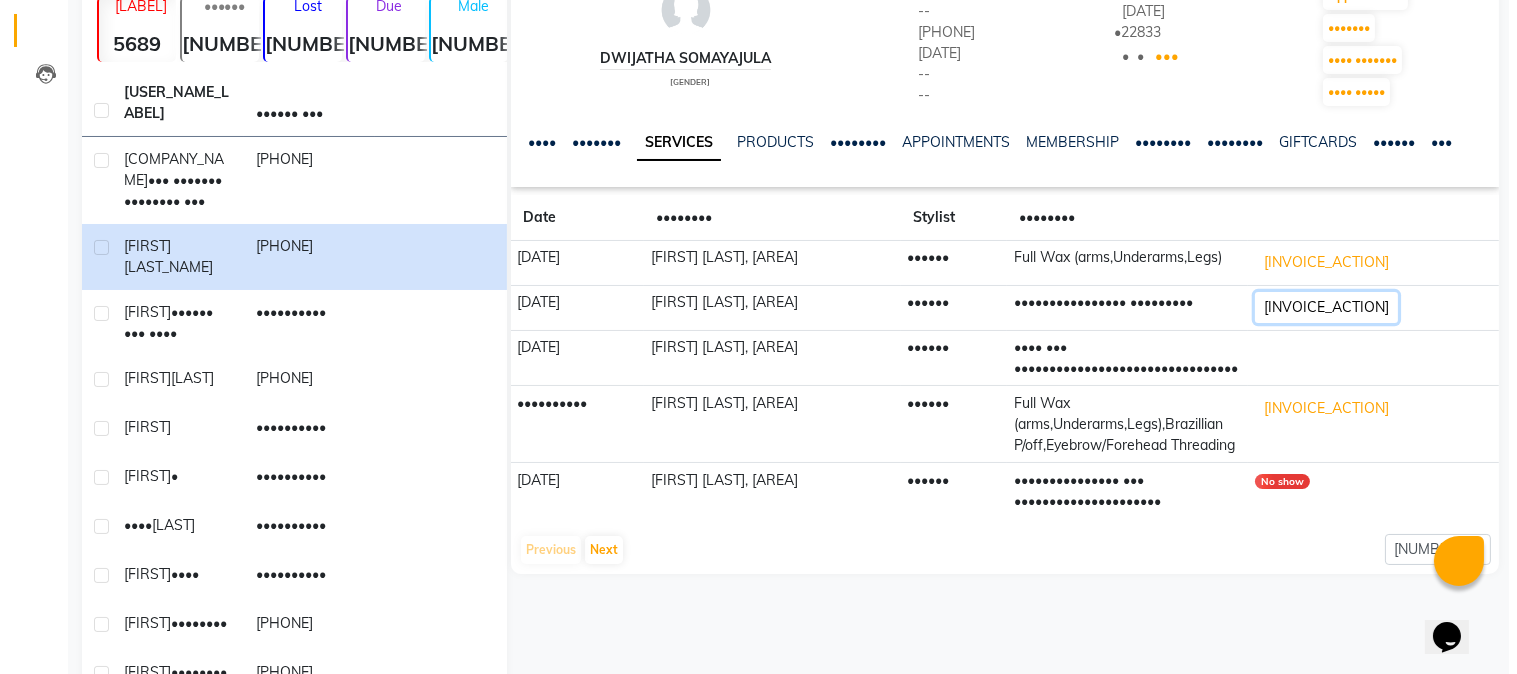 scroll, scrollTop: 130, scrollLeft: 0, axis: vertical 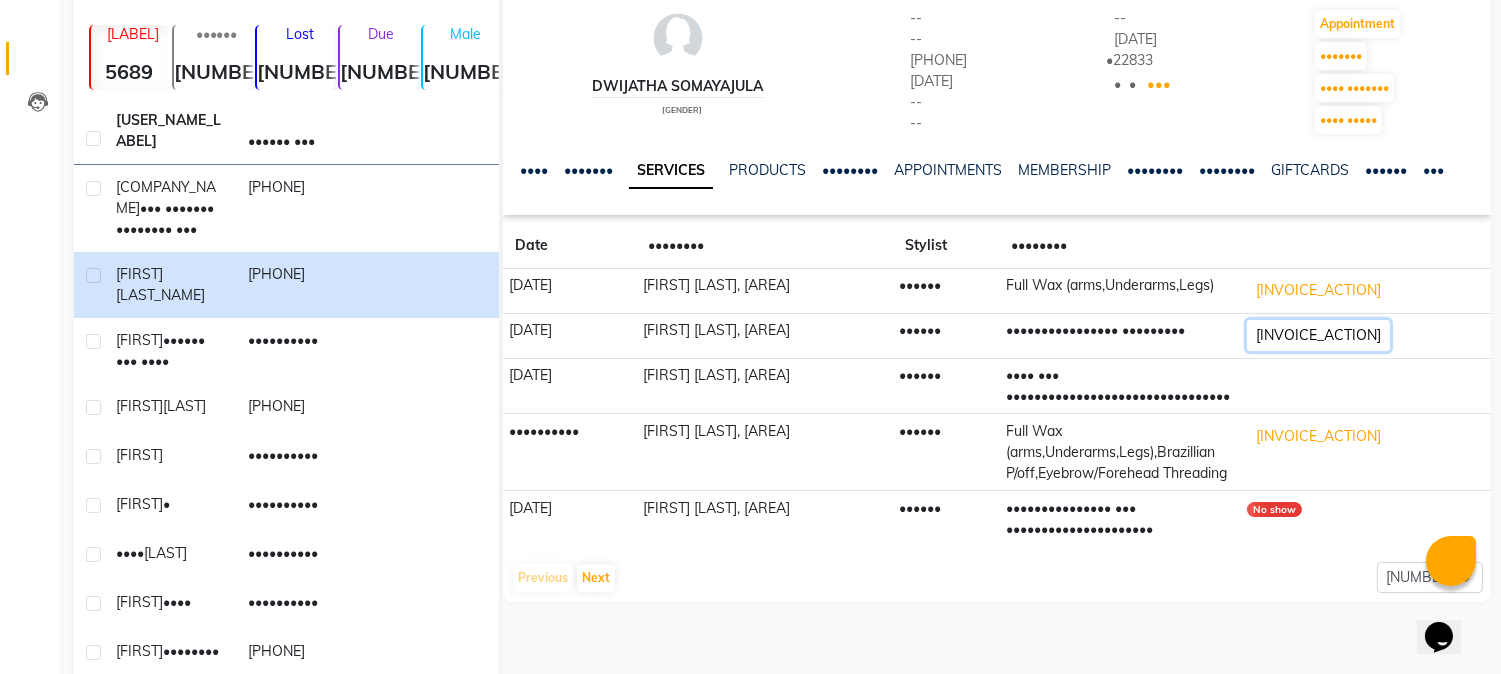 click on "[INVOICE_ACTION]" at bounding box center (1318, 290) 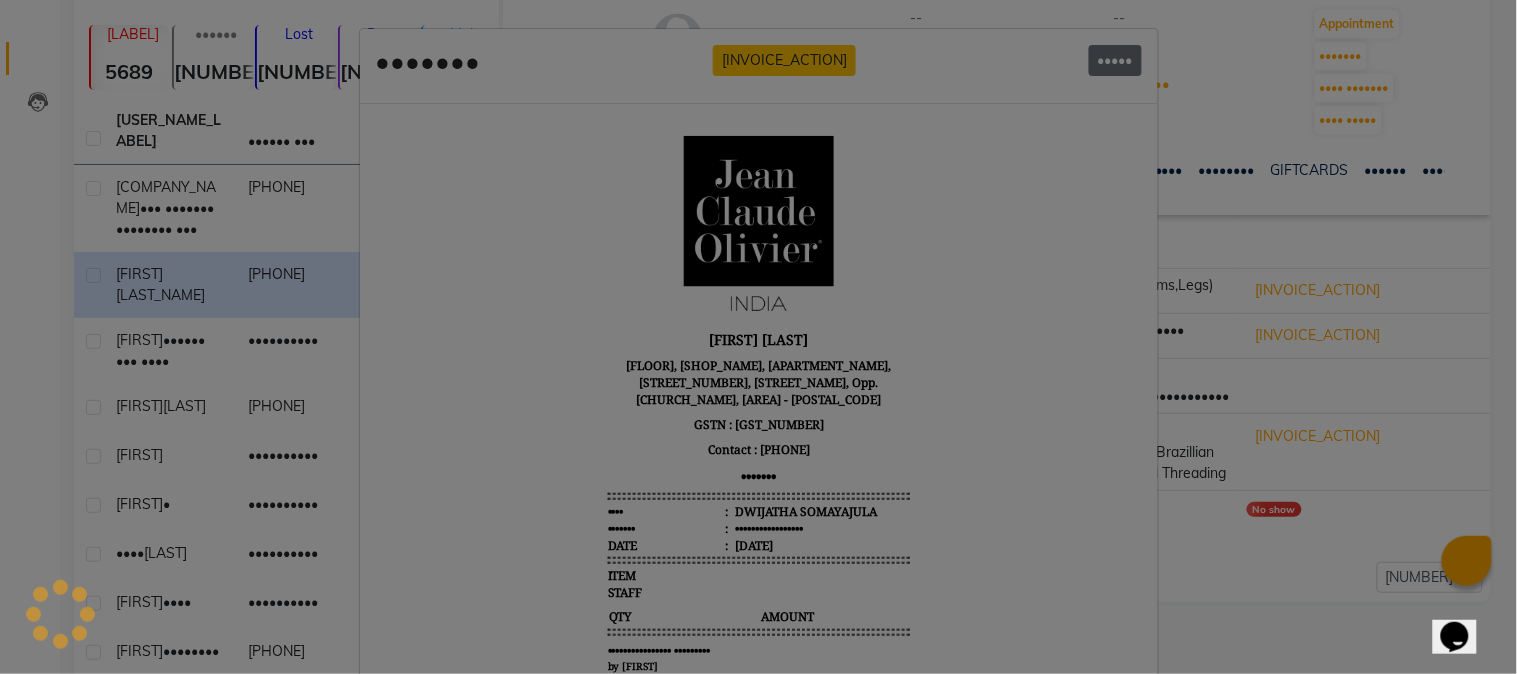 scroll, scrollTop: 0, scrollLeft: 0, axis: both 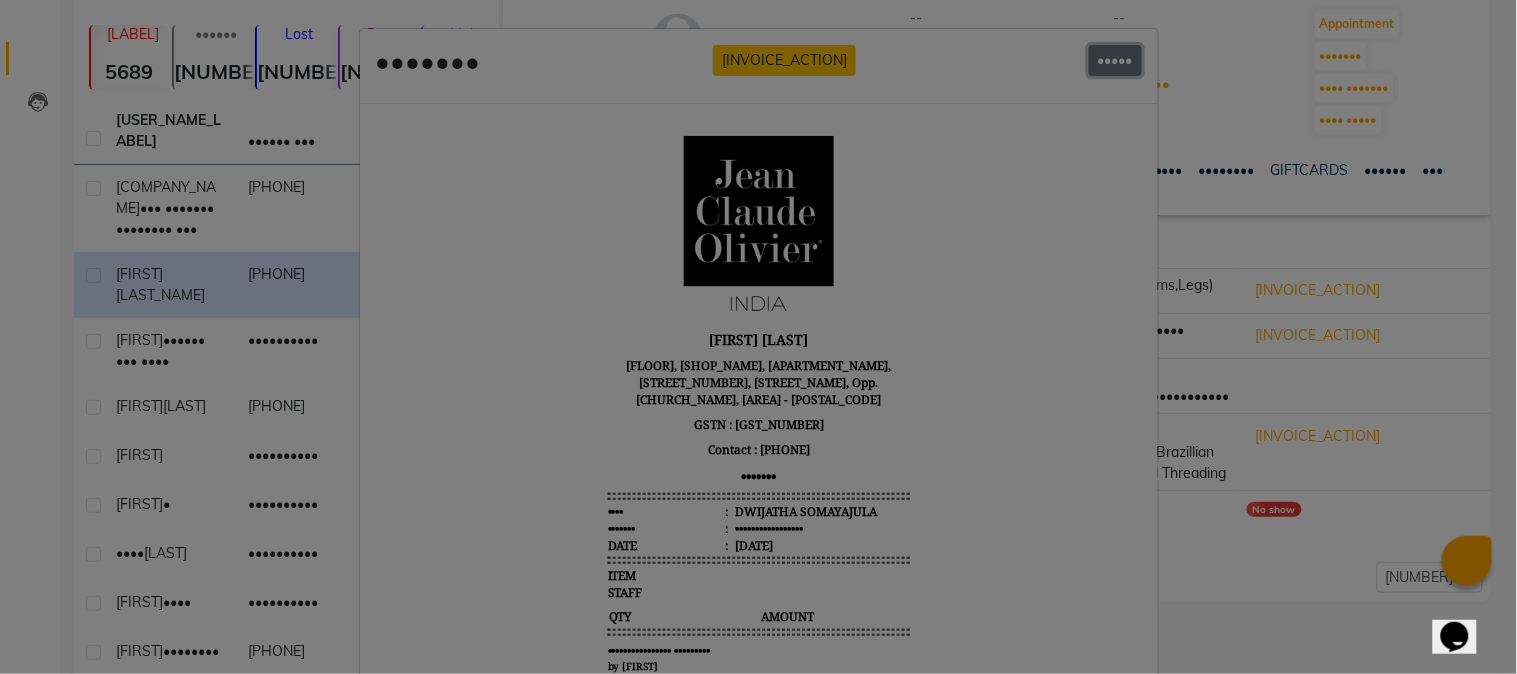 click on "•••••" at bounding box center (1115, 60) 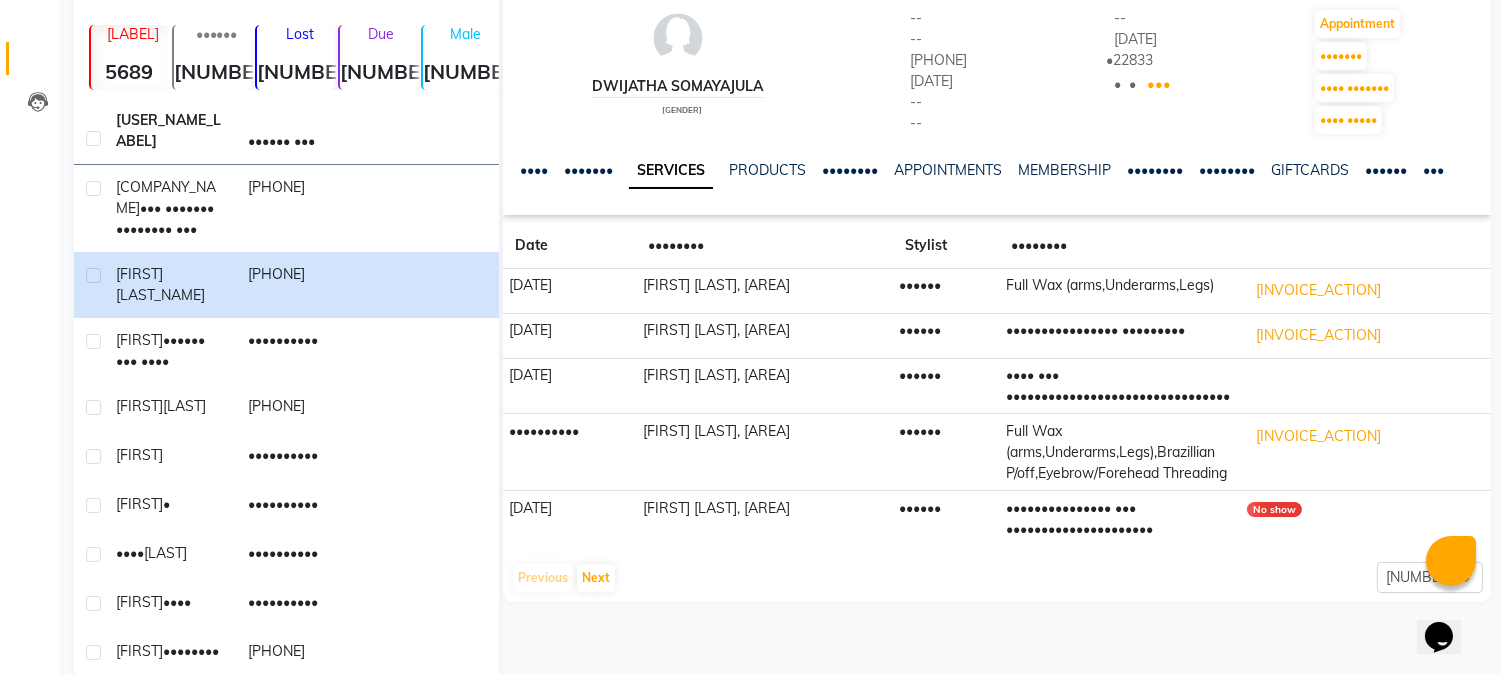 click on "[FIRST] [LAST], [AREA]" at bounding box center (764, 291) 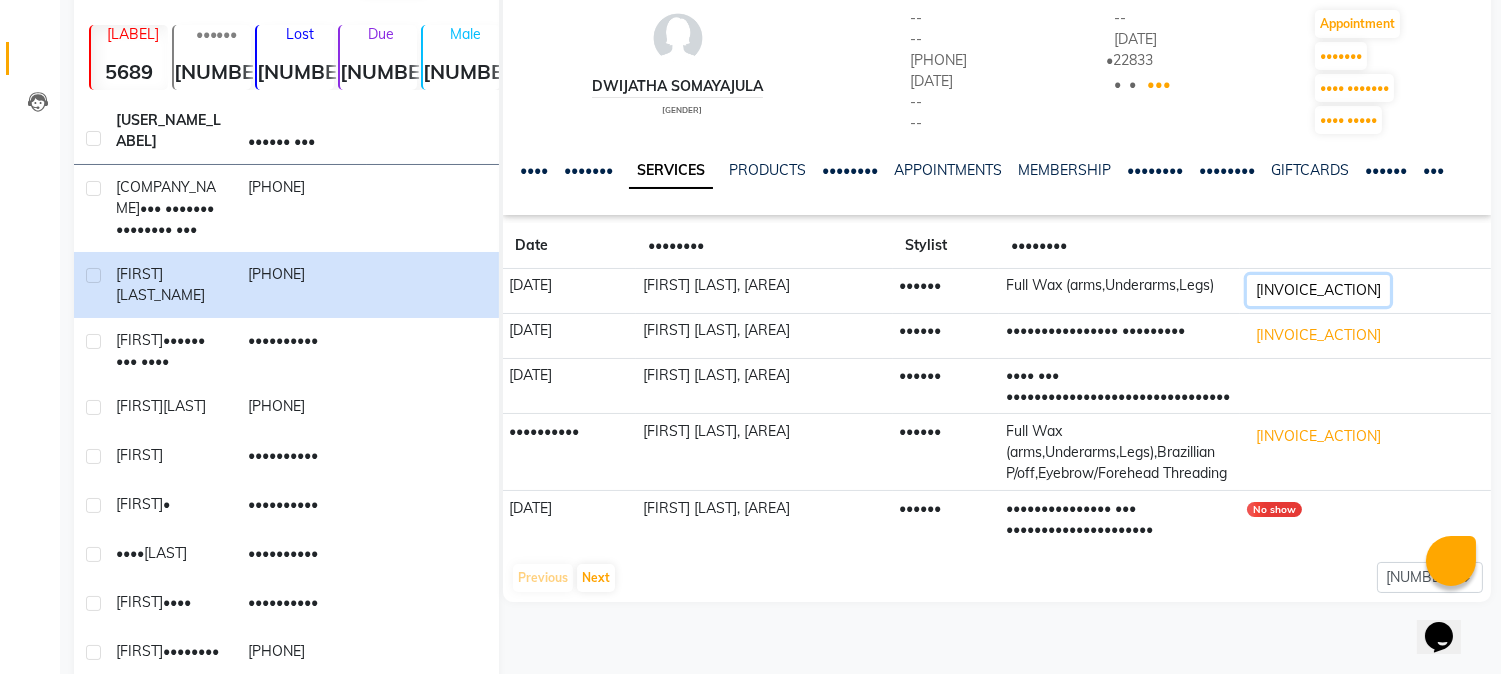 click on "[INVOICE_ACTION]" at bounding box center [1318, 290] 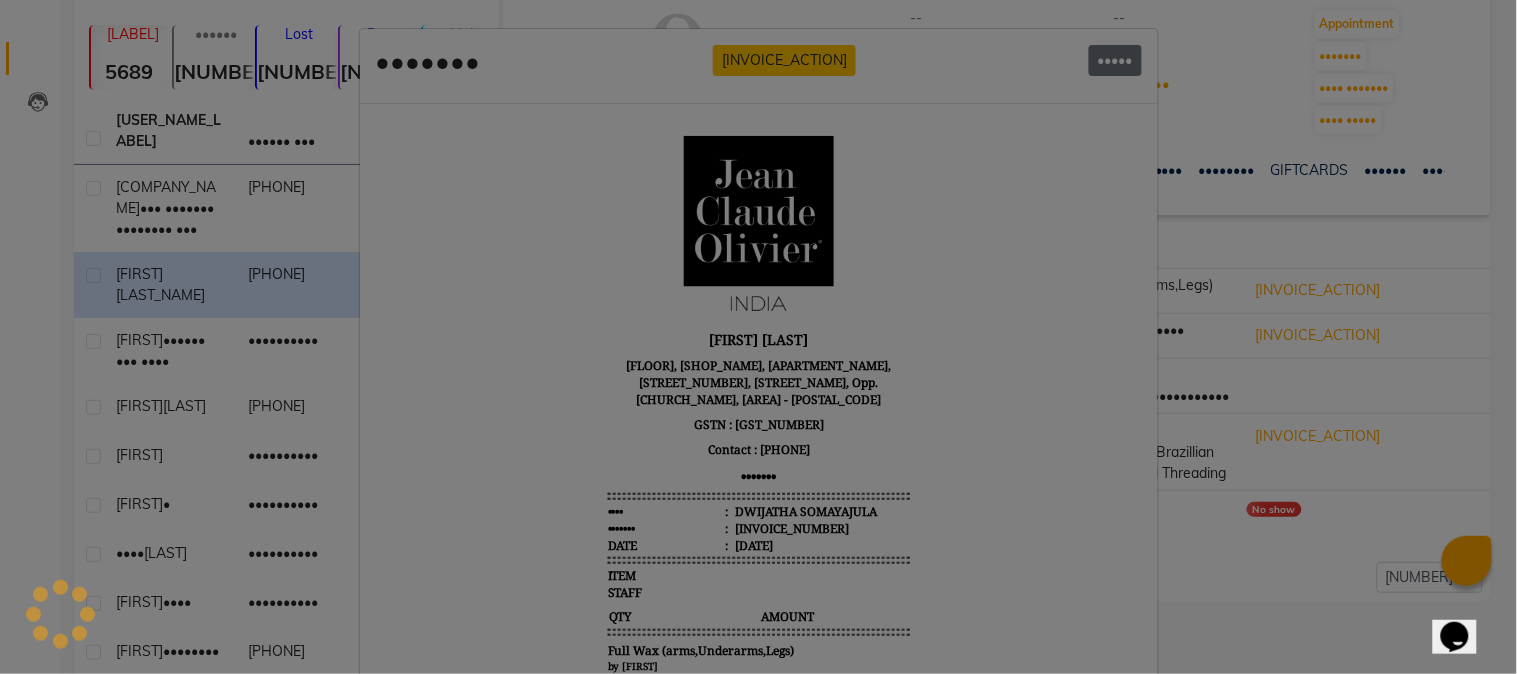 scroll, scrollTop: 0, scrollLeft: 0, axis: both 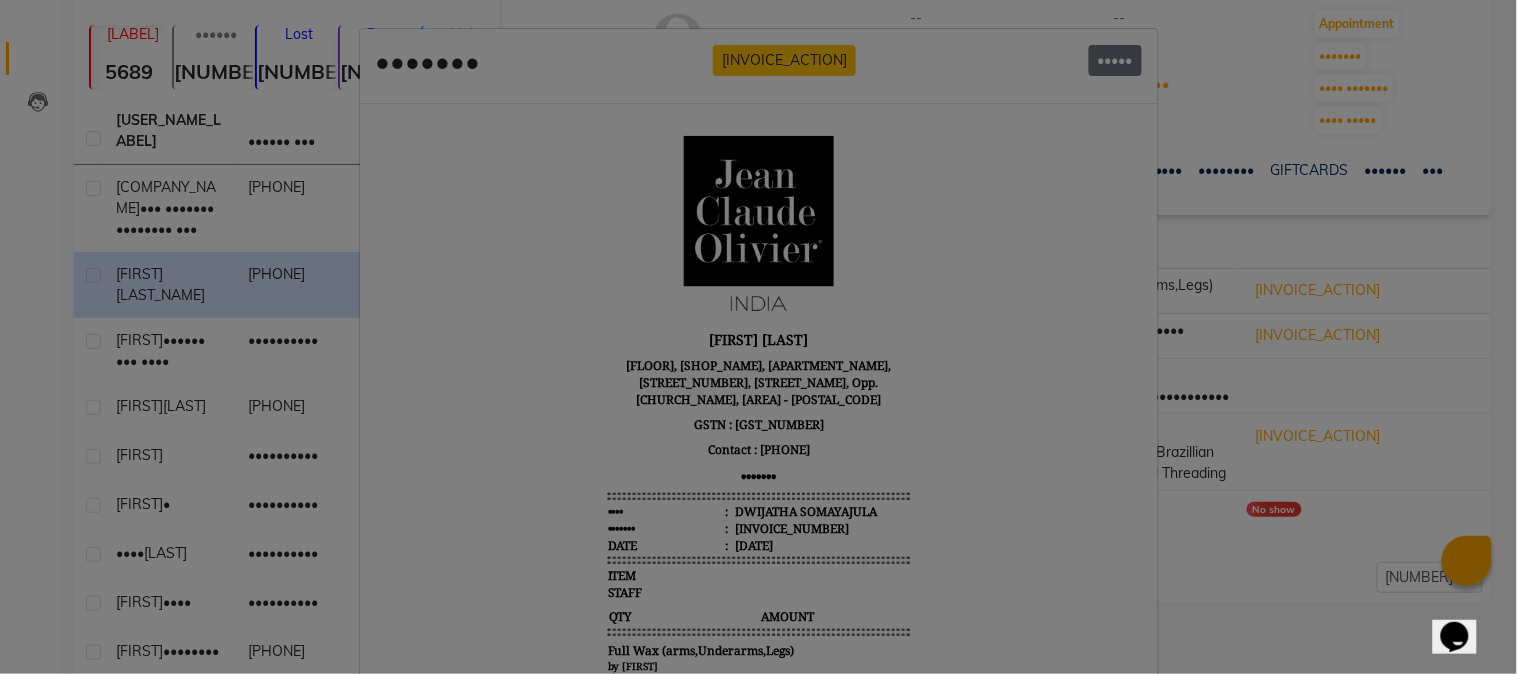 drag, startPoint x: 1500, startPoint y: 272, endPoint x: 1505, endPoint y: 363, distance: 91.13726 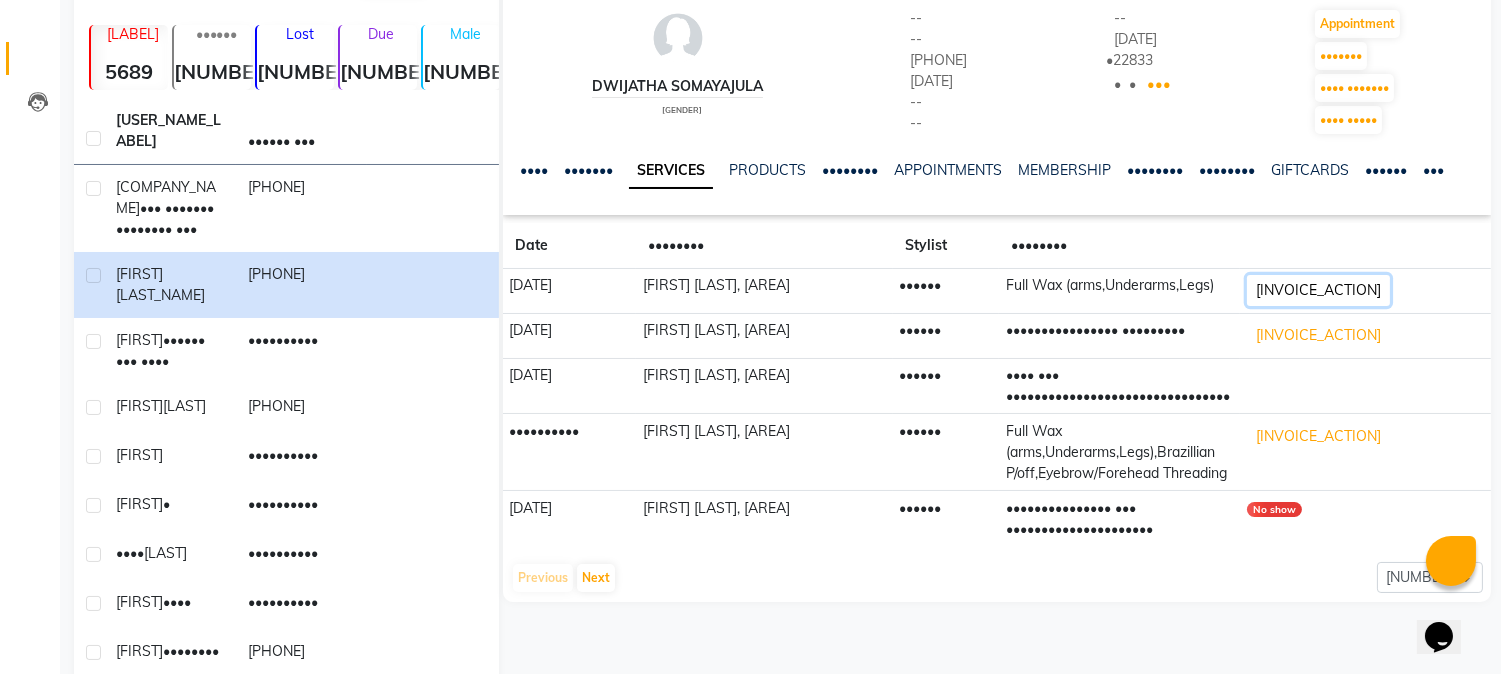 click on "[INVOICE_ACTION]" at bounding box center (1318, 290) 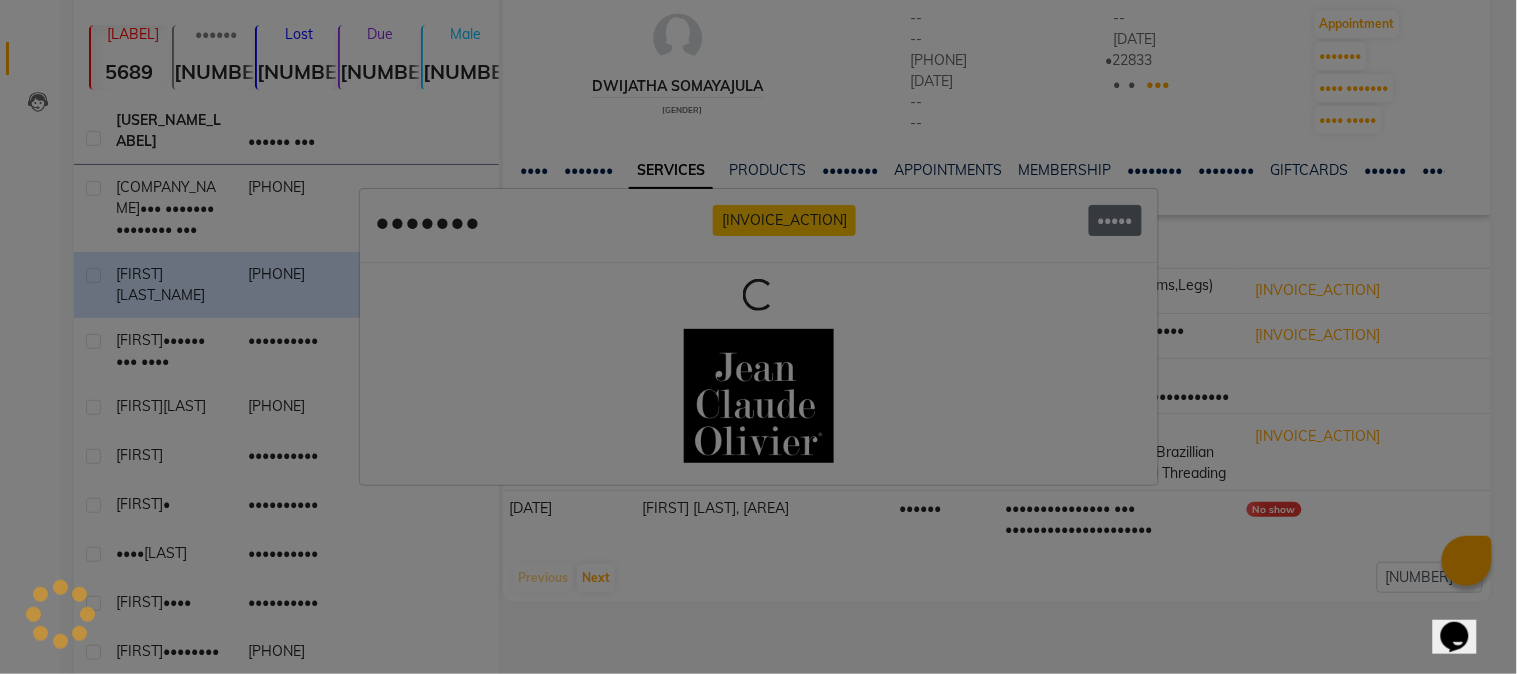 scroll, scrollTop: 0, scrollLeft: 0, axis: both 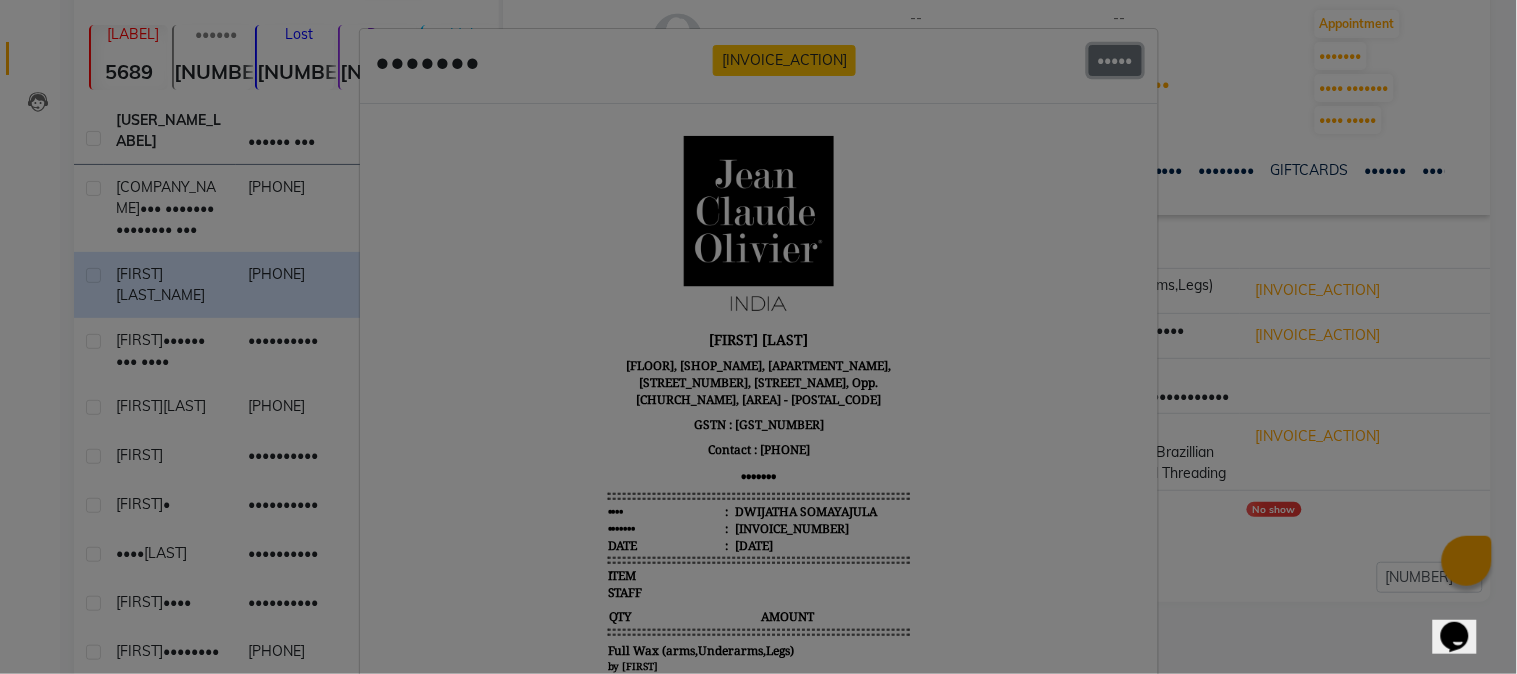 drag, startPoint x: 1108, startPoint y: 55, endPoint x: 1121, endPoint y: 75, distance: 23.853722 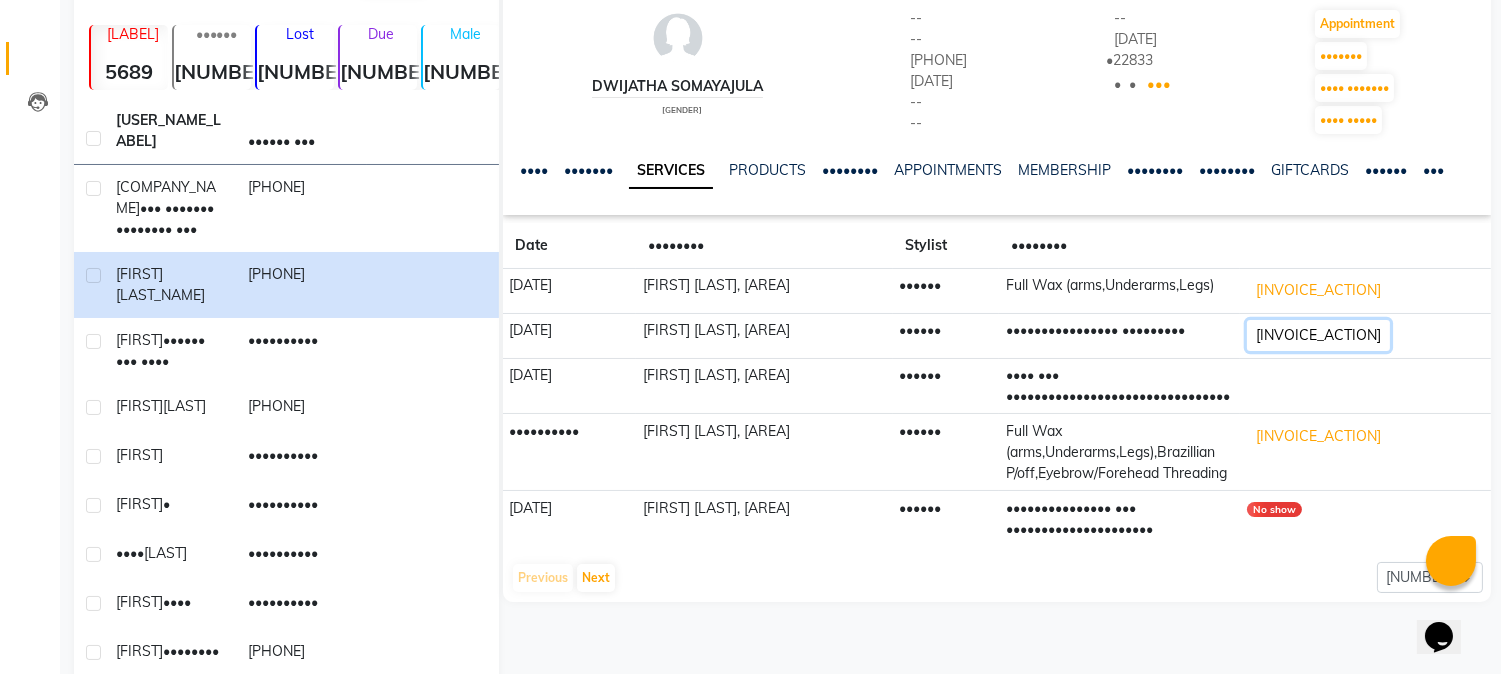 click on "[INVOICE_ACTION]" at bounding box center [1318, 290] 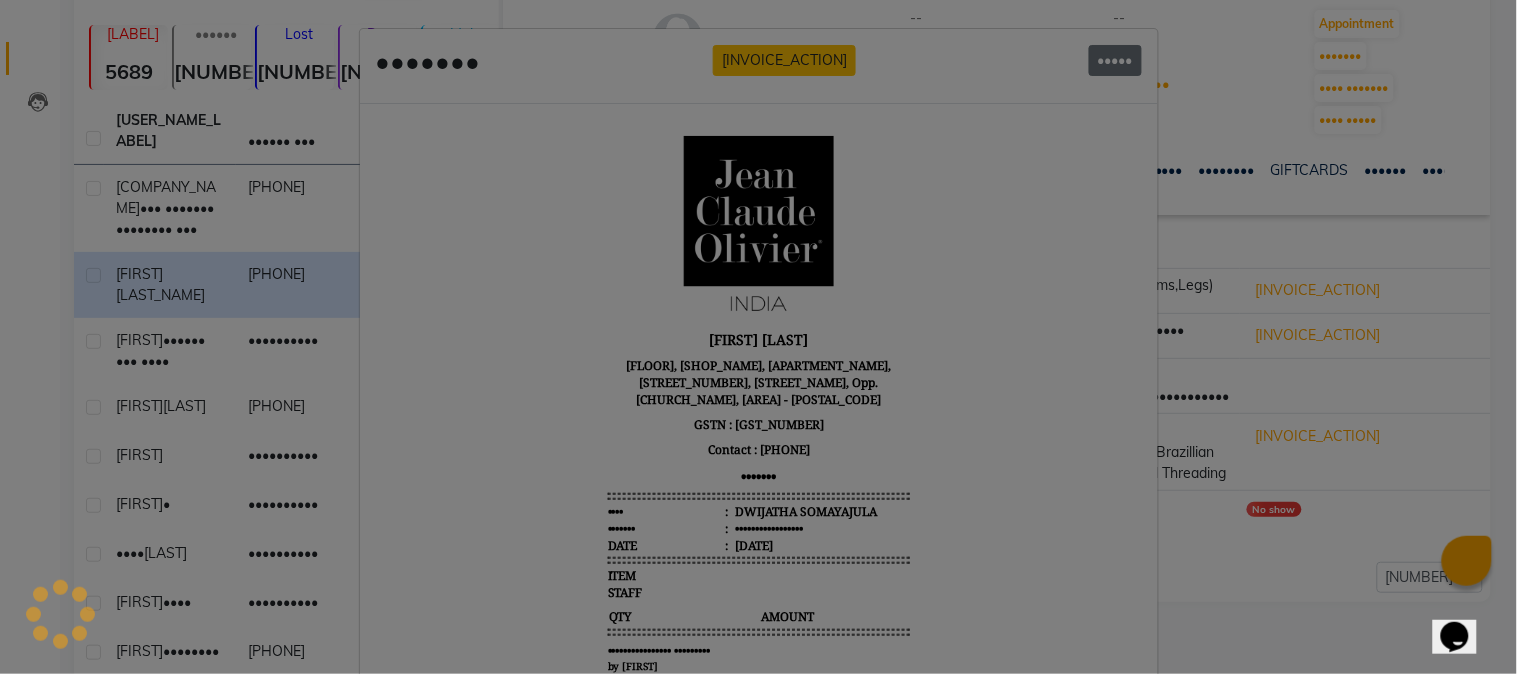 scroll, scrollTop: 0, scrollLeft: 0, axis: both 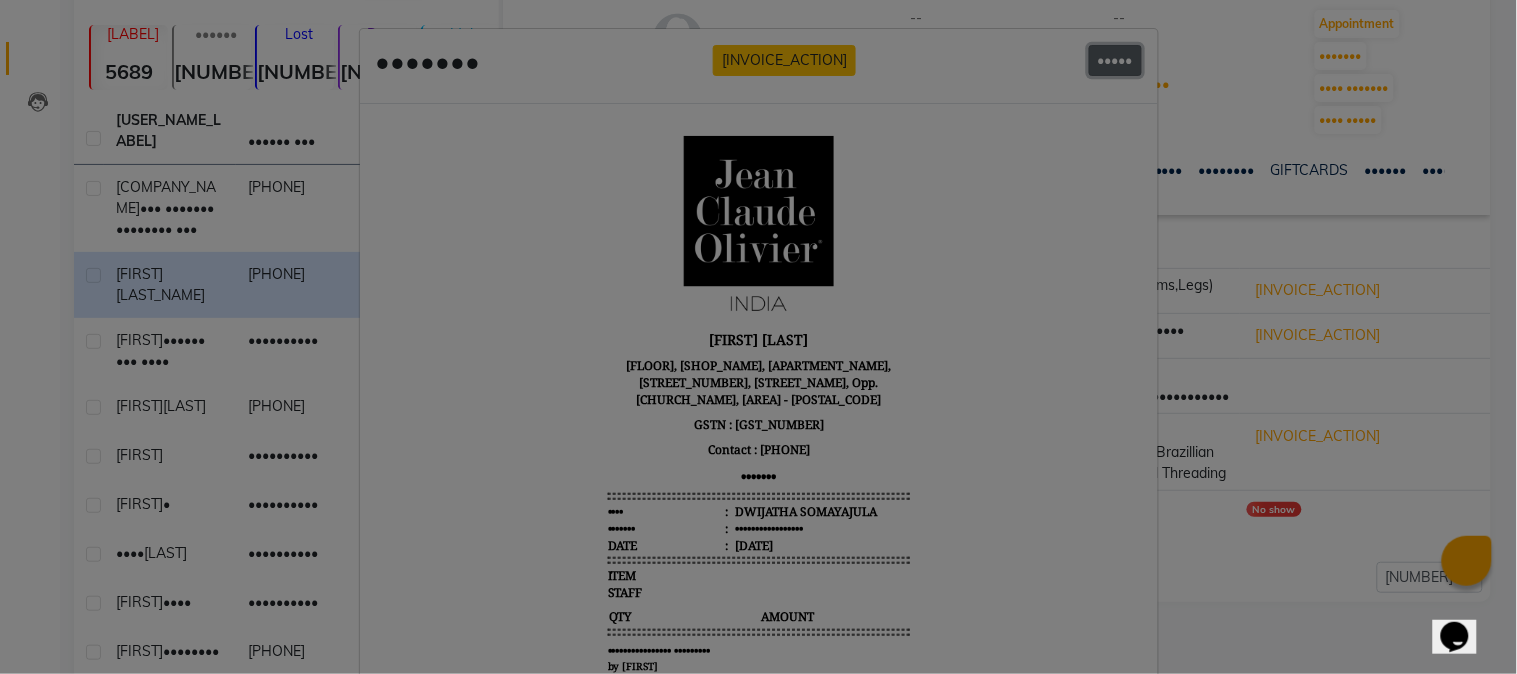 click on "•••••" at bounding box center [1115, 60] 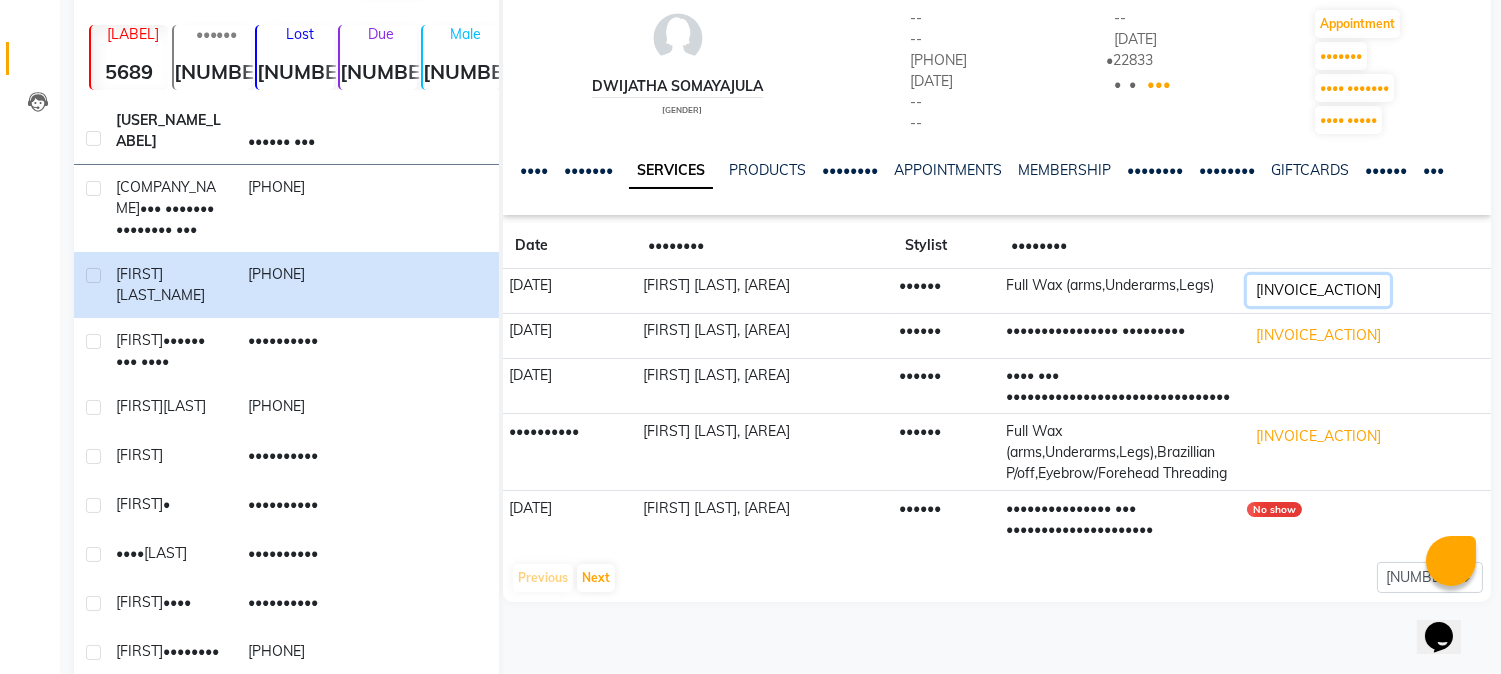 click on "[INVOICE_ACTION]" at bounding box center [1318, 290] 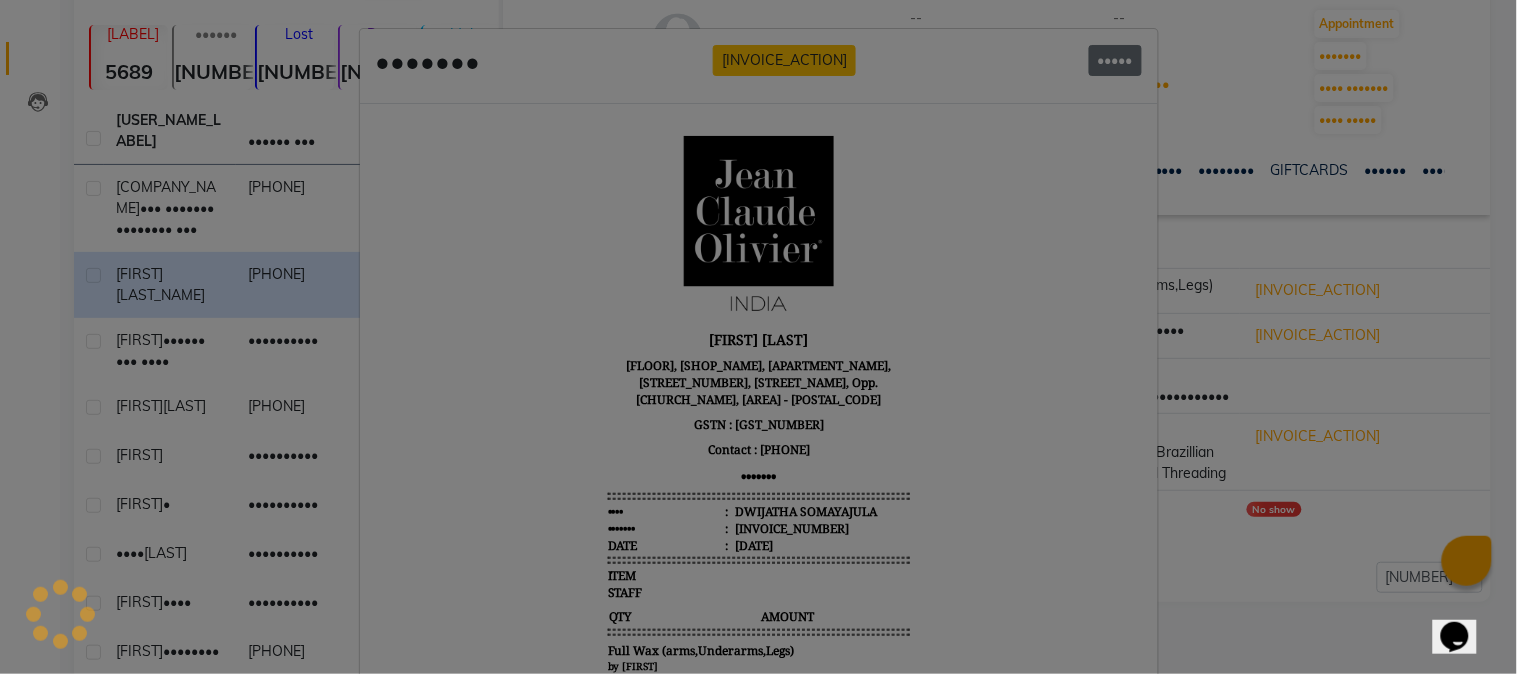 scroll, scrollTop: 0, scrollLeft: 0, axis: both 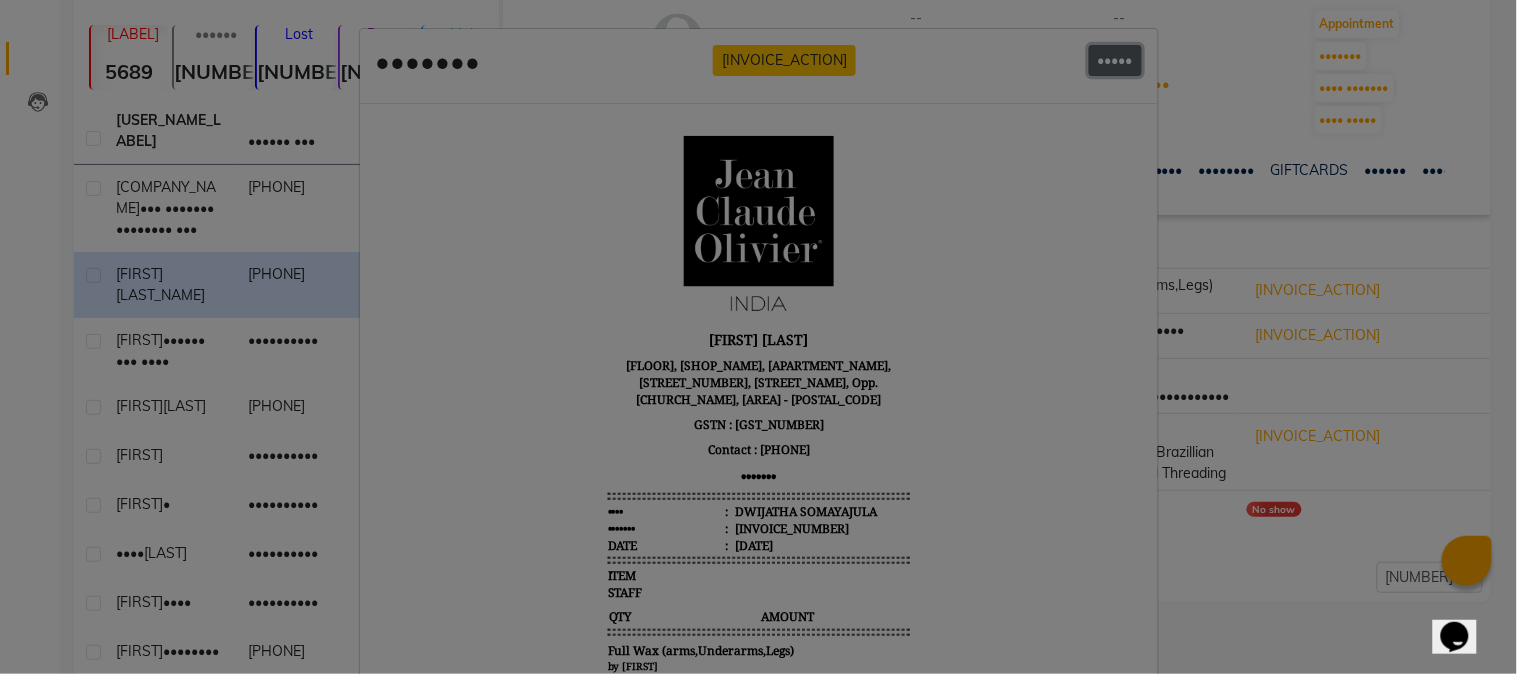 click on "•••••" at bounding box center [1115, 60] 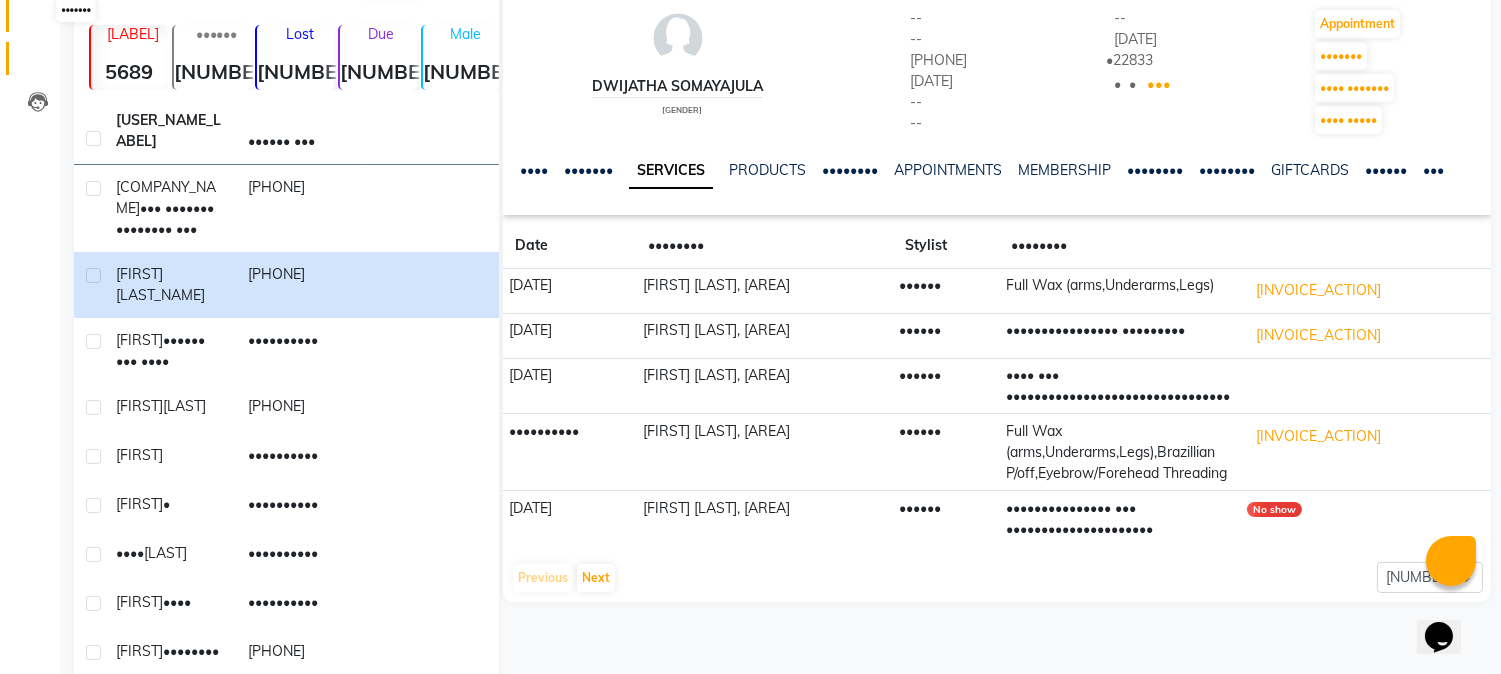 click at bounding box center (38, 21) 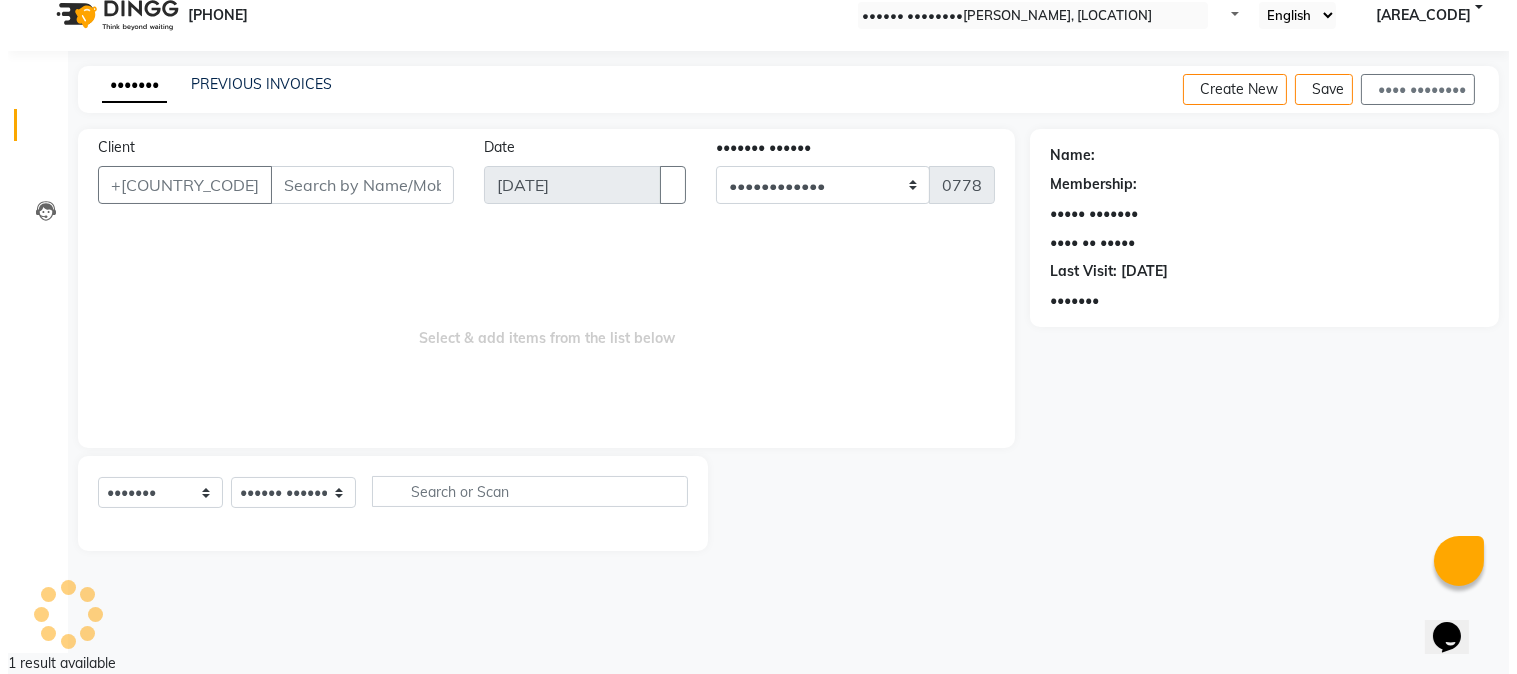 scroll, scrollTop: 0, scrollLeft: 0, axis: both 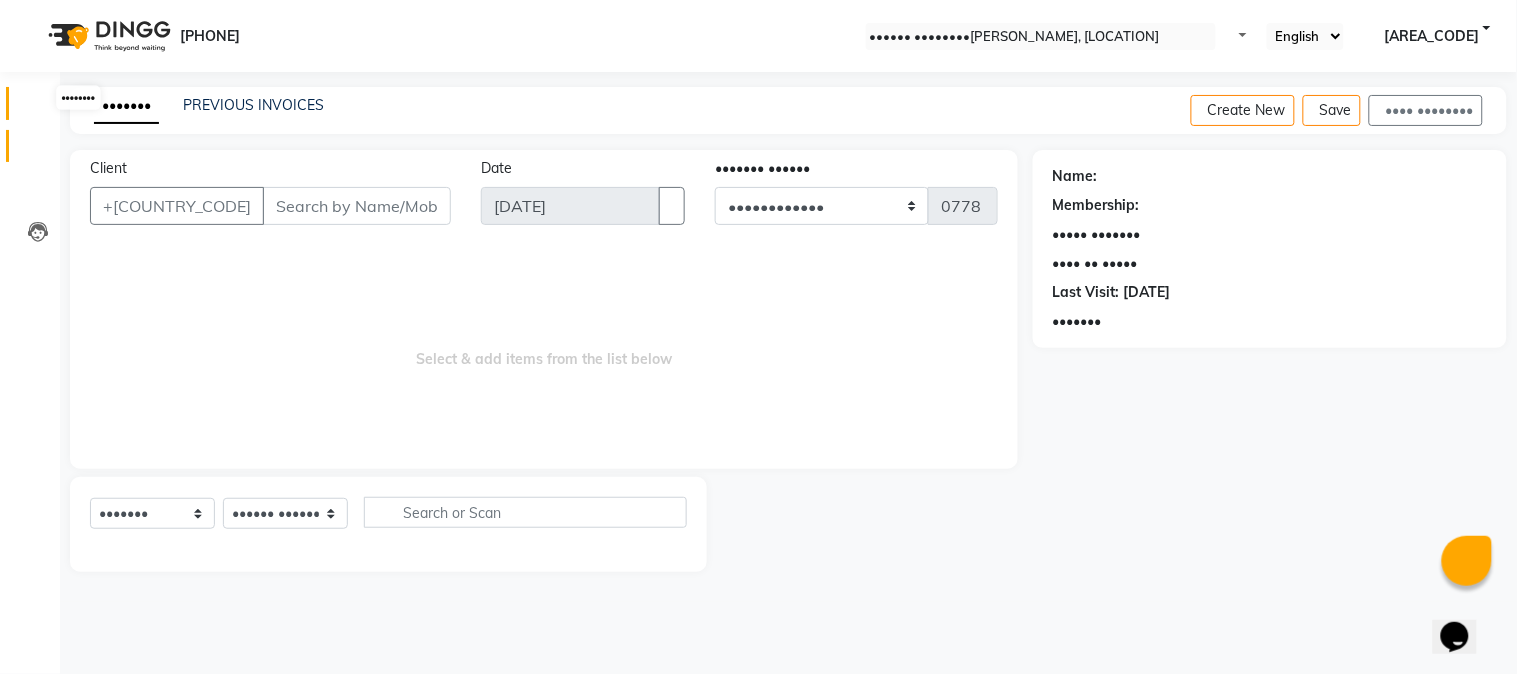 click at bounding box center (38, 108) 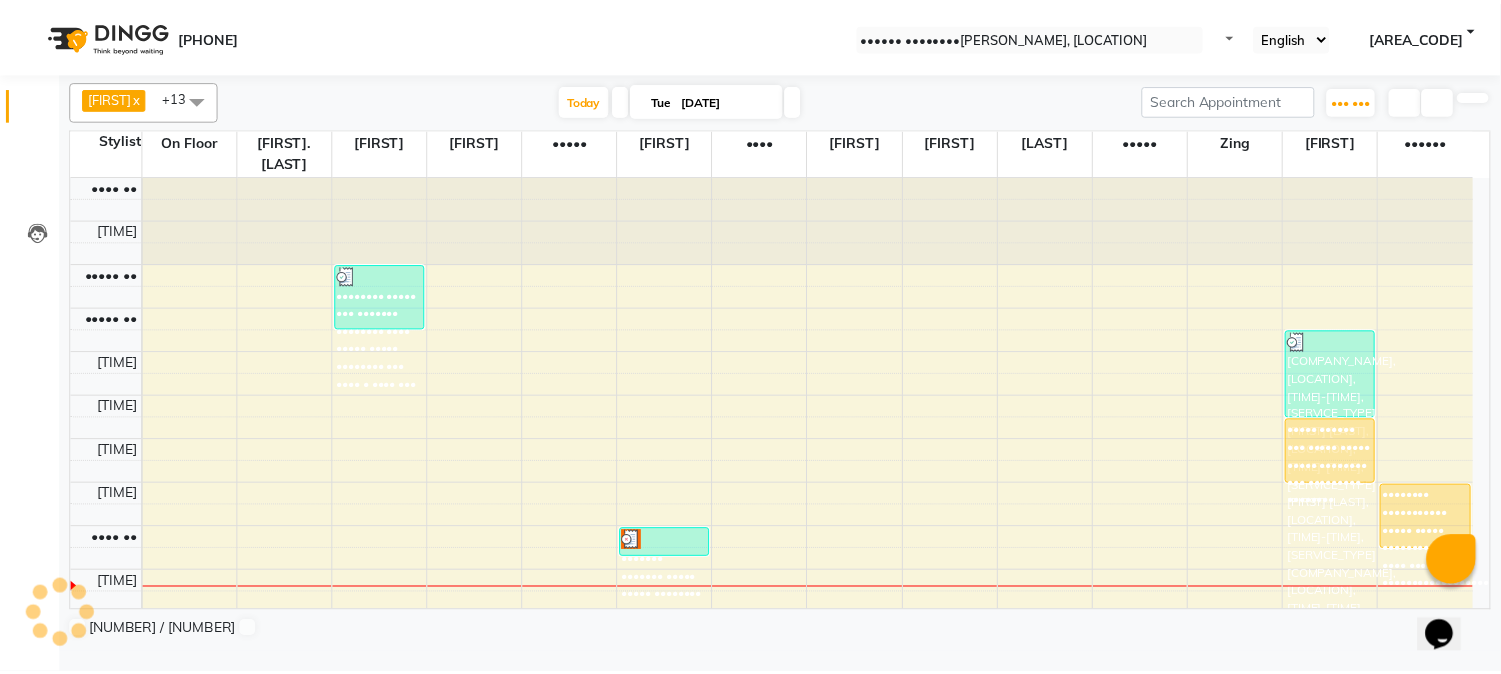 scroll, scrollTop: 0, scrollLeft: 0, axis: both 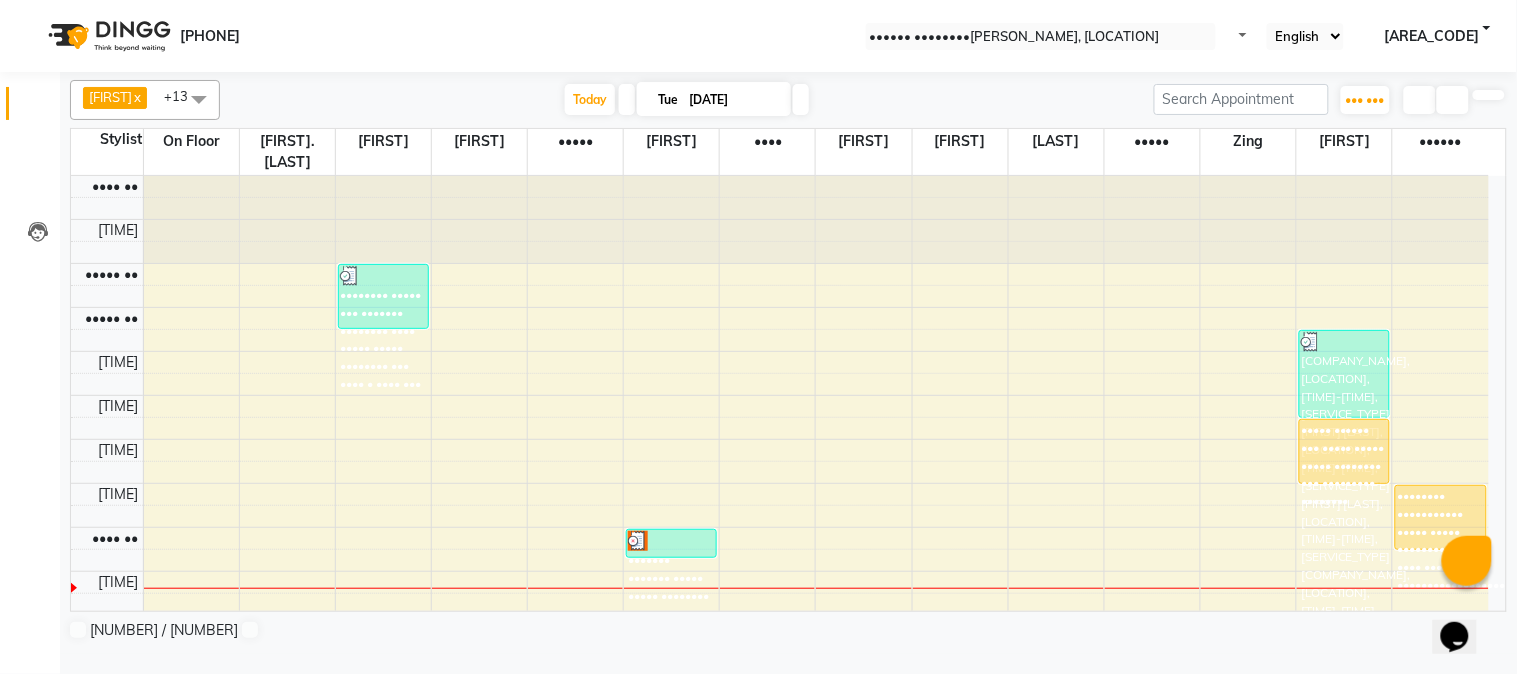 click on "•••••••• ••••••••••• ••••• ••••• •••••••• ••• •••• ••• •••••••••••••••••••••" at bounding box center [1344, 451] 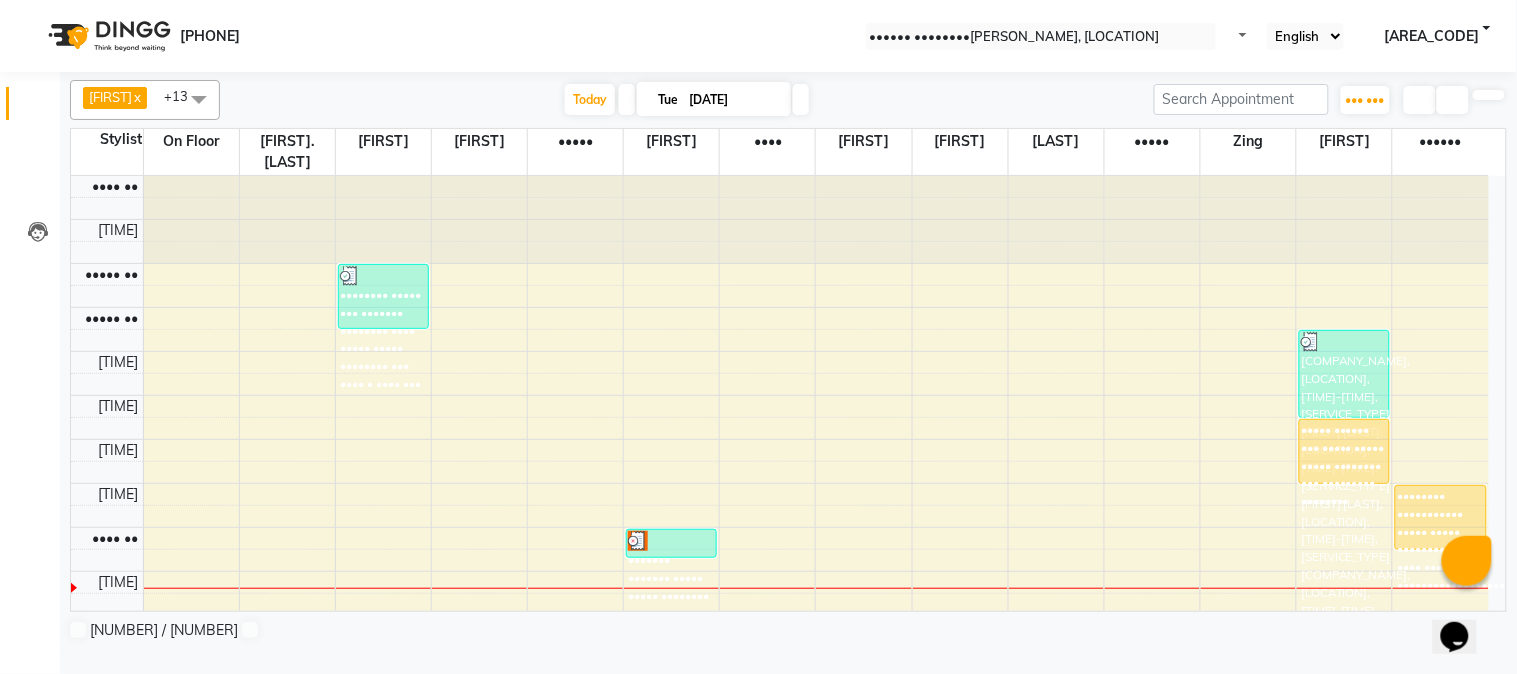 click at bounding box center [383, 276] 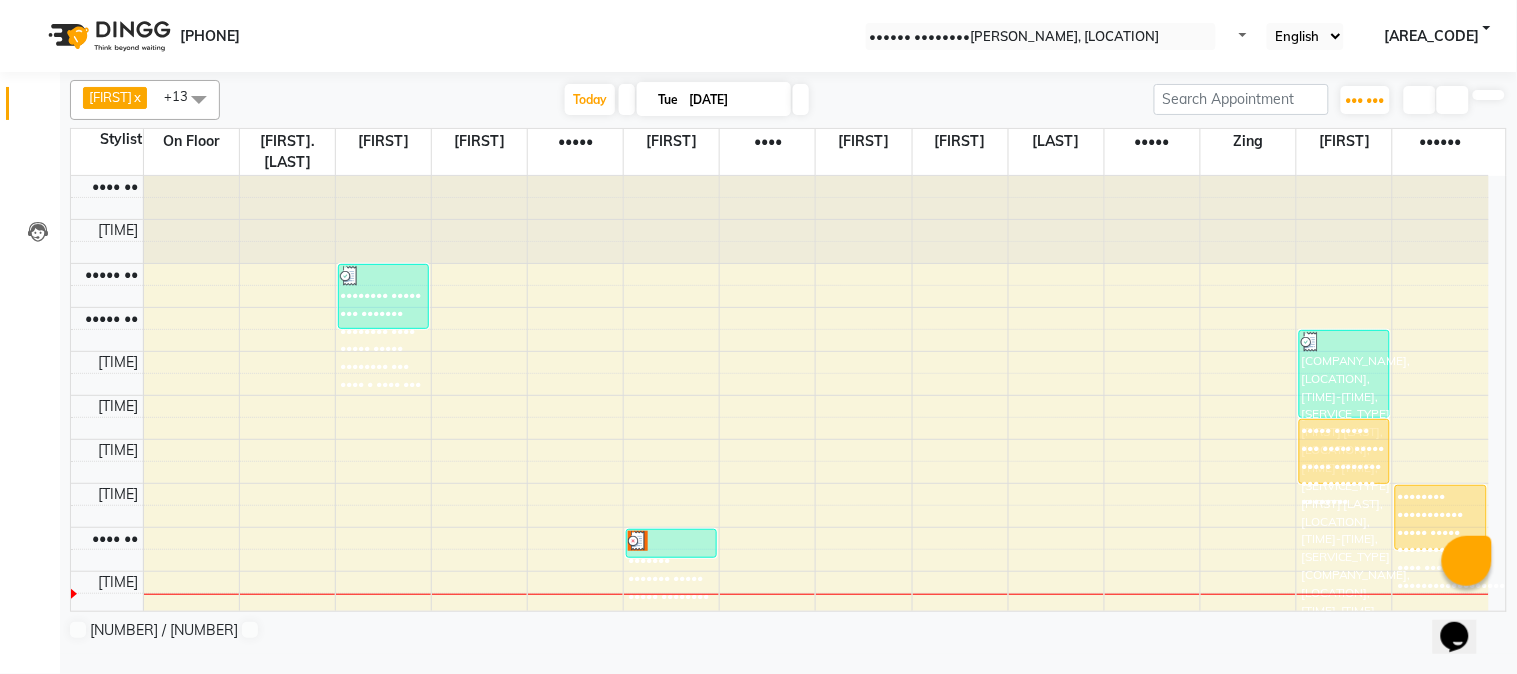 click on "Checkout" at bounding box center (49, 708) 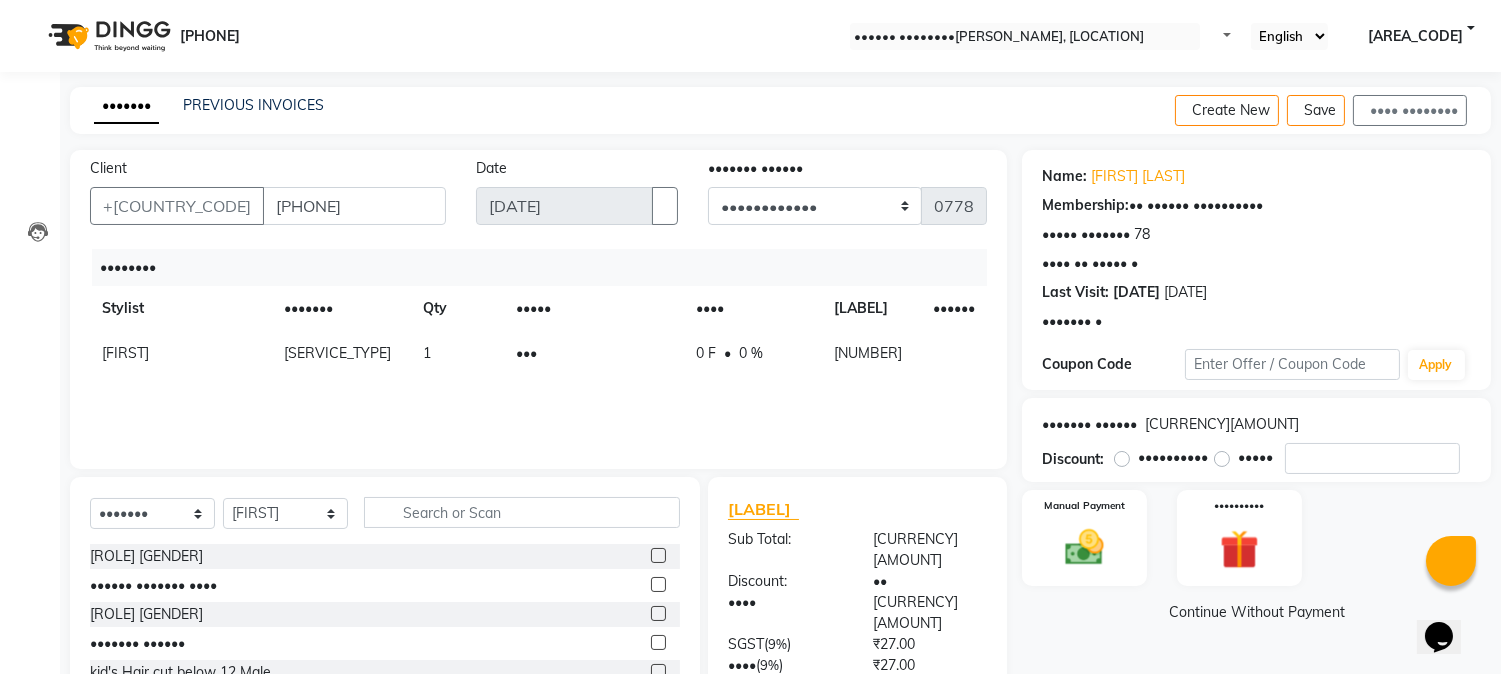 click at bounding box center [941, 343] 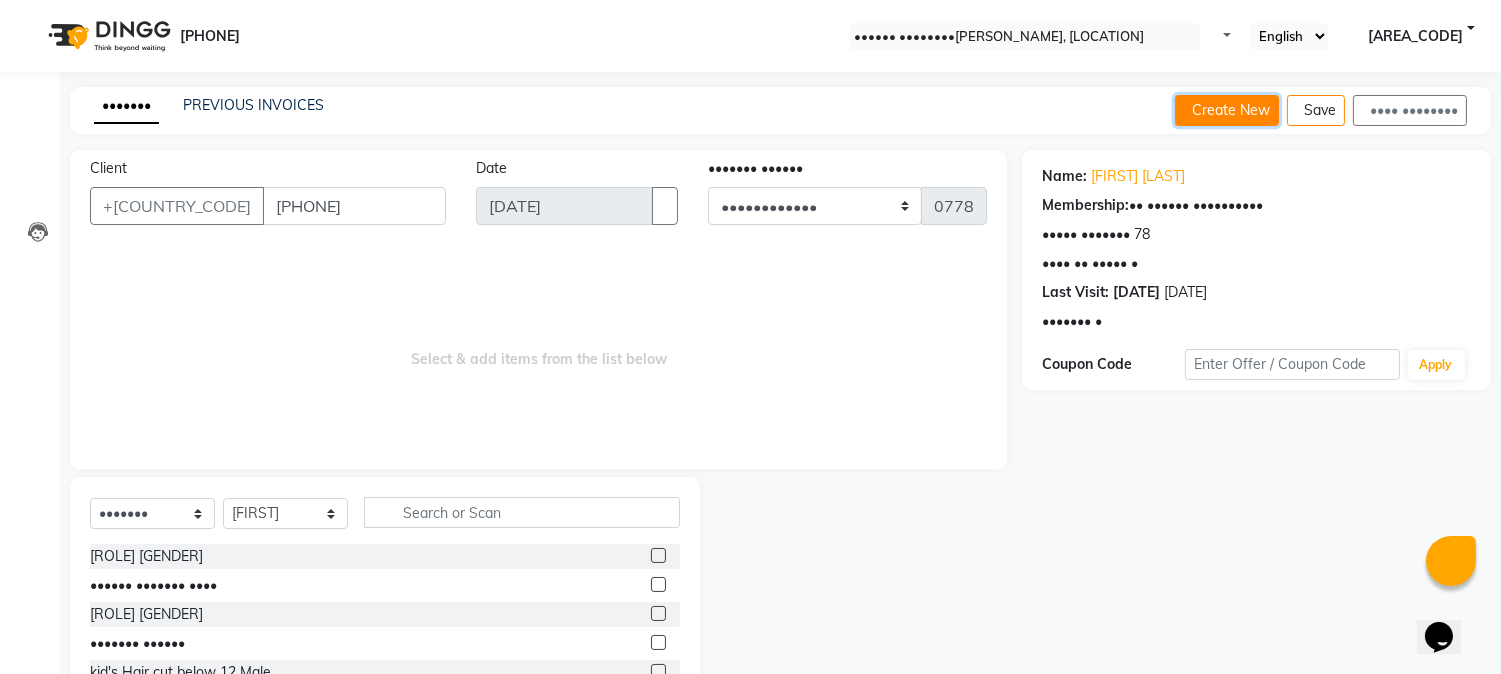 click on "Create New" at bounding box center (1227, 110) 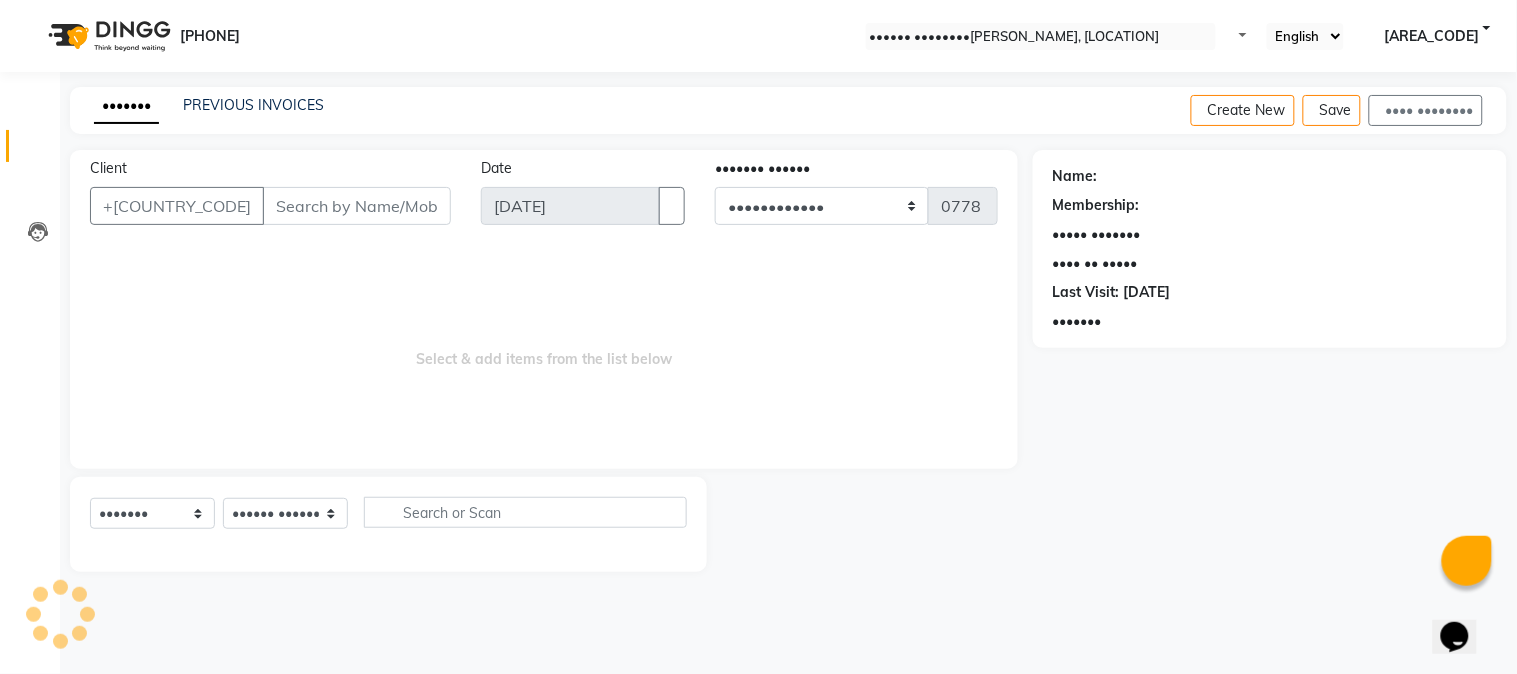 drag, startPoint x: 242, startPoint y: 212, endPoint x: 223, endPoint y: 196, distance: 24.839485 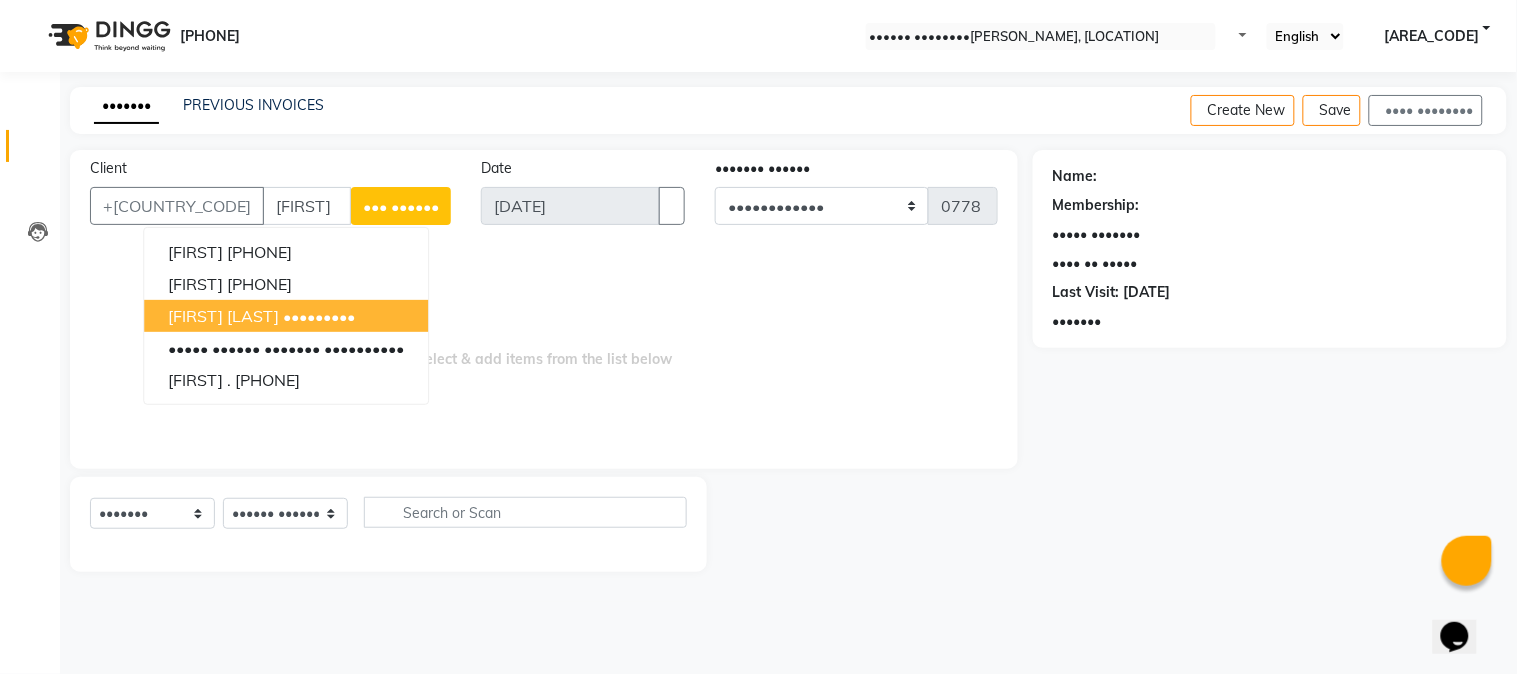 click on "[FIRST] [LAST]" at bounding box center (223, 316) 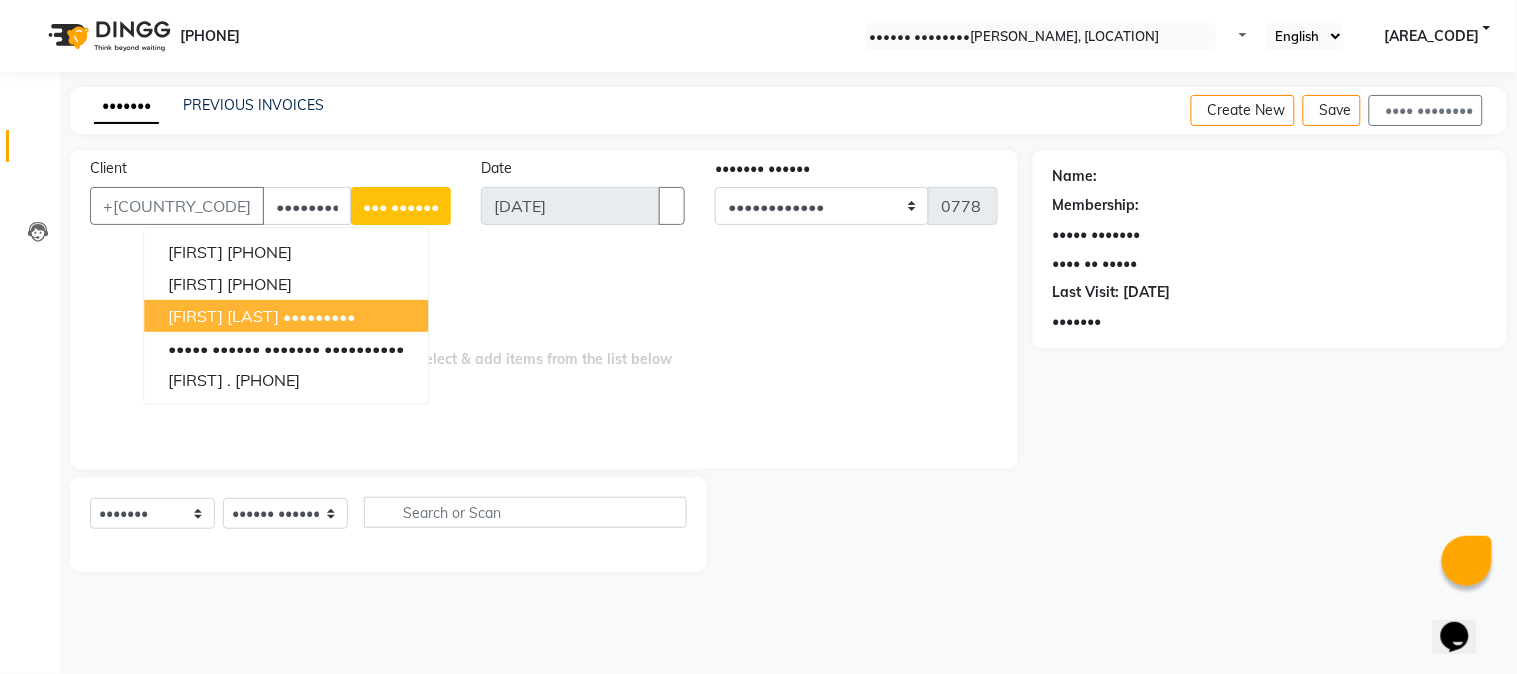 type on "•••••••••" 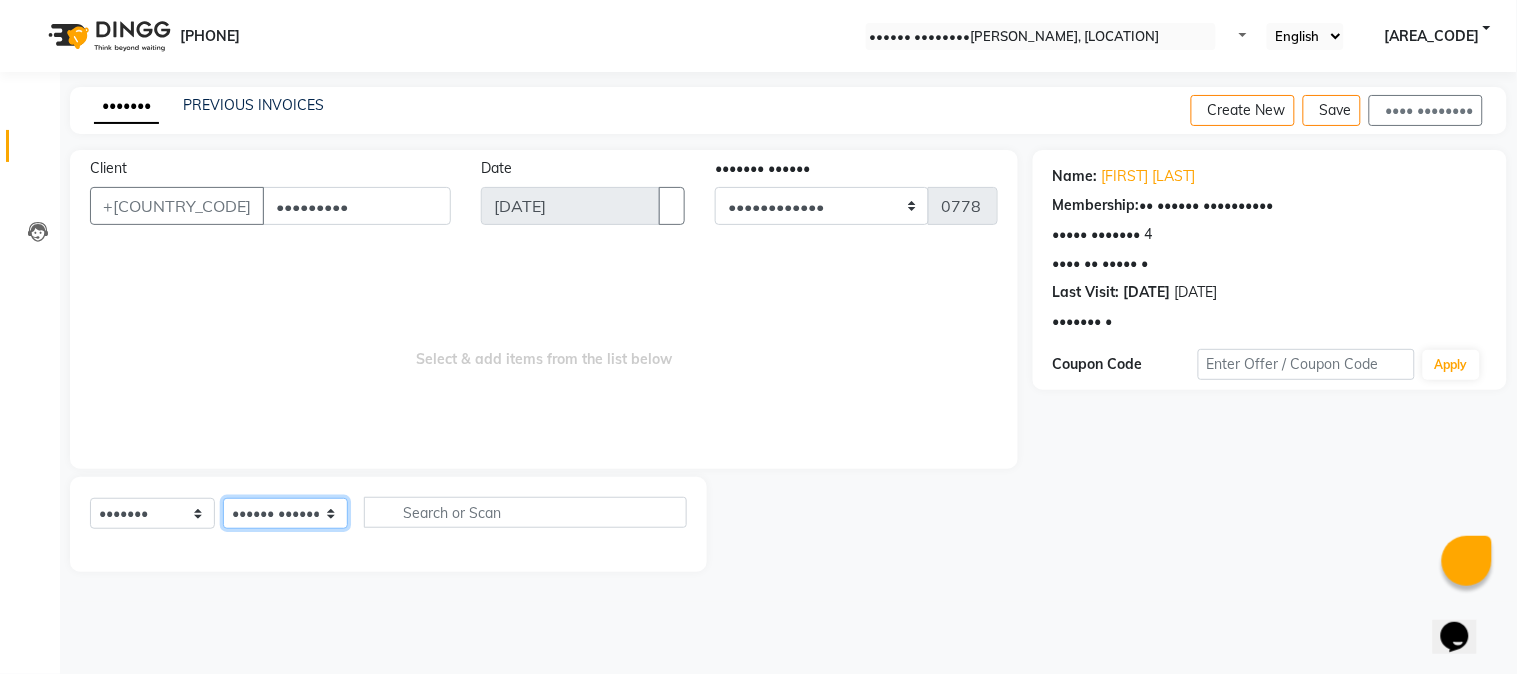 click on "•••••• ••••••• ••••• •••••••• •••••••••••• ••••••••• •••••• ••••••• ••••• •••••• ••••• •••• ••••• •••••  •••••• ••••• ••  •••••  •••••••• •••• •••••  •••• •••••• •••••• •••• ••••••• ••••••• •••• •••••• •••••••• ••••• •••••••• •••••• •••• ••••• •••••••                         ••••• ••••• ••••••• ••••••••• •••••••  ••••" at bounding box center (285, 513) 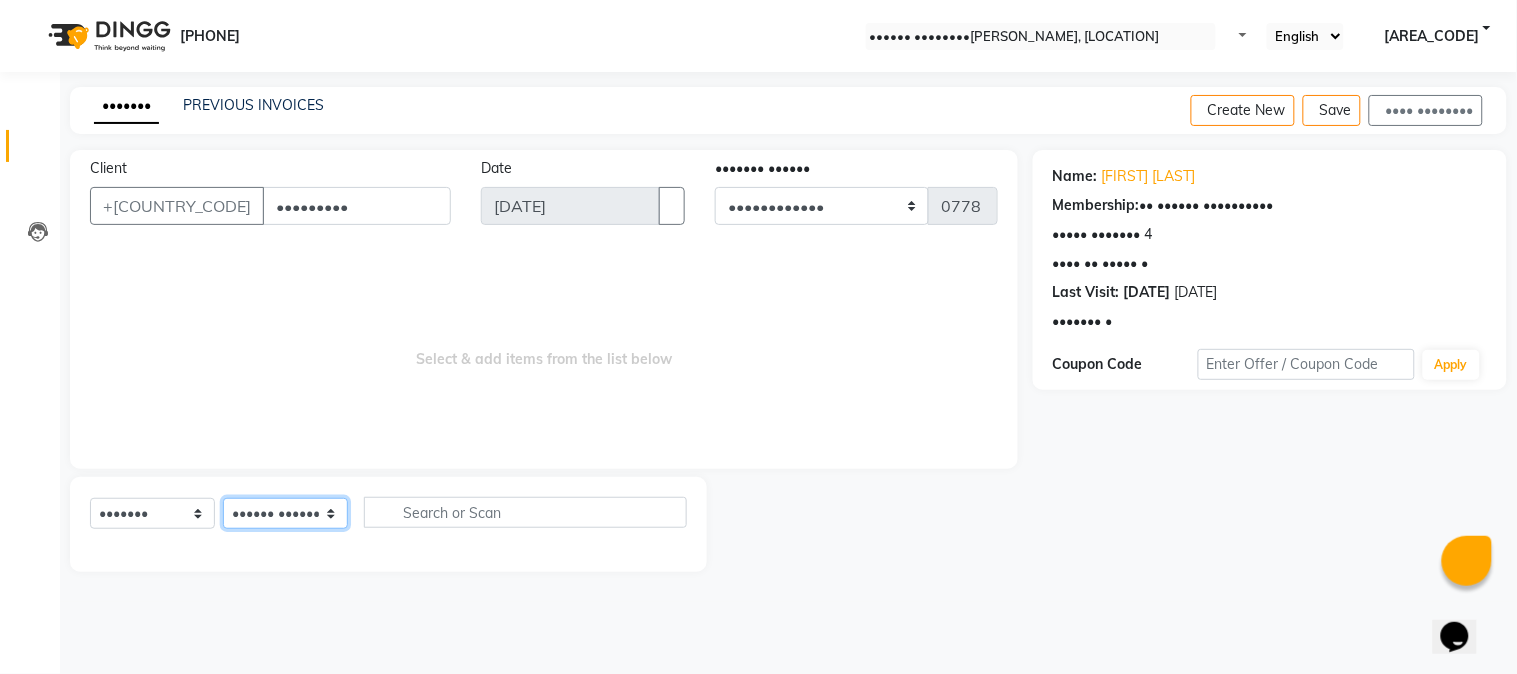 select on "23859" 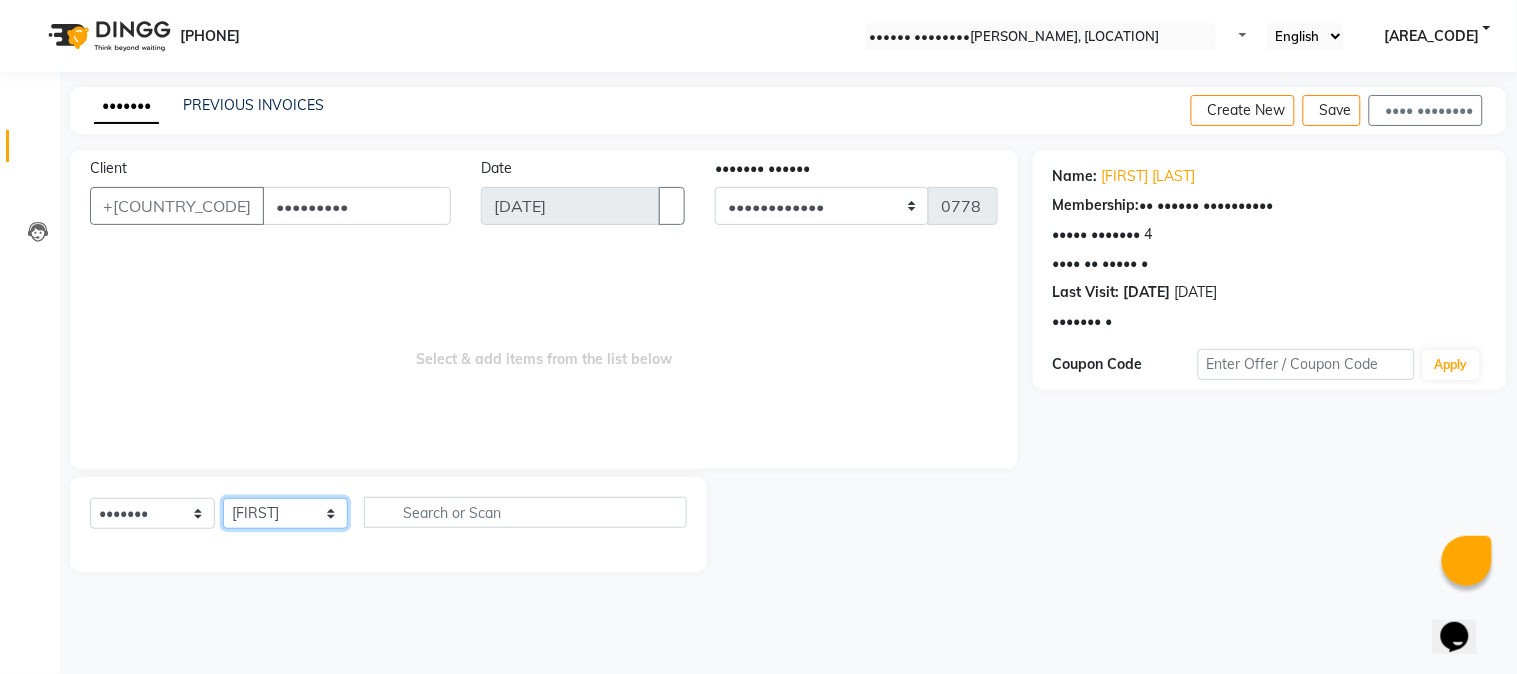 click on "•••••• ••••••• ••••• •••••••• •••••••••••• ••••••••• •••••• ••••••• ••••• •••••• ••••• •••• ••••• •••••  •••••• ••••• ••  •••••  •••••••• •••• •••••  •••• •••••• •••••• •••• ••••••• ••••••• •••• •••••• •••••••• ••••• •••••••• •••••• •••• ••••• •••••••                         ••••• ••••• ••••••• ••••••••• •••••••  ••••" at bounding box center (285, 513) 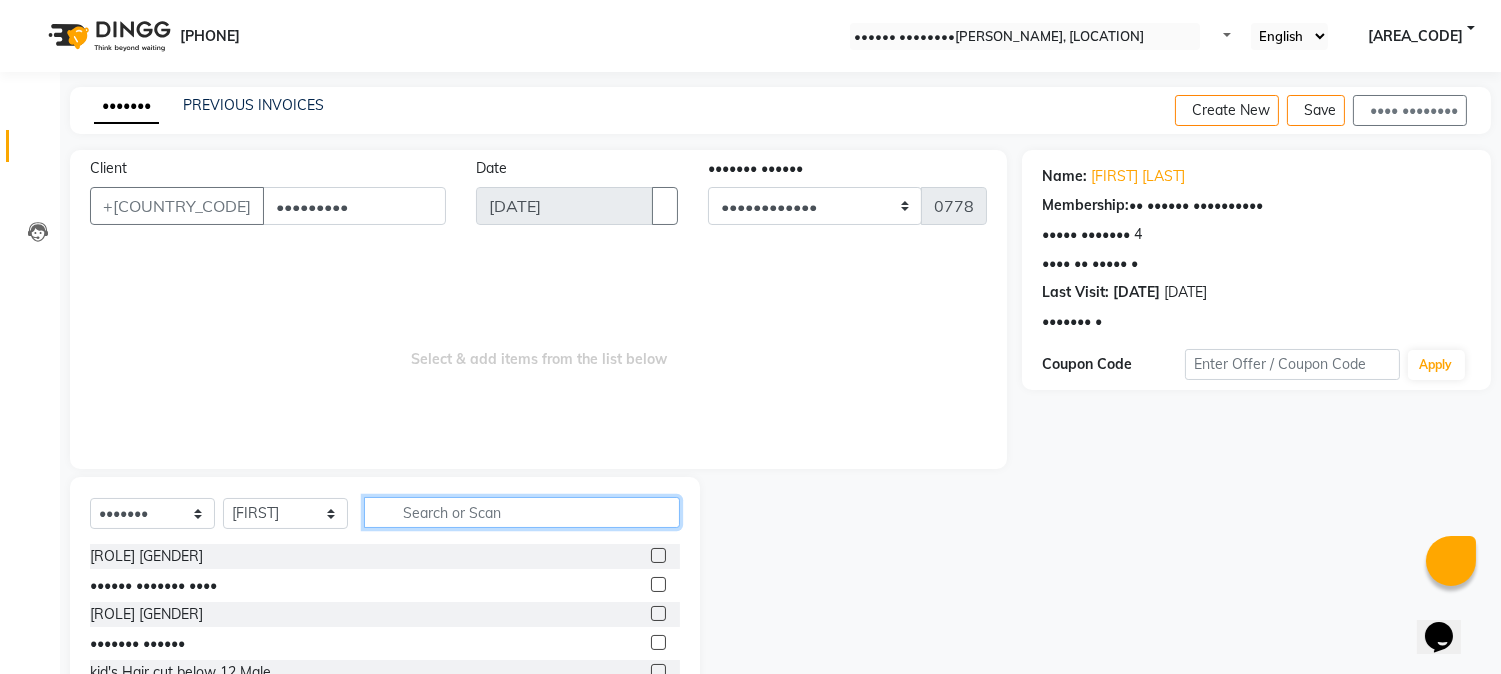click at bounding box center [522, 512] 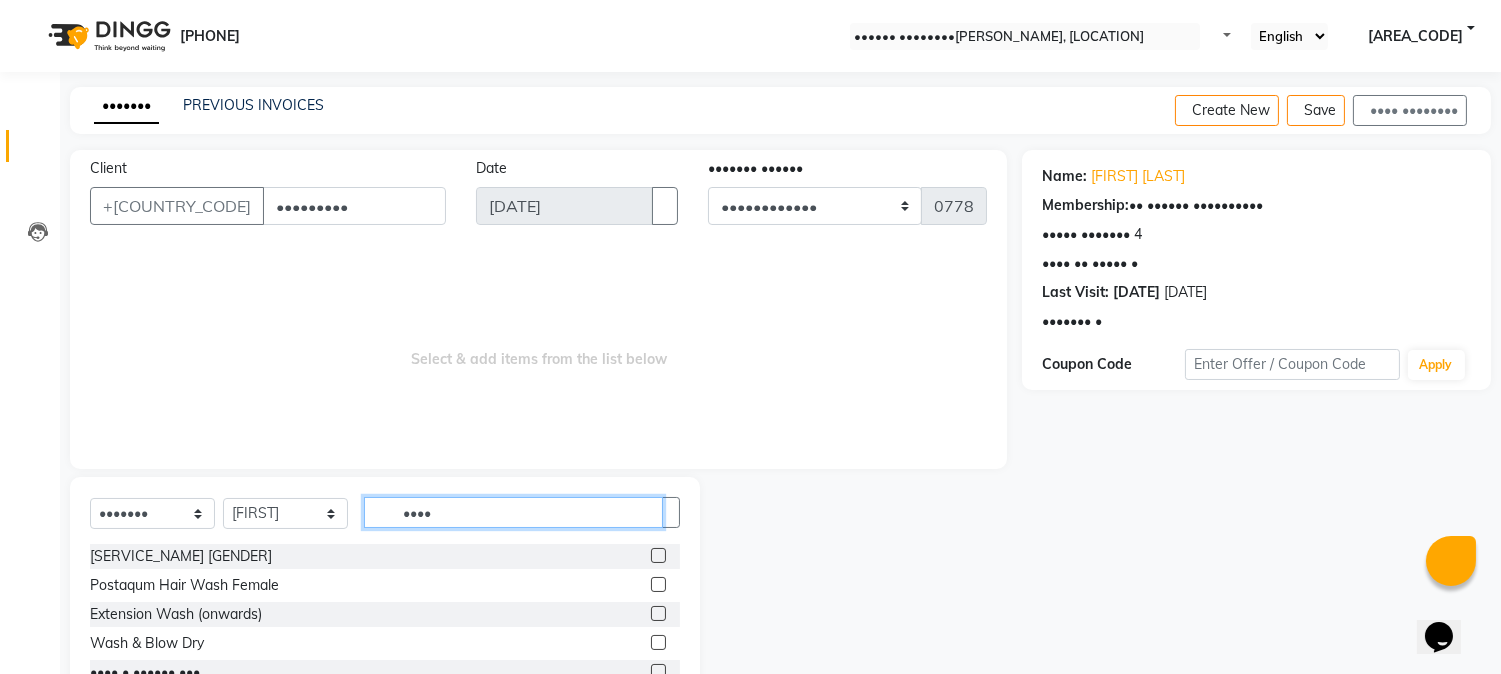type on "••••" 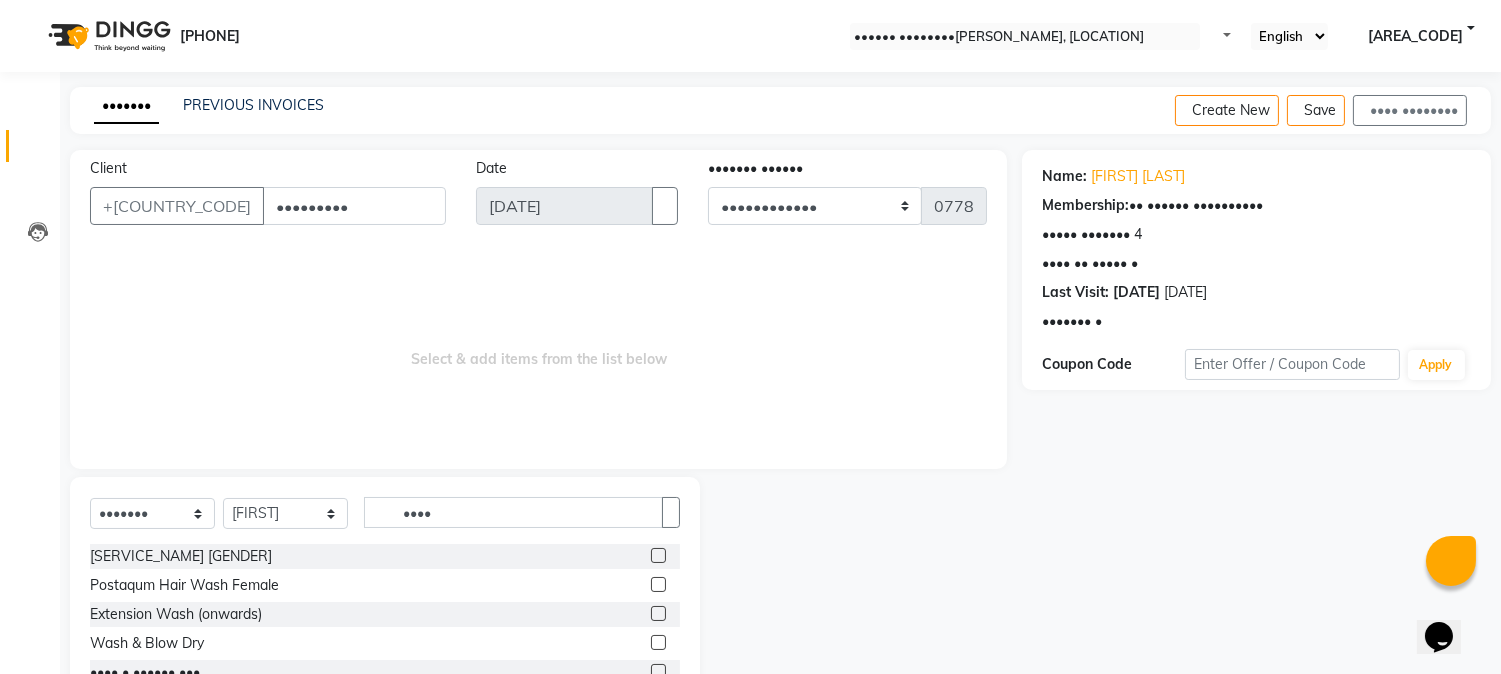 click at bounding box center [658, 555] 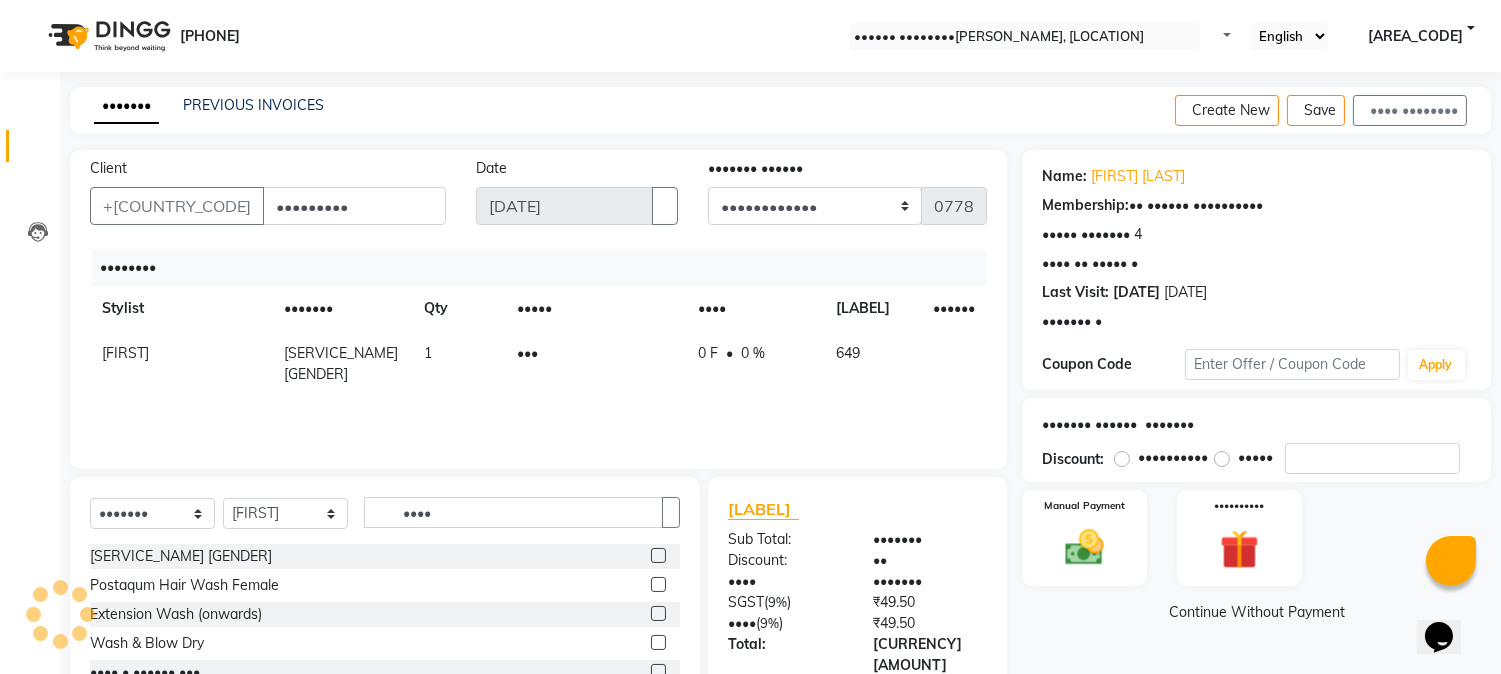 click on "•••" at bounding box center [125, 353] 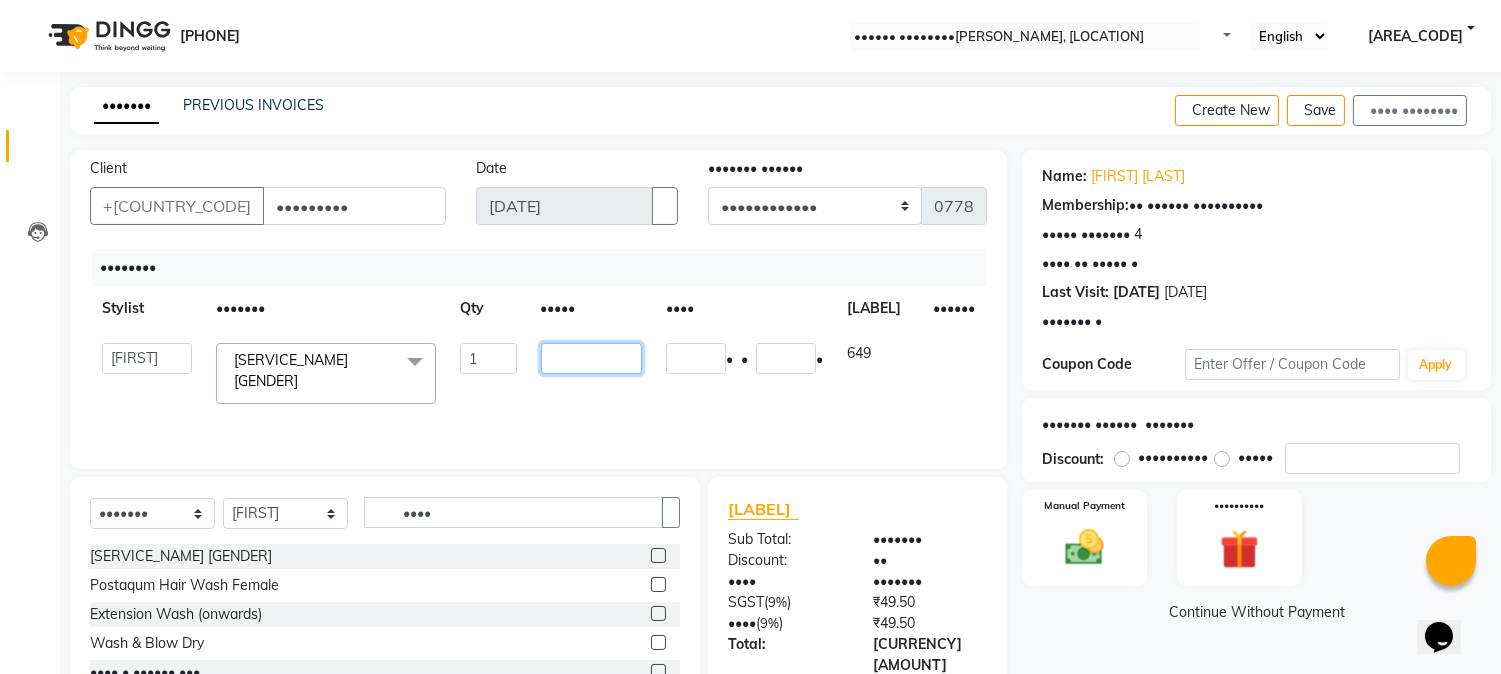 click on "•••" at bounding box center (488, 358) 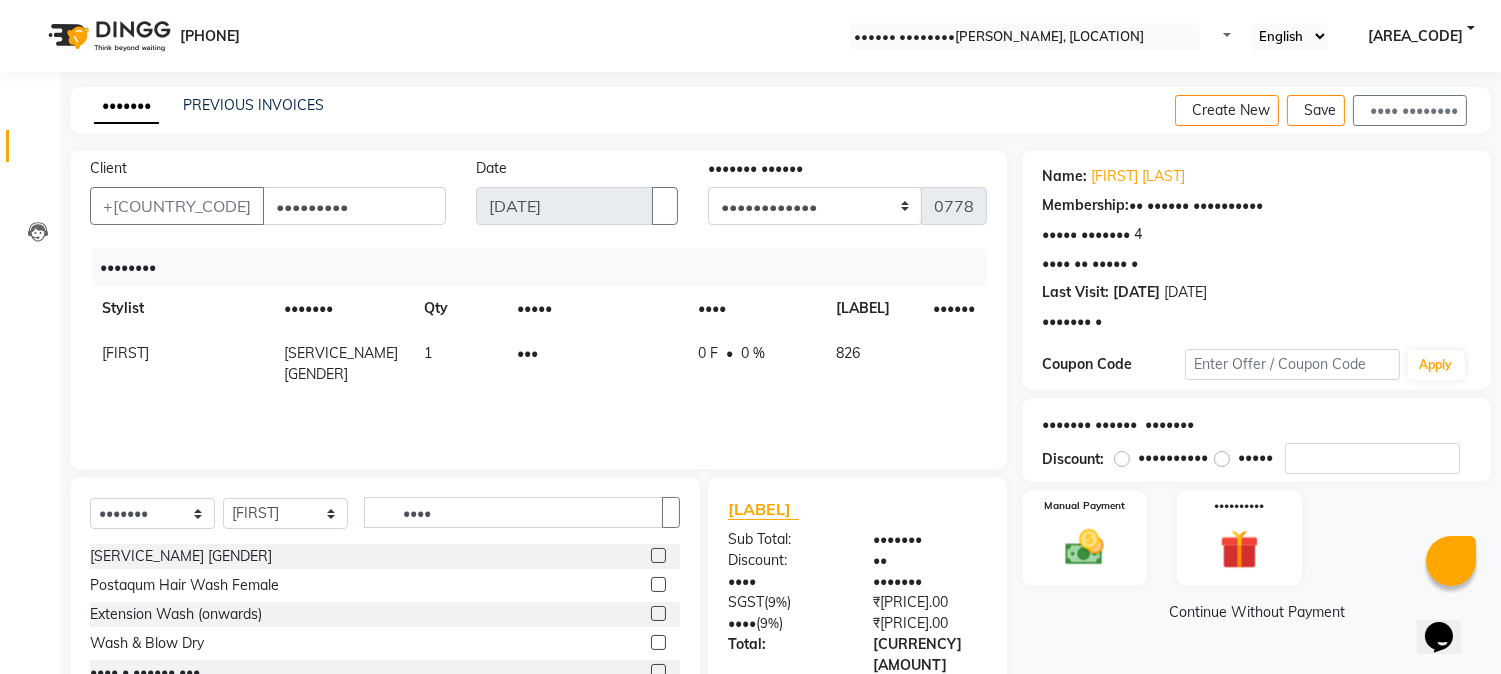 click on "[PERSON_NAME] Postaqum Hair Wash Men + Styling 1 [PRICE] 0 F | 0 % [PRICE]" at bounding box center [538, 364] 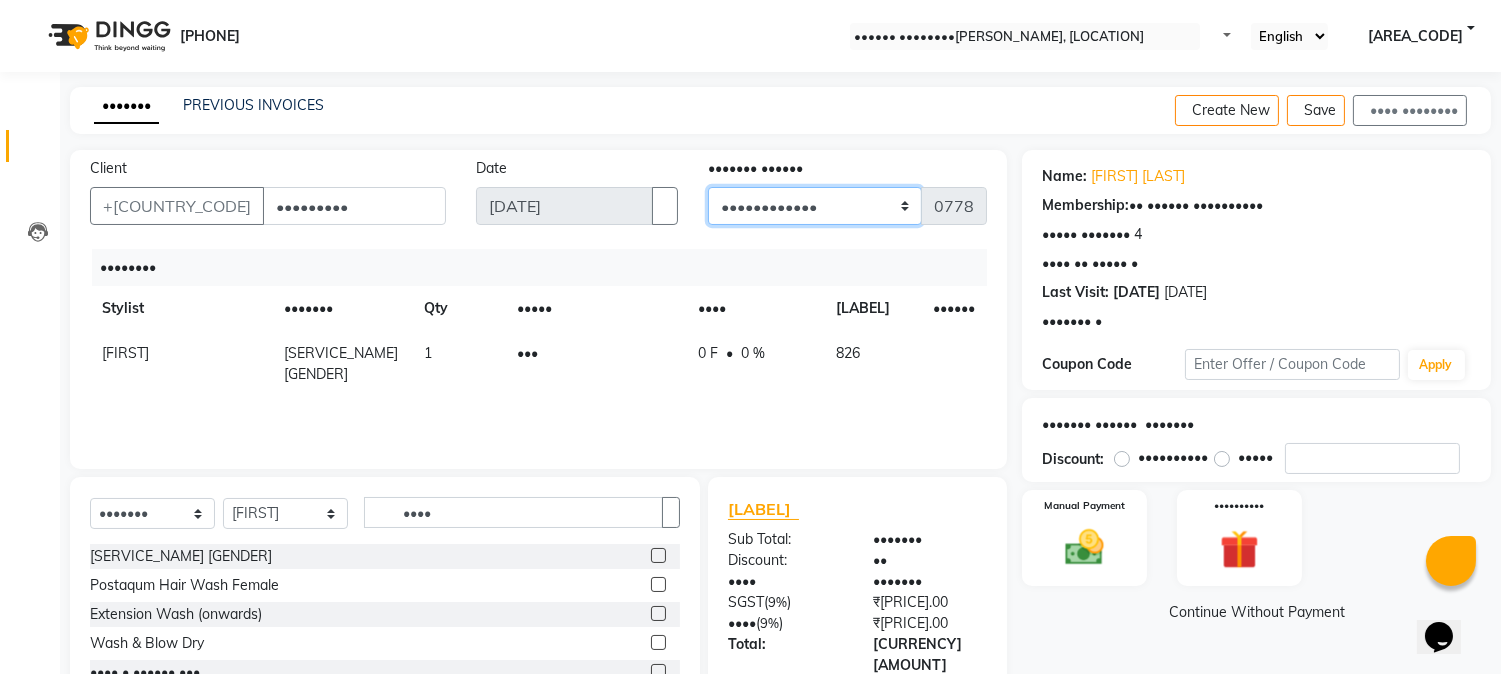 click on "•••••••••••• •••••••••••• ••••••••" at bounding box center [815, 206] 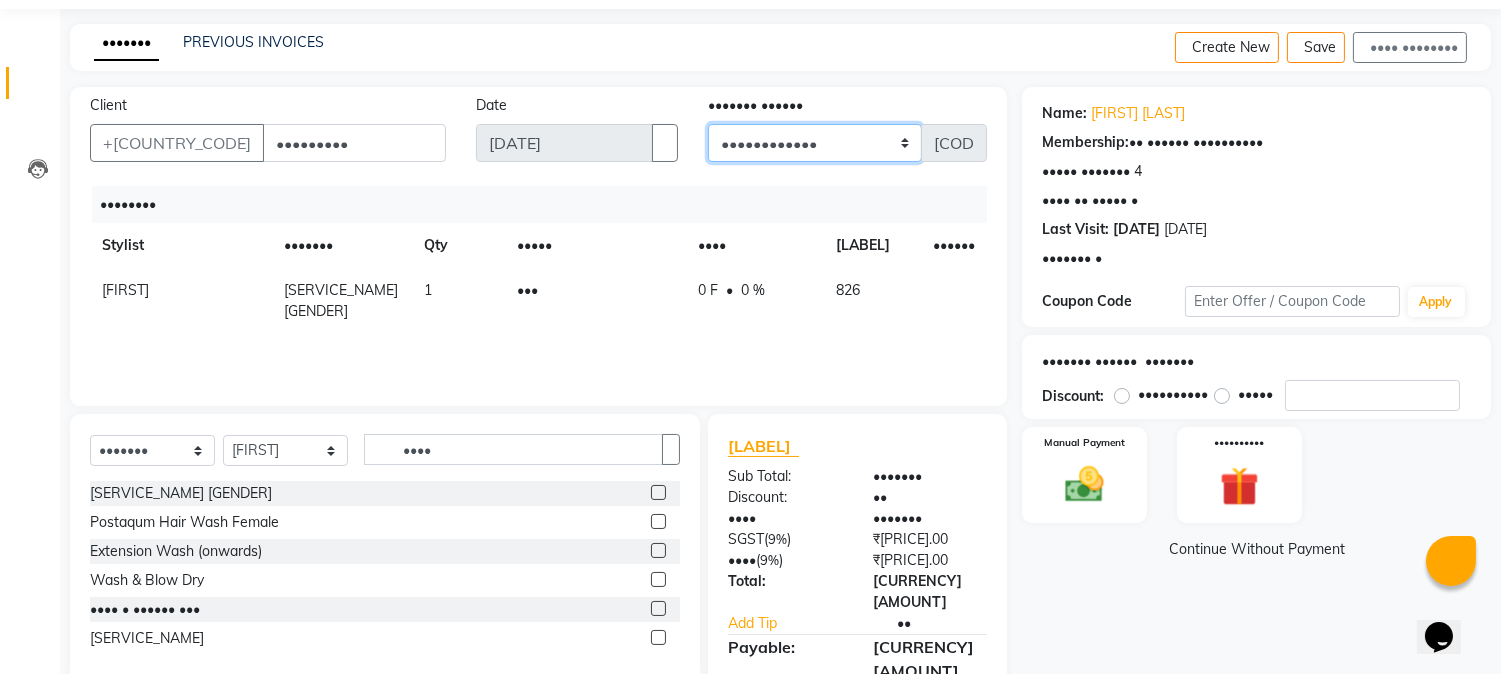 scroll, scrollTop: 127, scrollLeft: 0, axis: vertical 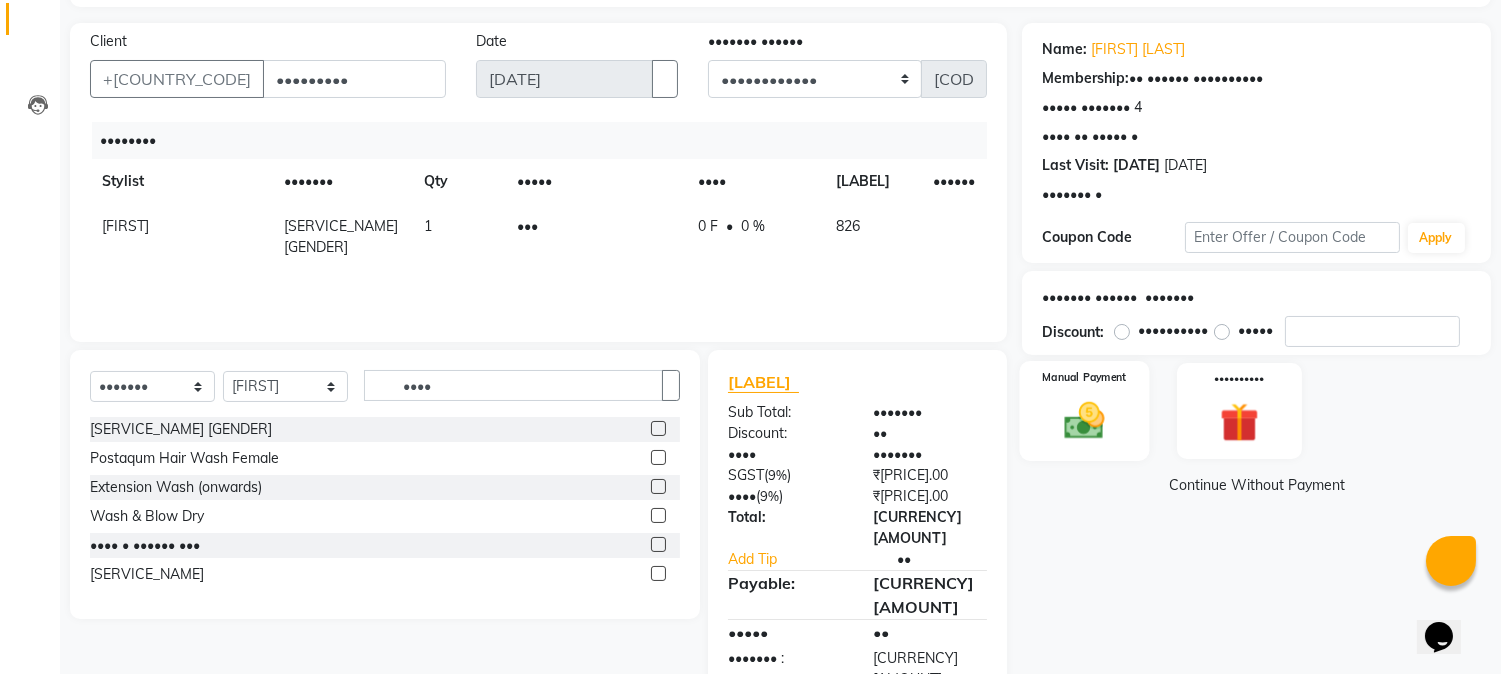 click at bounding box center (1085, 420) 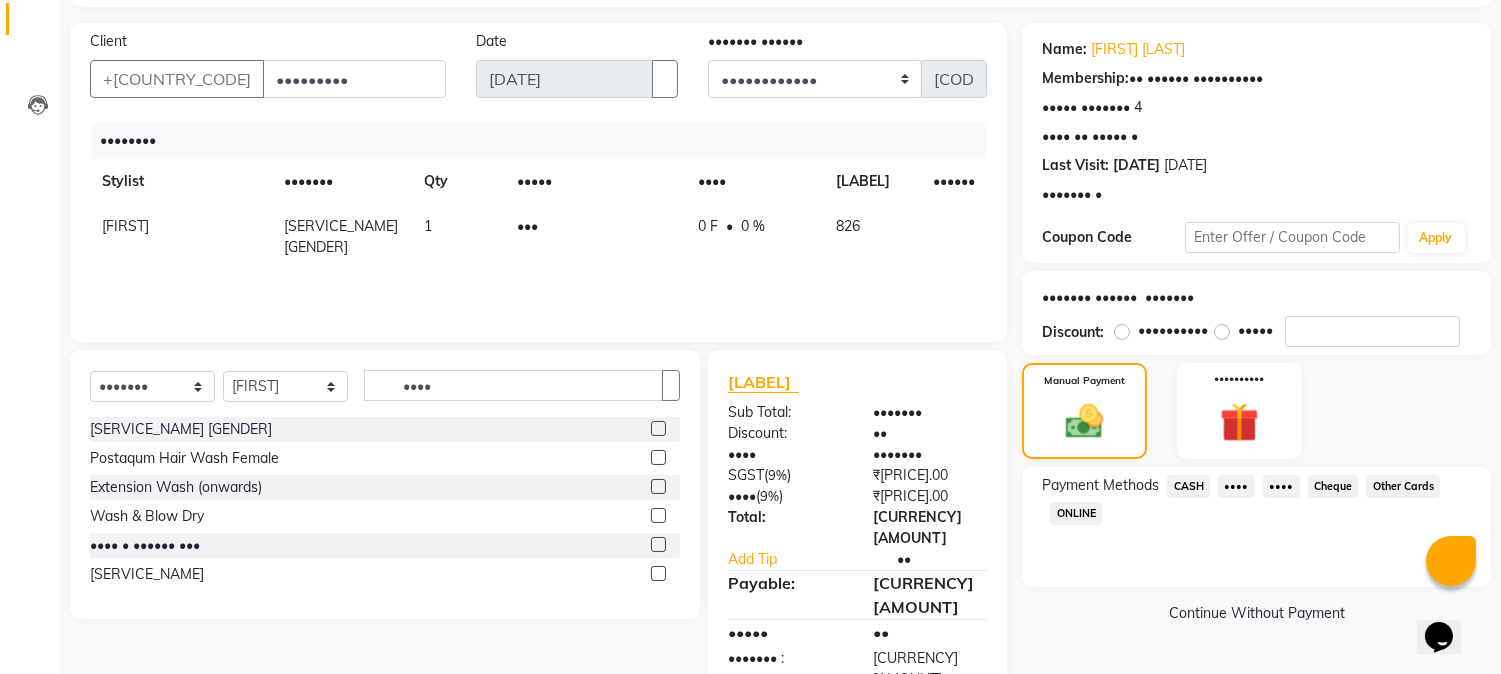 click on "CASH" at bounding box center [1188, 486] 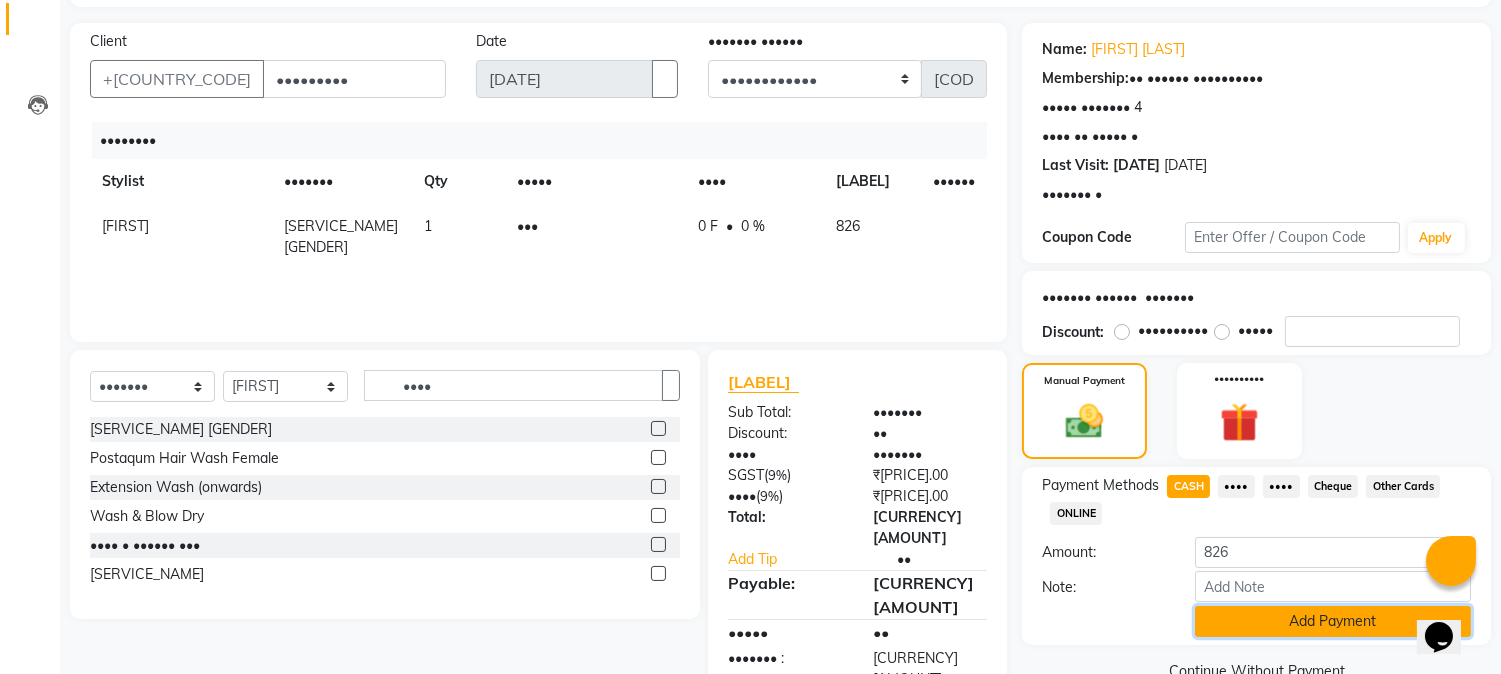 click on "Add Payment" at bounding box center [1333, 621] 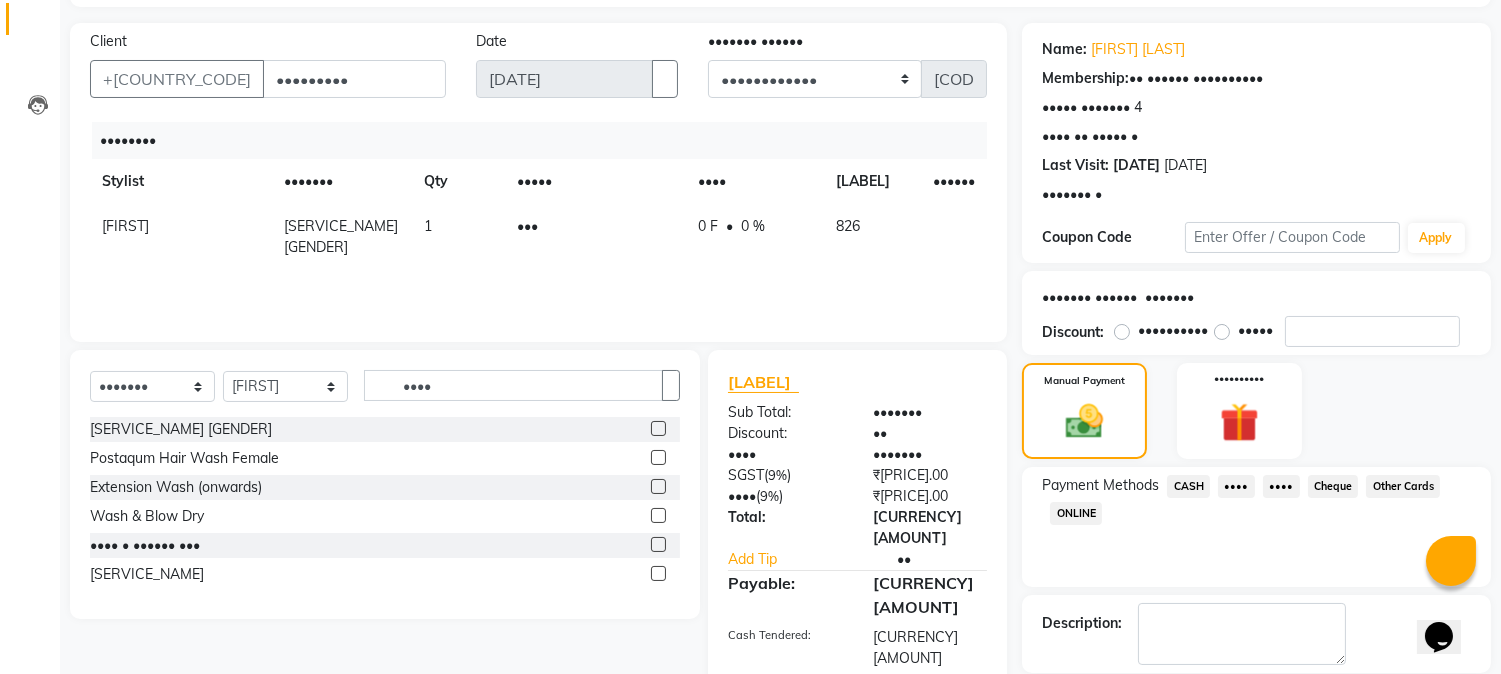 scroll, scrollTop: 225, scrollLeft: 0, axis: vertical 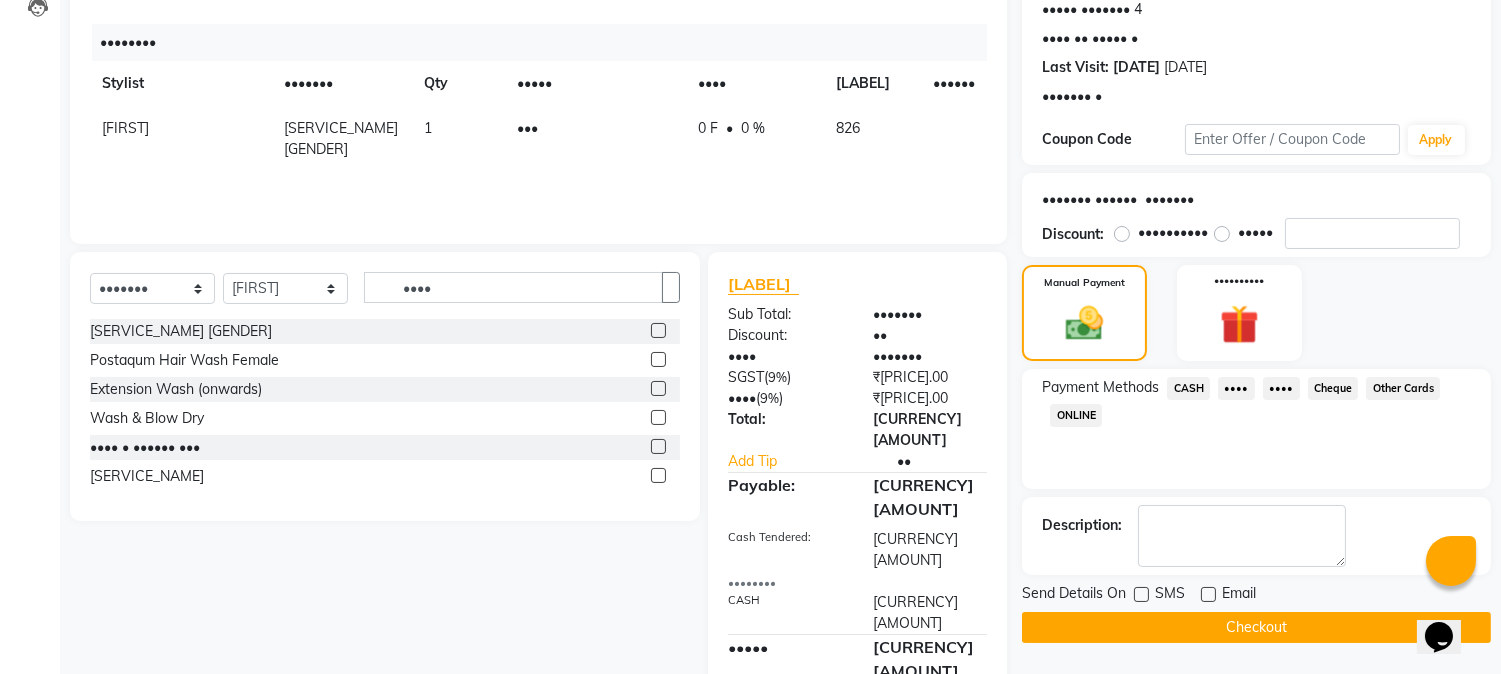 click on "•••• ••••••• •• ••• •••••" at bounding box center (1256, 595) 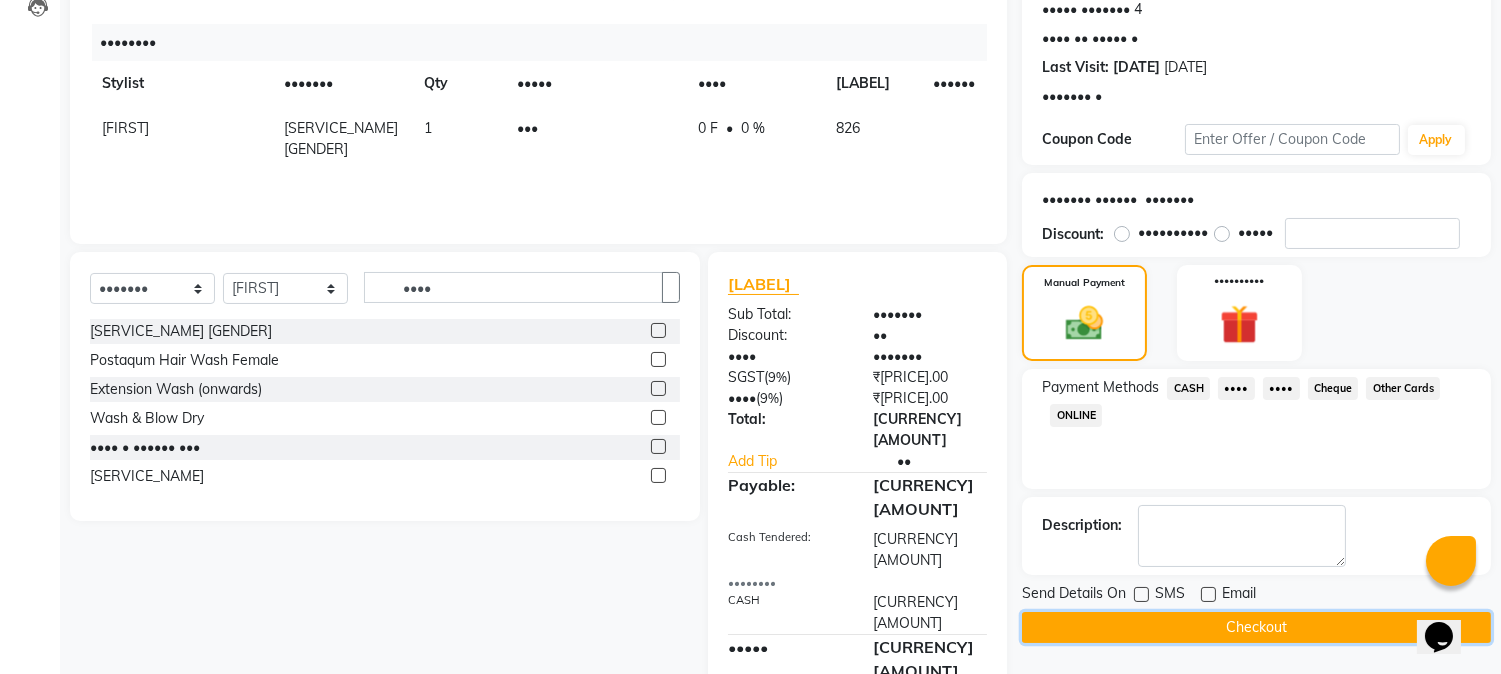 click on "Checkout" at bounding box center (1256, 627) 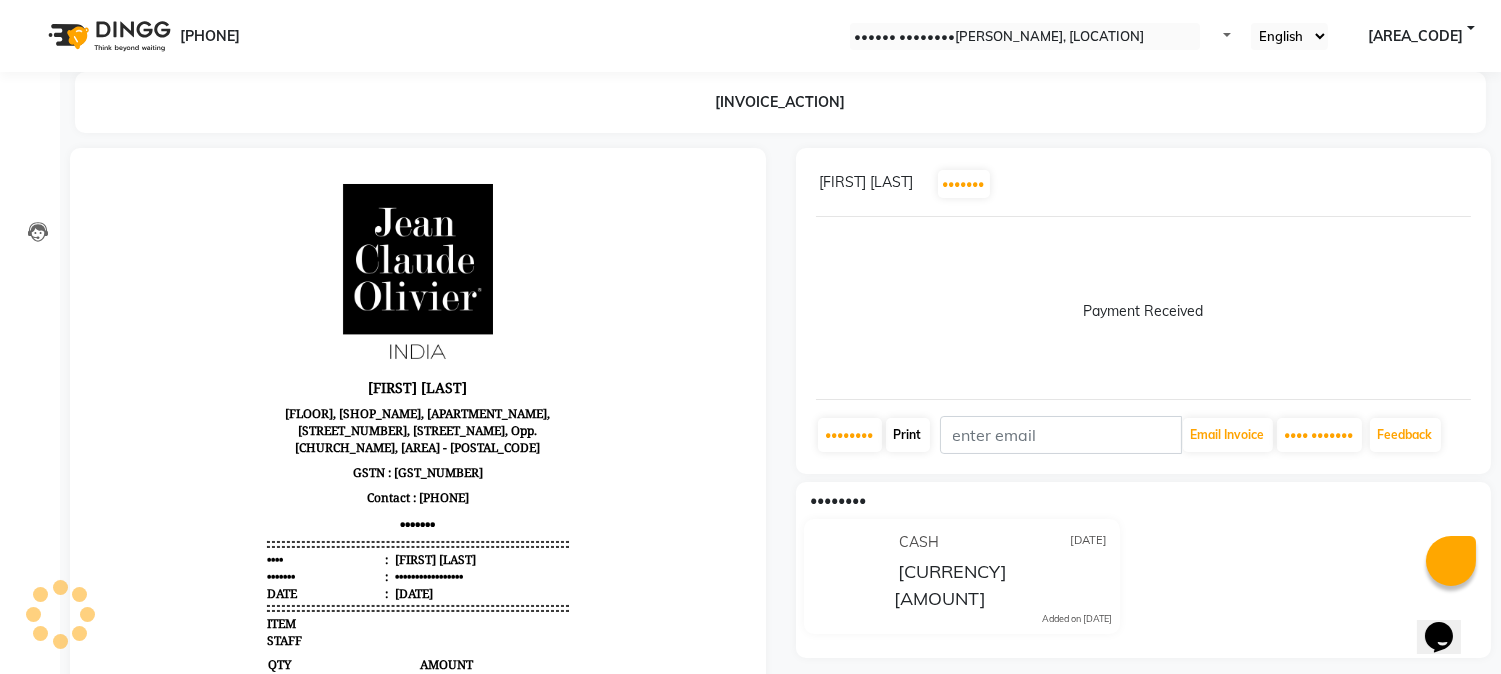 scroll, scrollTop: 0, scrollLeft: 0, axis: both 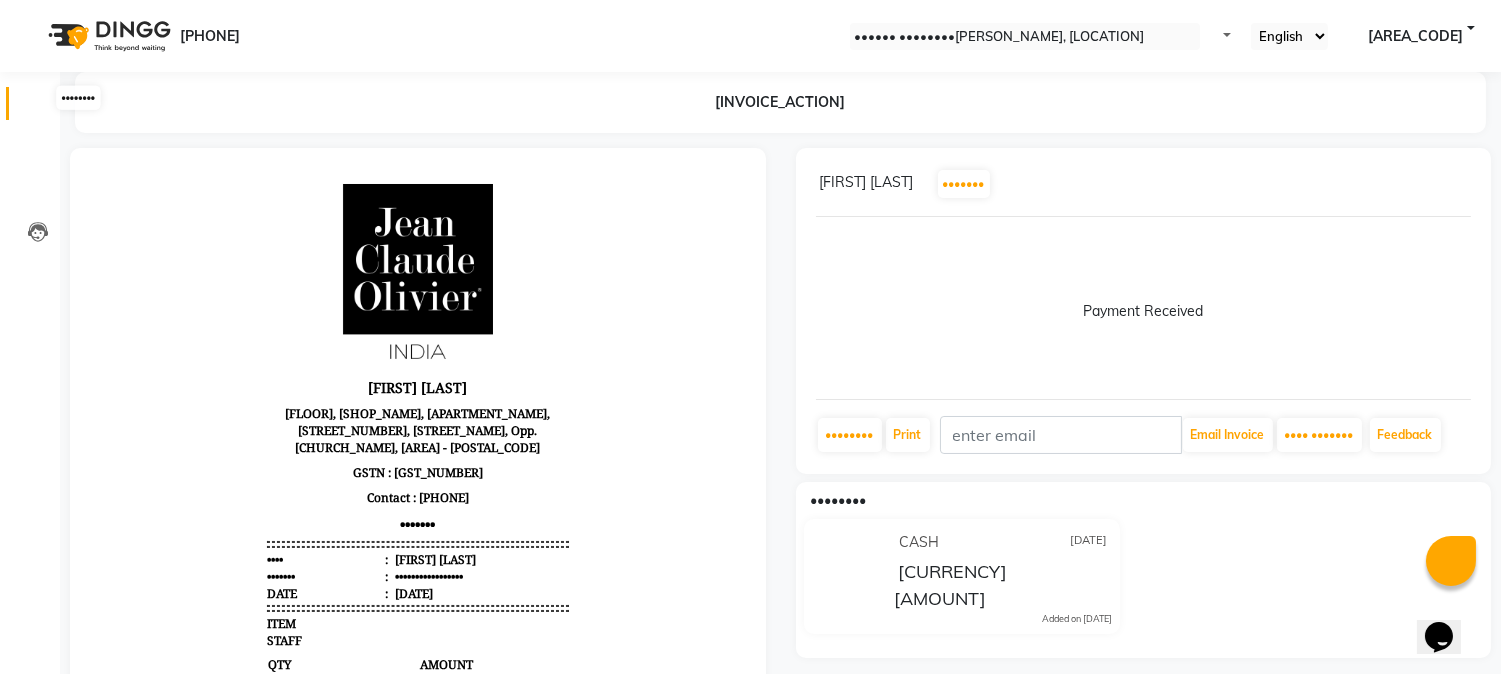 click at bounding box center [38, 108] 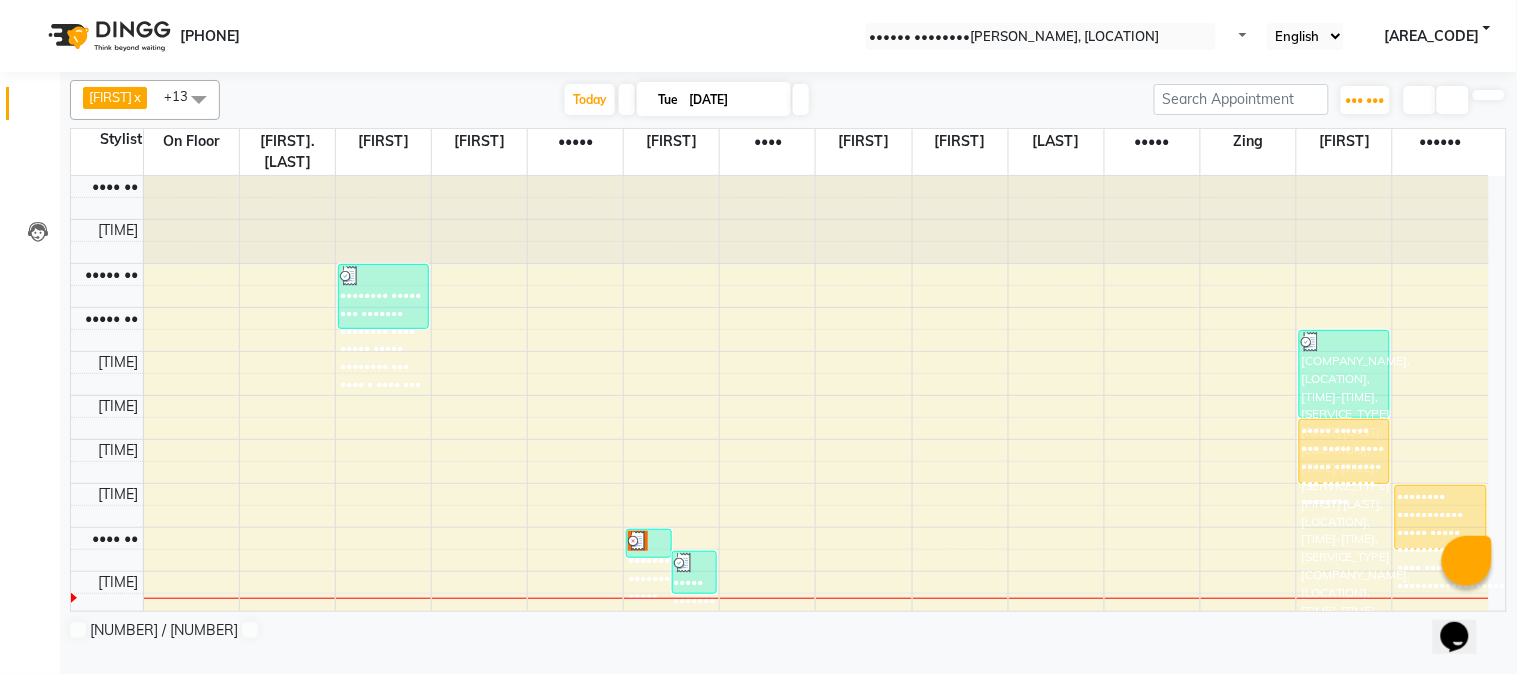click on "•••••••• ••••••••••• ••••• ••••• •••••••• ••• •••• ••• •••••••••••••••••••••" at bounding box center (1344, 451) 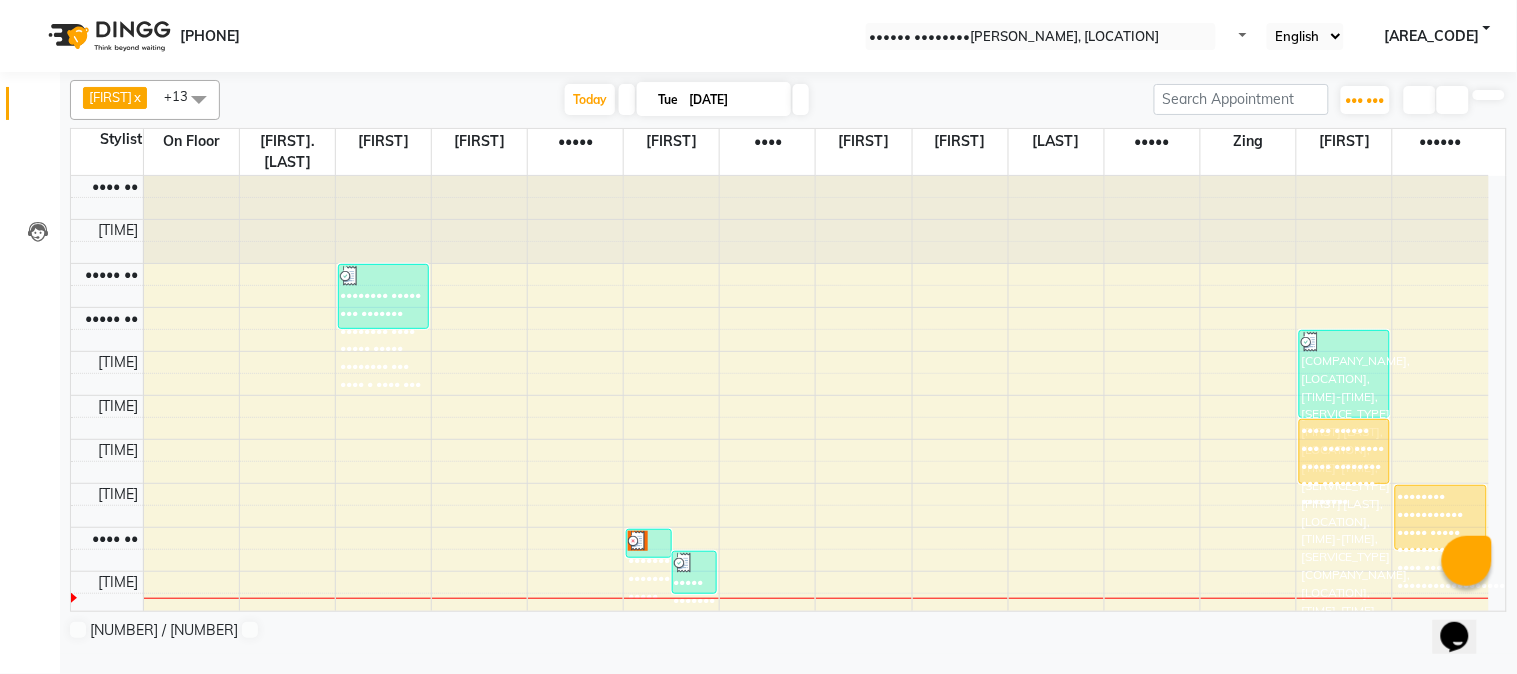 click on "Mark Done" at bounding box center [49, 708] 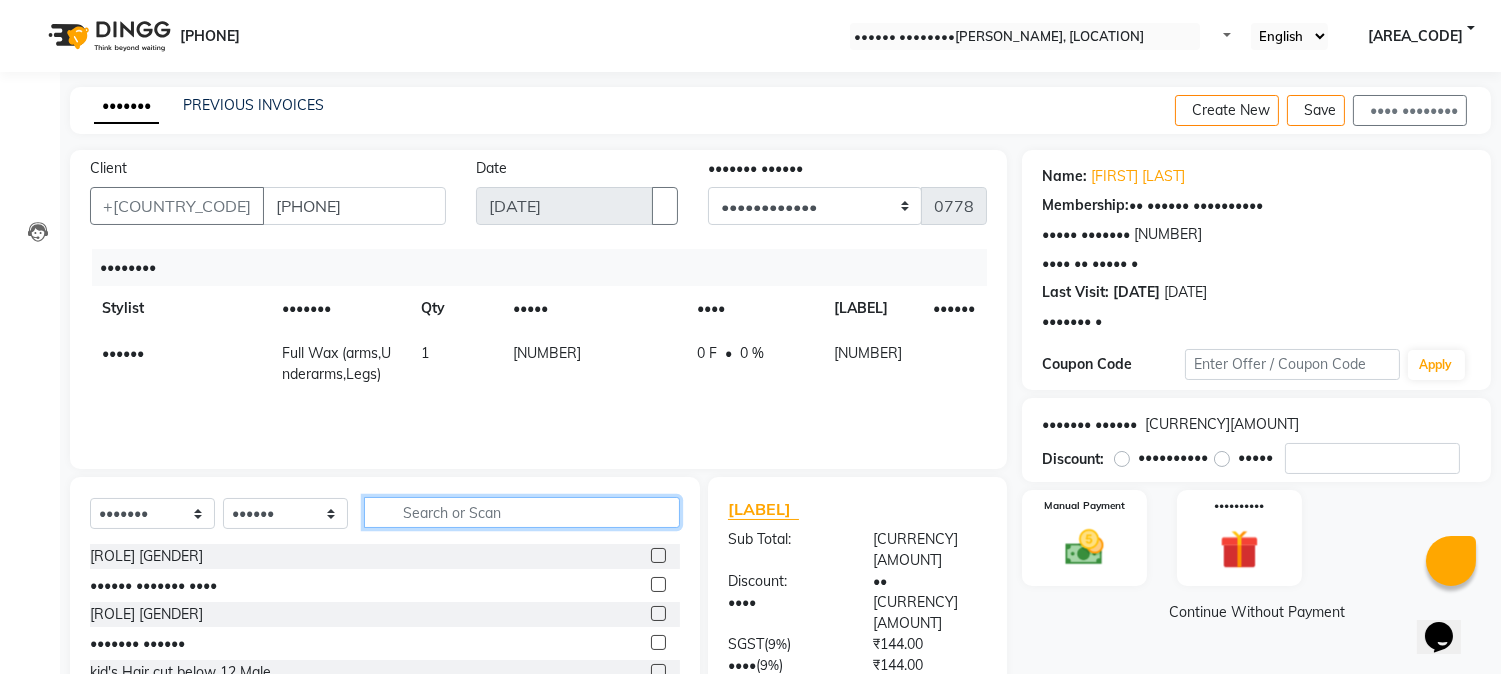 drag, startPoint x: 490, startPoint y: 507, endPoint x: 510, endPoint y: 490, distance: 26.24881 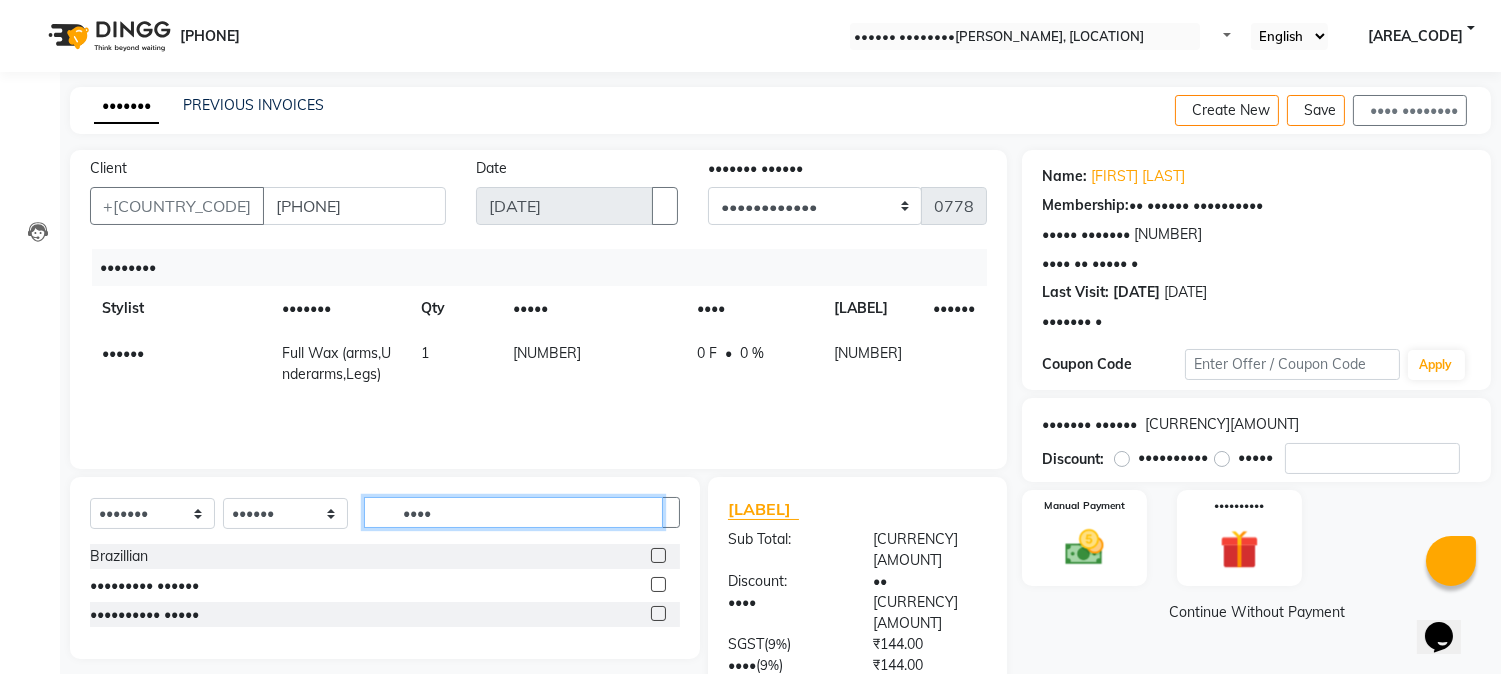 type on "••••" 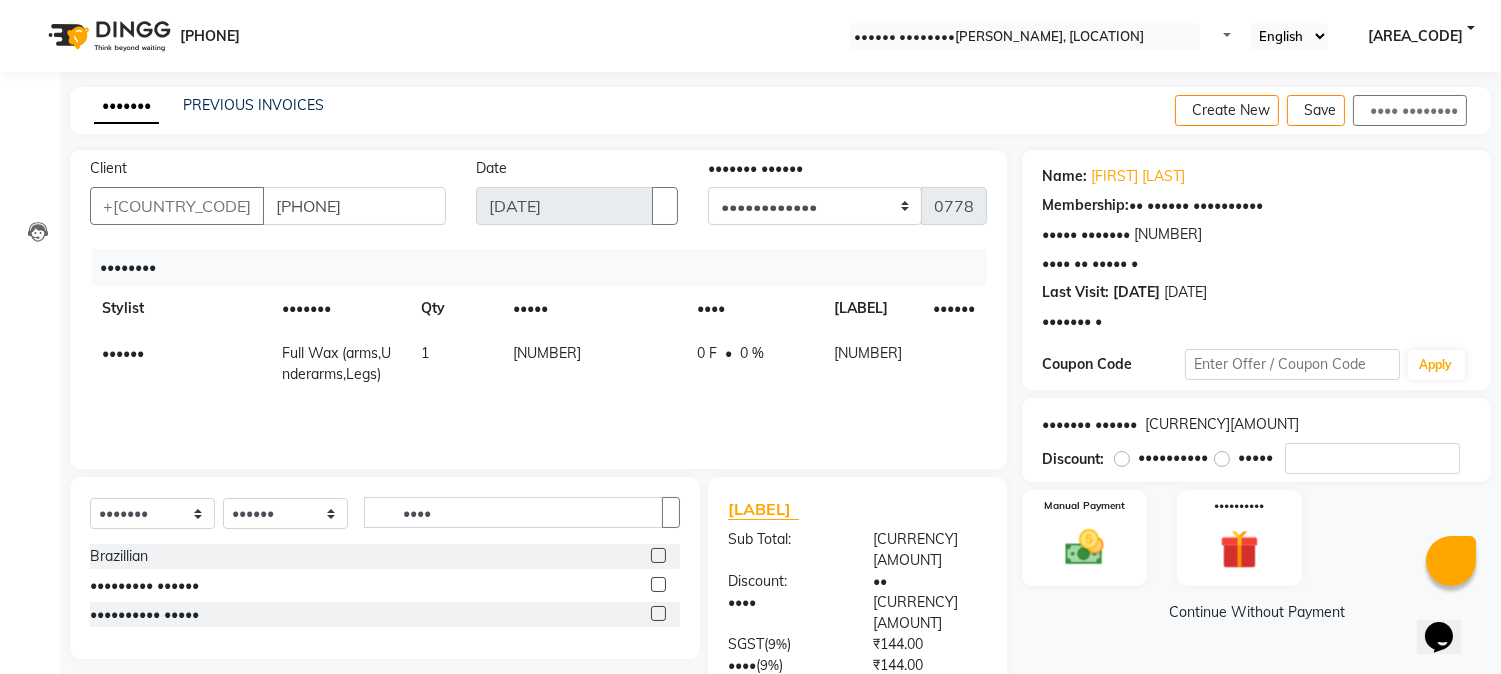 click at bounding box center (658, 613) 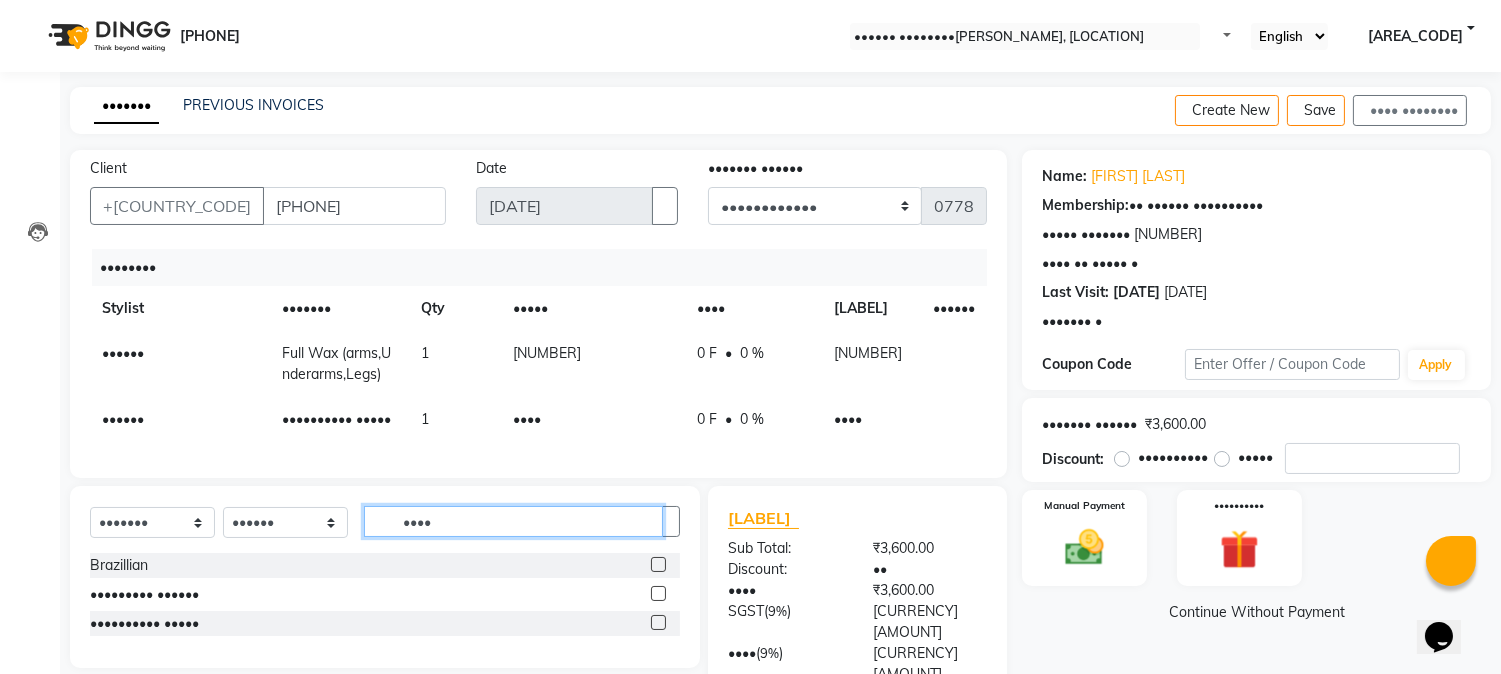 drag, startPoint x: 460, startPoint y: 533, endPoint x: 300, endPoint y: 508, distance: 161.94135 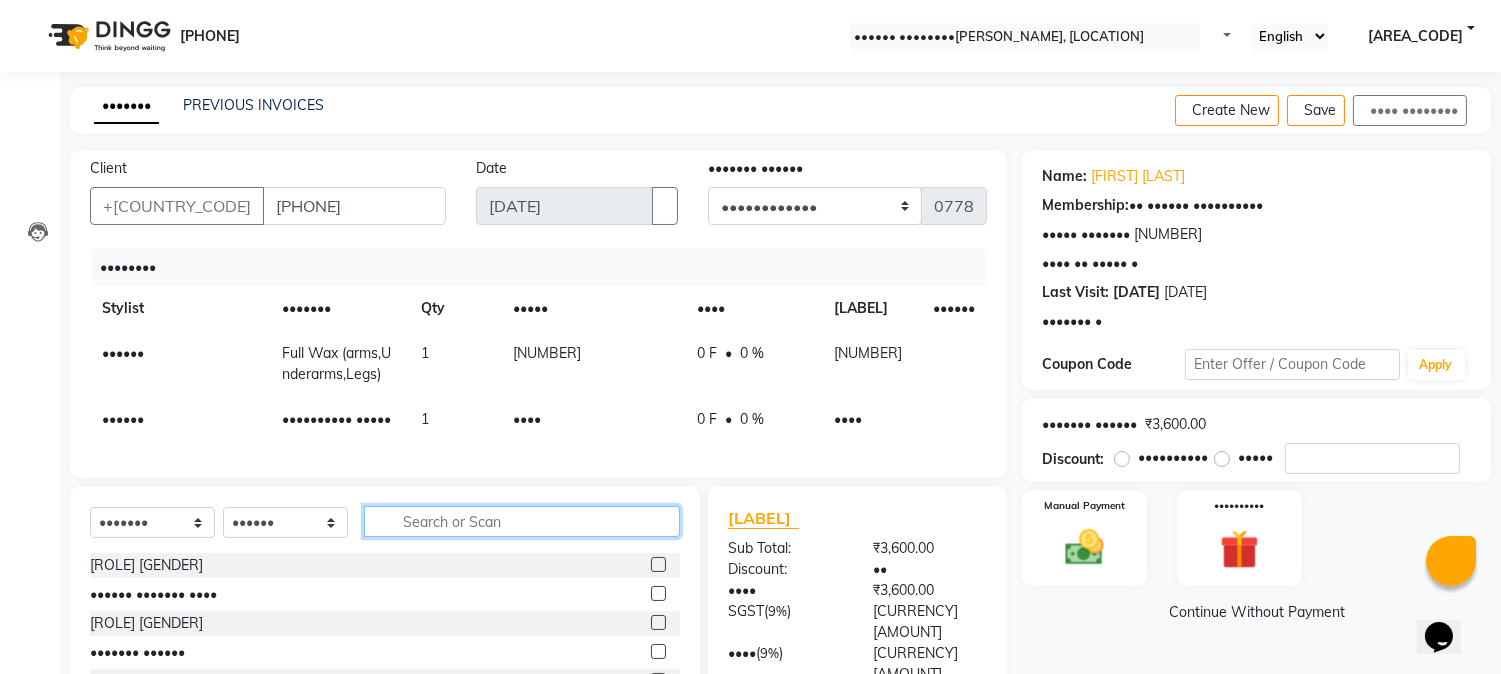 drag, startPoint x: 438, startPoint y: 534, endPoint x: 401, endPoint y: 488, distance: 59.03389 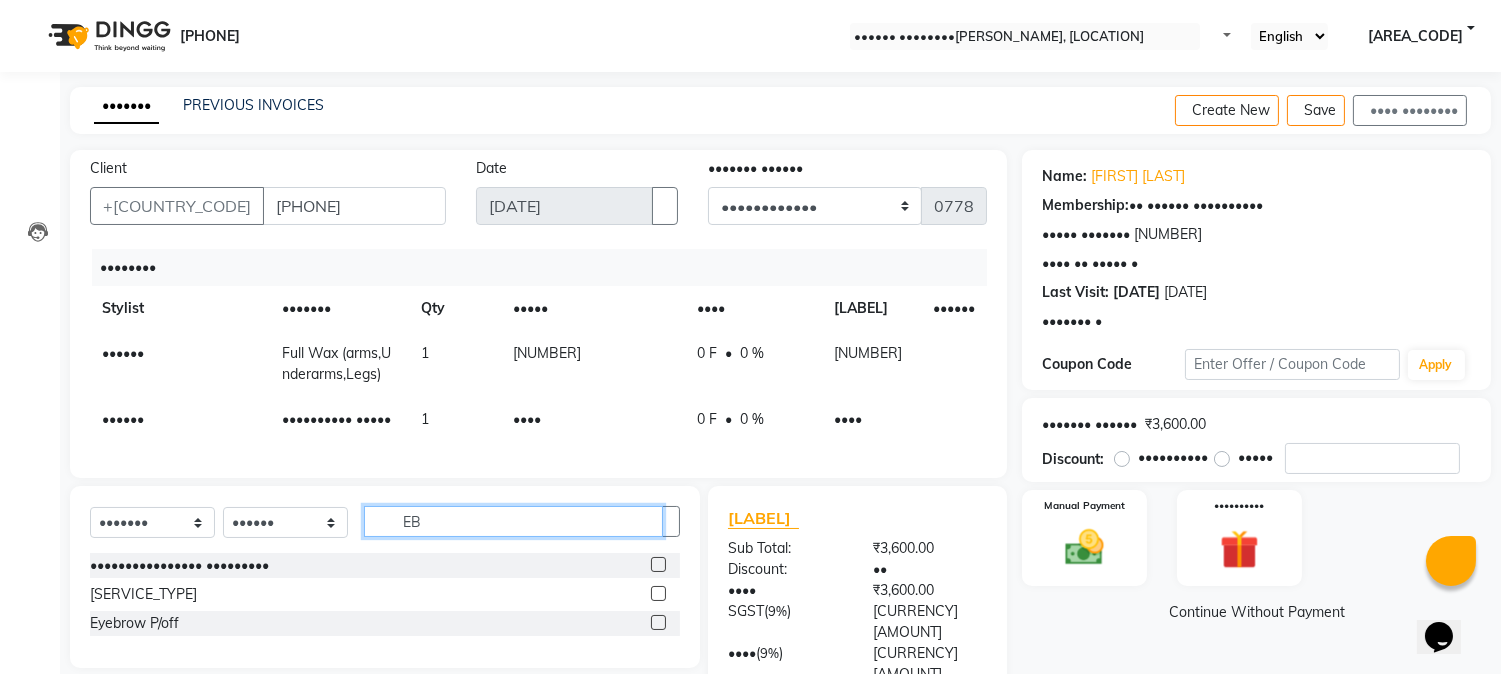 type on "EB" 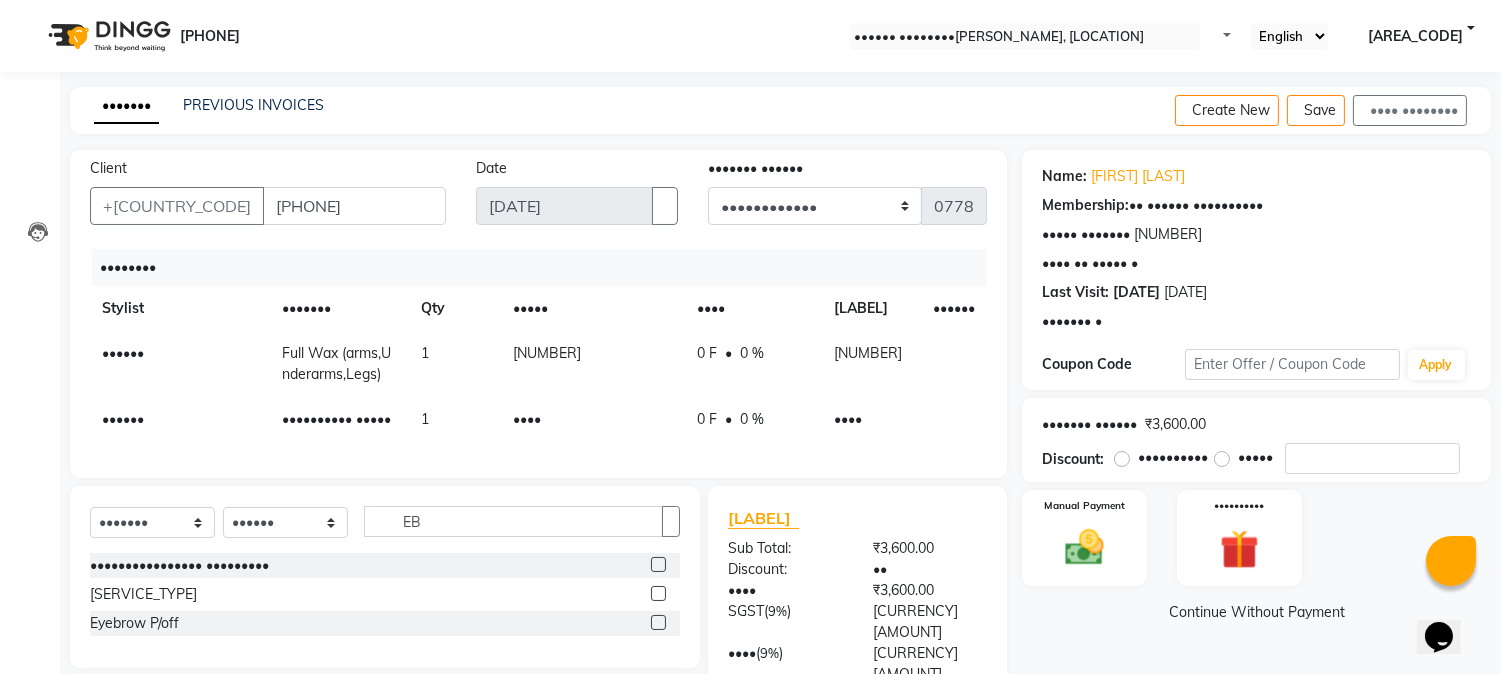 click at bounding box center (658, 564) 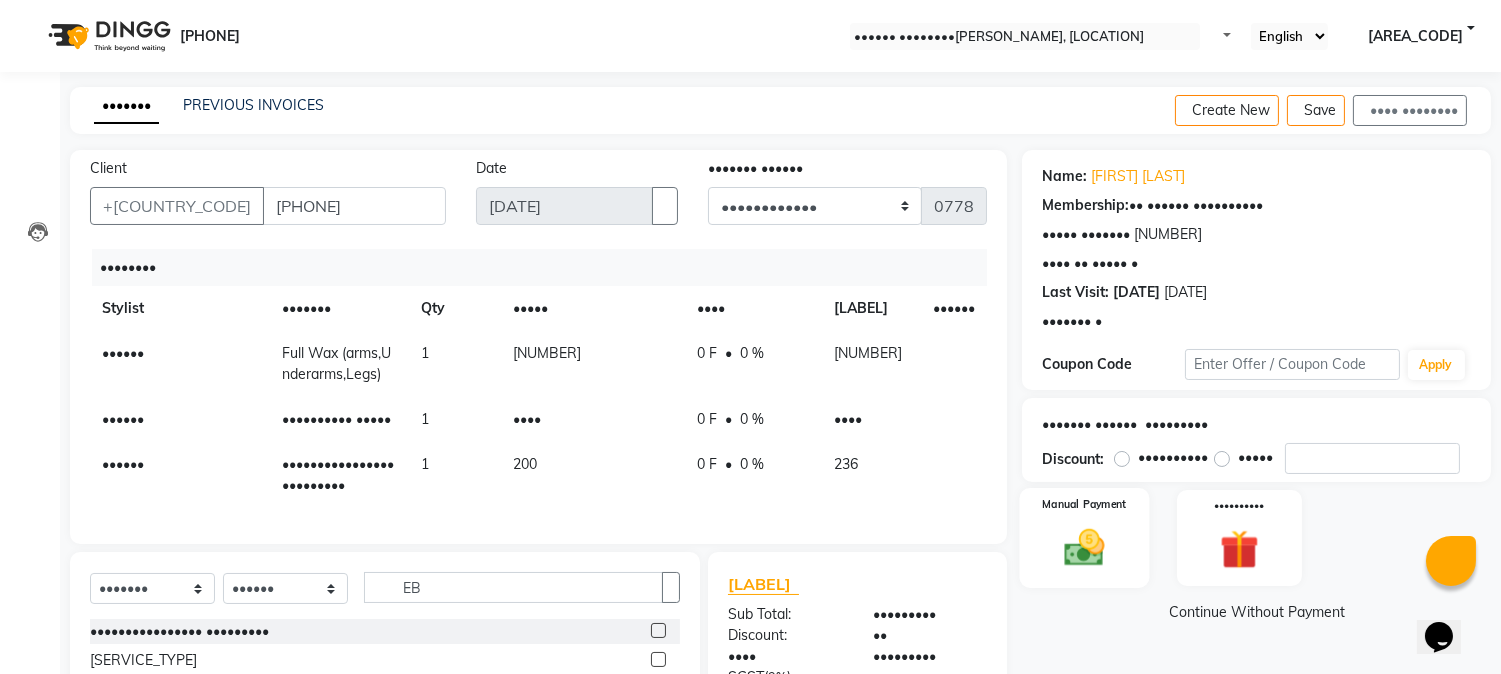 click at bounding box center (1085, 547) 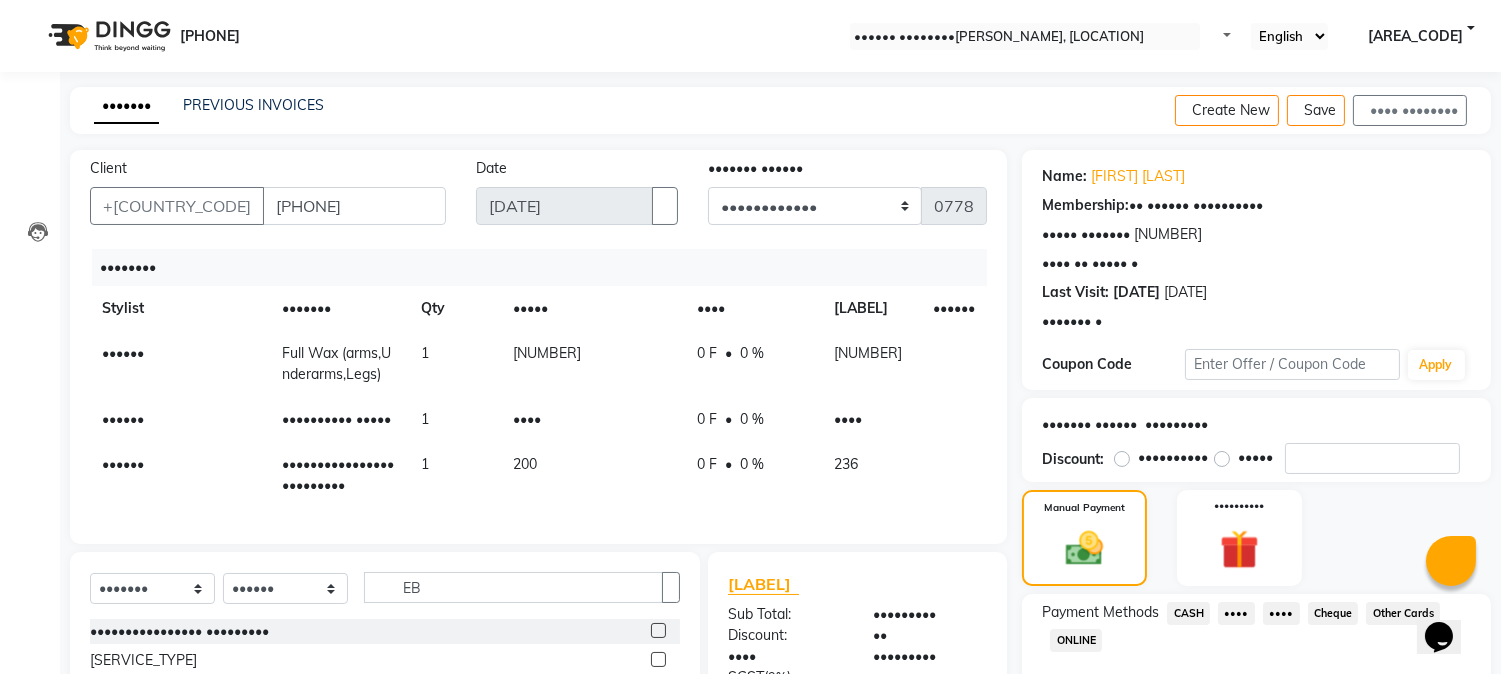 click on "••••" at bounding box center (1188, 613) 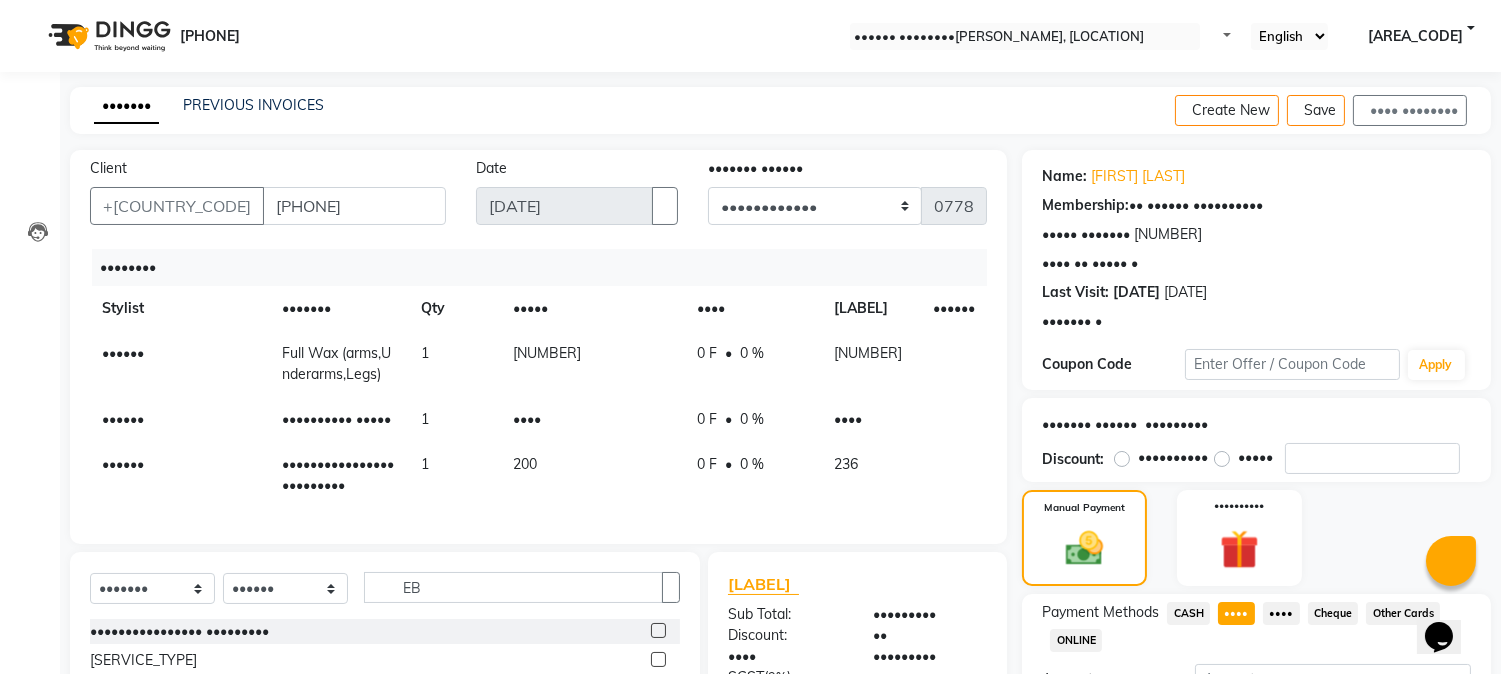 scroll, scrollTop: 217, scrollLeft: 0, axis: vertical 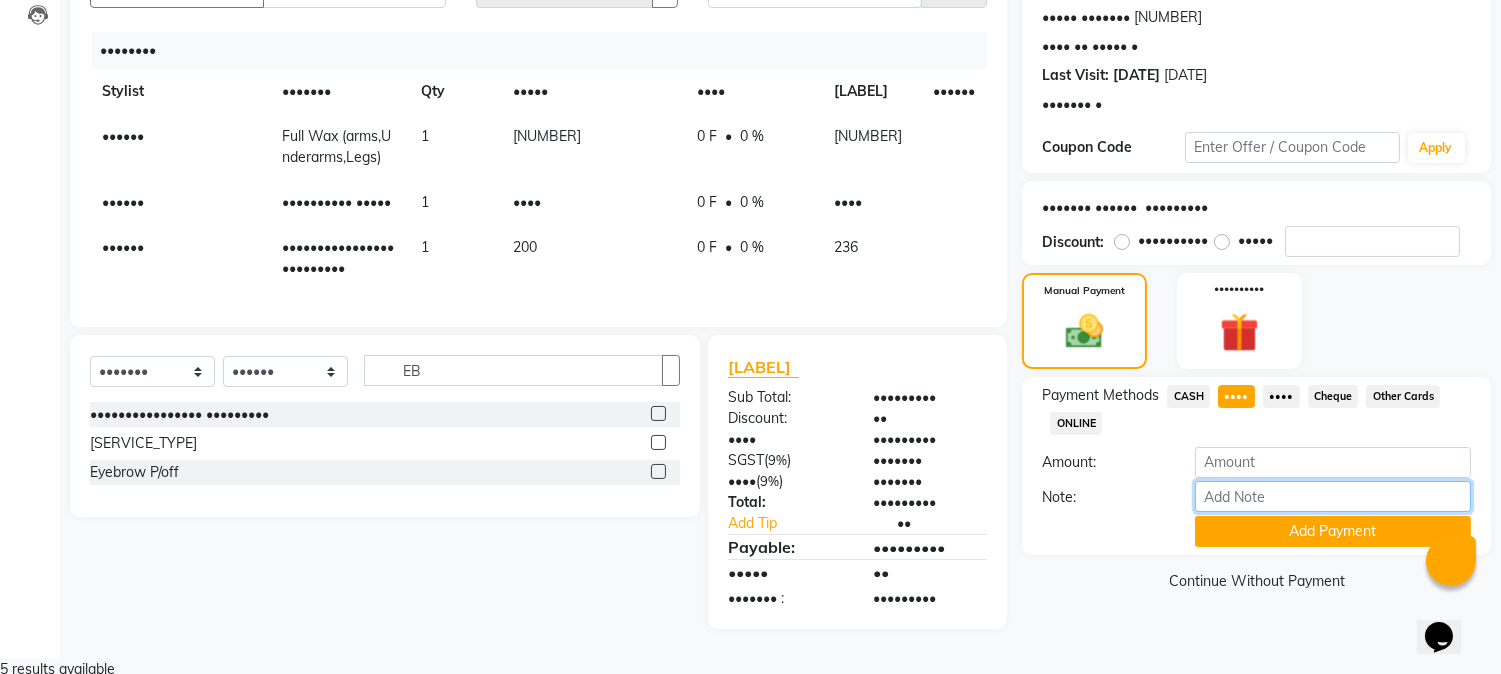 click on "Note:" at bounding box center [1333, 496] 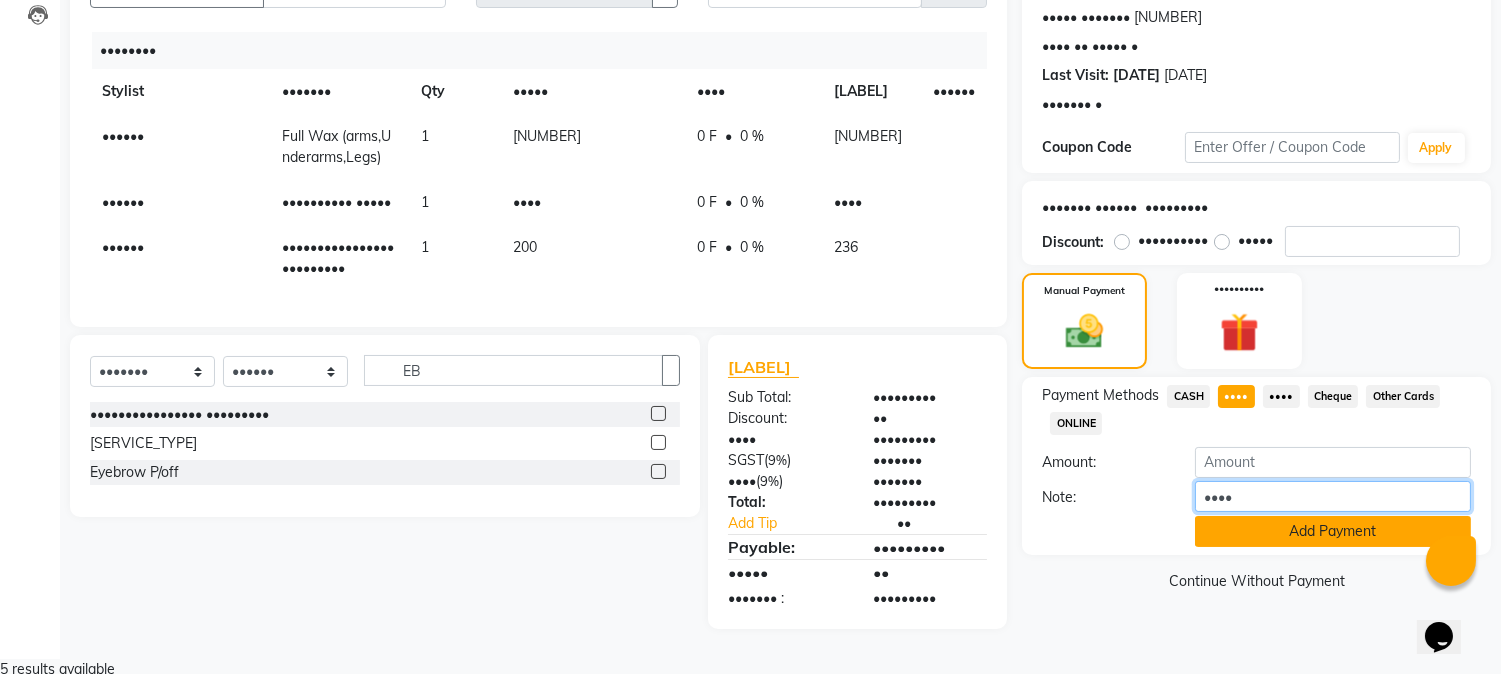 type on "••••" 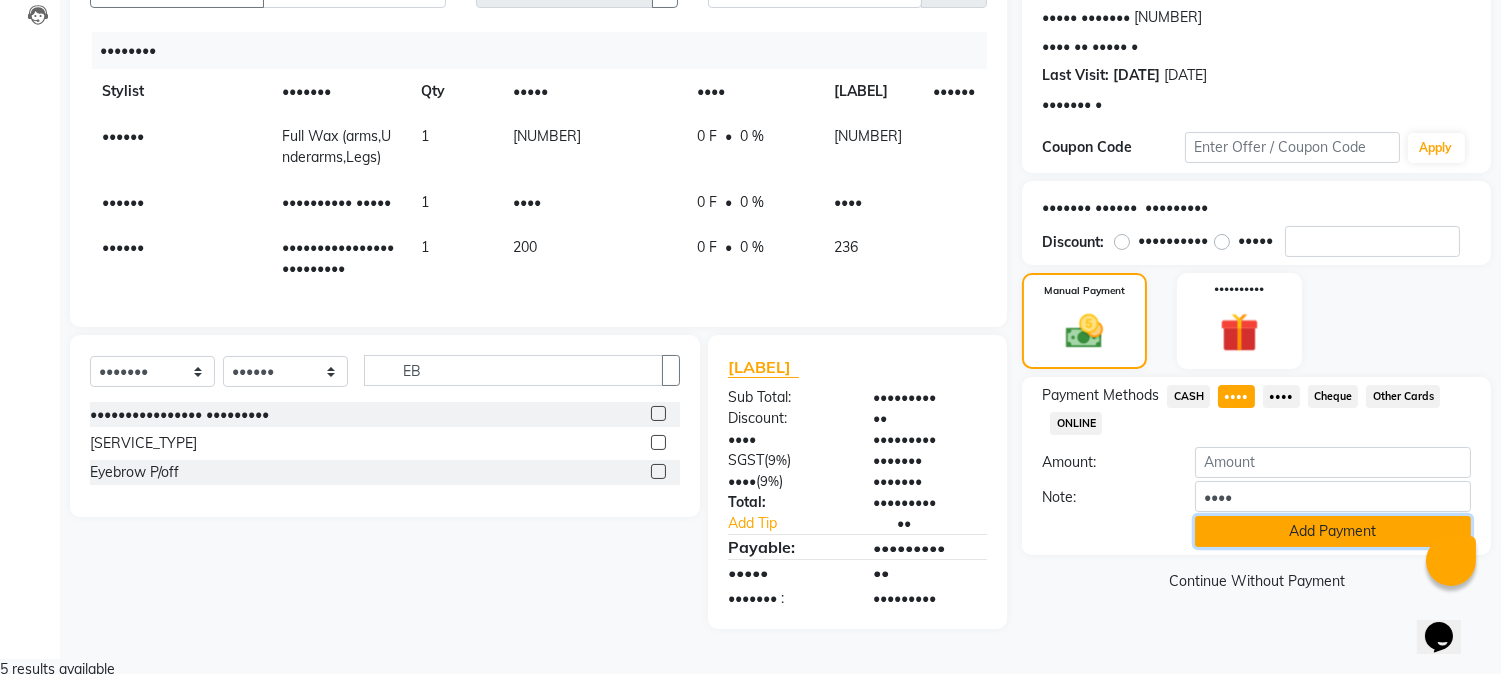 click on "Add Payment" at bounding box center [1333, 531] 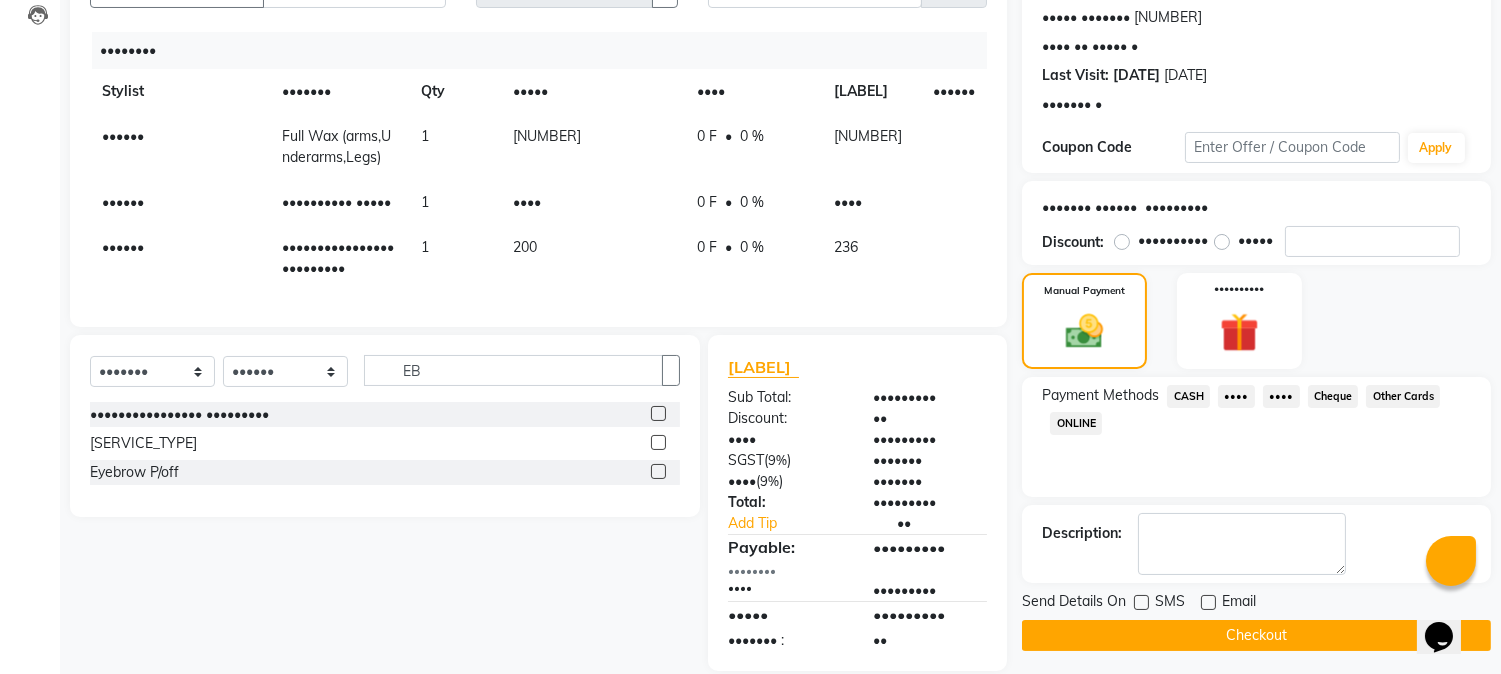 click at bounding box center (1141, 602) 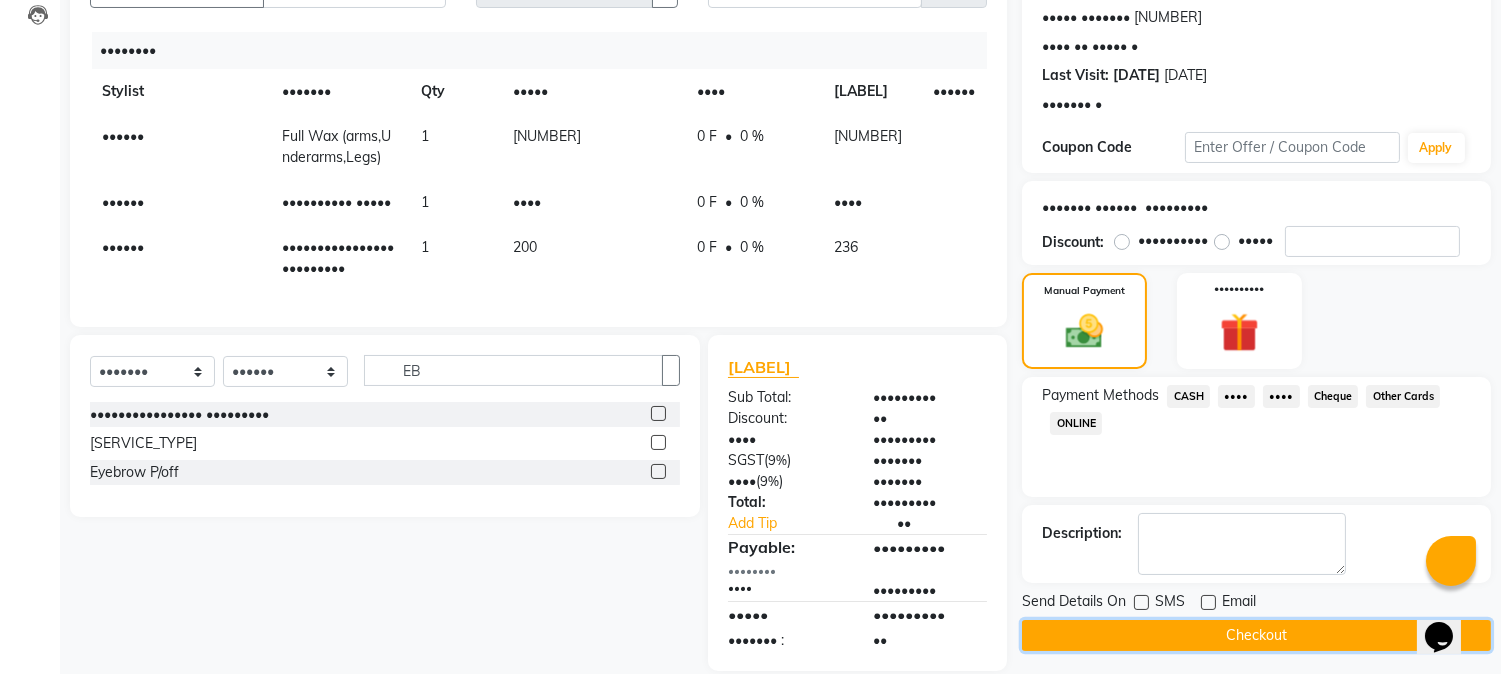 click on "Checkout" at bounding box center (1256, 635) 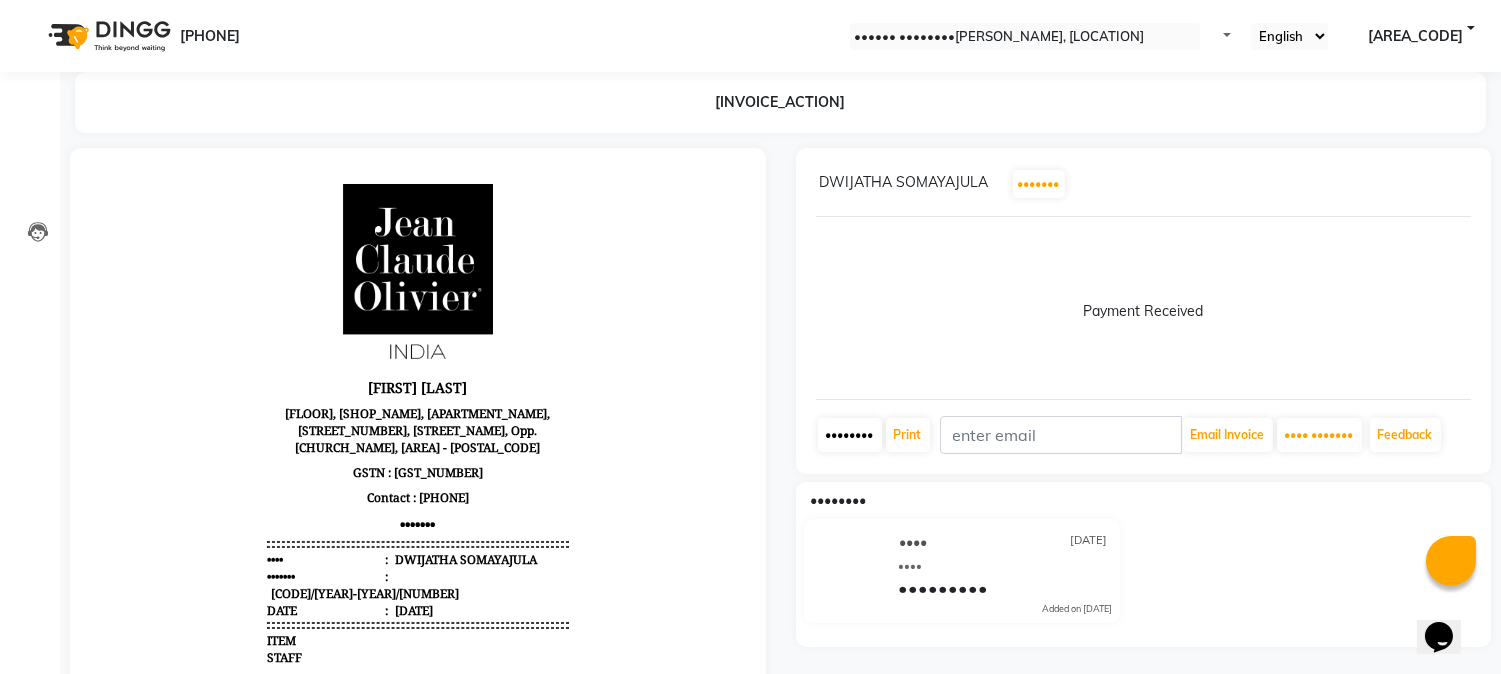 scroll, scrollTop: 0, scrollLeft: 0, axis: both 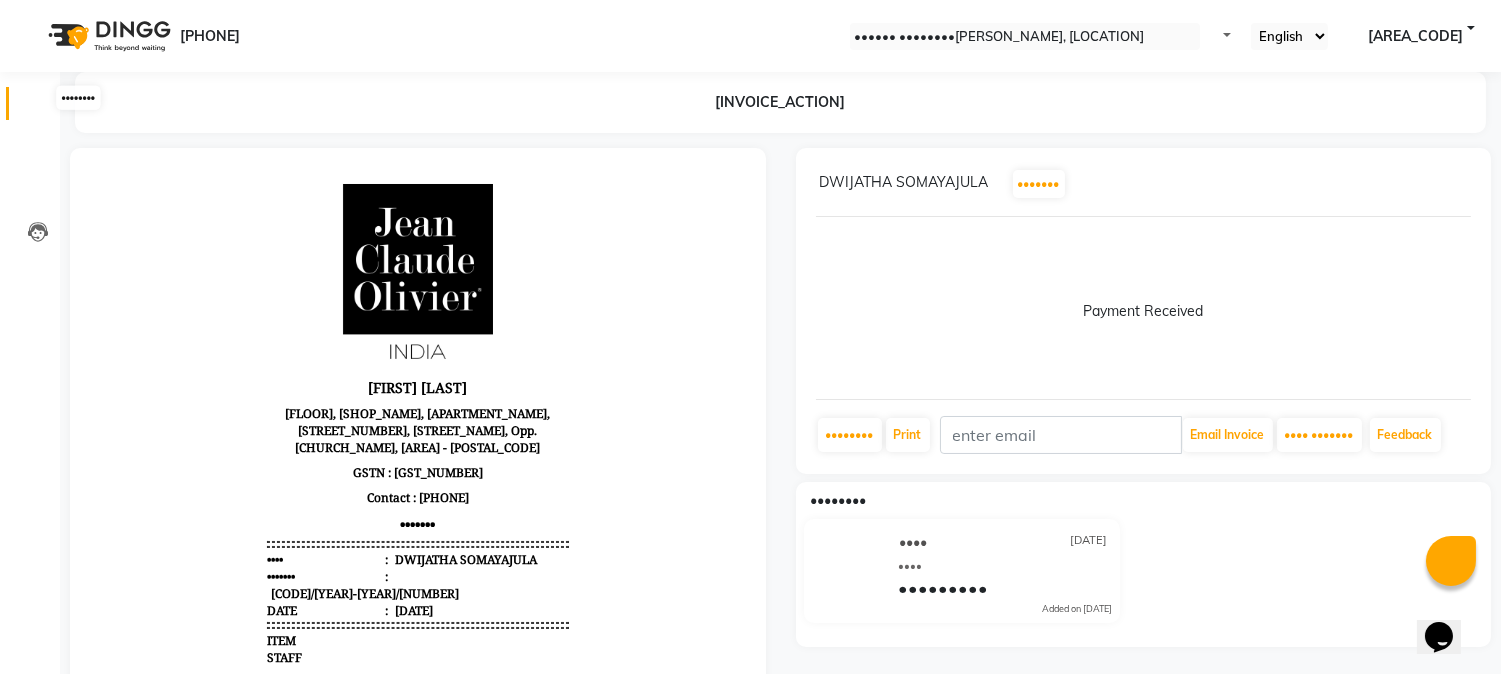 click at bounding box center [37, 108] 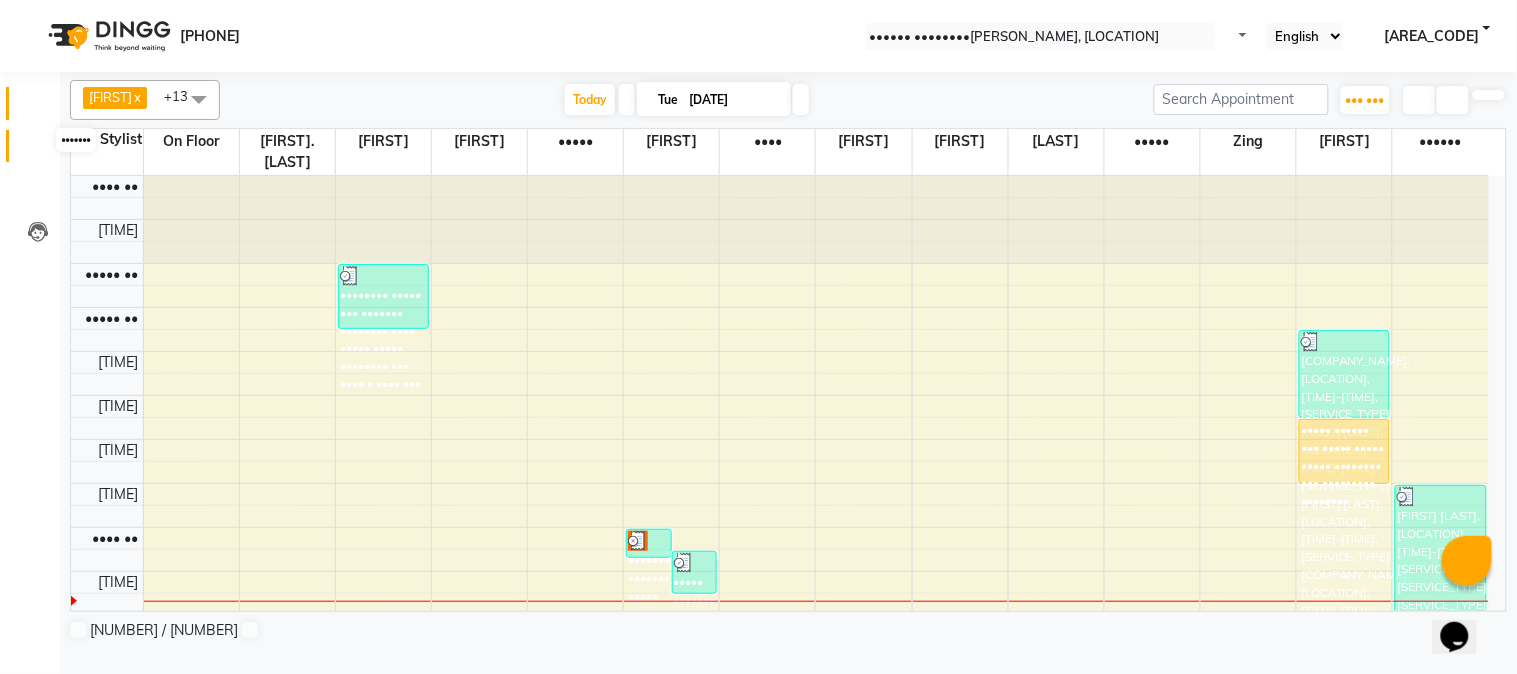 click at bounding box center (38, 151) 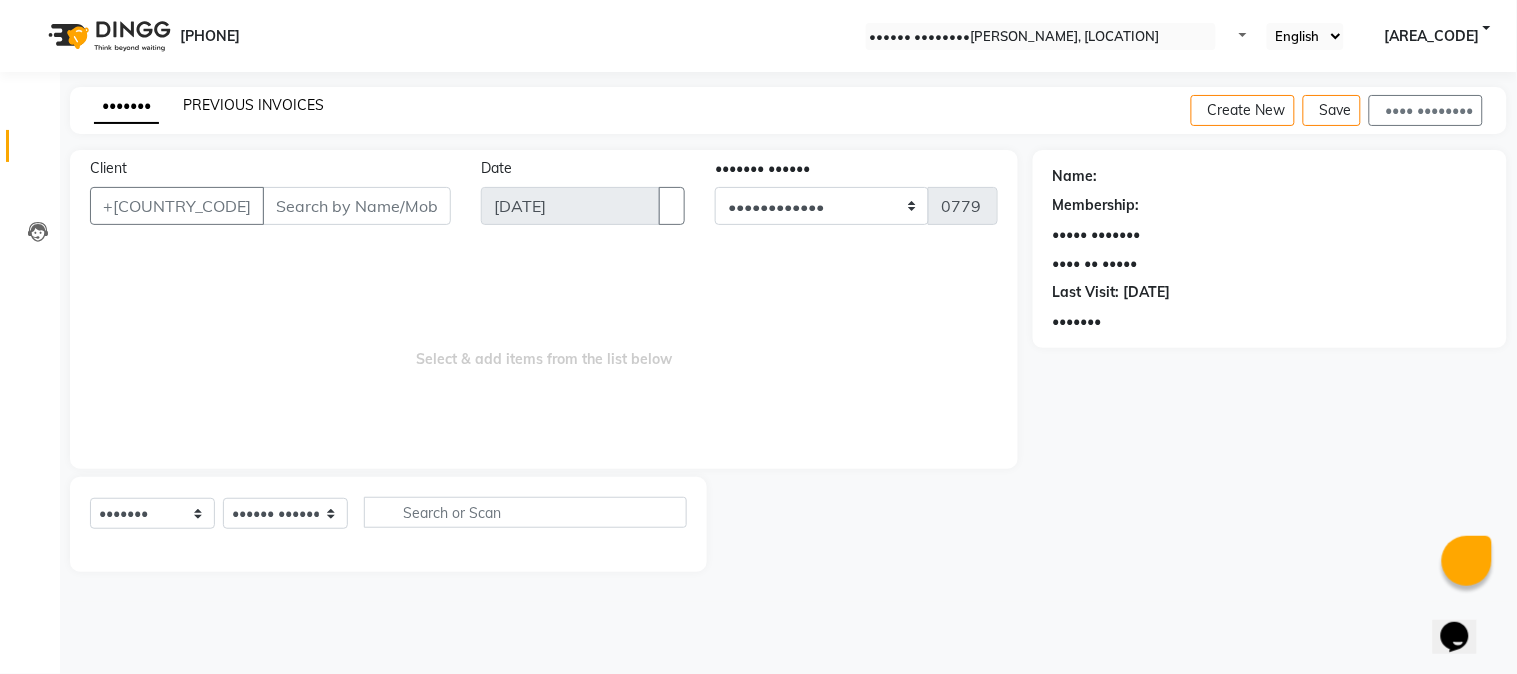 click on "PREVIOUS INVOICES" at bounding box center (253, 105) 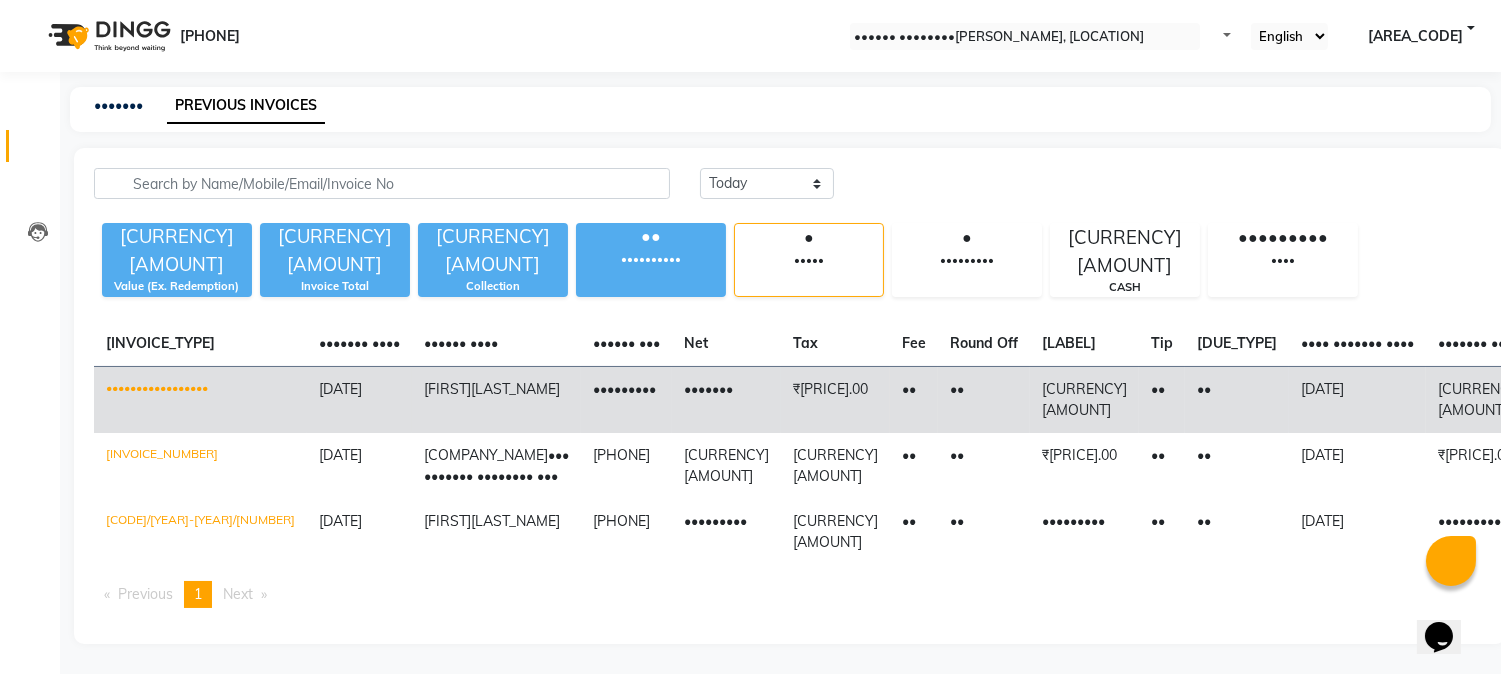 click on "[DATE]" at bounding box center (1357, 400) 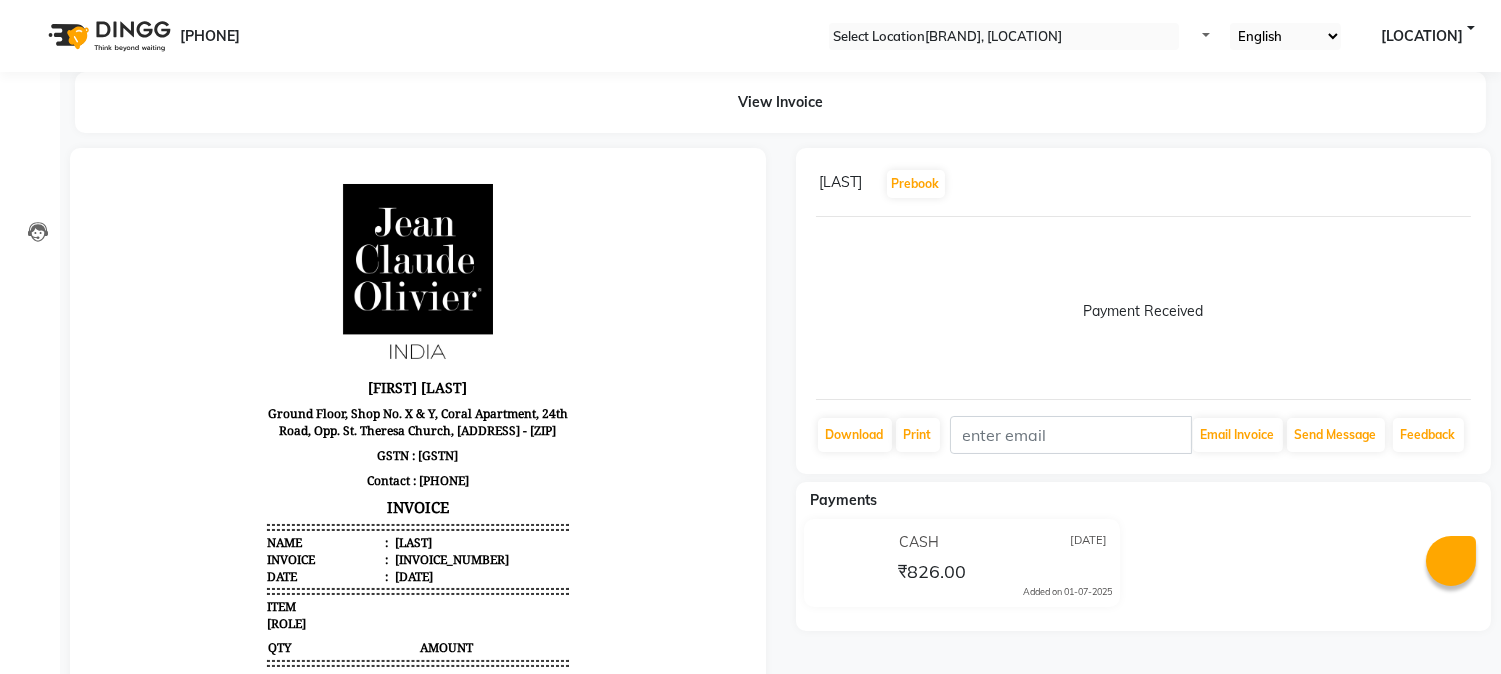 scroll, scrollTop: 0, scrollLeft: 0, axis: both 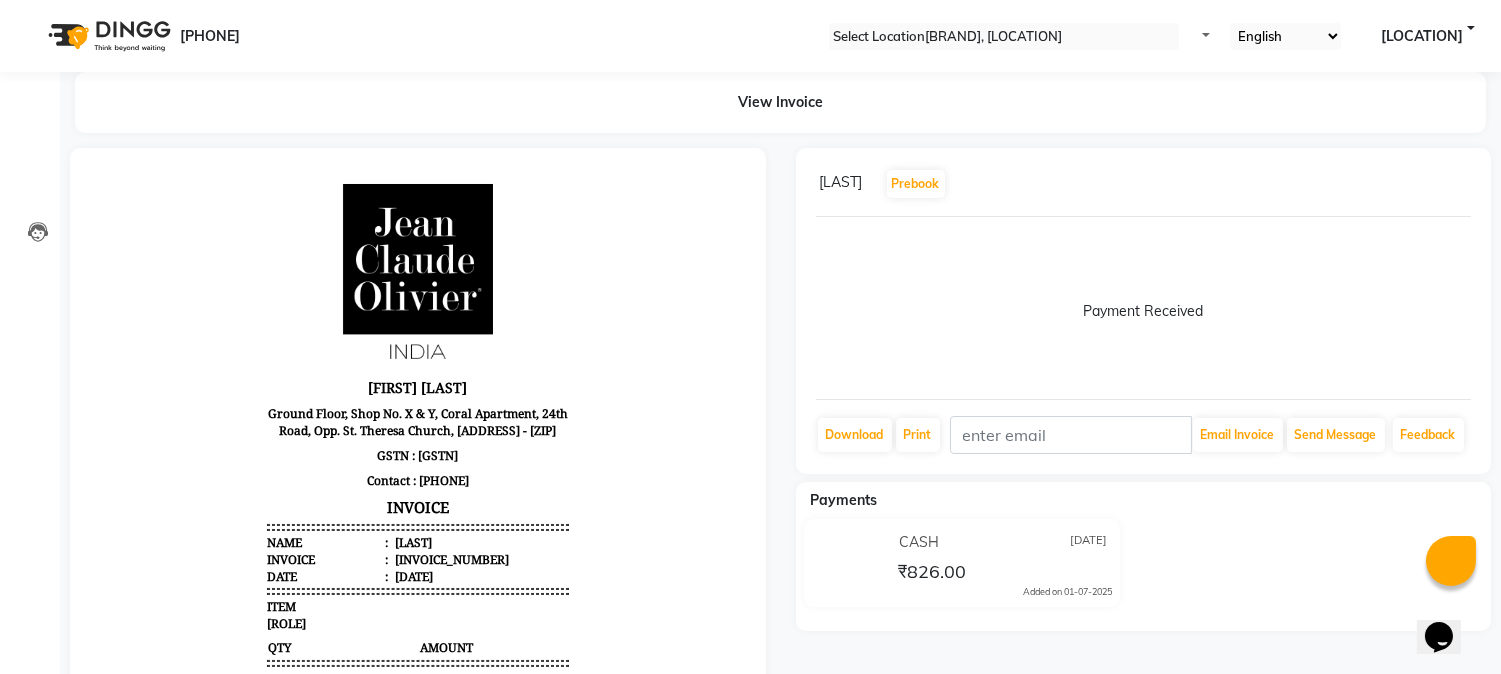 click at bounding box center [1467, 184] 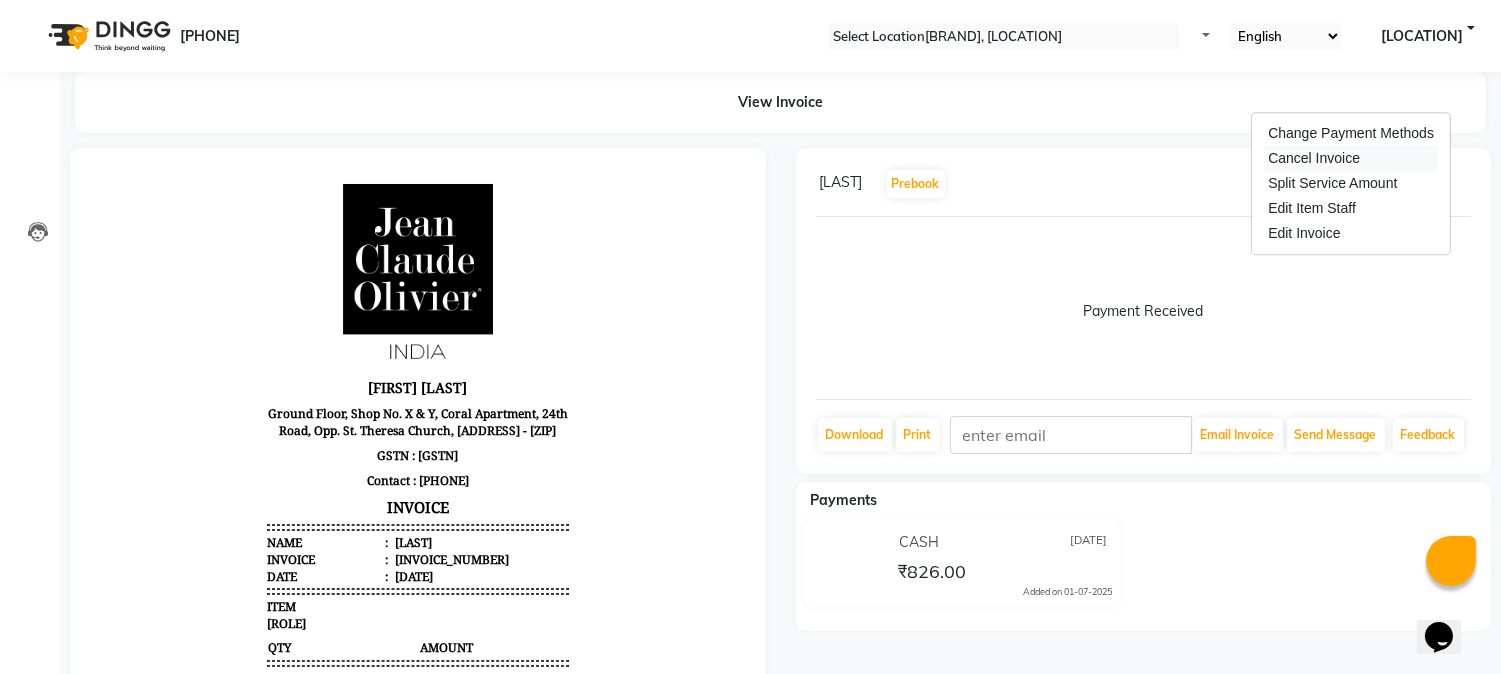 click on "Cancel Invoice" at bounding box center (1351, 158) 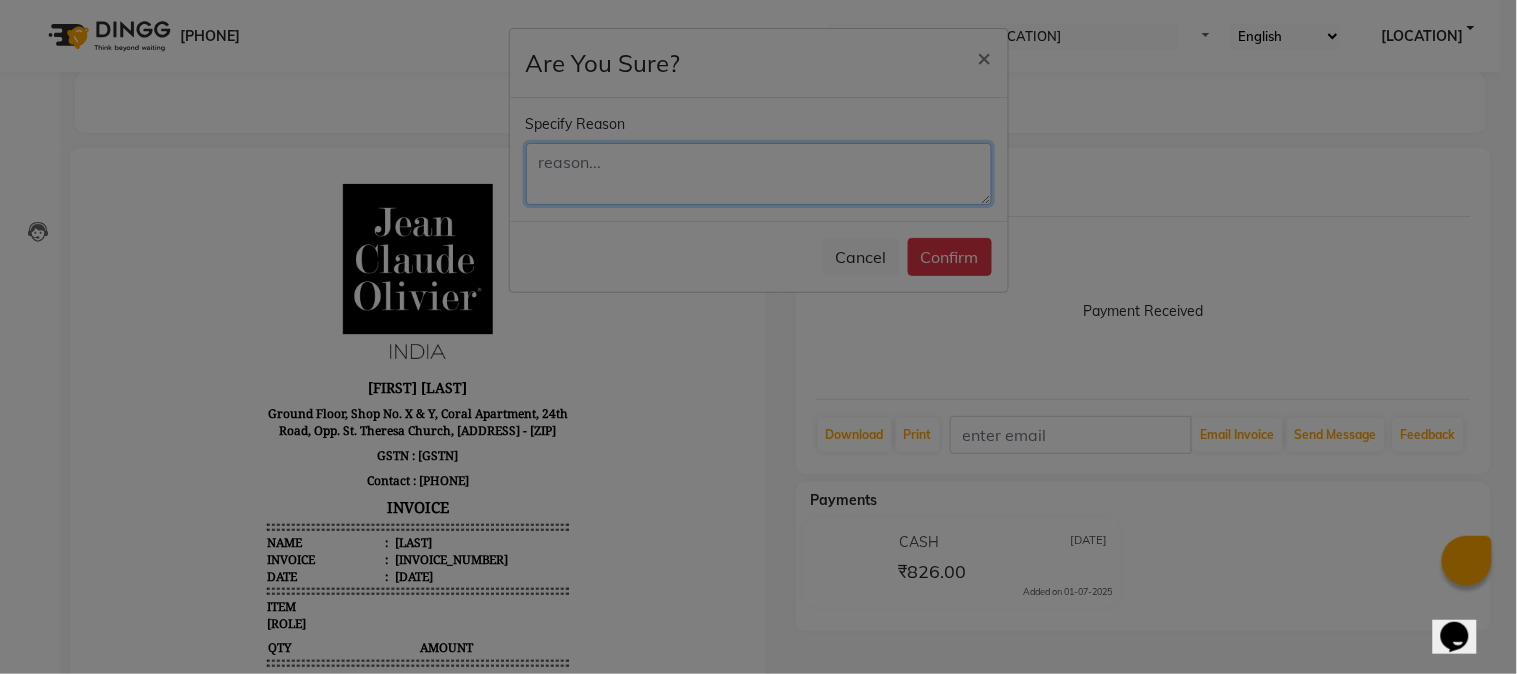 drag, startPoint x: 638, startPoint y: 173, endPoint x: 625, endPoint y: 114, distance: 60.41523 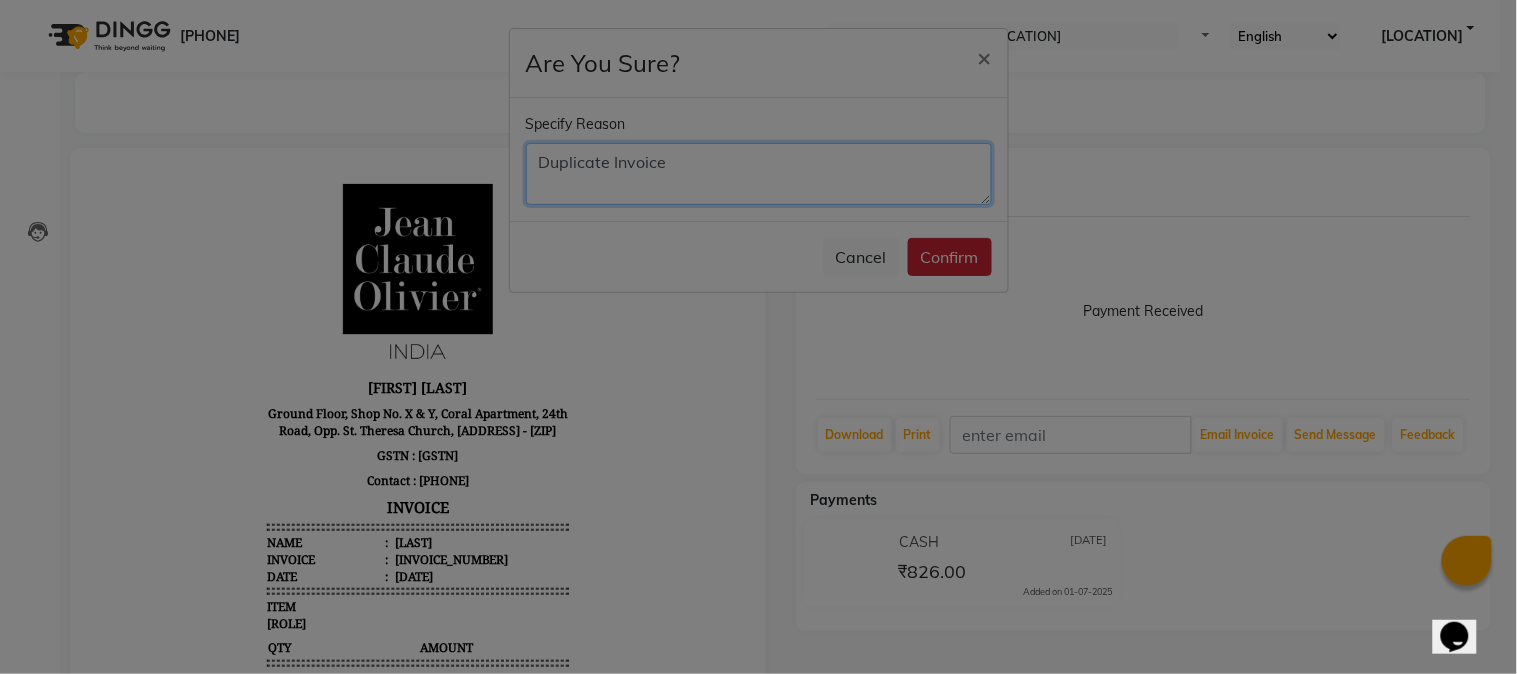type on "Duplicate Invoice" 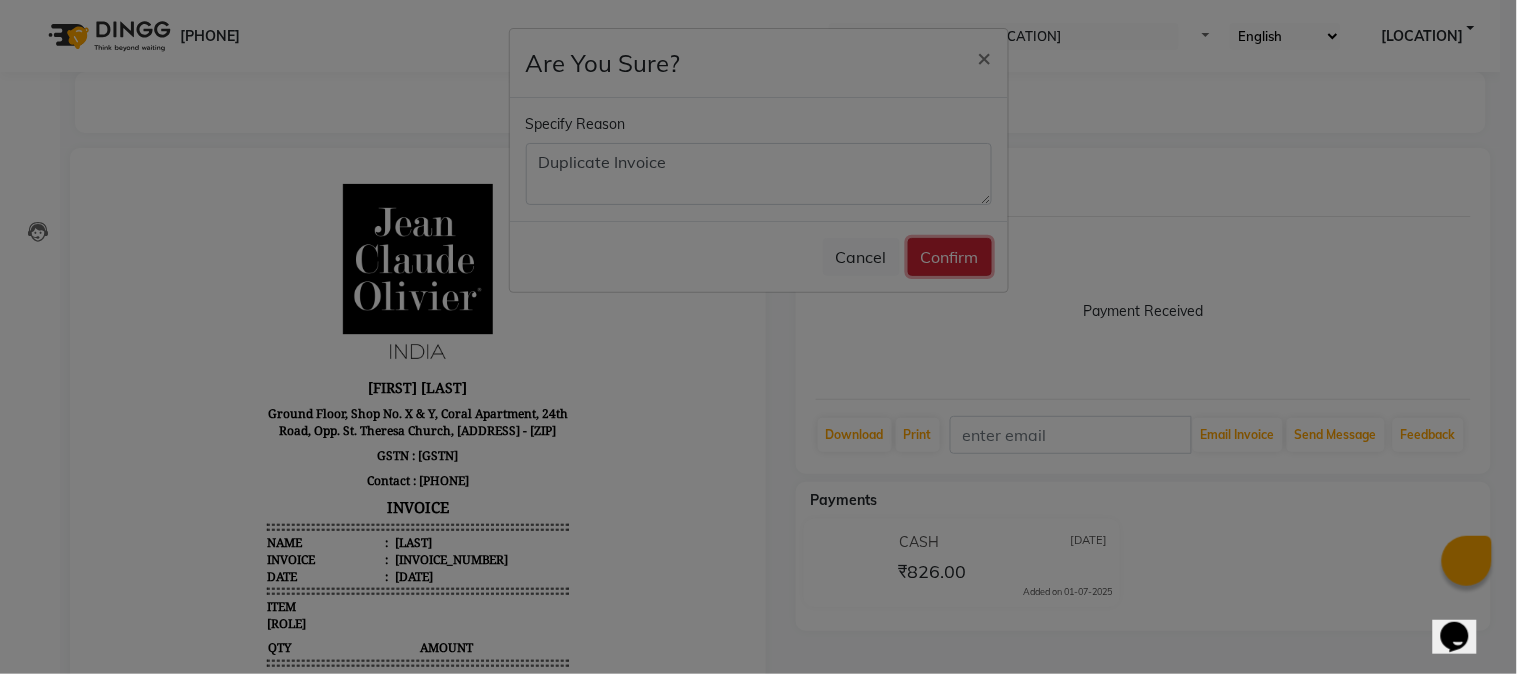 click on "Confirm" at bounding box center [950, 257] 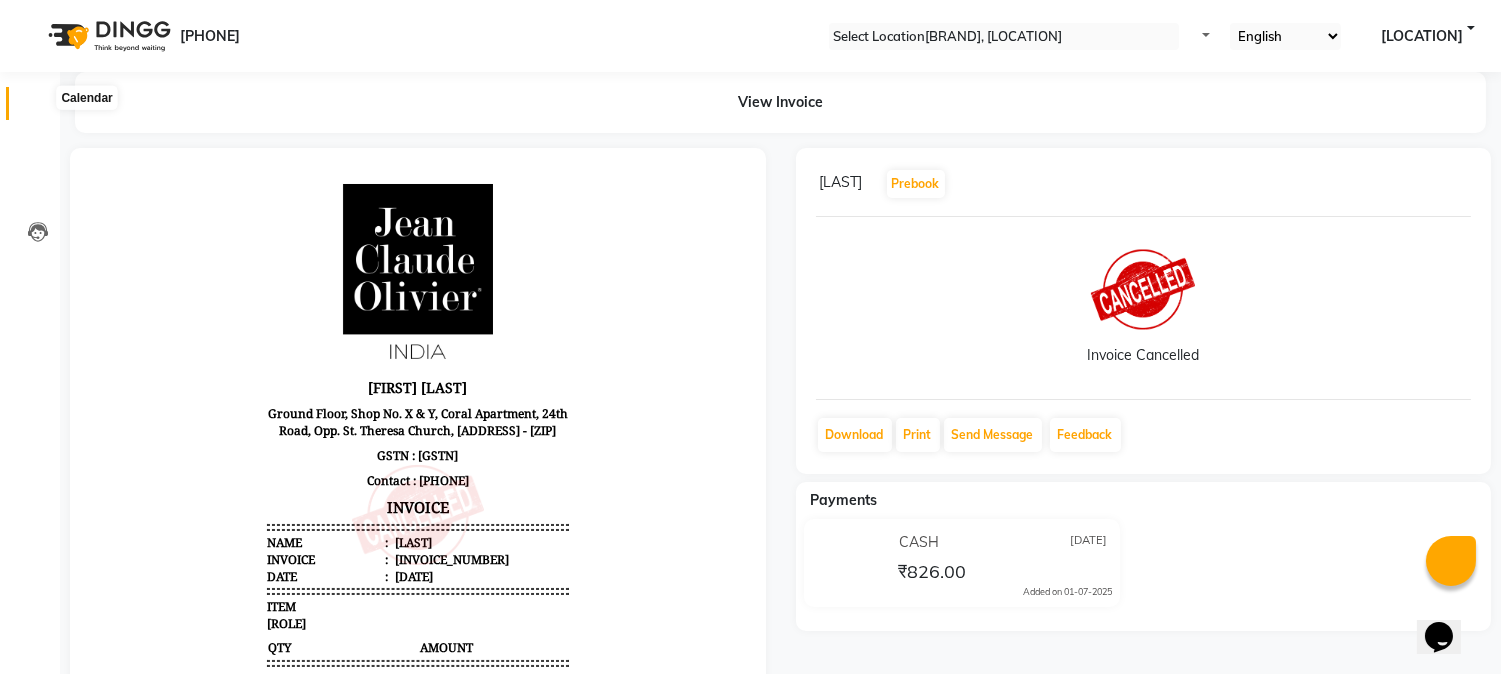 click at bounding box center [38, 108] 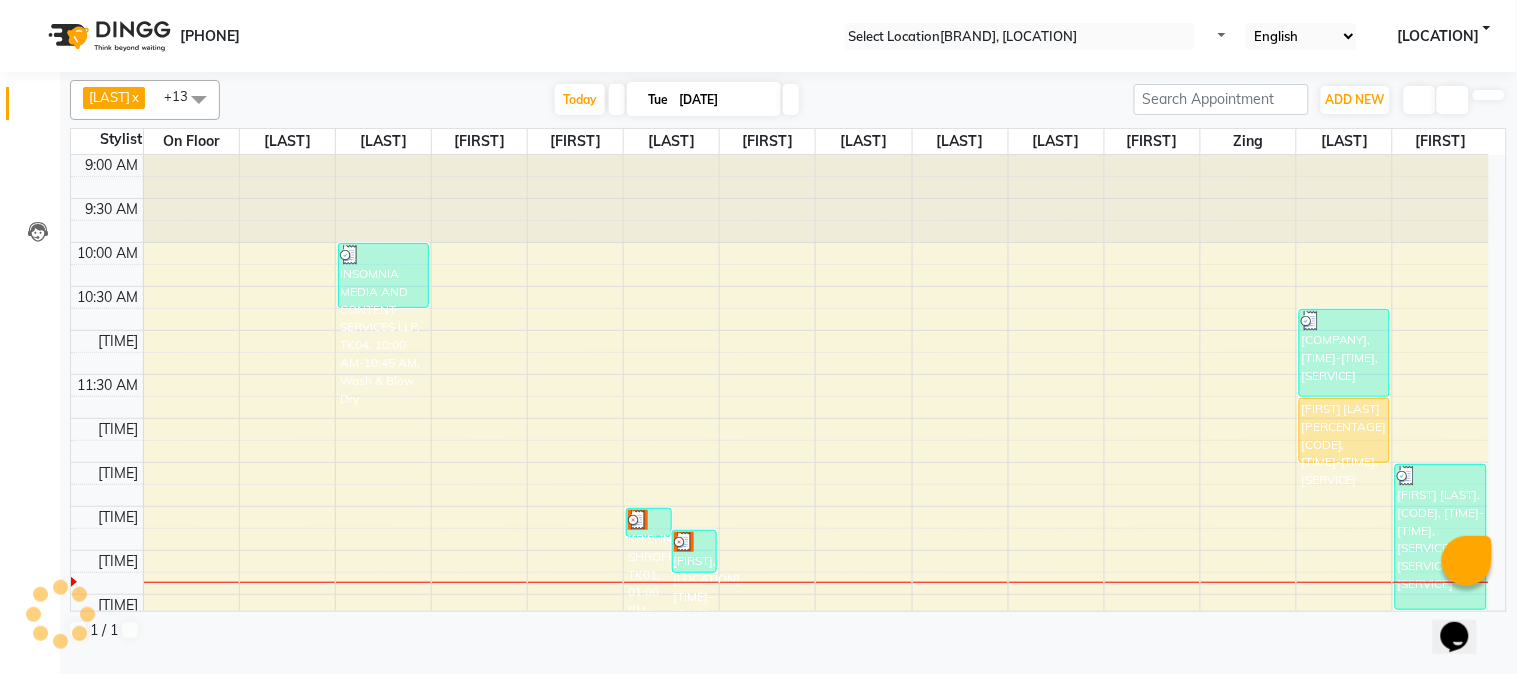 scroll, scrollTop: 0, scrollLeft: 0, axis: both 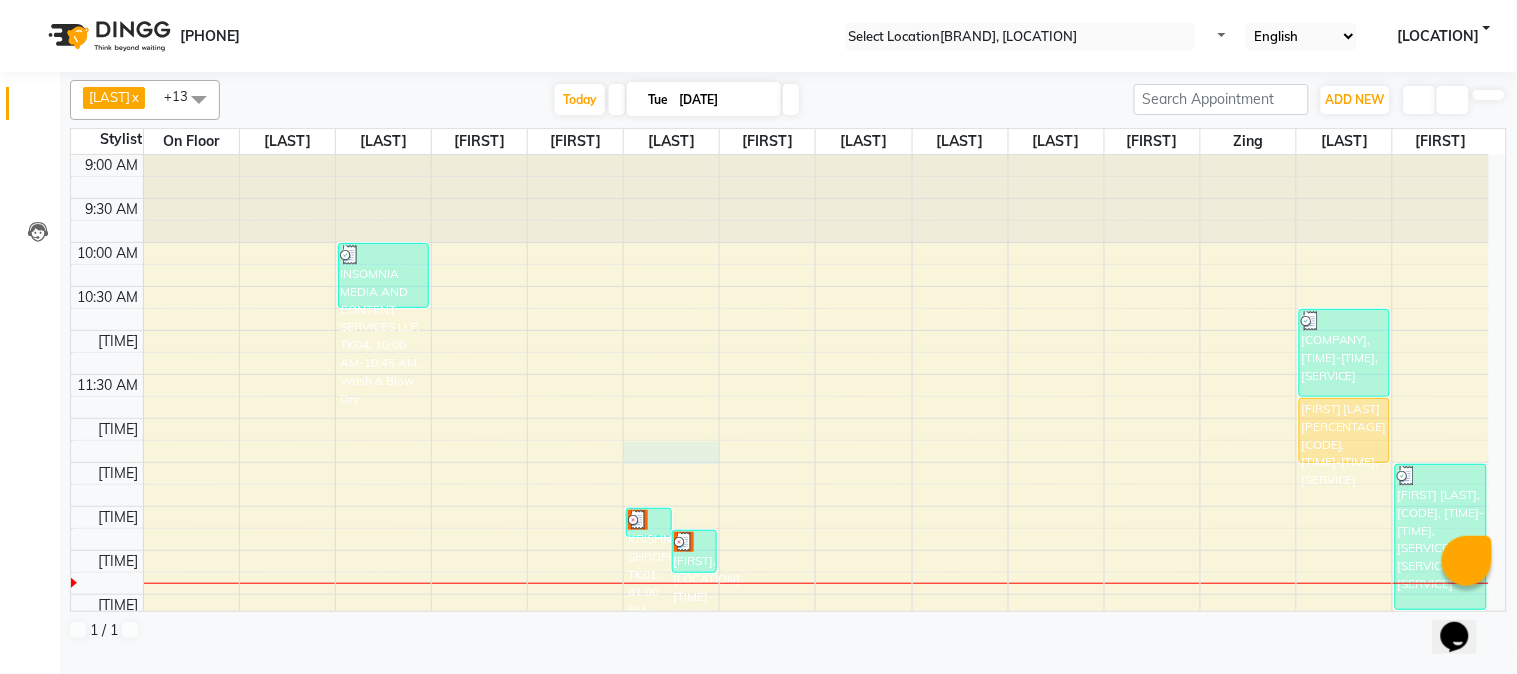 click on "9:00 AM 9:30 AM 10:00 AM 10:30 AM 11:00 AM 11:30 AM 12:00 PM 12:30 PM 1:00 PM 1:30 PM 2:00 PM 2:30 PM 3:00 PM 3:30 PM 4:00 PM 4:30 PM 5:00 PM 5:30 PM 6:00 PM 6:30 PM 7:00 PM 7:30 PM 8:00 PM 8:30 PM 9:00 PM 9:30 PM 10:00 PM 10:30 PM     INSOMNIA MEDIA AND CONTENT SERVICES LLP, TK04, 10:00 AM-10:45 AM, Wash & Blow Dry     KRISHNA SHROFF, TK01, 01:00 PM-01:20 PM, EB  Color     ANMOL JAMWAL, TK05, 01:15 PM-01:45 PM, Postaqum Hair Wash Men + Styling     INSOMNIA MEDIA AND CONTENT SERVICES LLP, TK04, 10:45 AM-11:45 AM,  Gel Polish French    MARIA DSOUZA 50% DISC, TK02, 11:45 AM-12:30 PM, Essential Pedicure     DWIJATHA SOMAYAJULA, TK03, 12:30 PM-02:10 PM, Full Wax (arms,Underarms,Legs),Brazillian P/off,Eyebrow/Forehead Threading" at bounding box center [780, 770] 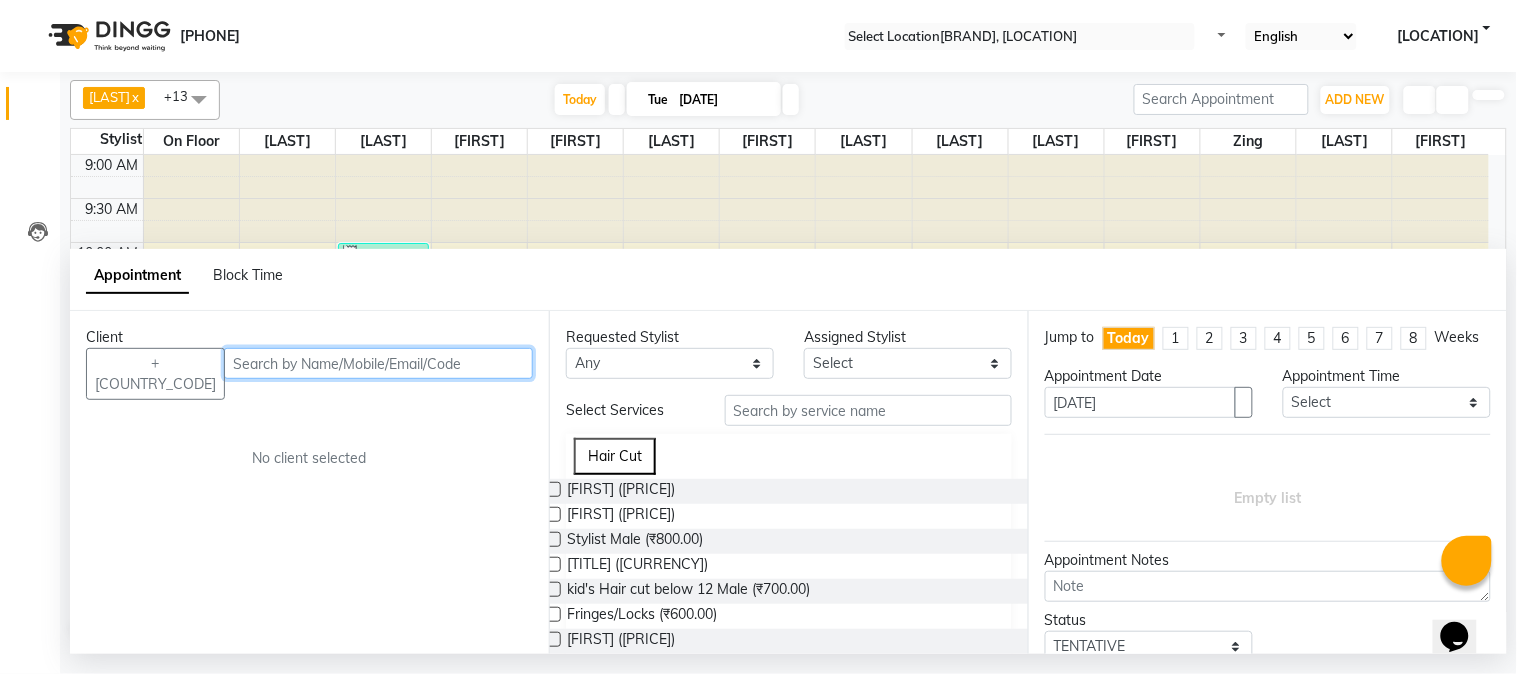 drag, startPoint x: 156, startPoint y: 383, endPoint x: 0, endPoint y: 7, distance: 407.0774 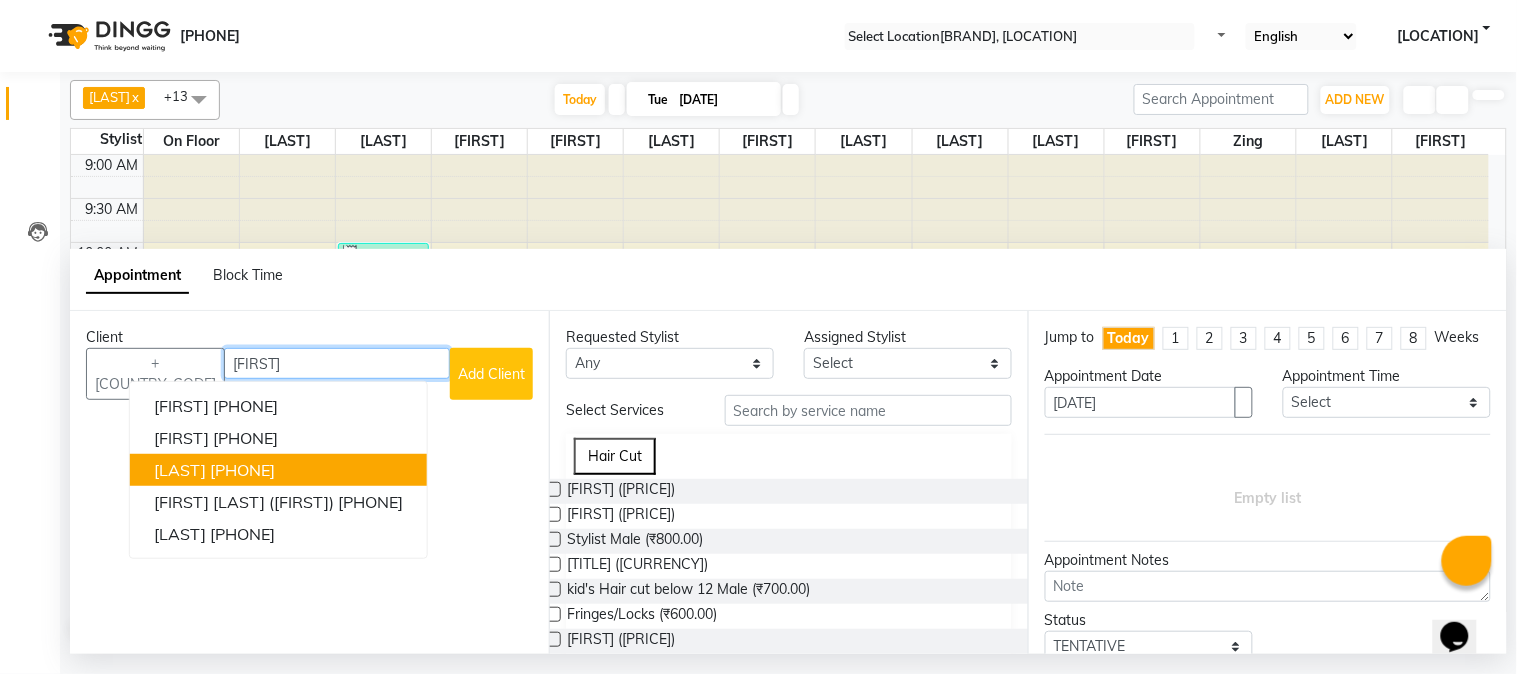 click on "811210709" at bounding box center (242, 470) 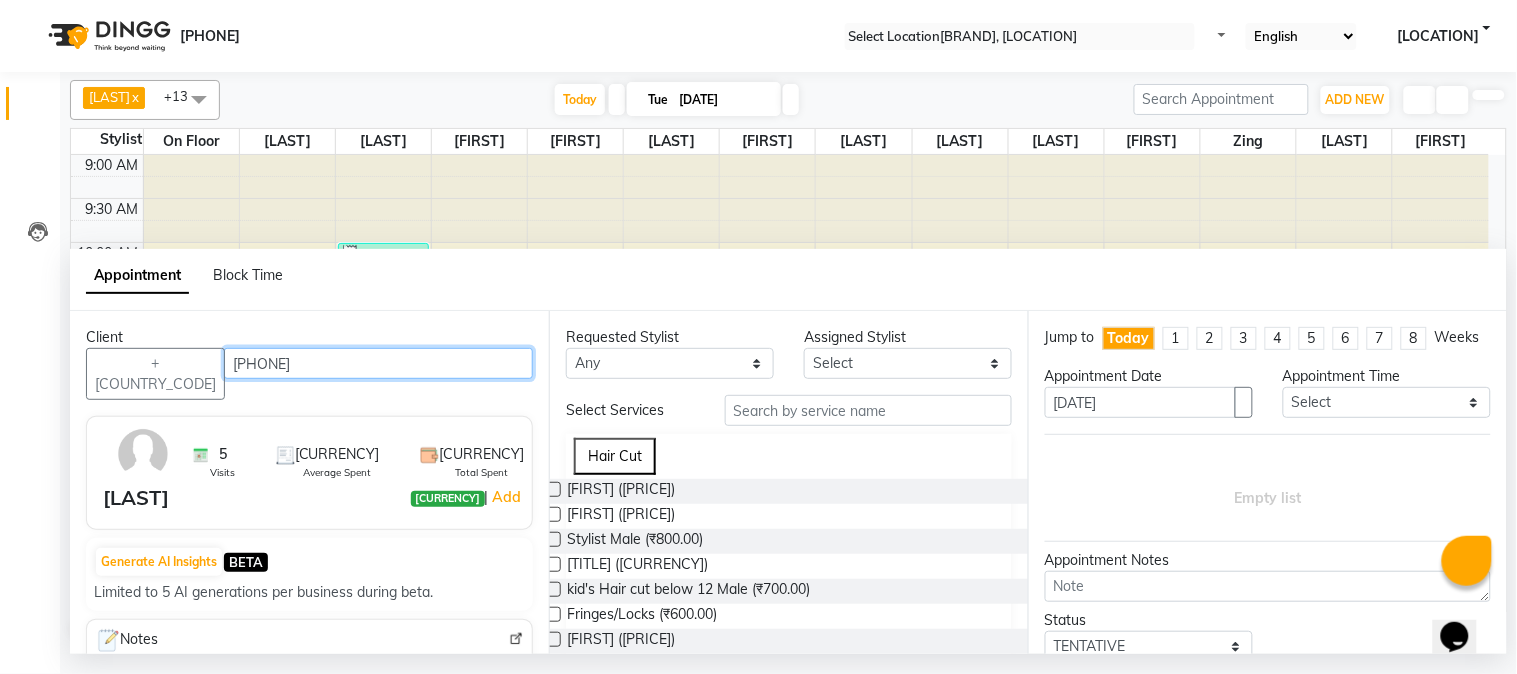 type on "811210709" 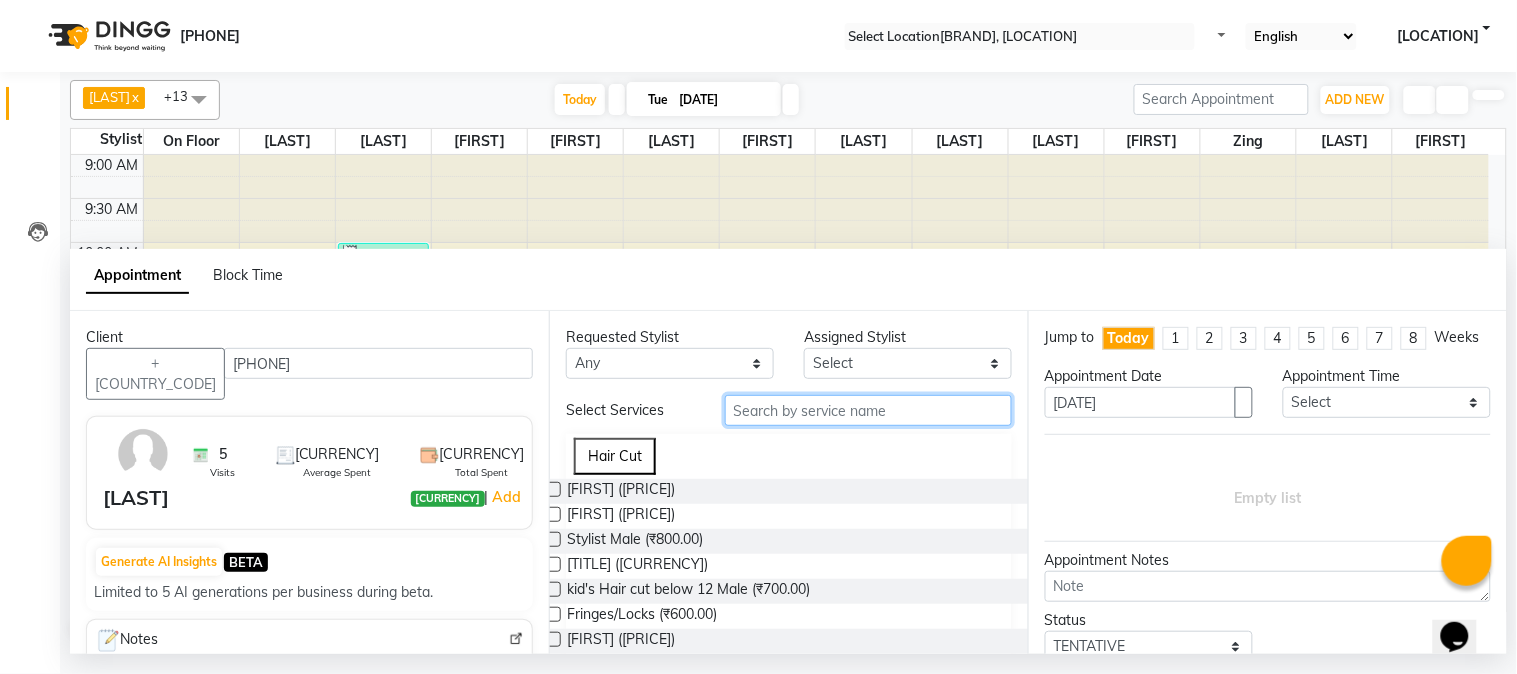 click at bounding box center (868, 410) 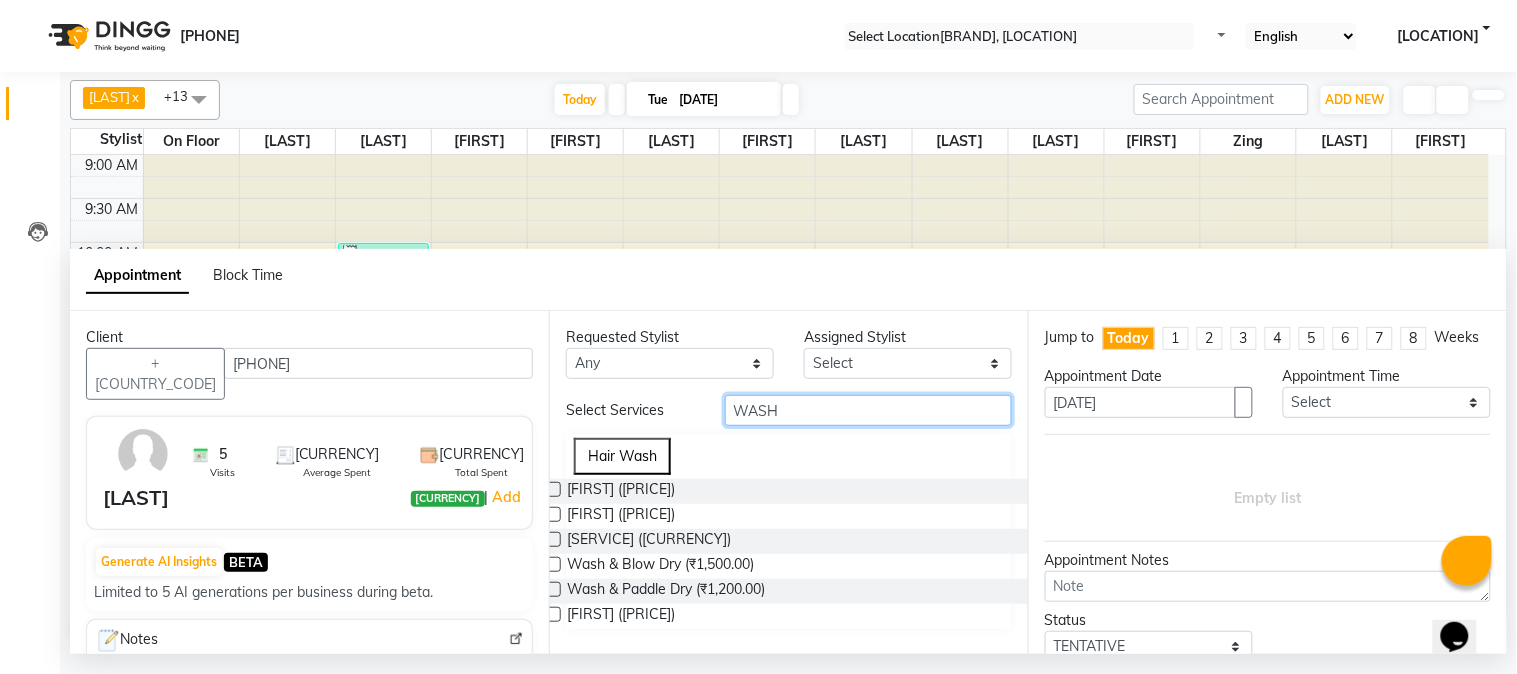 type on "WASH" 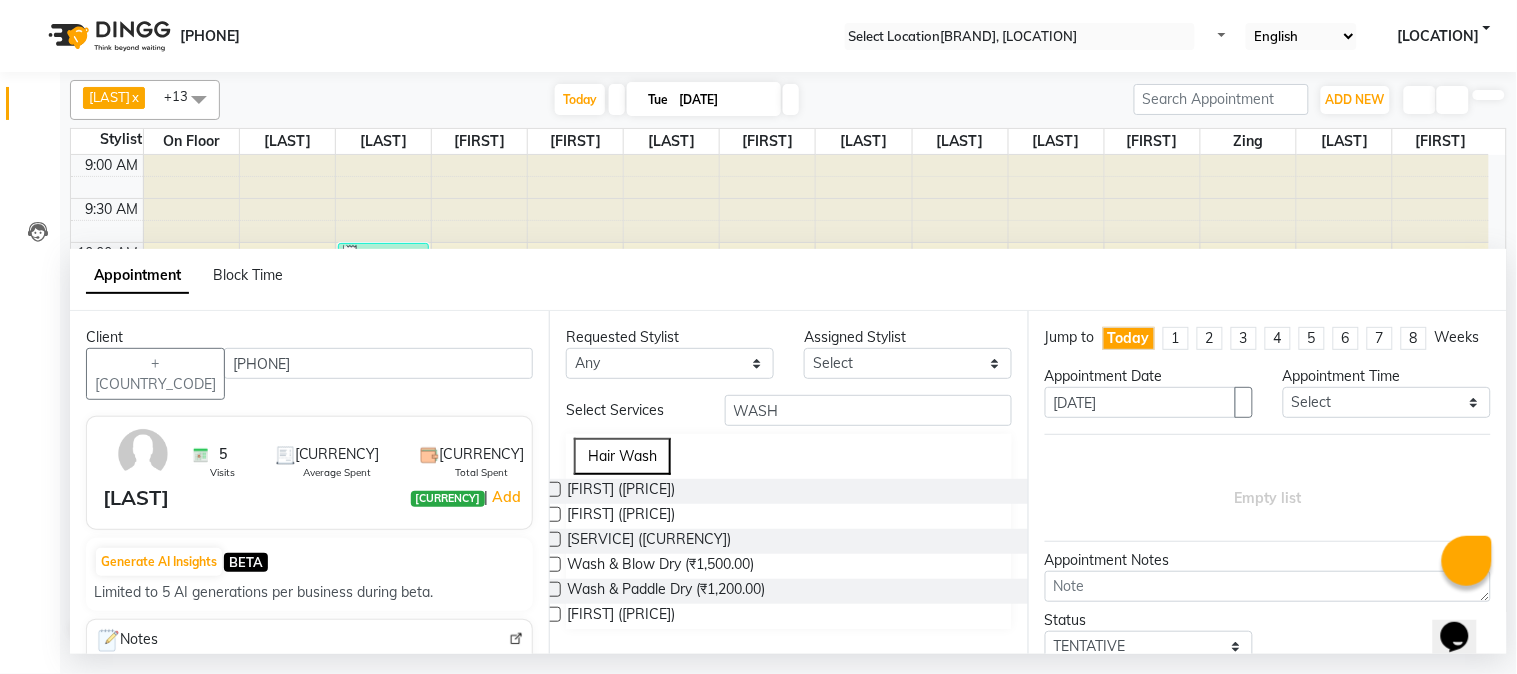 click at bounding box center [553, 489] 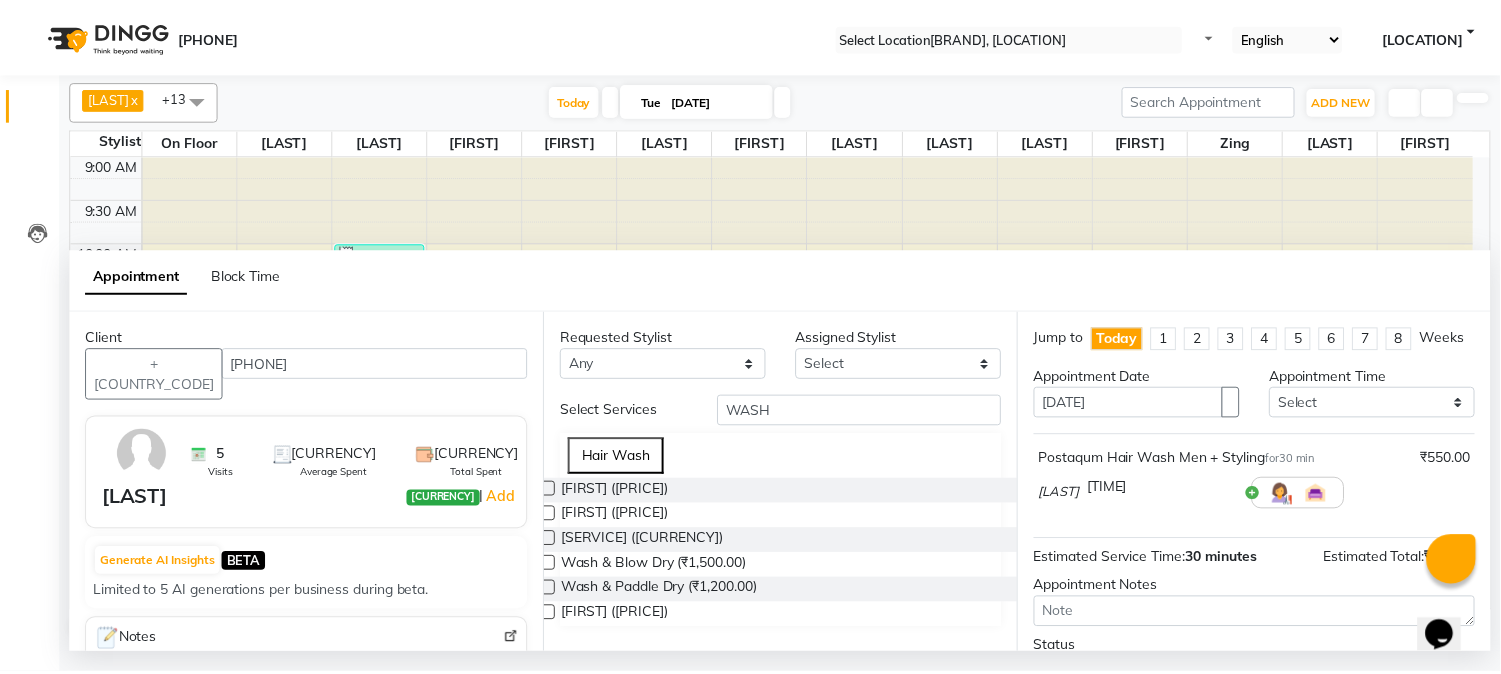scroll, scrollTop: 183, scrollLeft: 0, axis: vertical 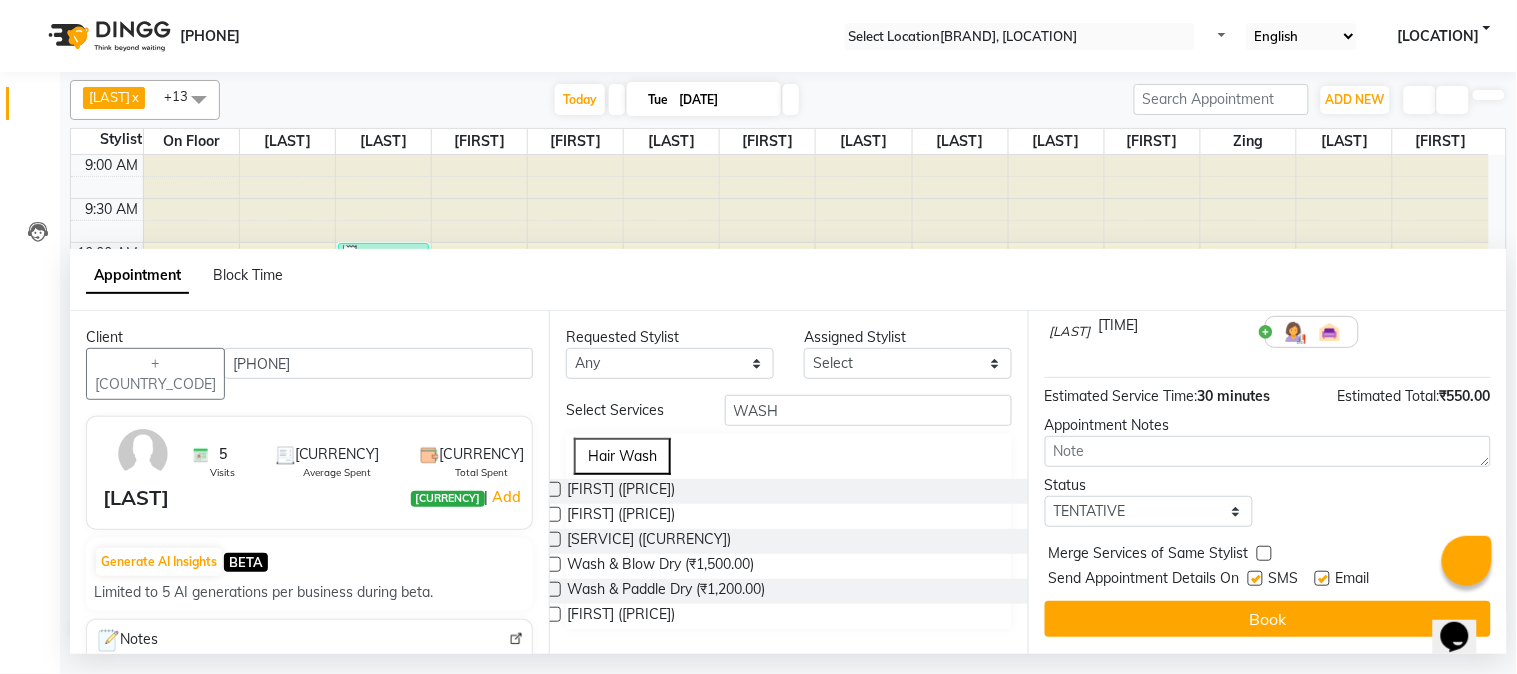 click at bounding box center (1322, 578) 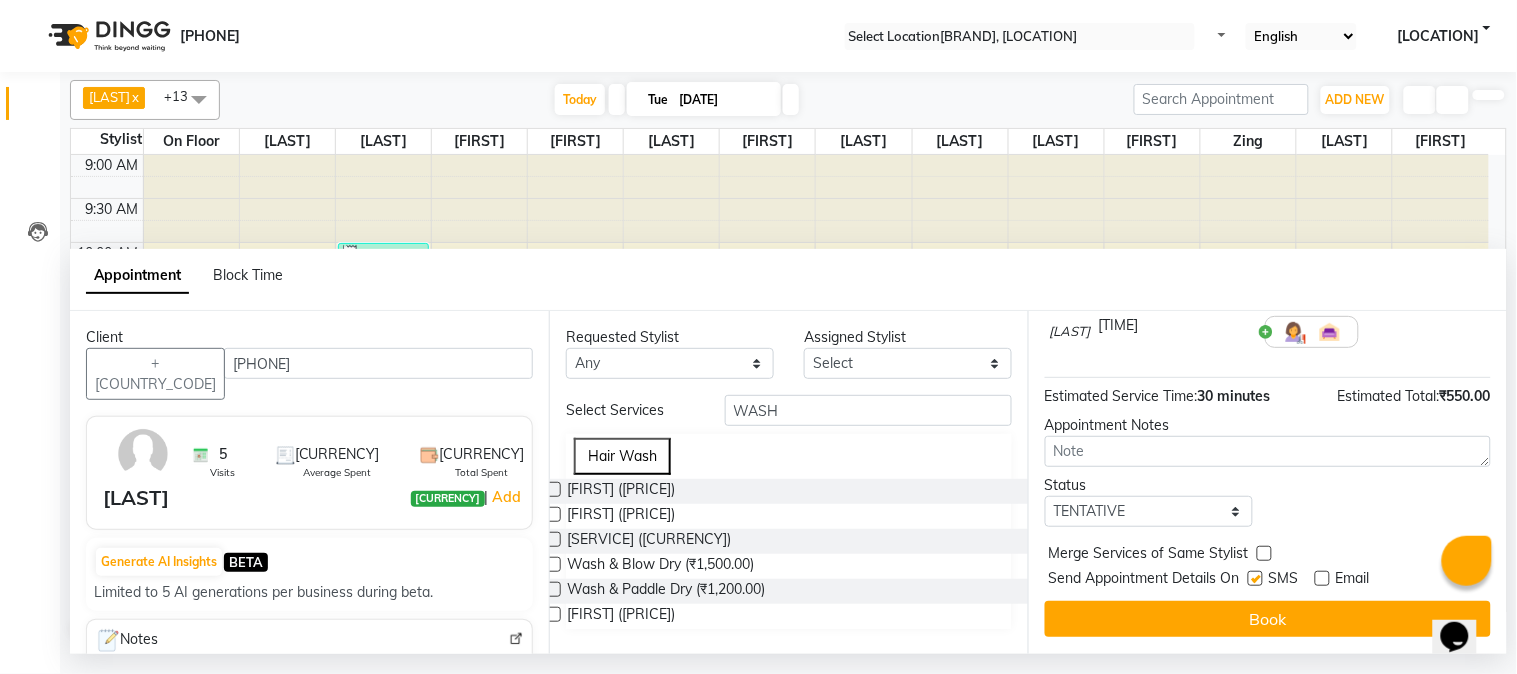 click at bounding box center [1255, 578] 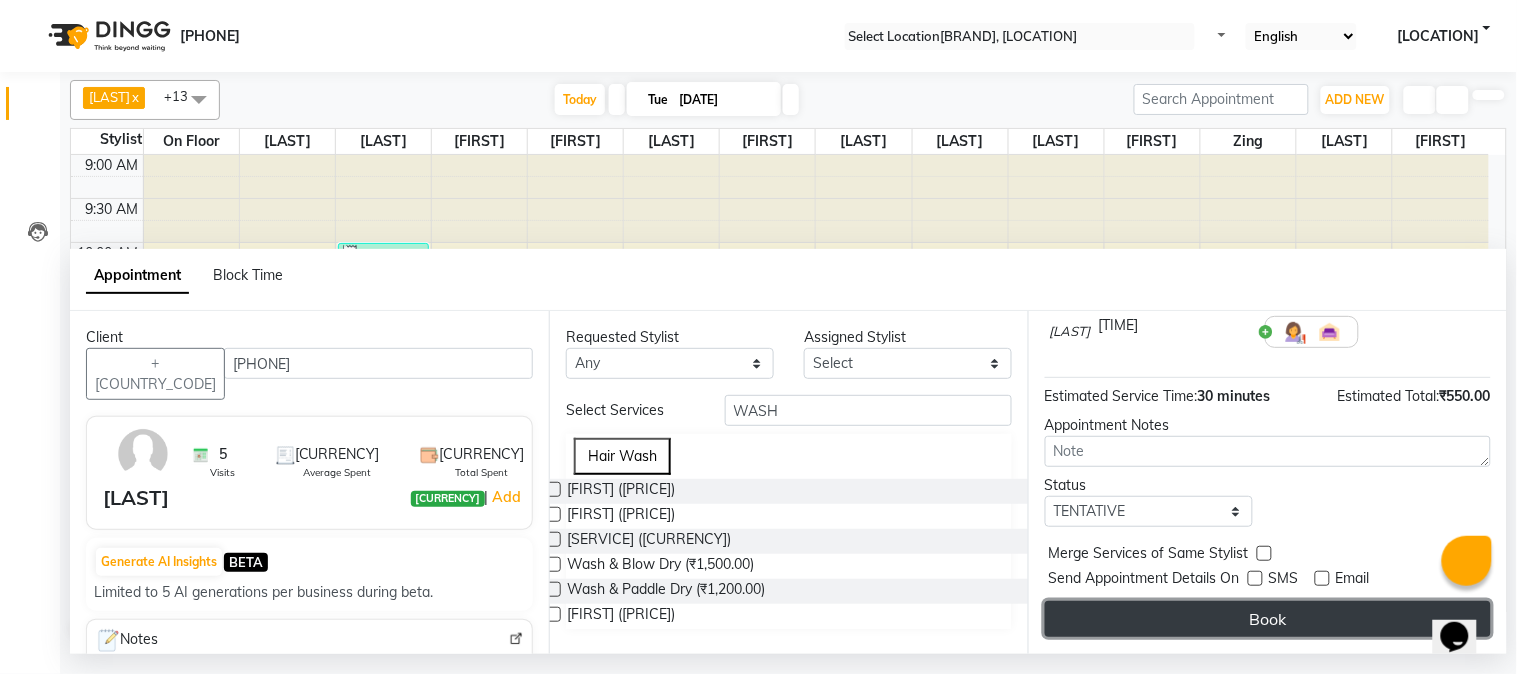 click on "Book" at bounding box center [1268, 619] 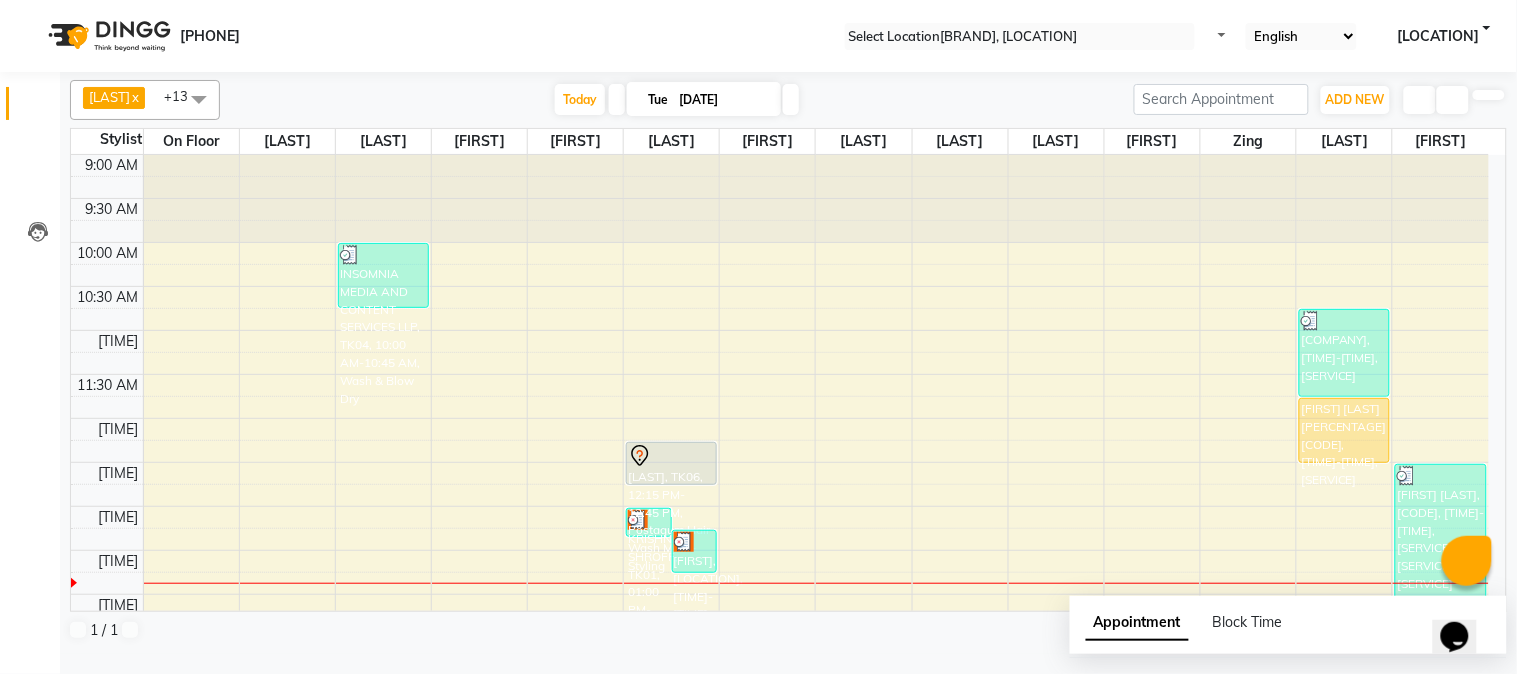click on "ANMOL JAMWAL, TK06, 12:15 PM-12:45 PM, Postaqum Hair Wash Men + Styling" at bounding box center (671, 463) 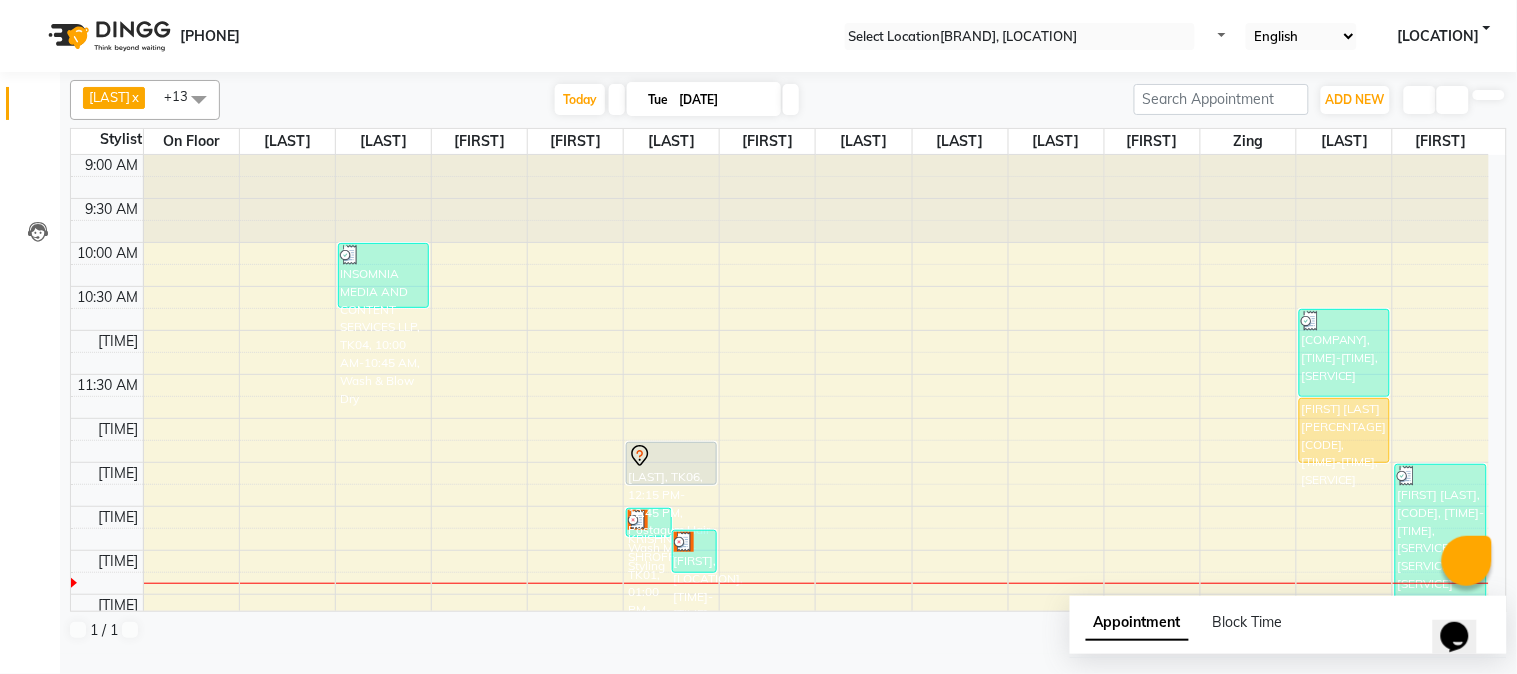 click on "Start Service" at bounding box center [49, 708] 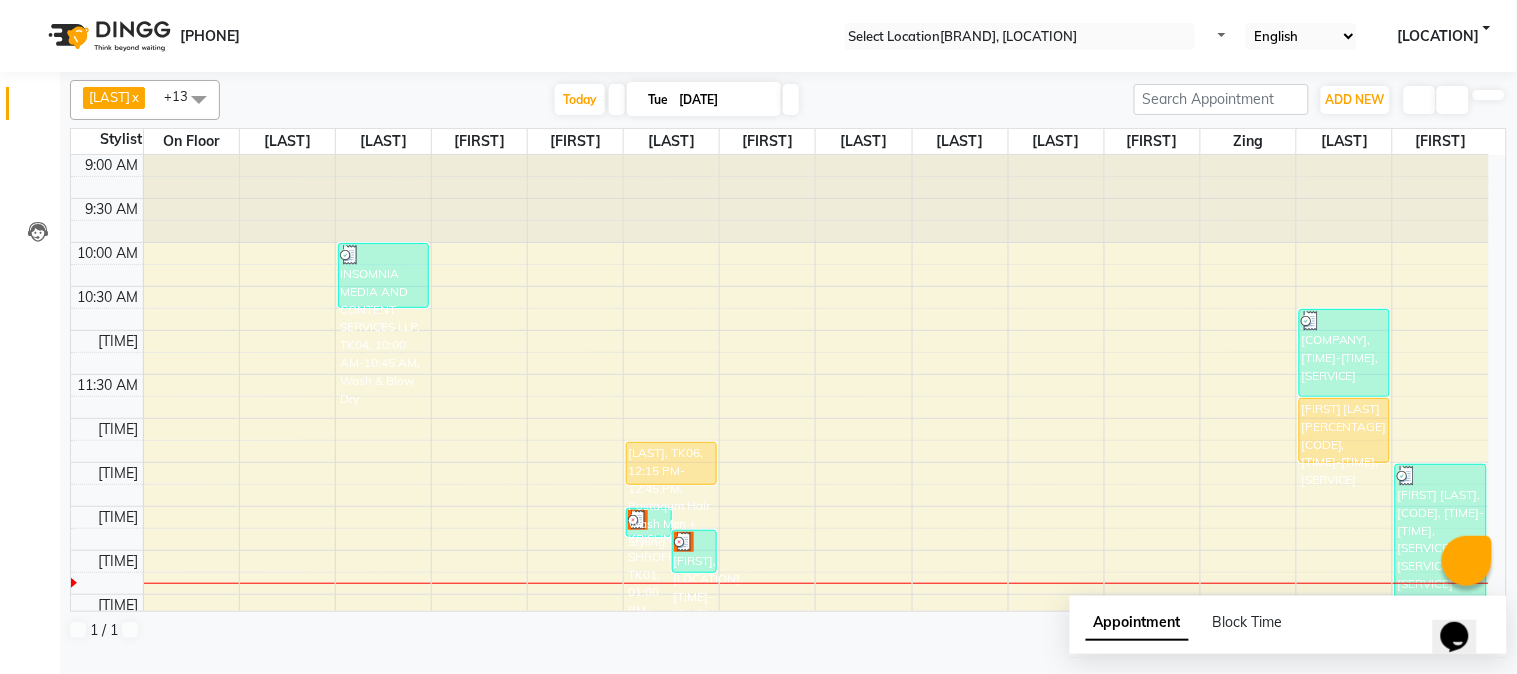 click on "ANMOL JAMWAL, TK06, 12:15 PM-12:45 PM, Postaqum Hair Wash Men + Styling" at bounding box center (671, 463) 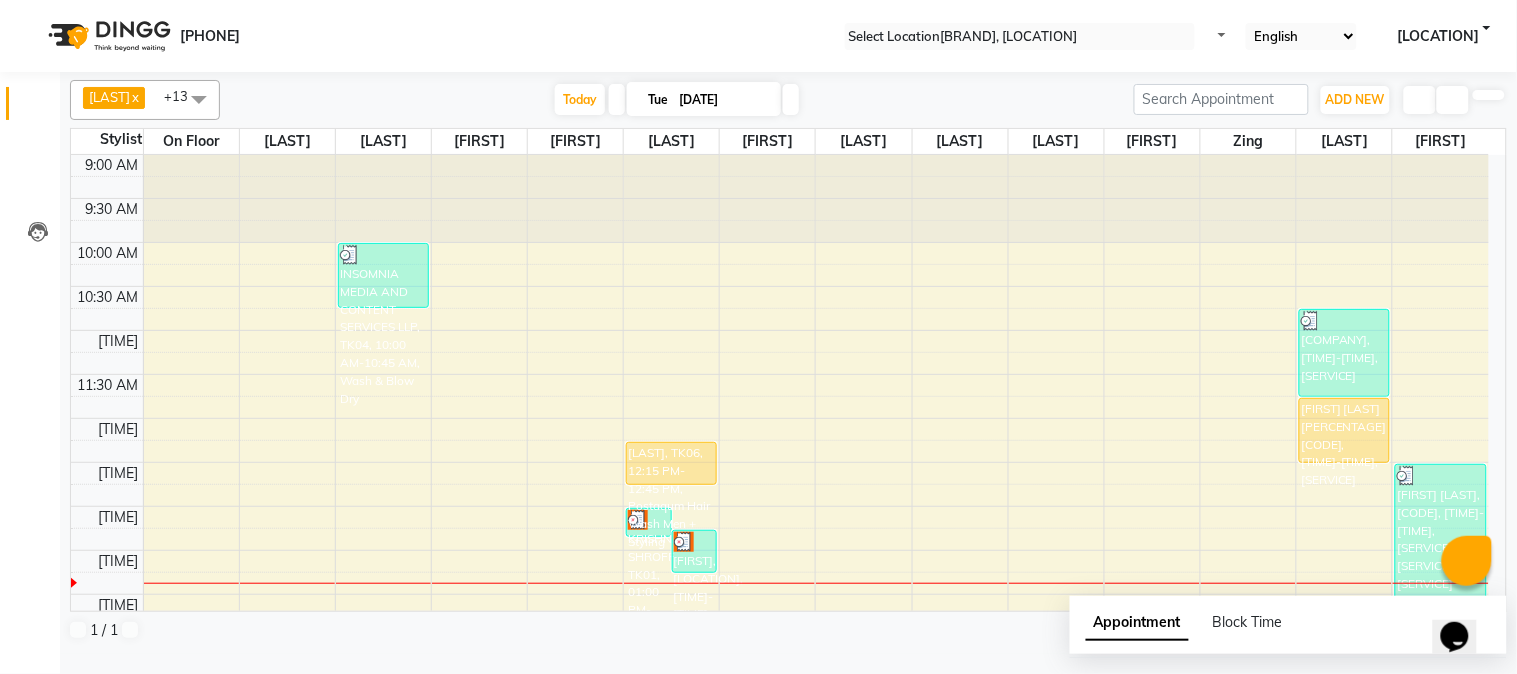 click on "Mark Done" at bounding box center [49, 750] 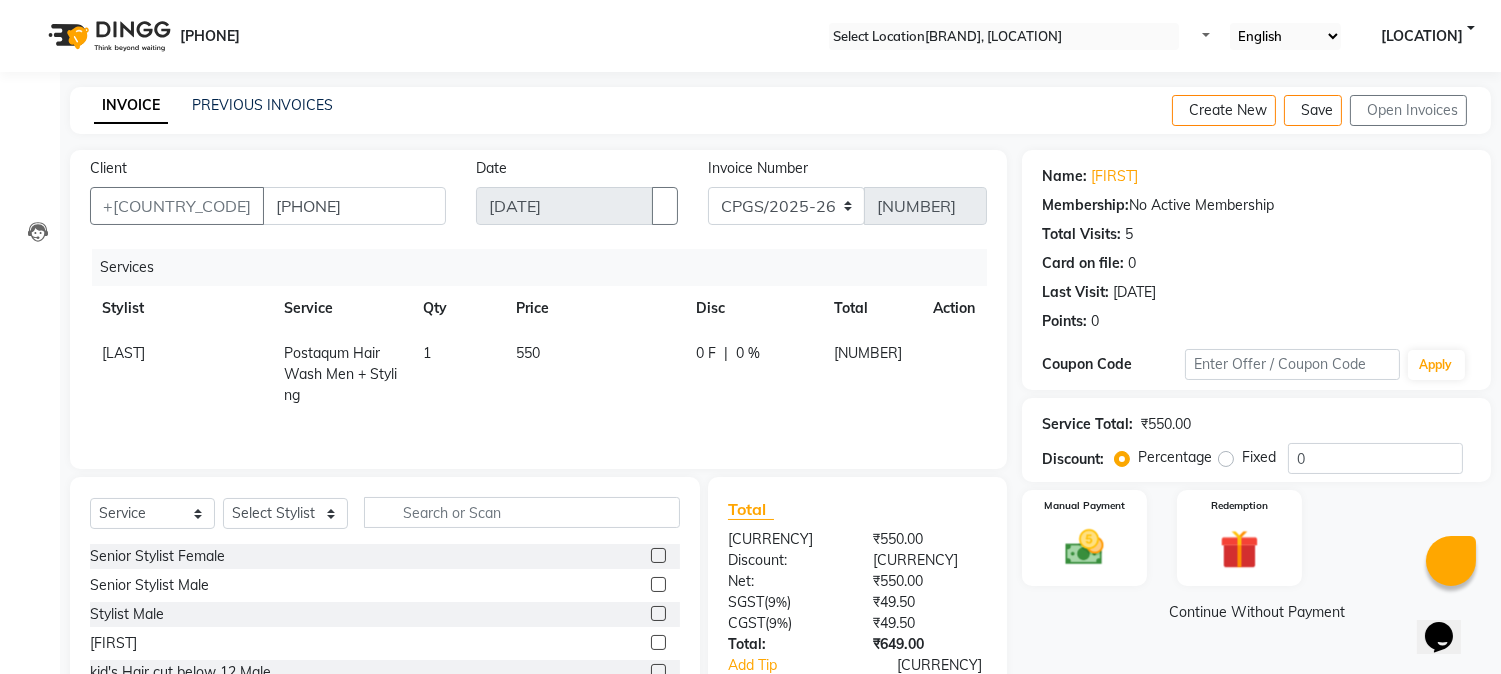 click on "550" at bounding box center [123, 353] 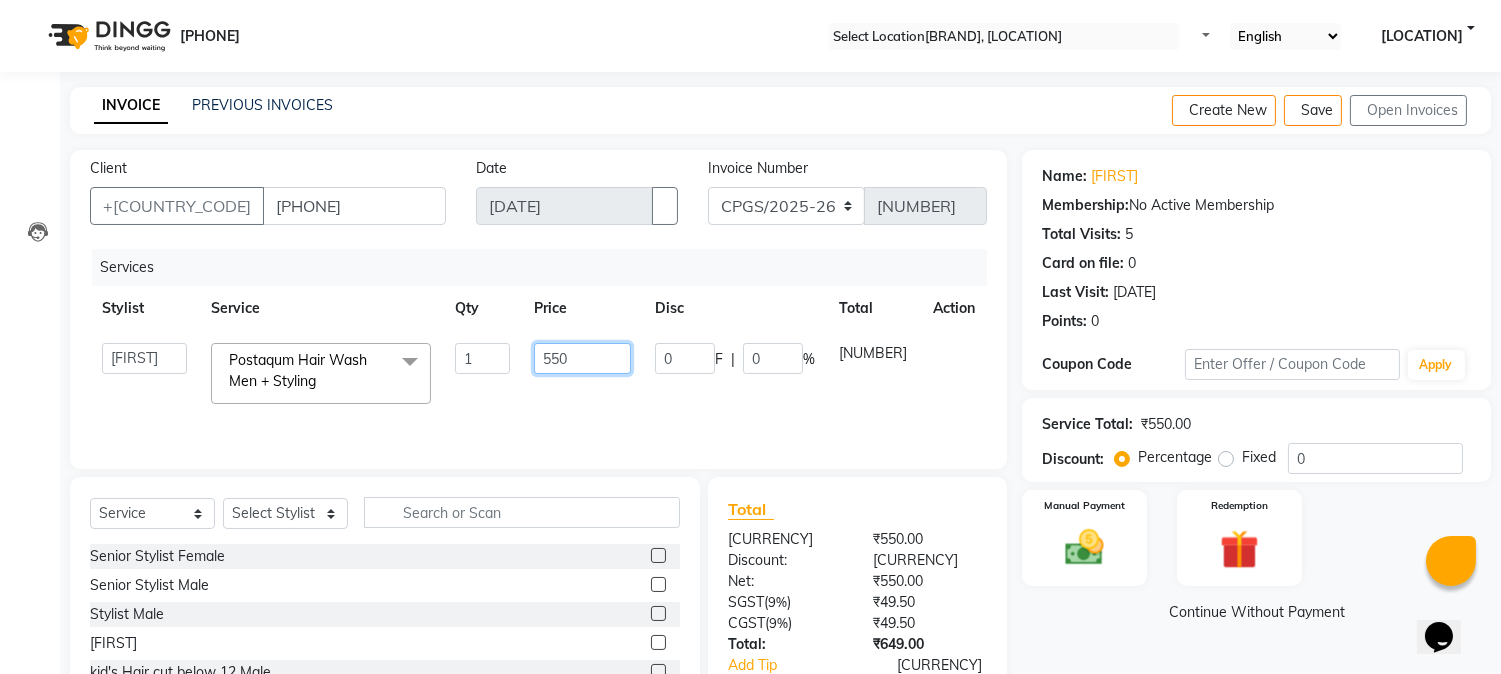 drag, startPoint x: 565, startPoint y: 362, endPoint x: 477, endPoint y: 335, distance: 92.0489 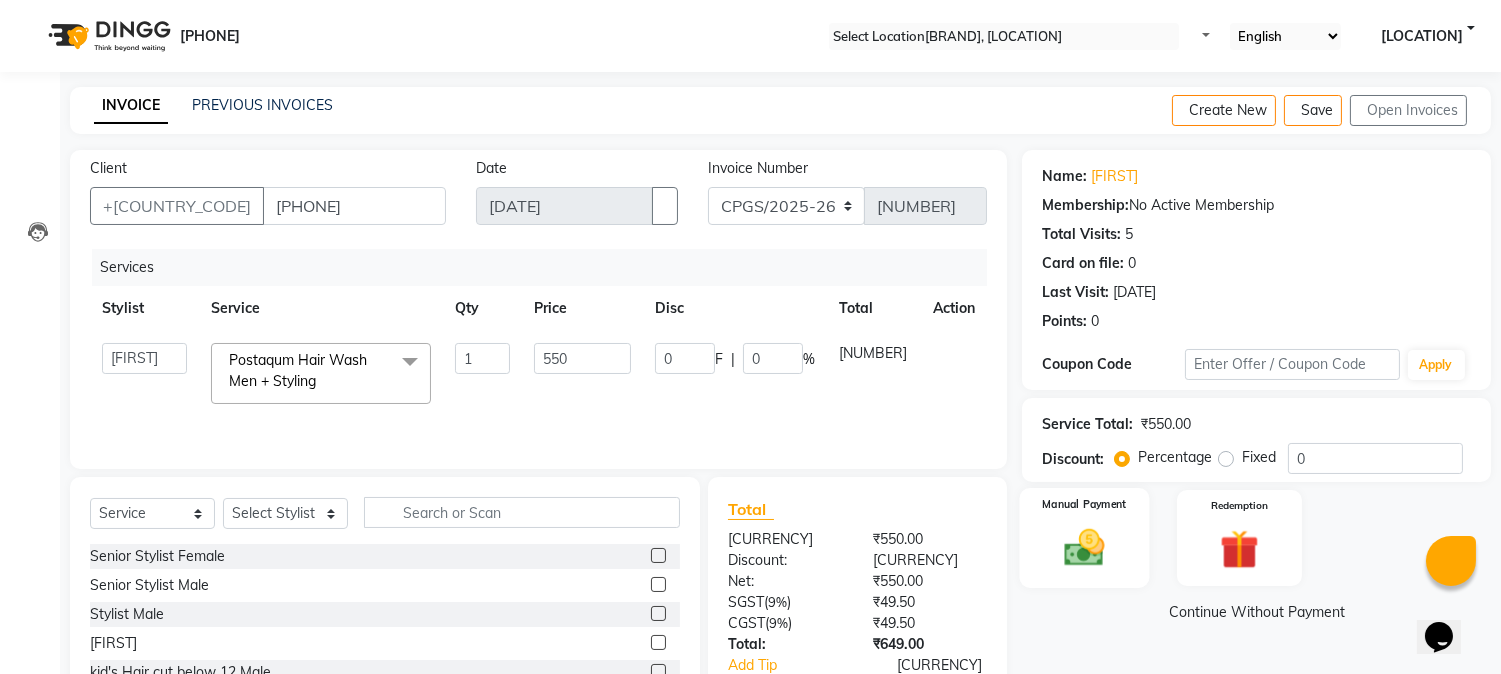 click at bounding box center [1085, 547] 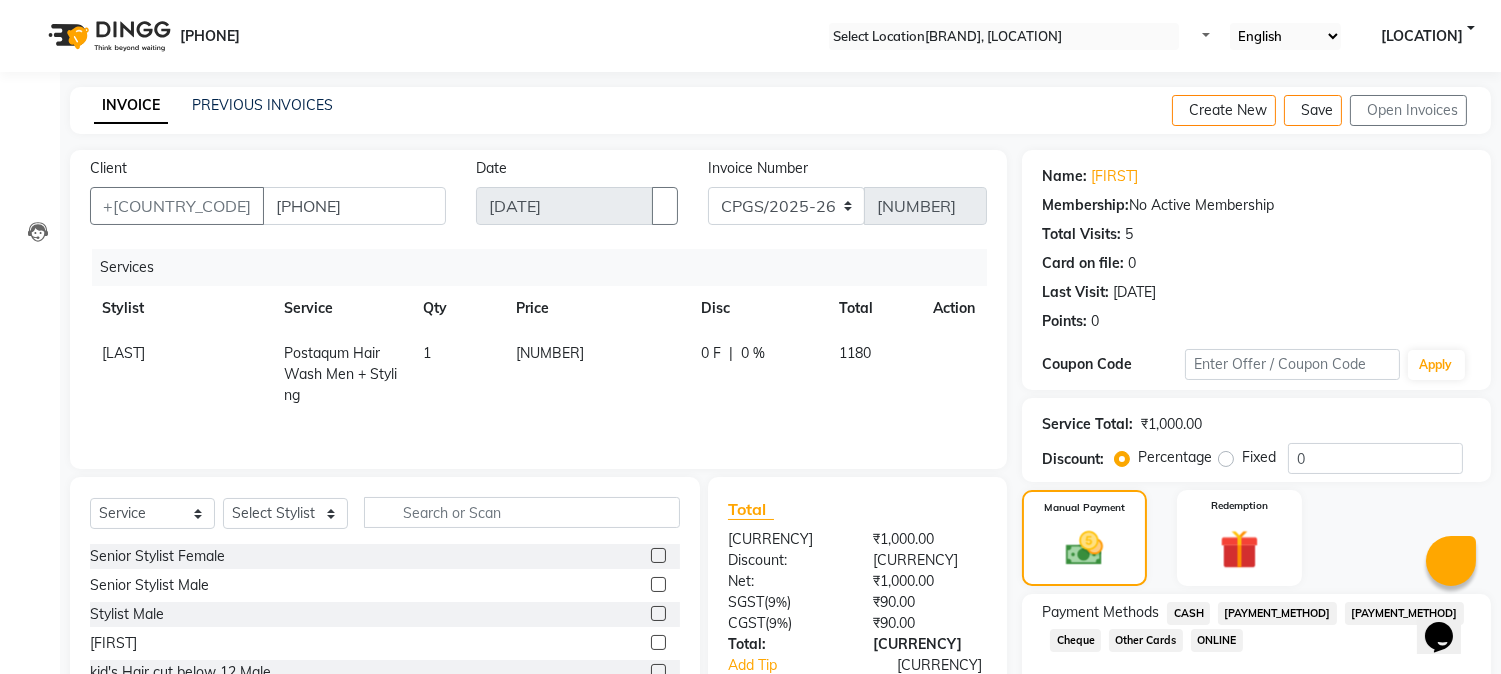 click on "CARD" at bounding box center [1188, 613] 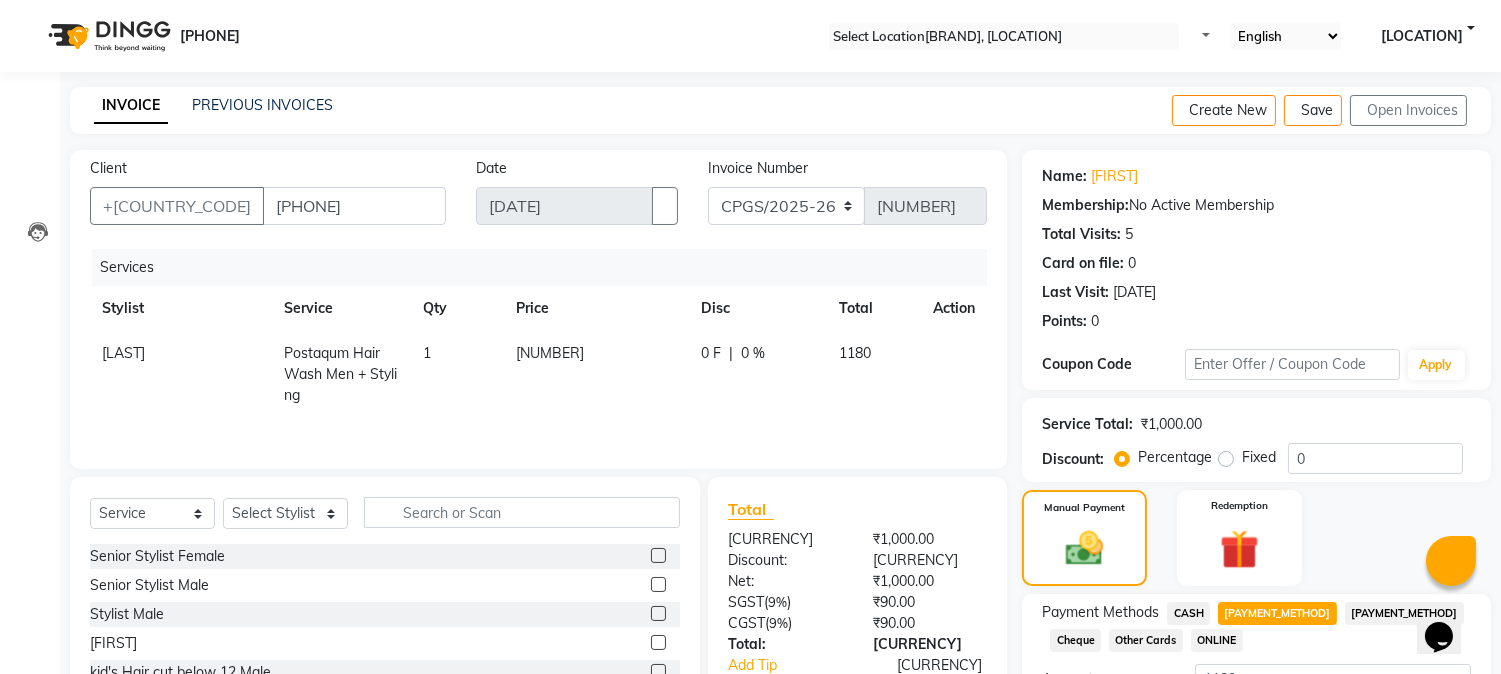 scroll, scrollTop: 170, scrollLeft: 0, axis: vertical 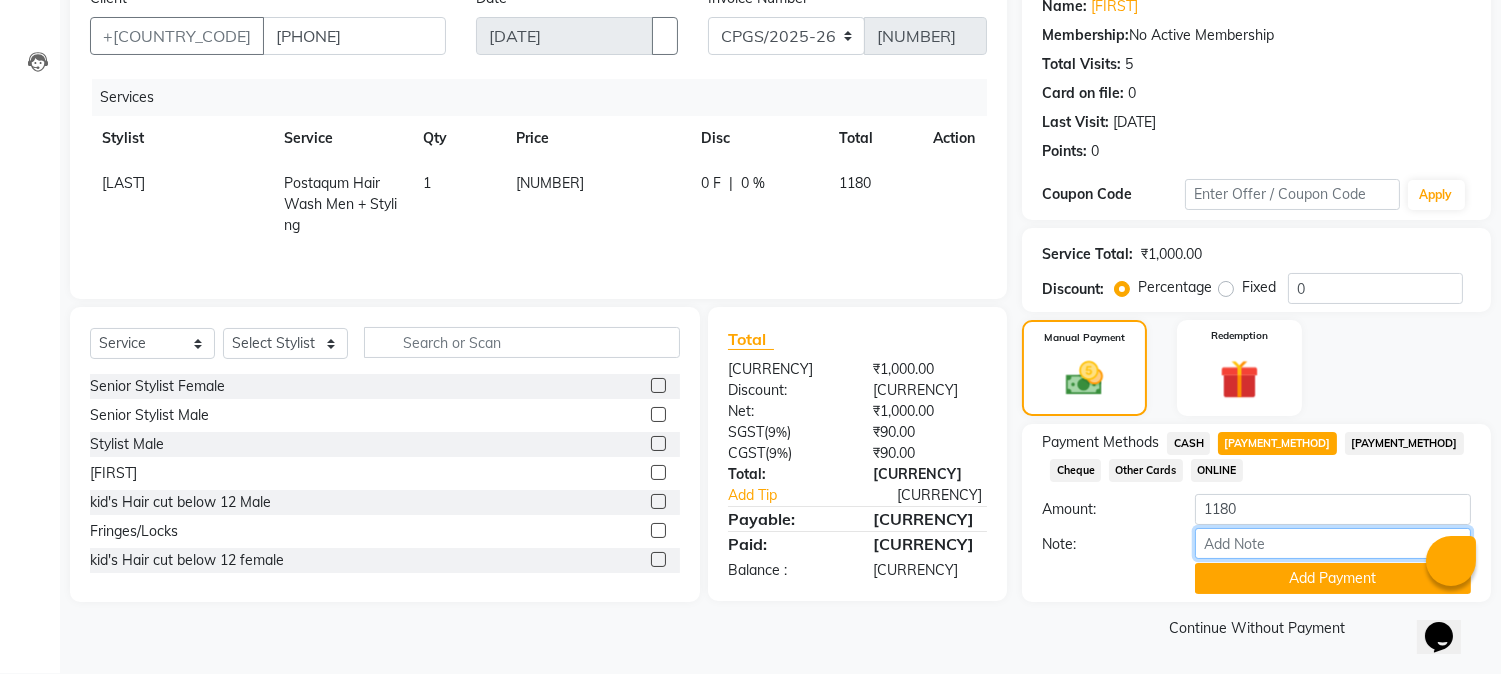 drag, startPoint x: 1244, startPoint y: 550, endPoint x: 1207, endPoint y: 548, distance: 37.054016 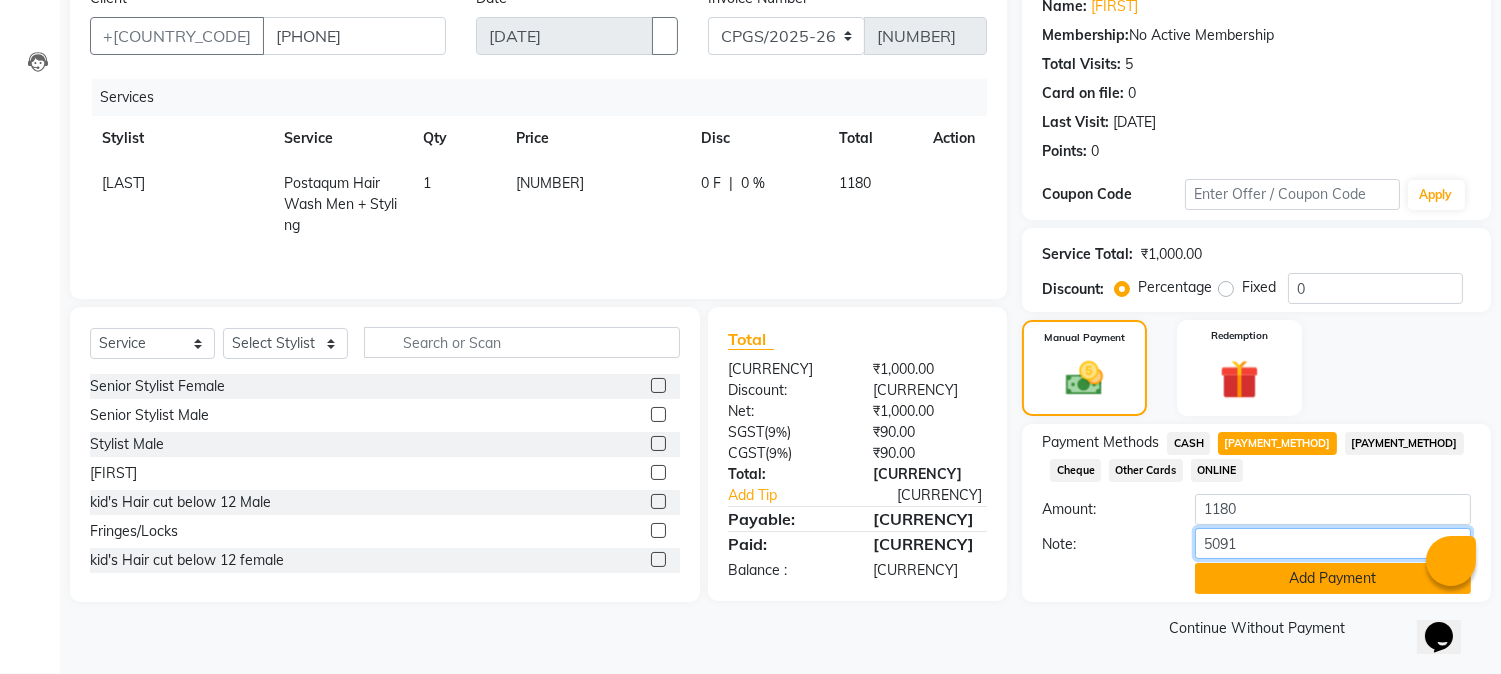 type on "5091" 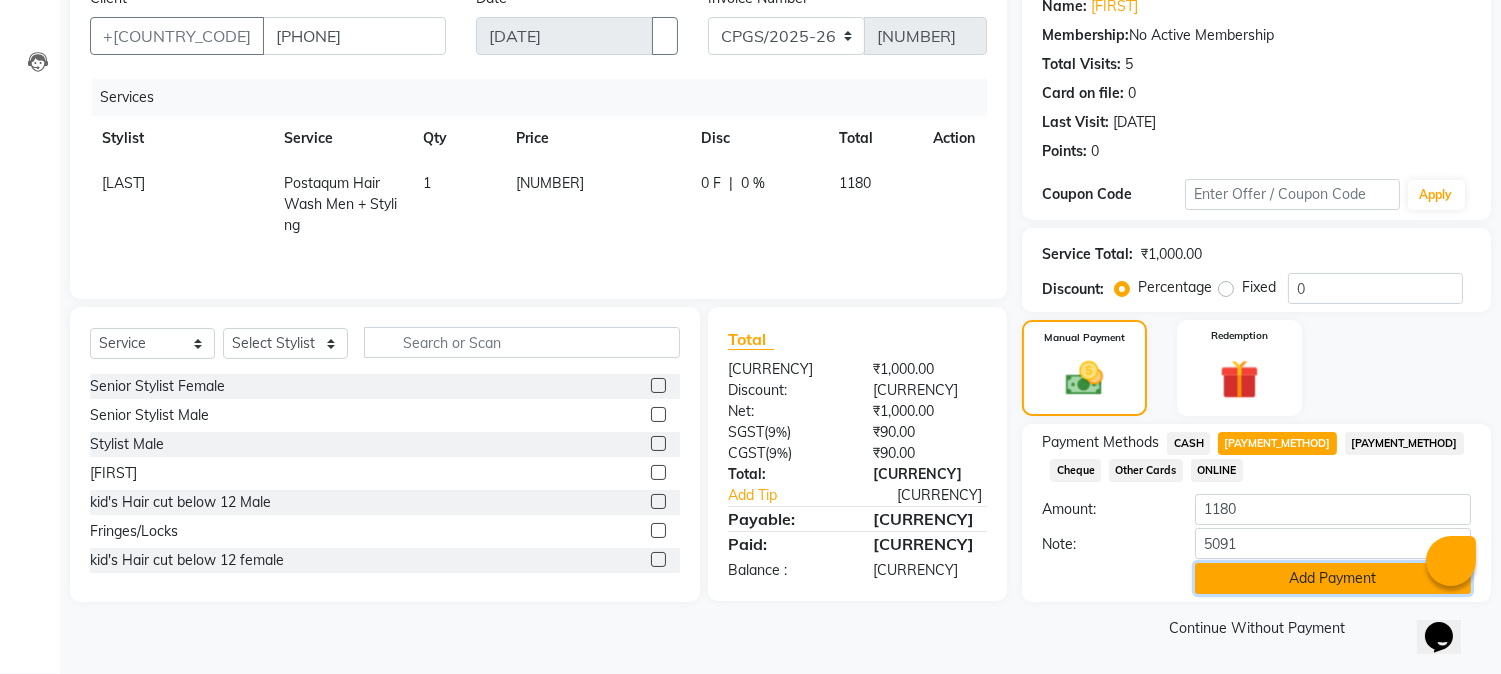 click on "Add Payment" at bounding box center [1333, 578] 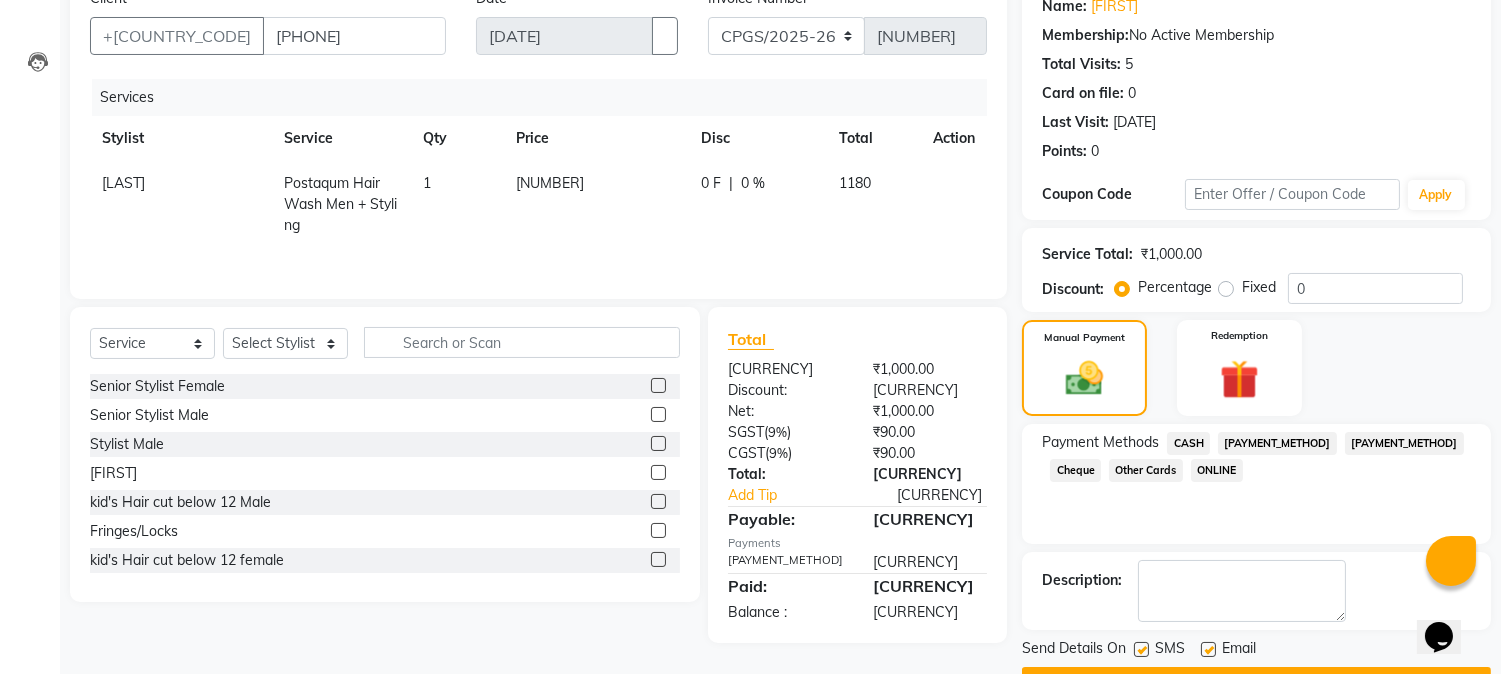 click at bounding box center (1208, 649) 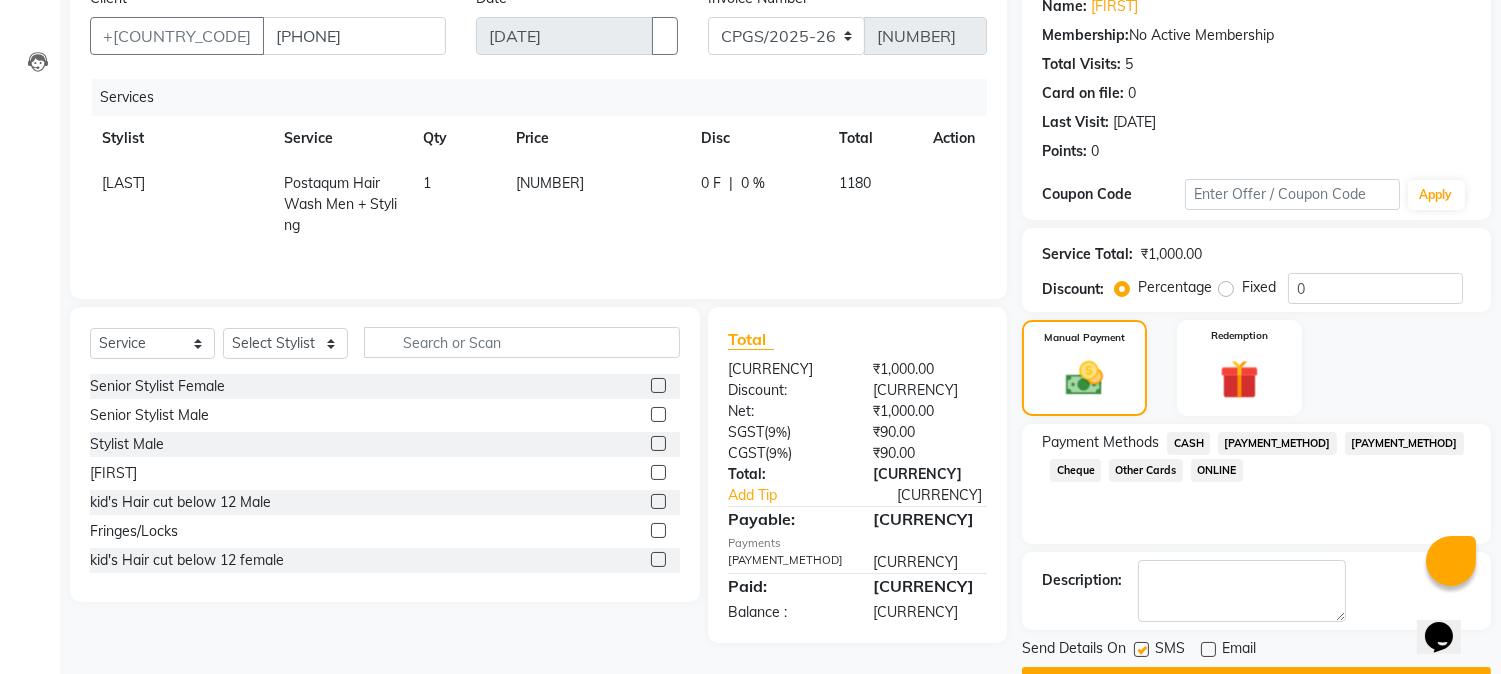 click at bounding box center [1141, 649] 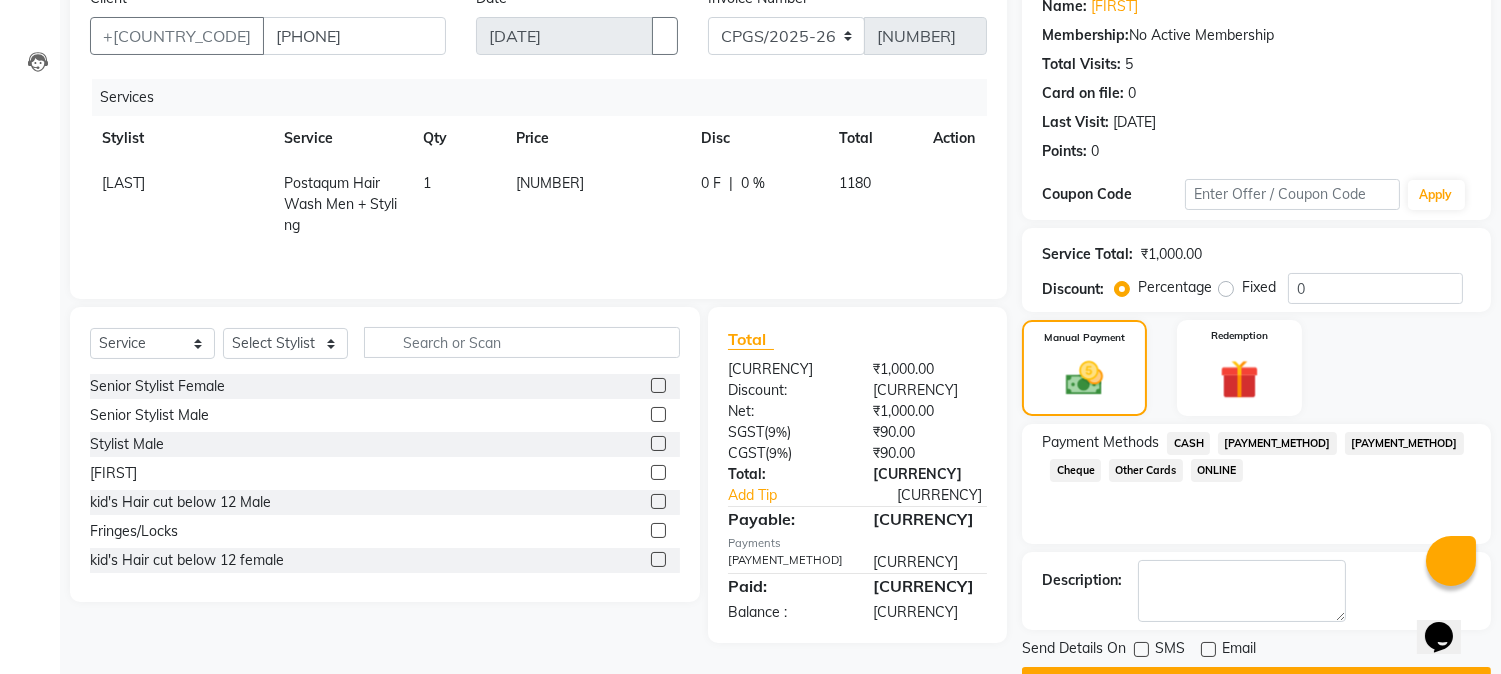 scroll, scrollTop: 225, scrollLeft: 0, axis: vertical 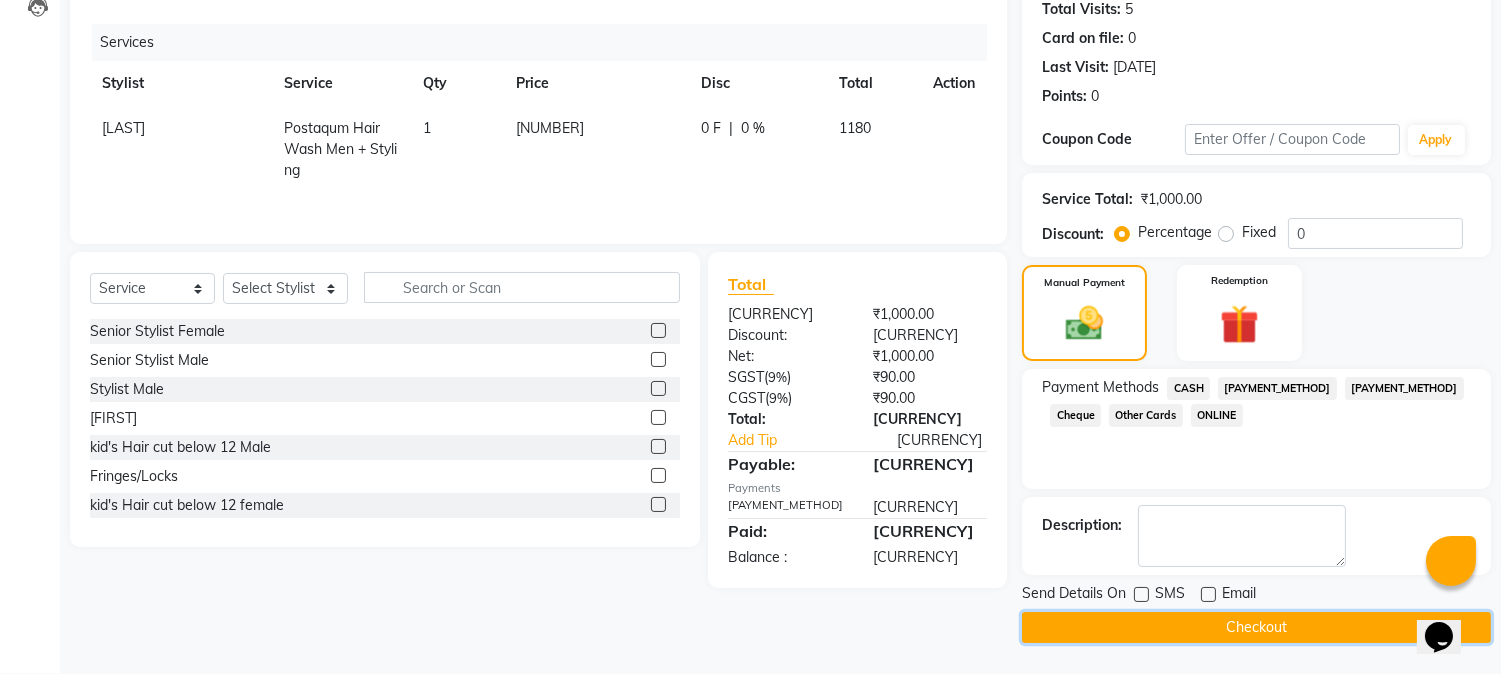 click on "Checkout" at bounding box center (1256, 627) 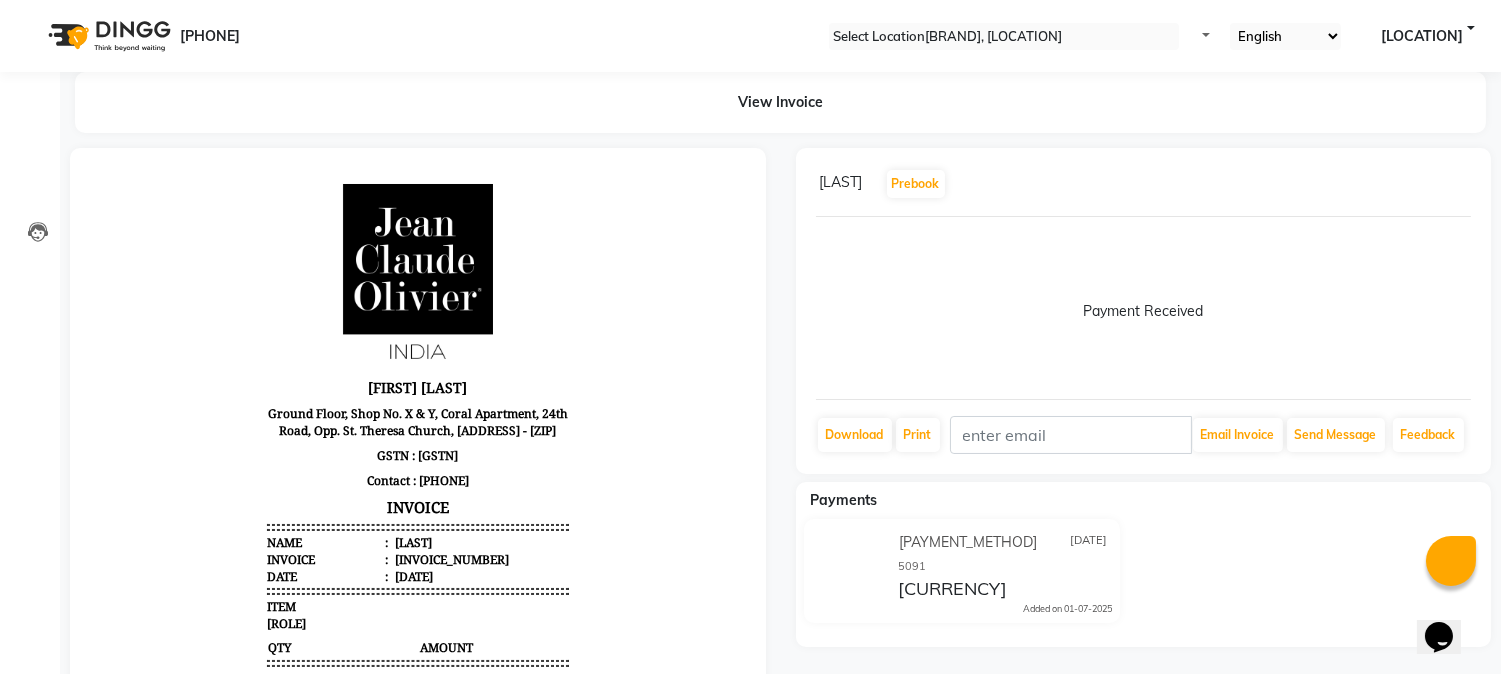 scroll, scrollTop: 0, scrollLeft: 0, axis: both 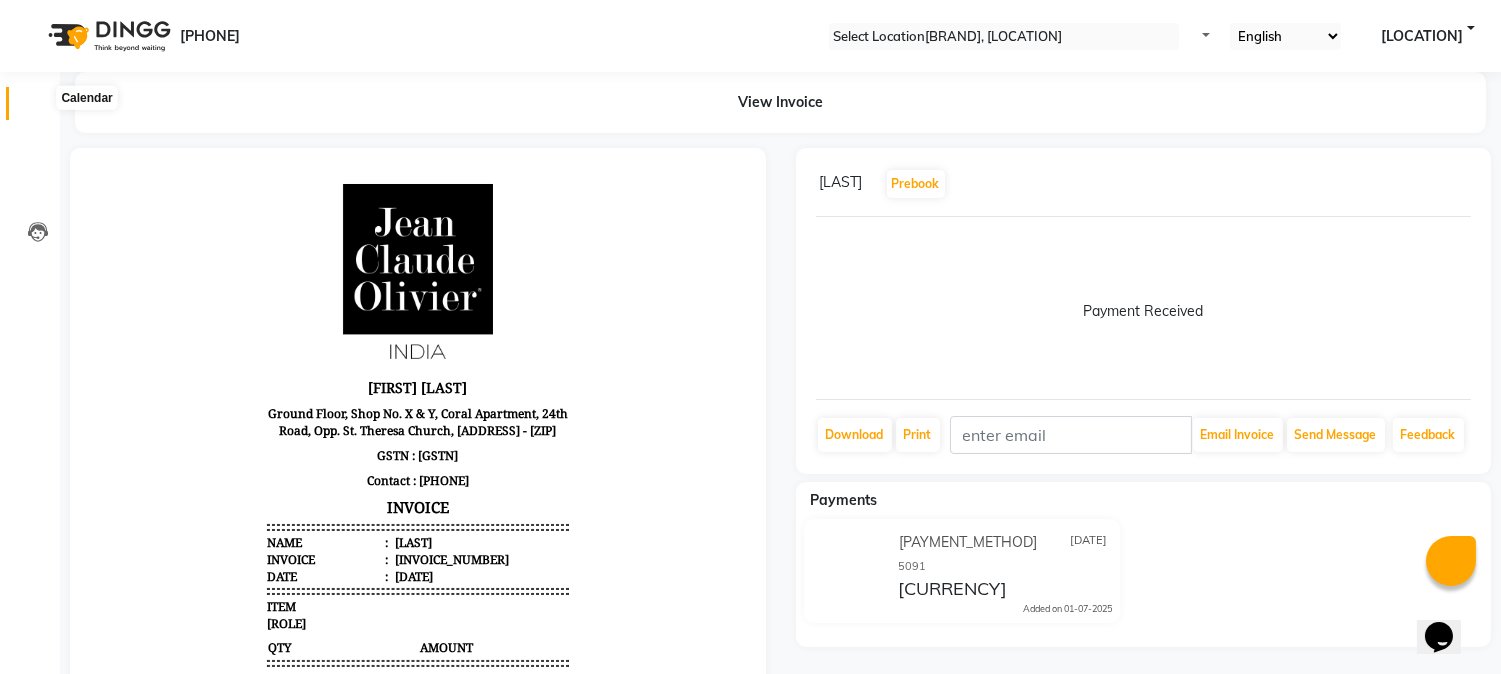 click at bounding box center (38, 108) 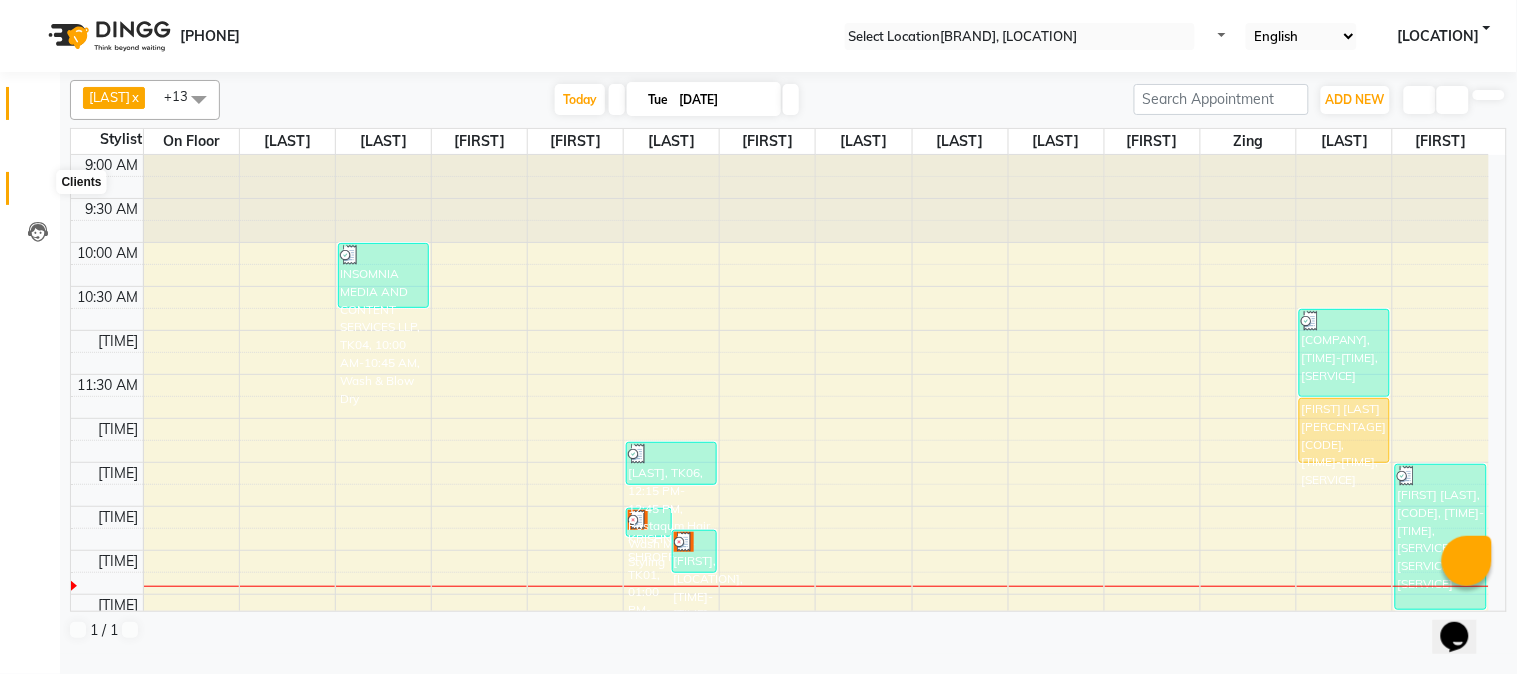click at bounding box center (38, 193) 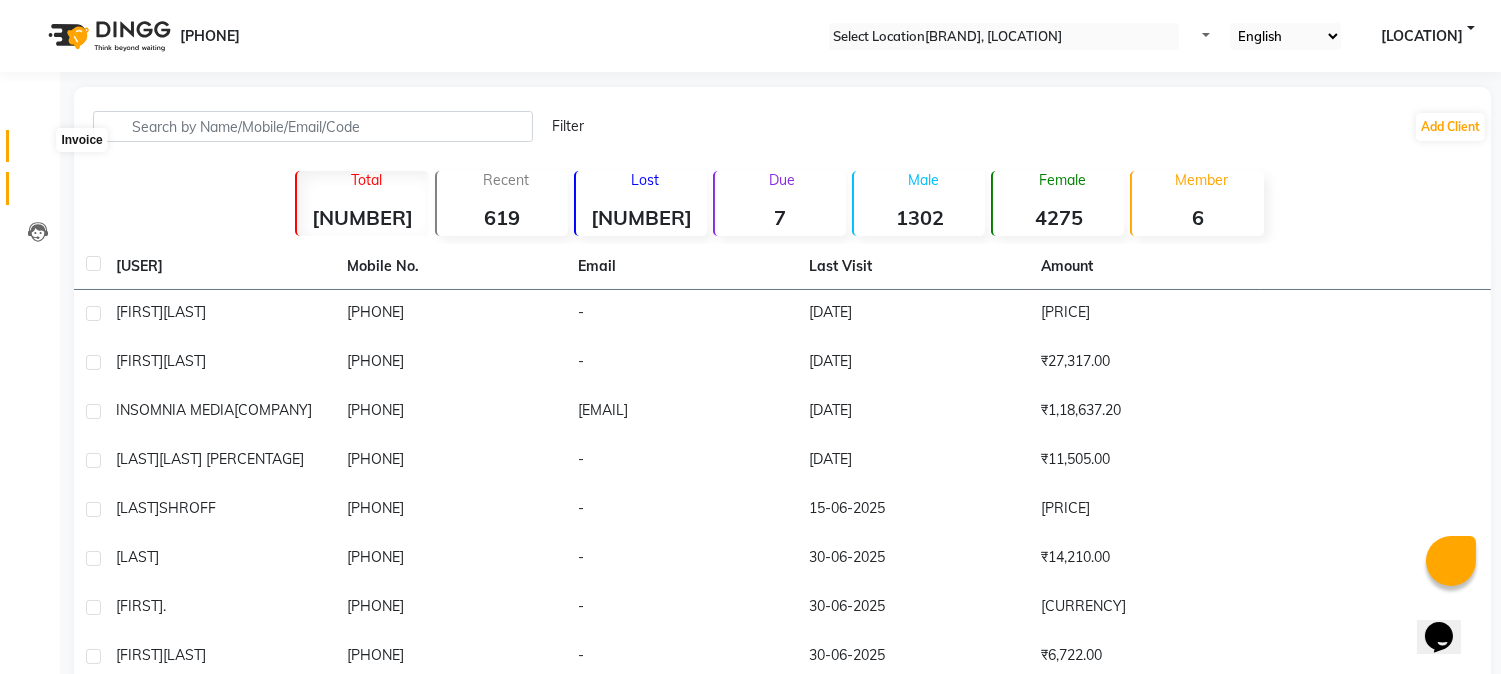 click at bounding box center [37, 151] 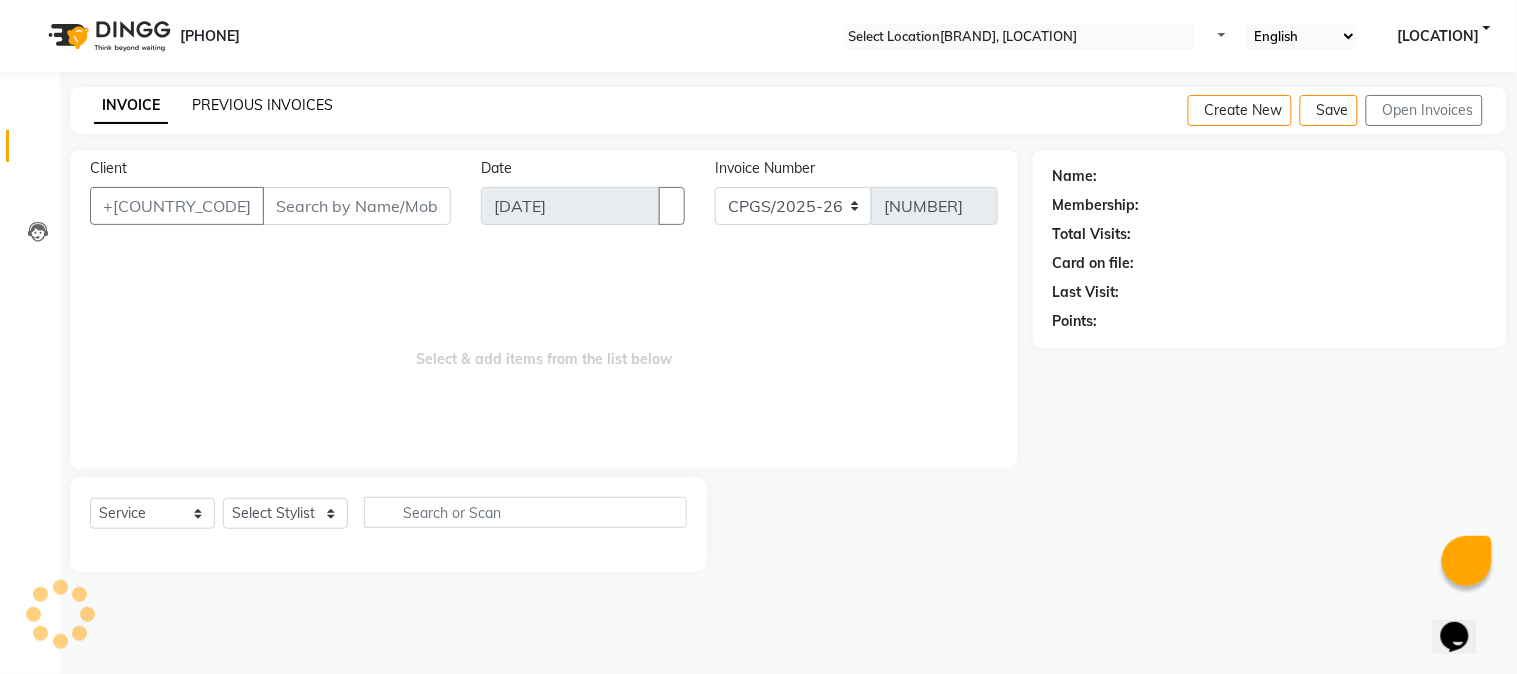 click on "PREVIOUS INVOICES" at bounding box center (262, 105) 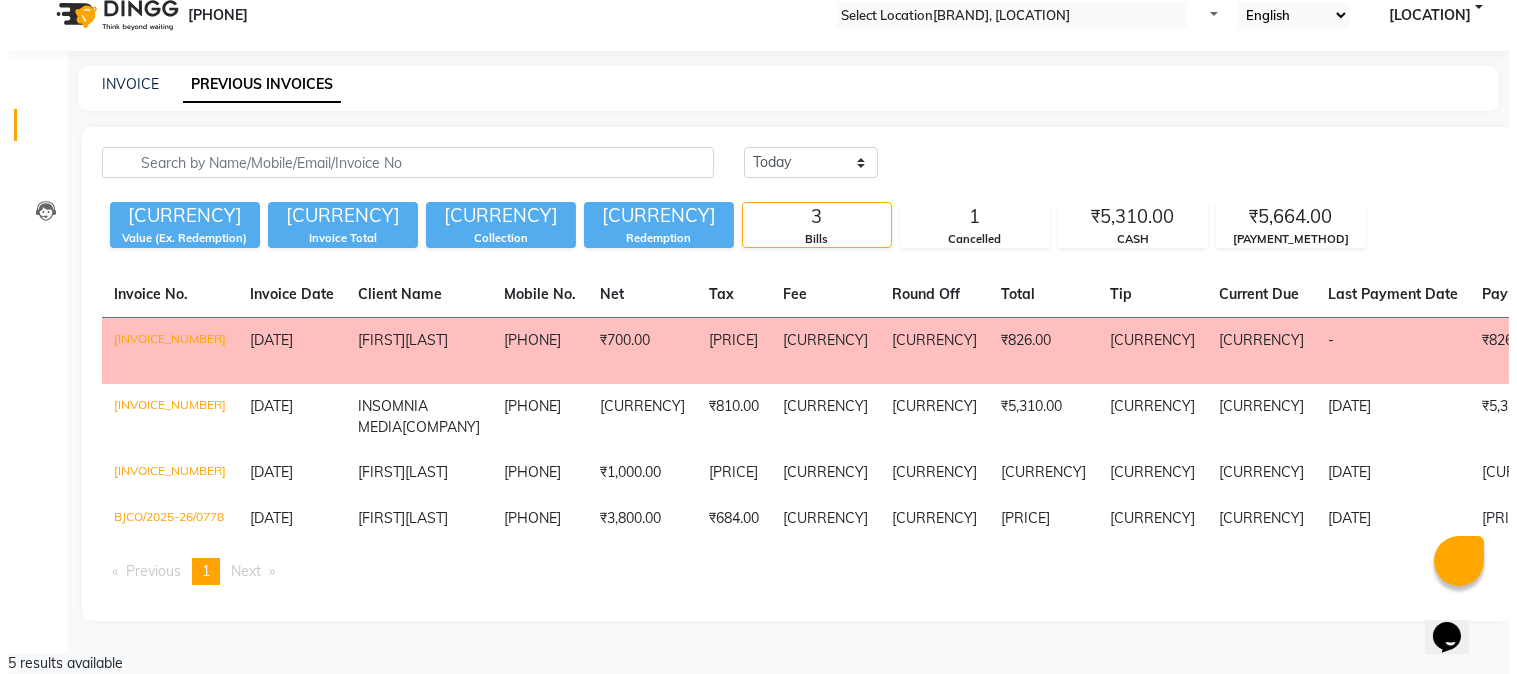 scroll, scrollTop: 0, scrollLeft: 0, axis: both 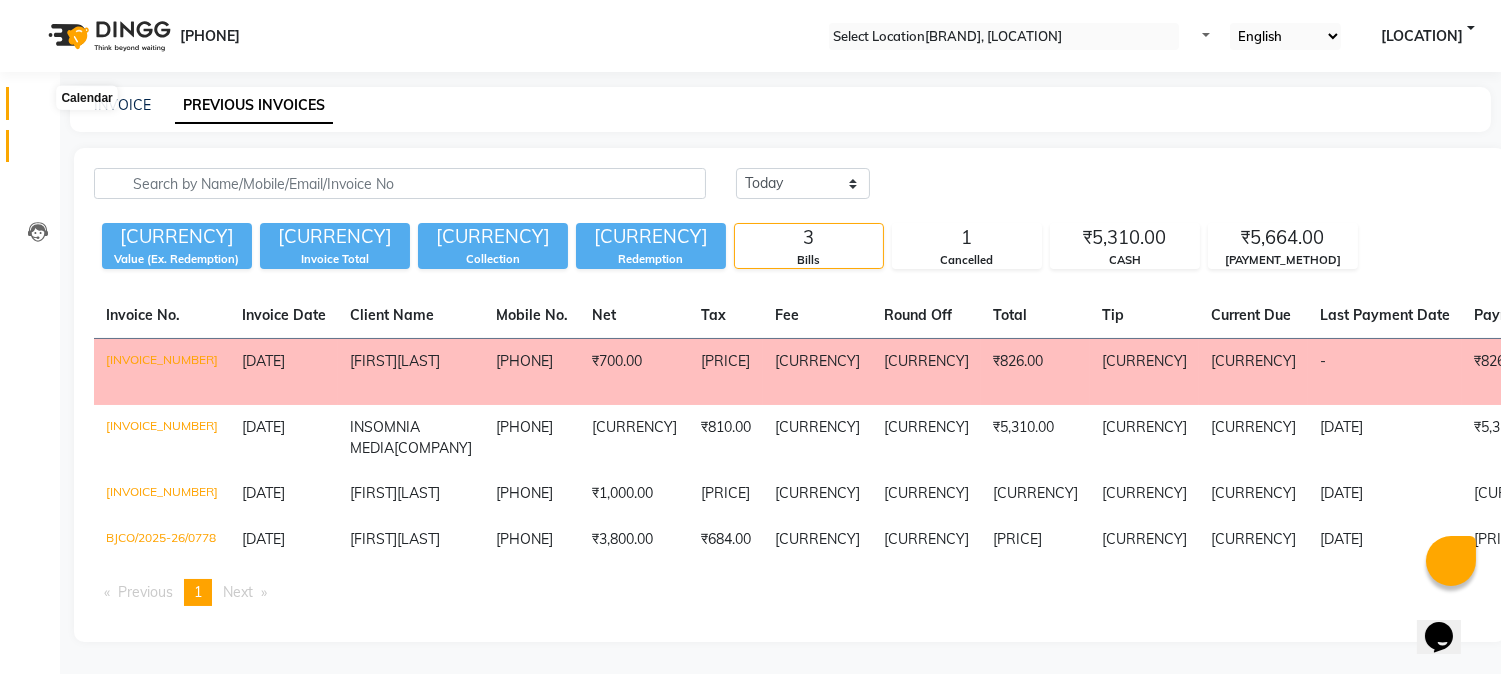 click at bounding box center (38, 108) 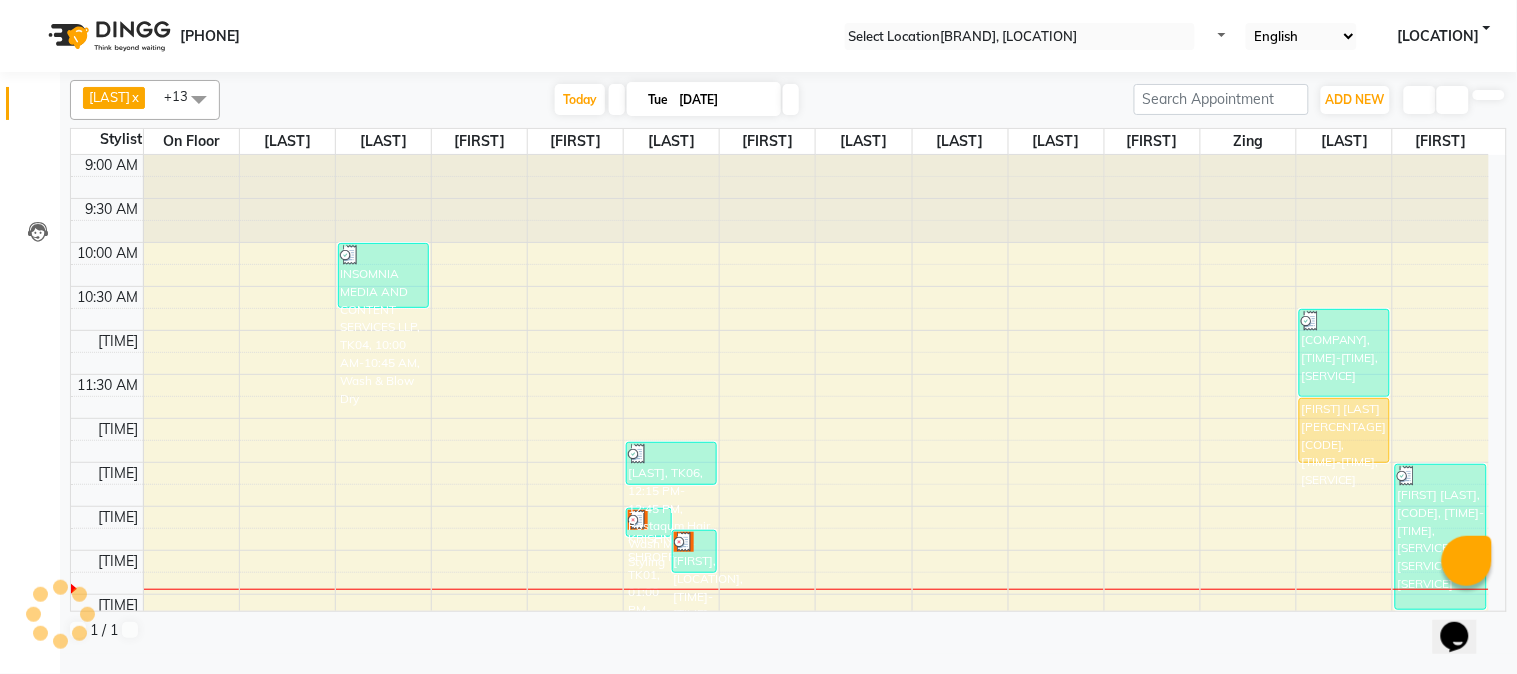 scroll, scrollTop: 0, scrollLeft: 0, axis: both 